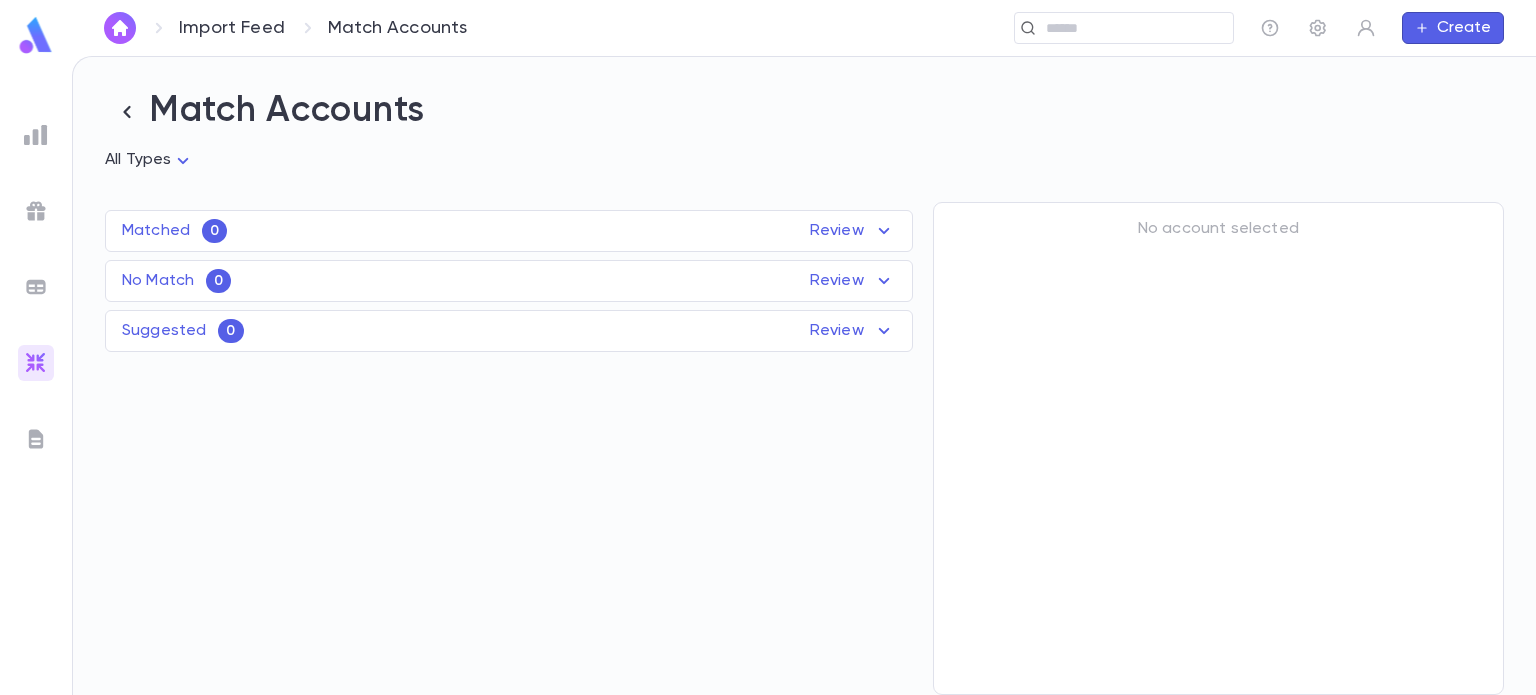 scroll, scrollTop: 0, scrollLeft: 0, axis: both 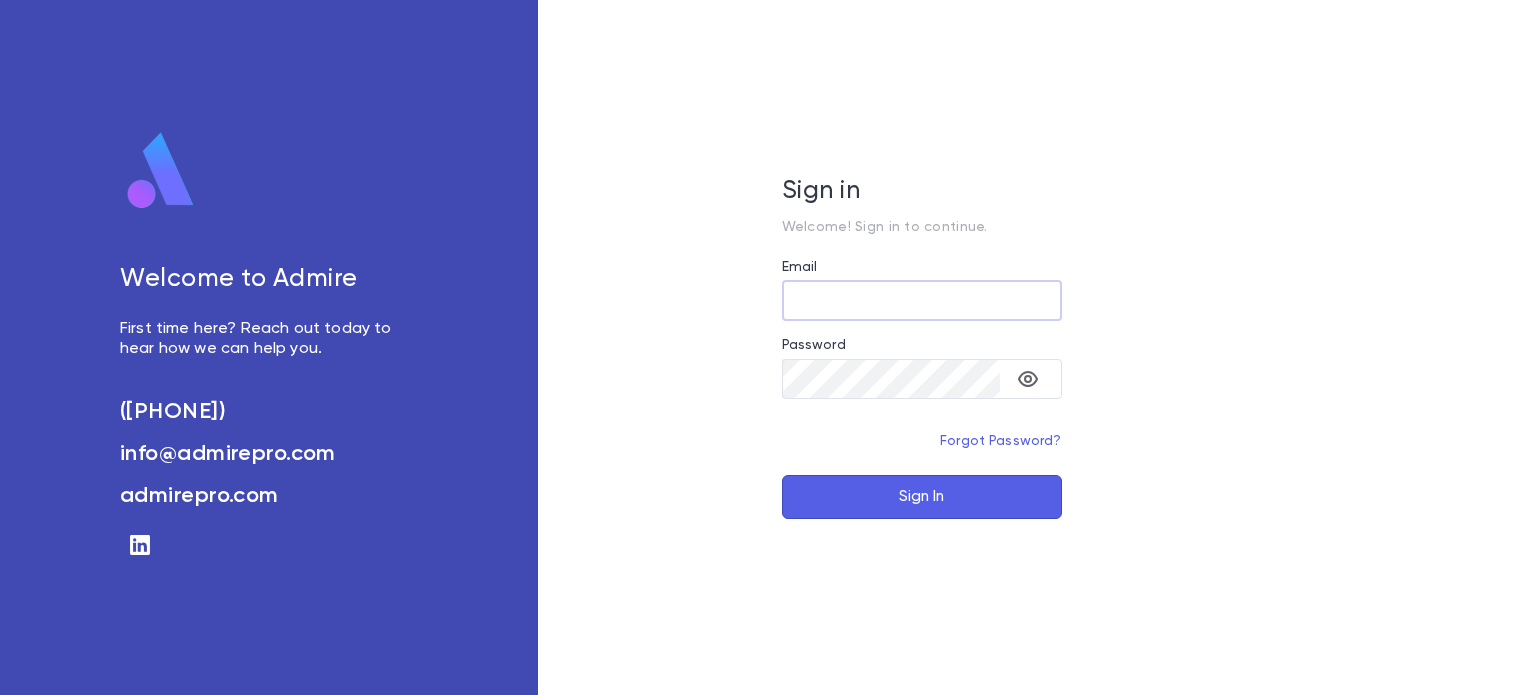 click on "Email" at bounding box center (922, 300) 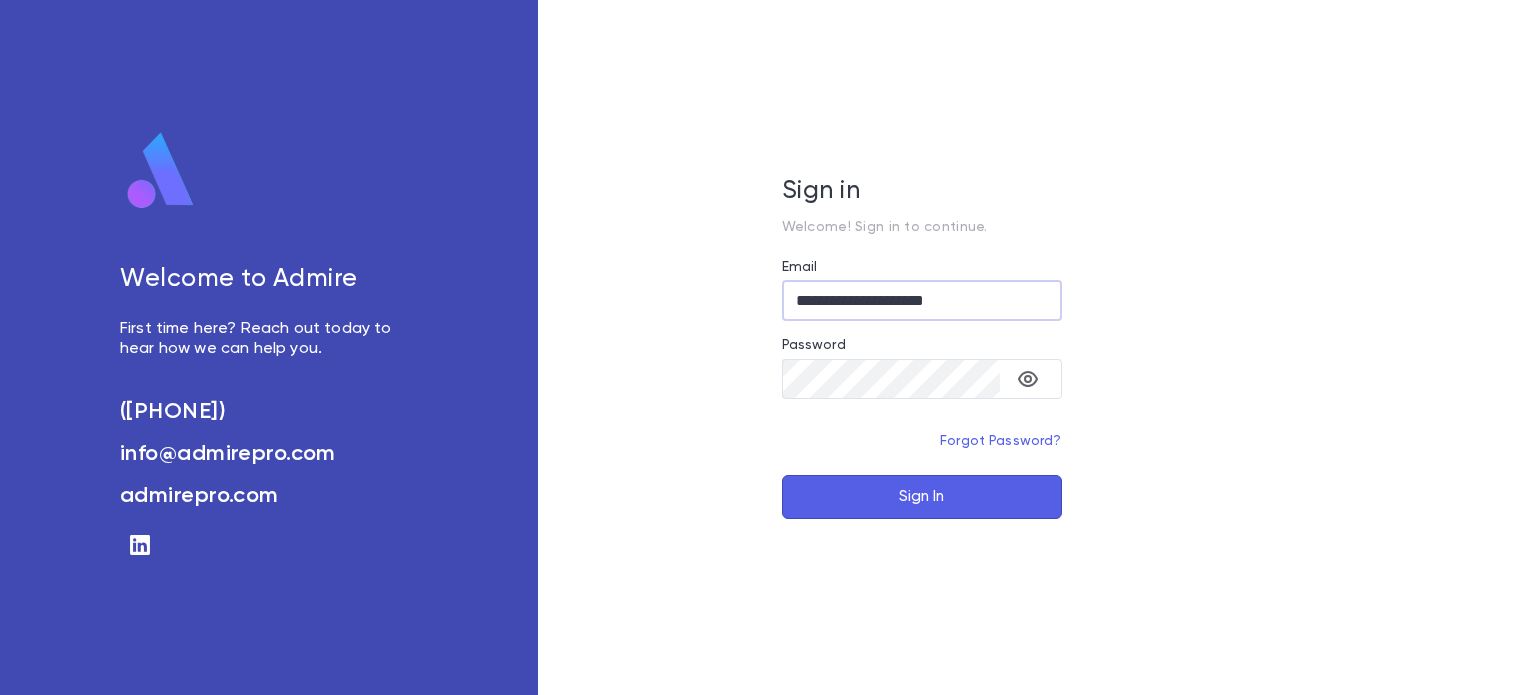 click on "Sign In" at bounding box center (922, 497) 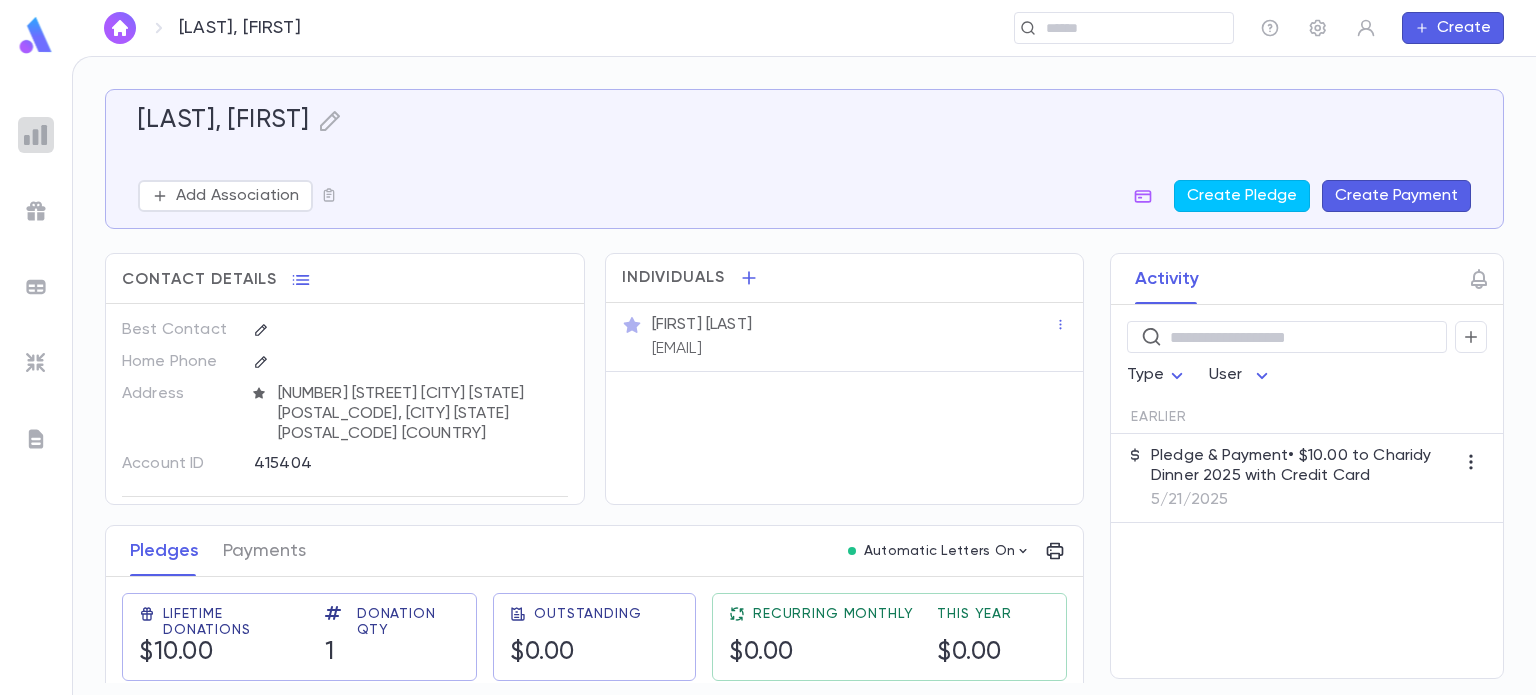 click at bounding box center [36, 135] 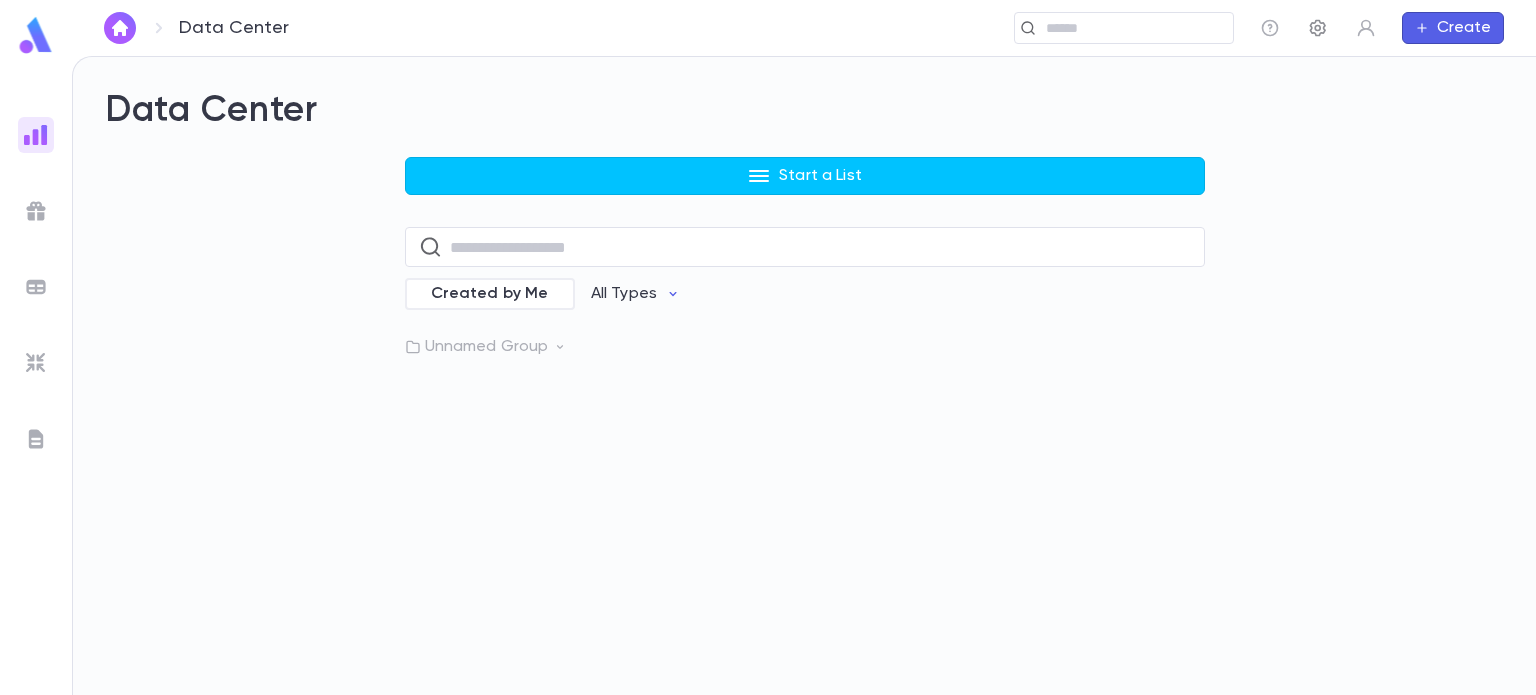 click 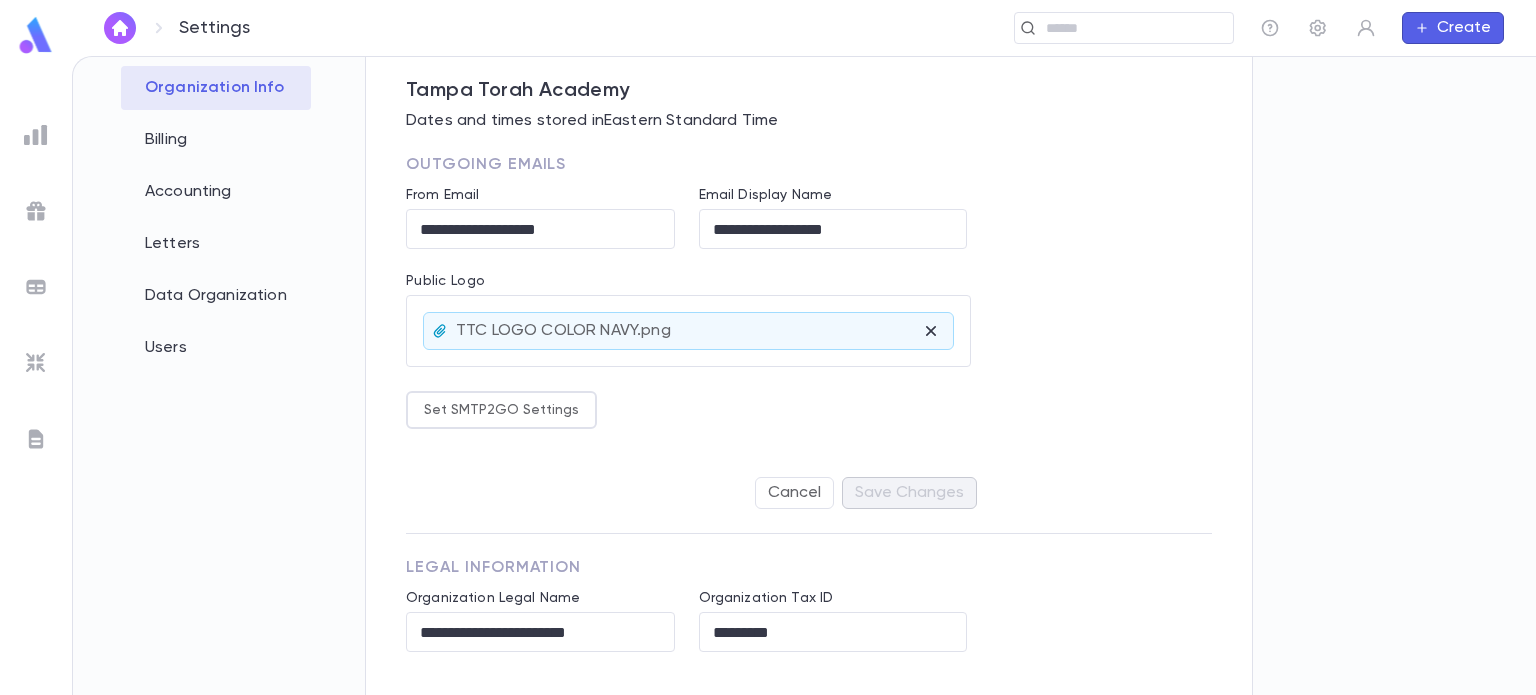 scroll, scrollTop: 83, scrollLeft: 0, axis: vertical 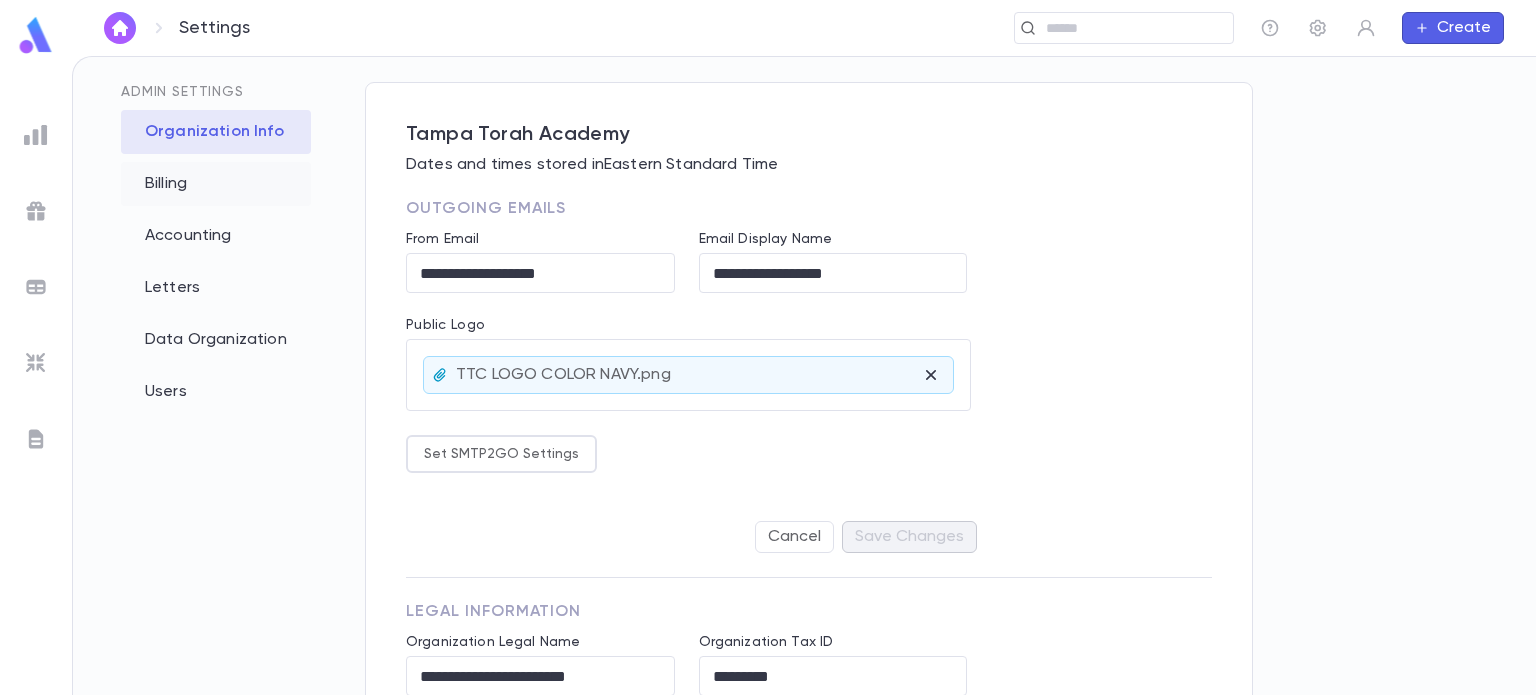 click on "Billing" at bounding box center (216, 184) 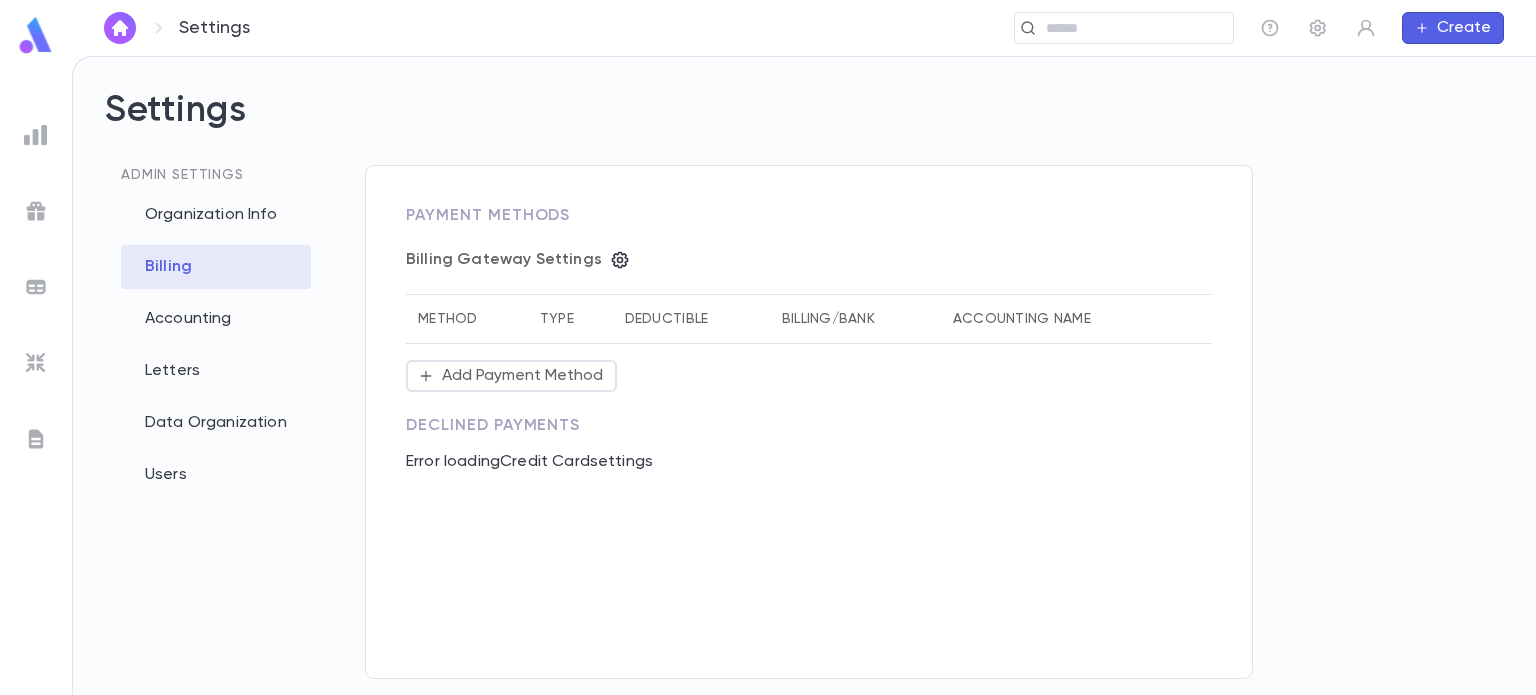 scroll, scrollTop: 0, scrollLeft: 0, axis: both 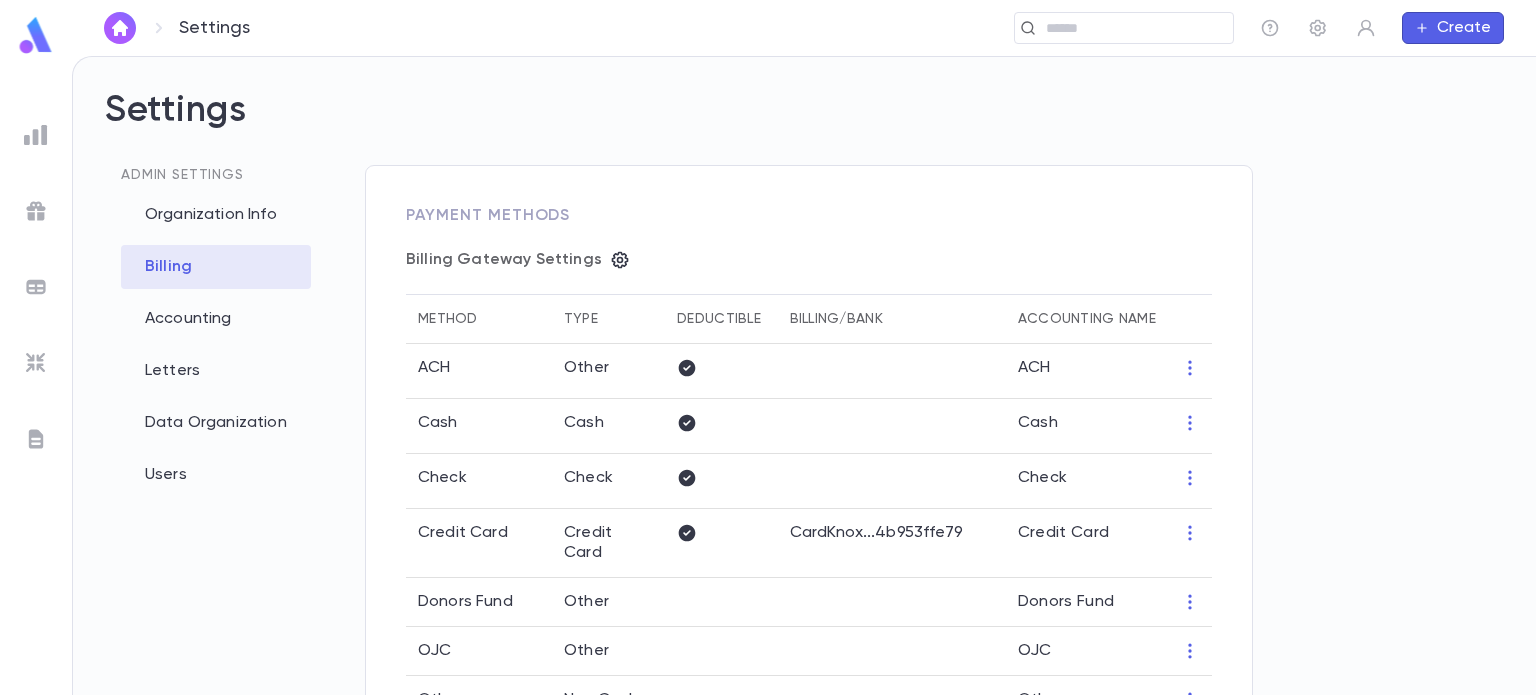 type on "**********" 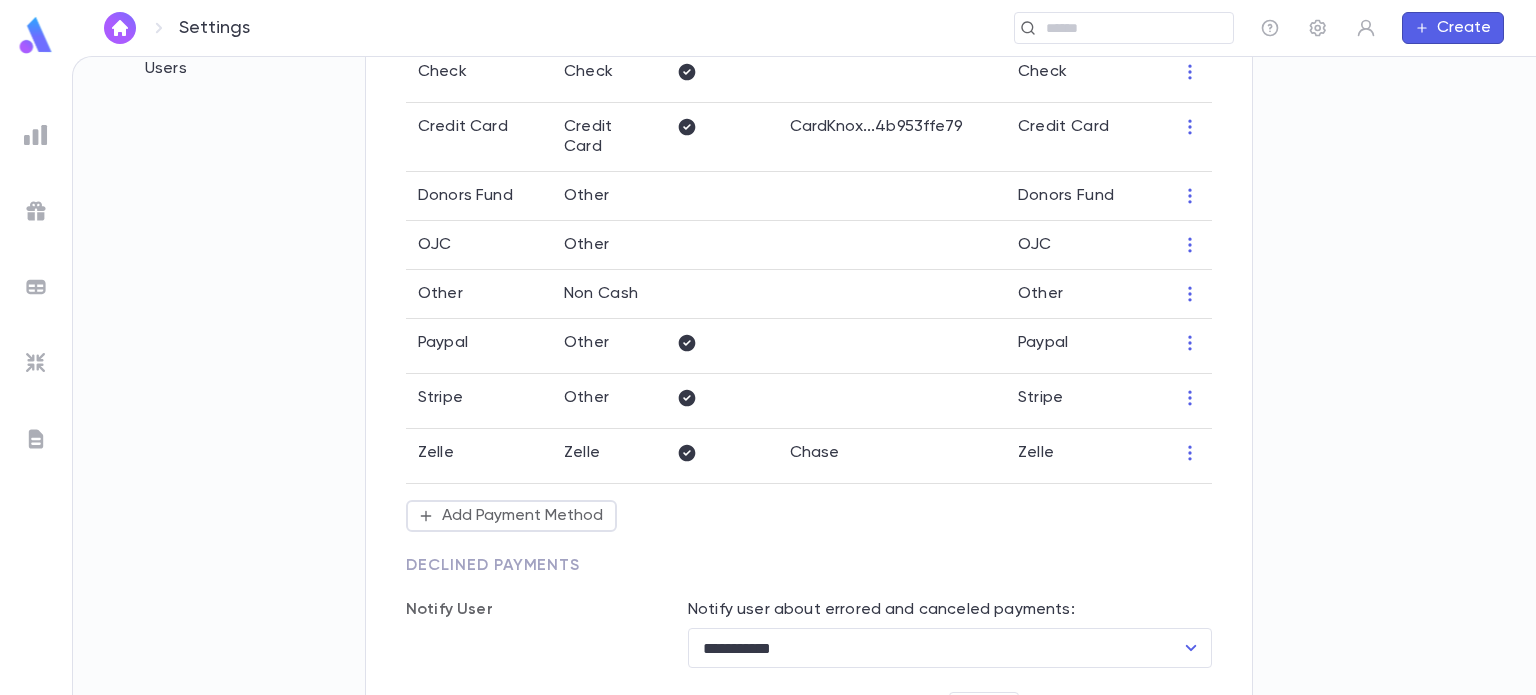 scroll, scrollTop: 69, scrollLeft: 0, axis: vertical 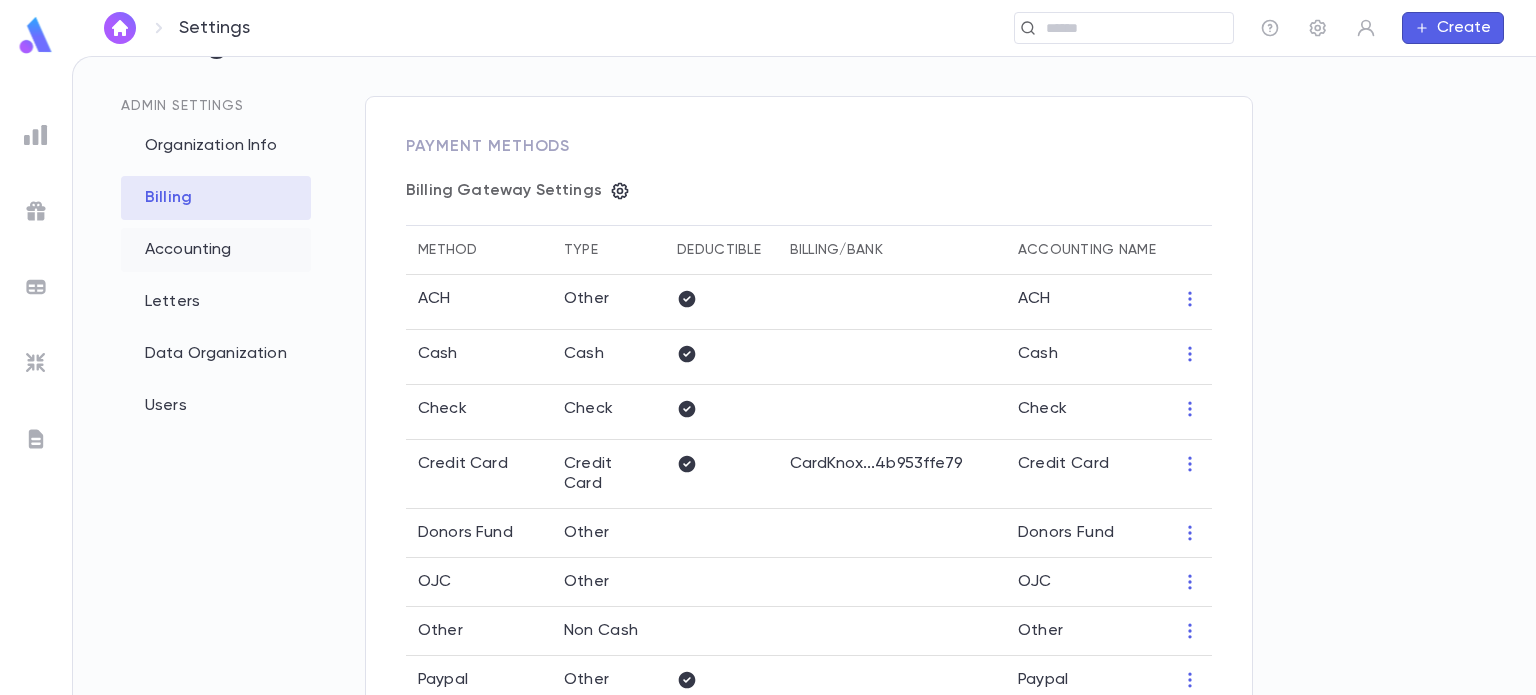 click on "Accounting" at bounding box center [216, 250] 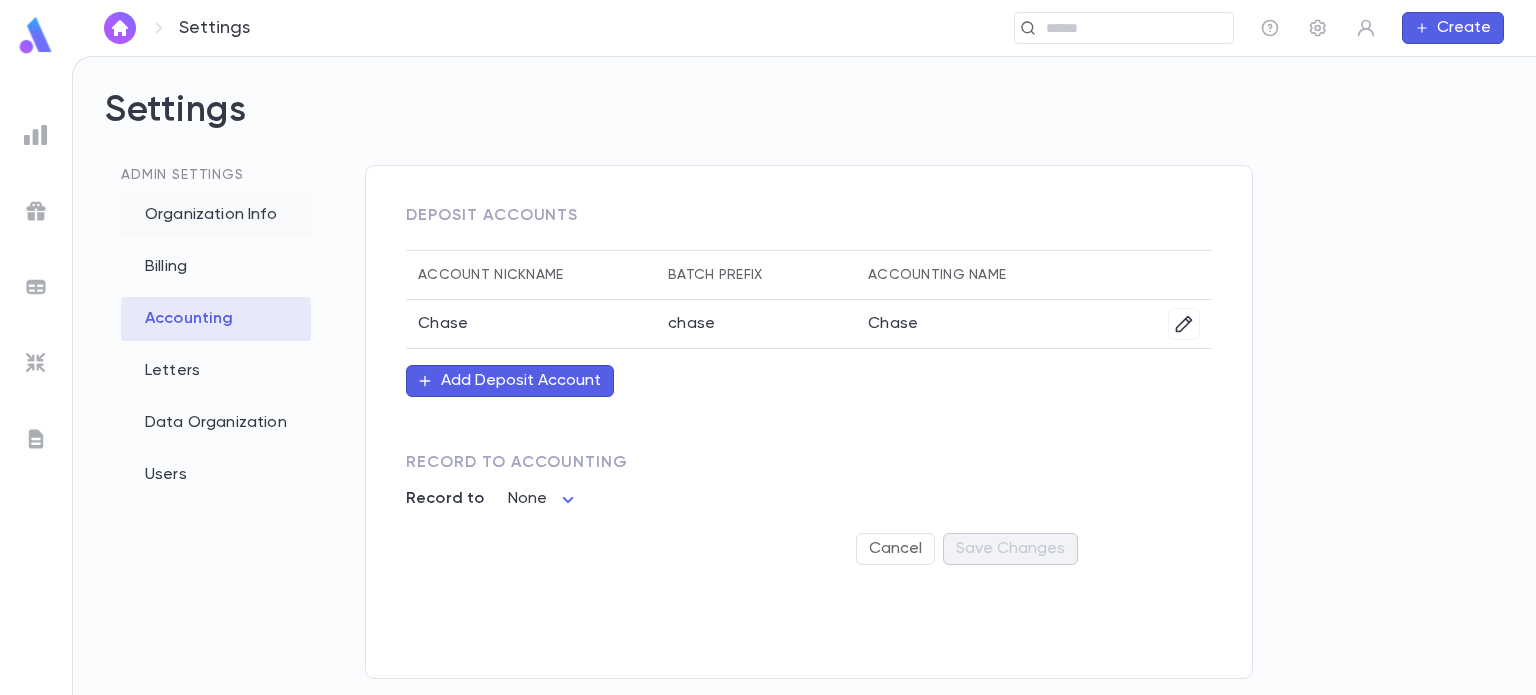 click on "Organization Info" at bounding box center [216, 215] 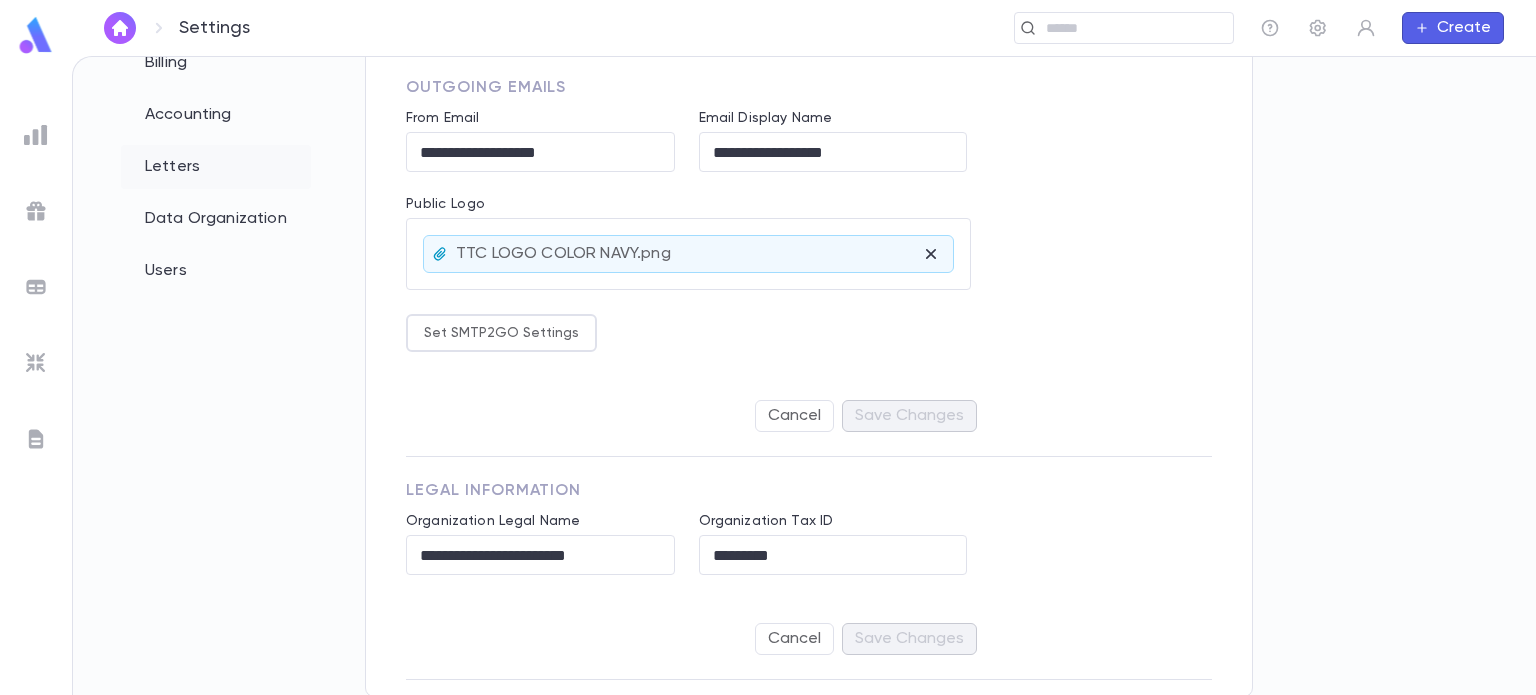 scroll, scrollTop: 0, scrollLeft: 0, axis: both 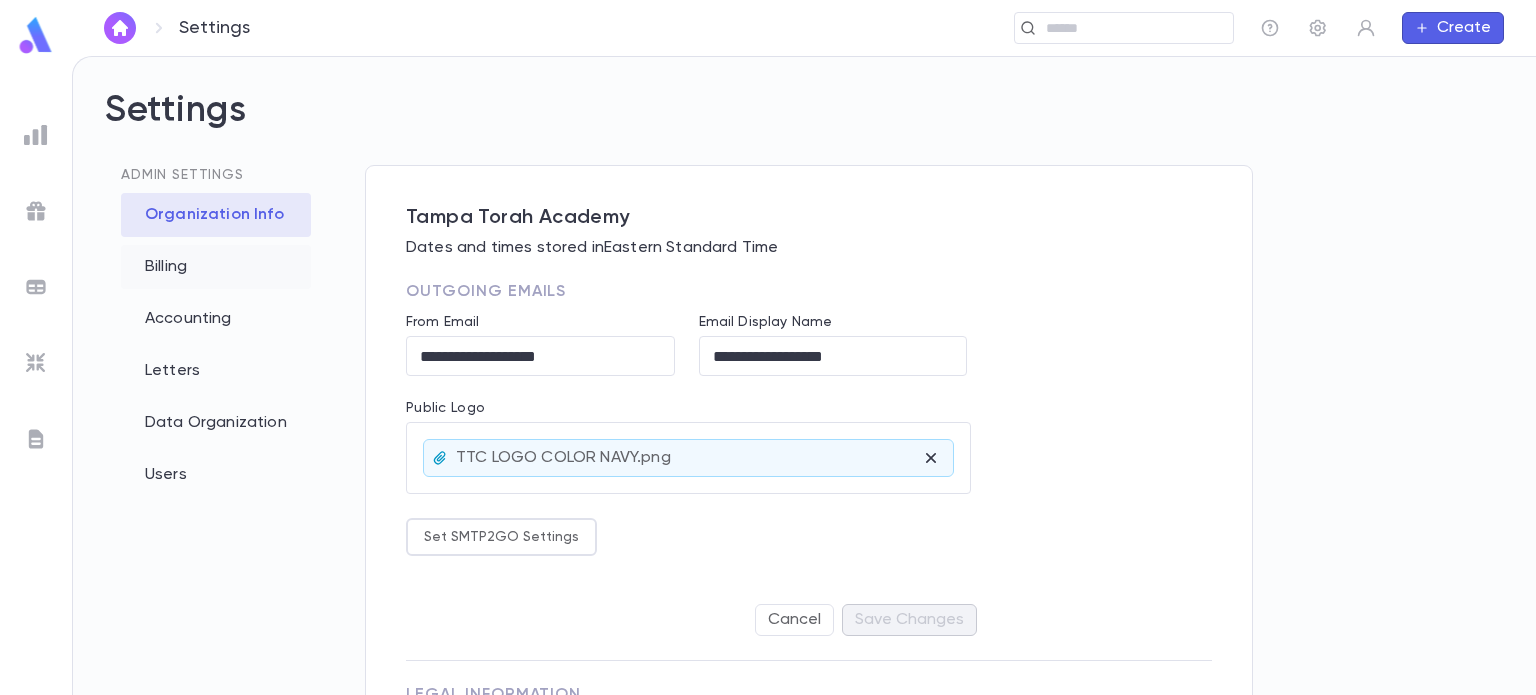 click on "Billing" at bounding box center [216, 267] 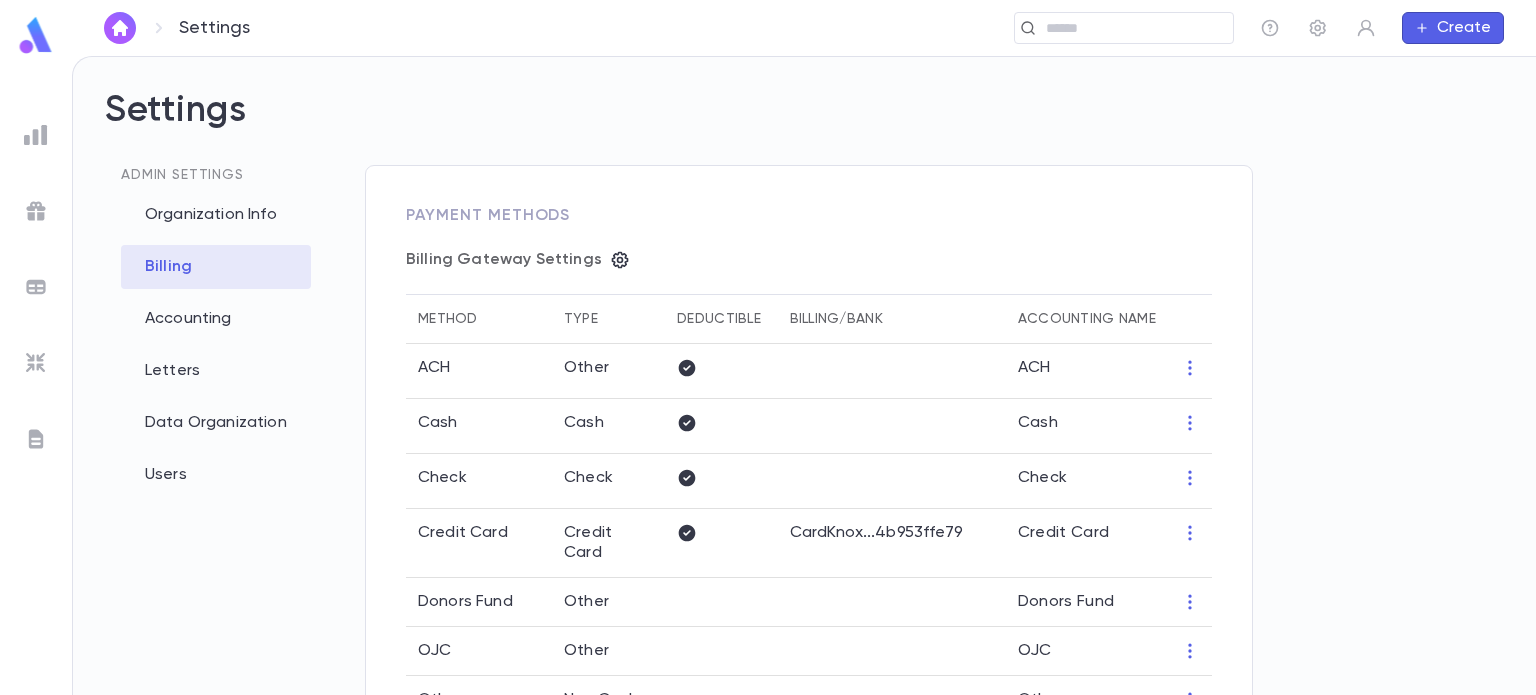 type on "**********" 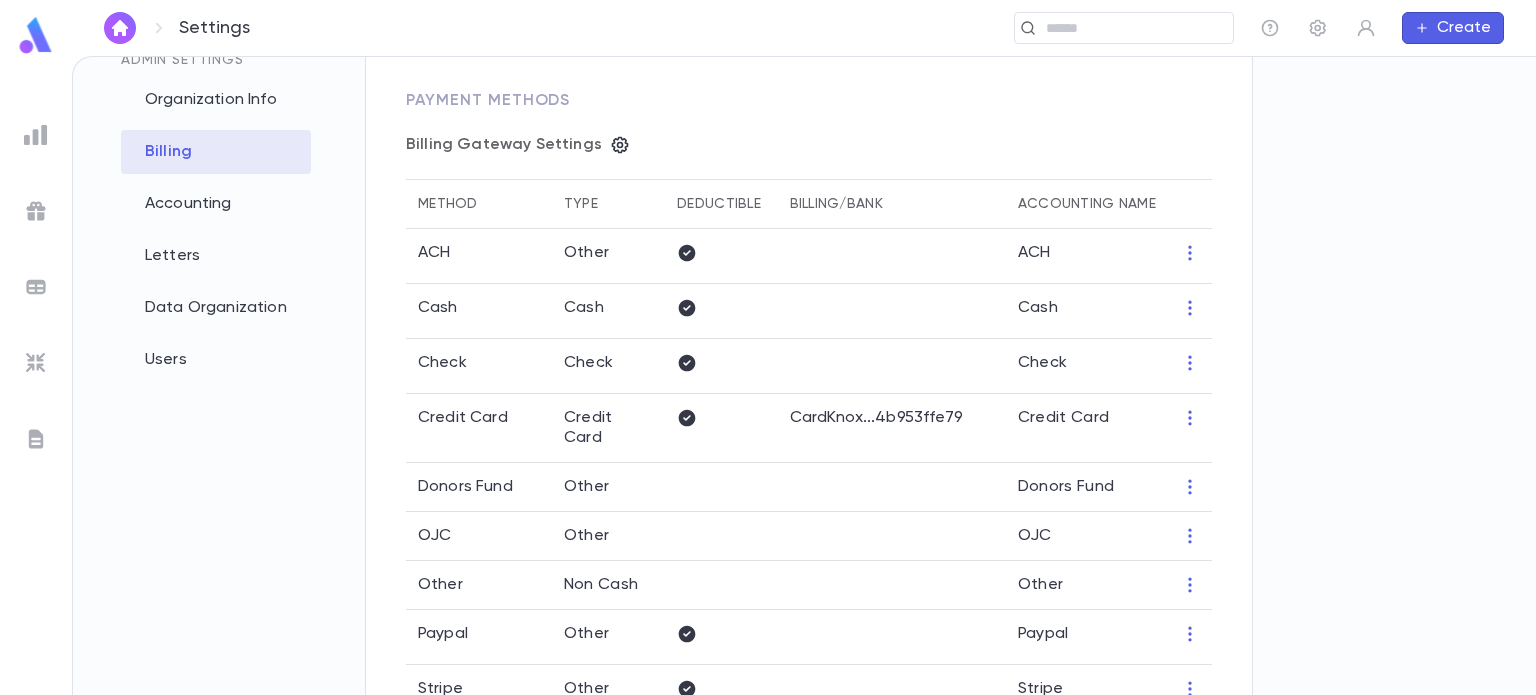 scroll, scrollTop: 109, scrollLeft: 0, axis: vertical 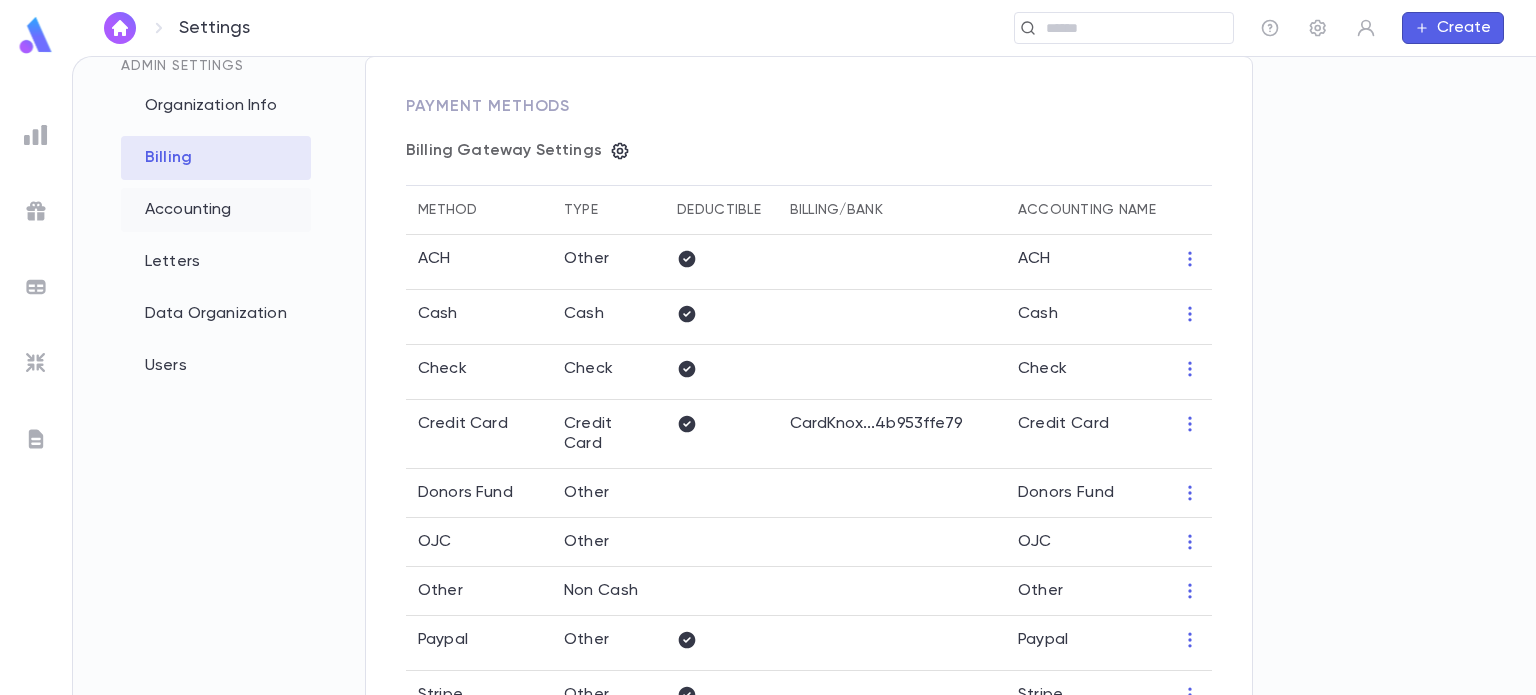click on "Accounting" at bounding box center (216, 210) 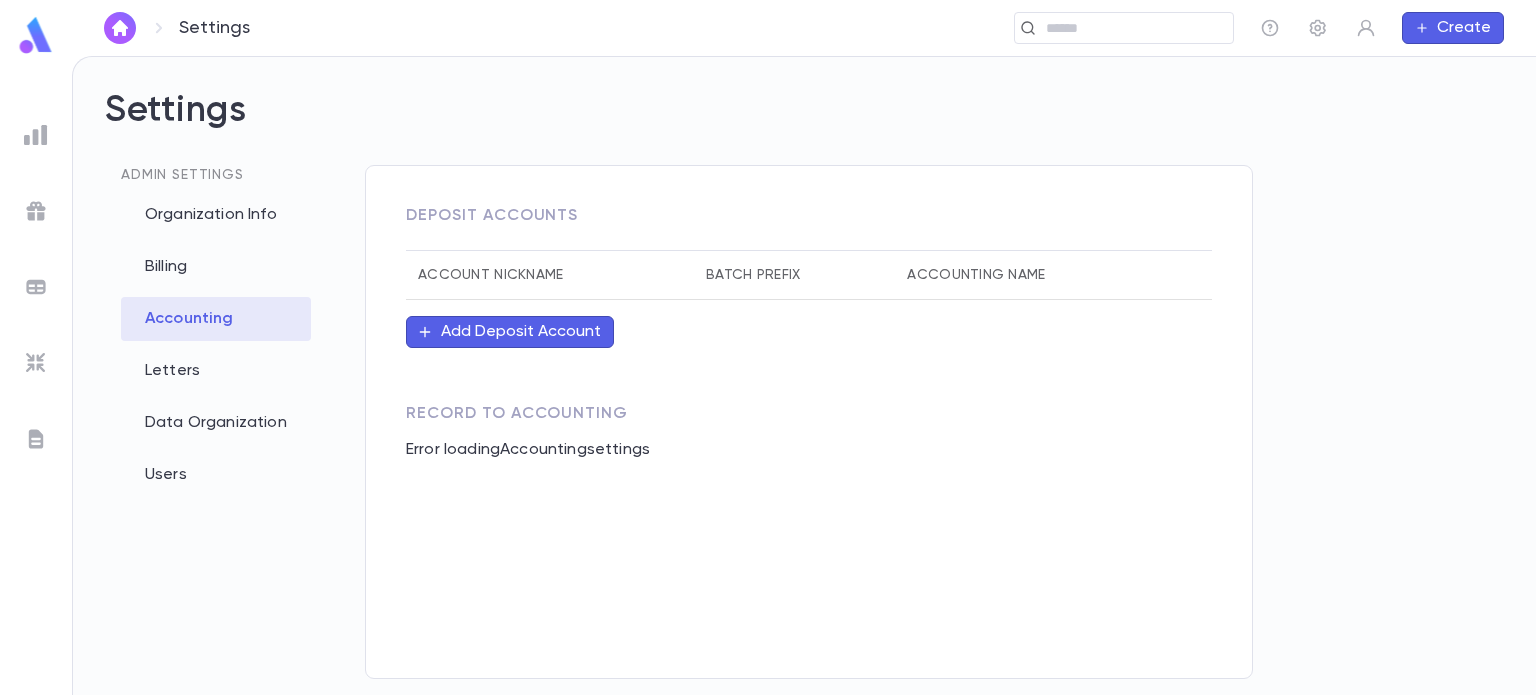 scroll, scrollTop: 0, scrollLeft: 0, axis: both 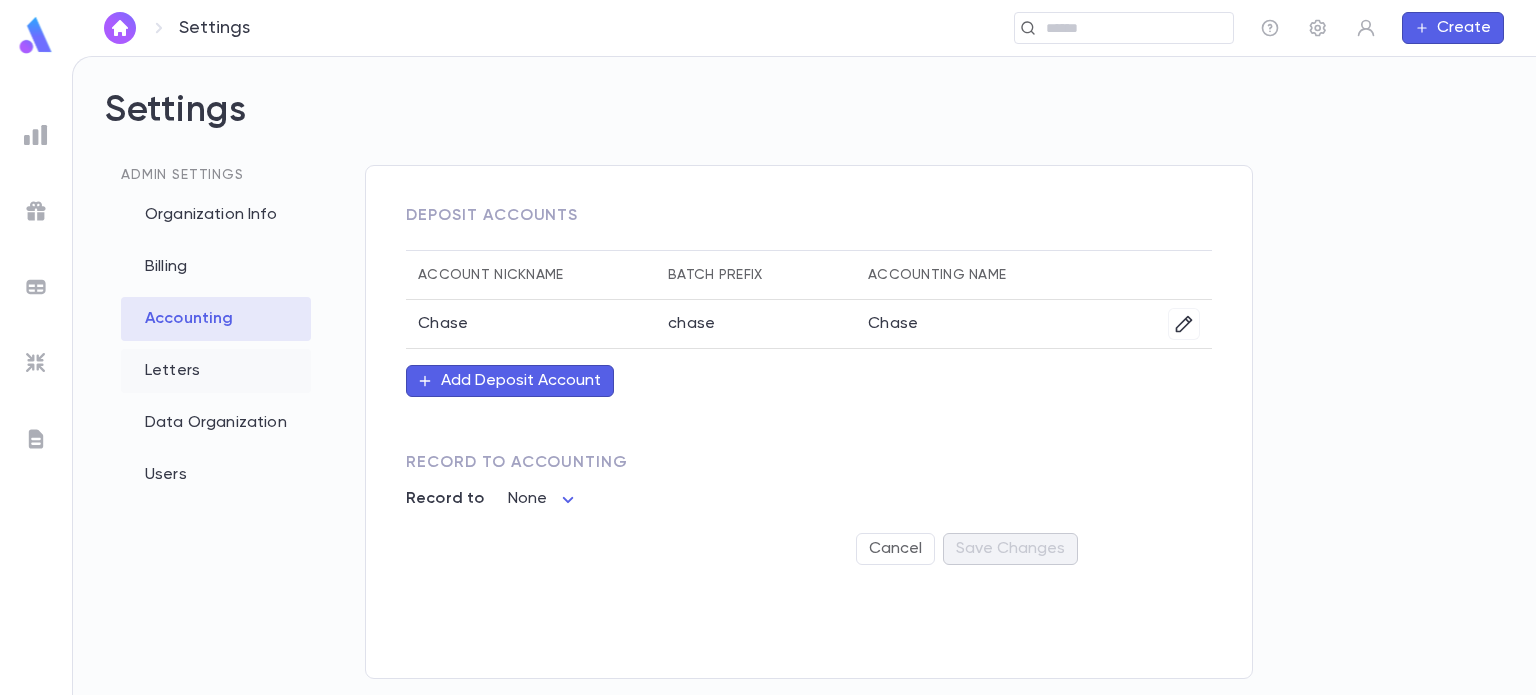 click on "Letters" at bounding box center (216, 371) 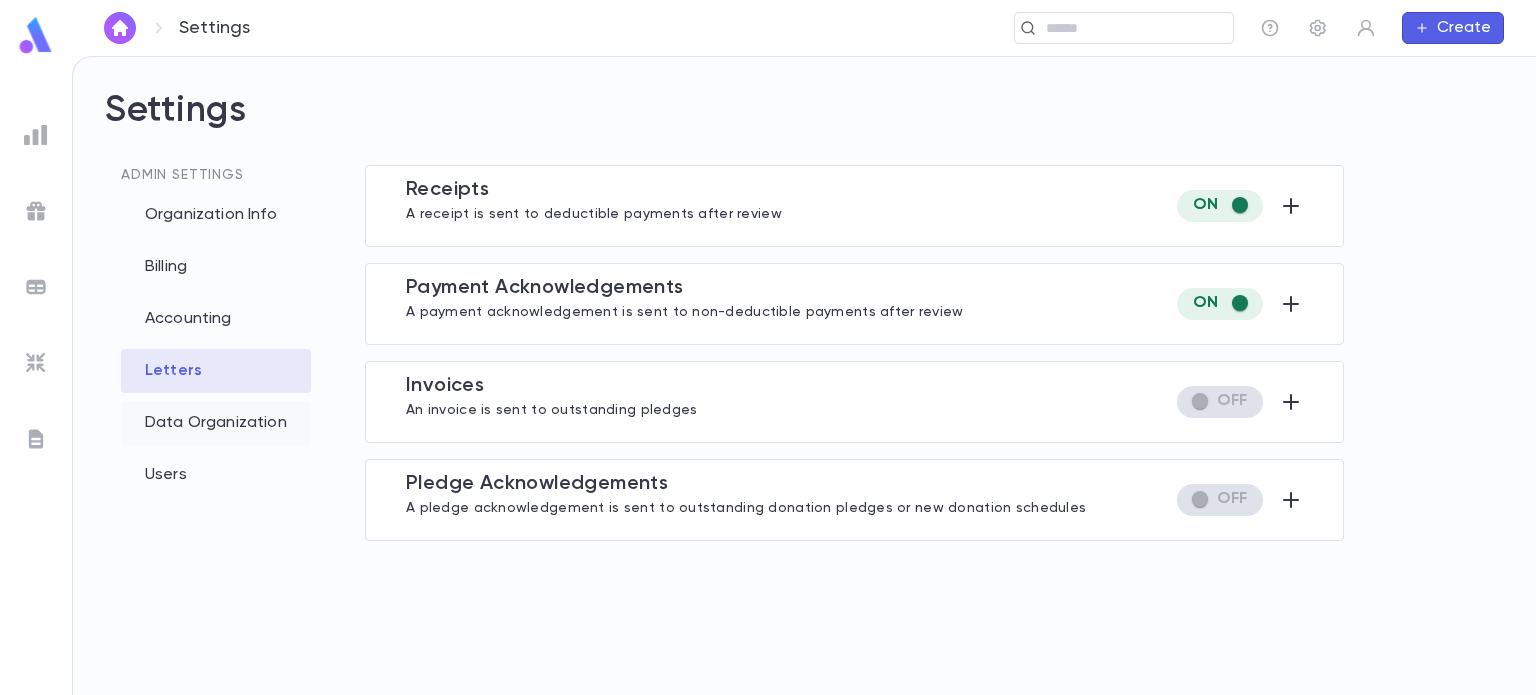 click on "Data Organization" at bounding box center (216, 423) 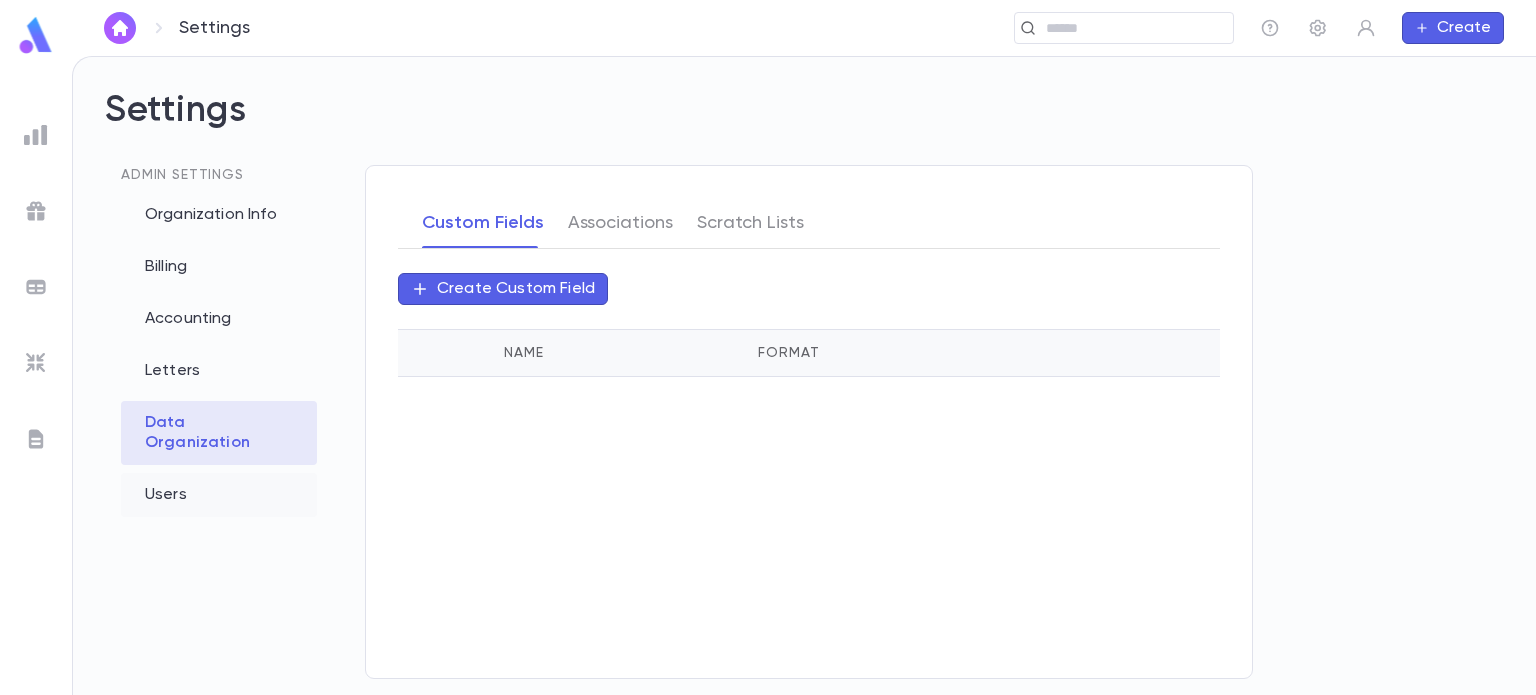 click on "Users" at bounding box center [219, 495] 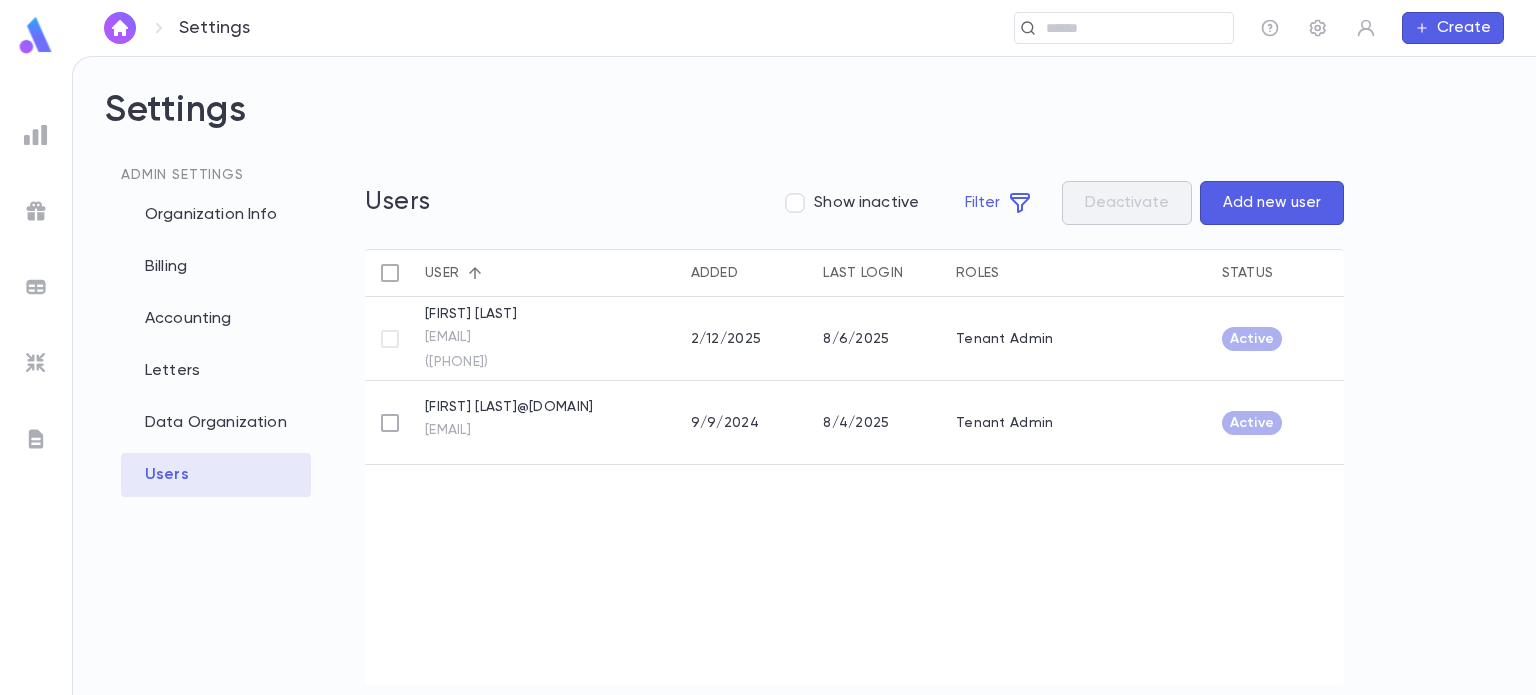 click at bounding box center [36, 211] 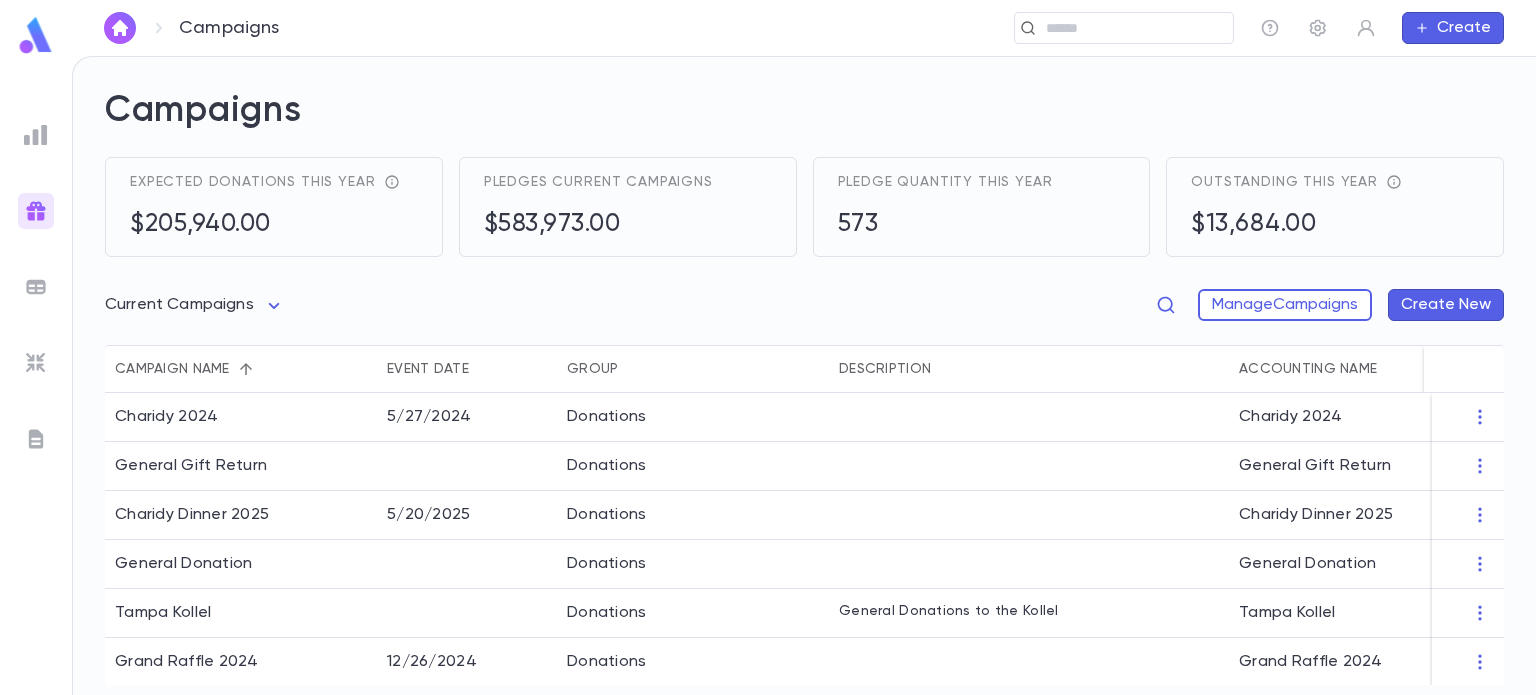 click on "Create New" at bounding box center [1446, 305] 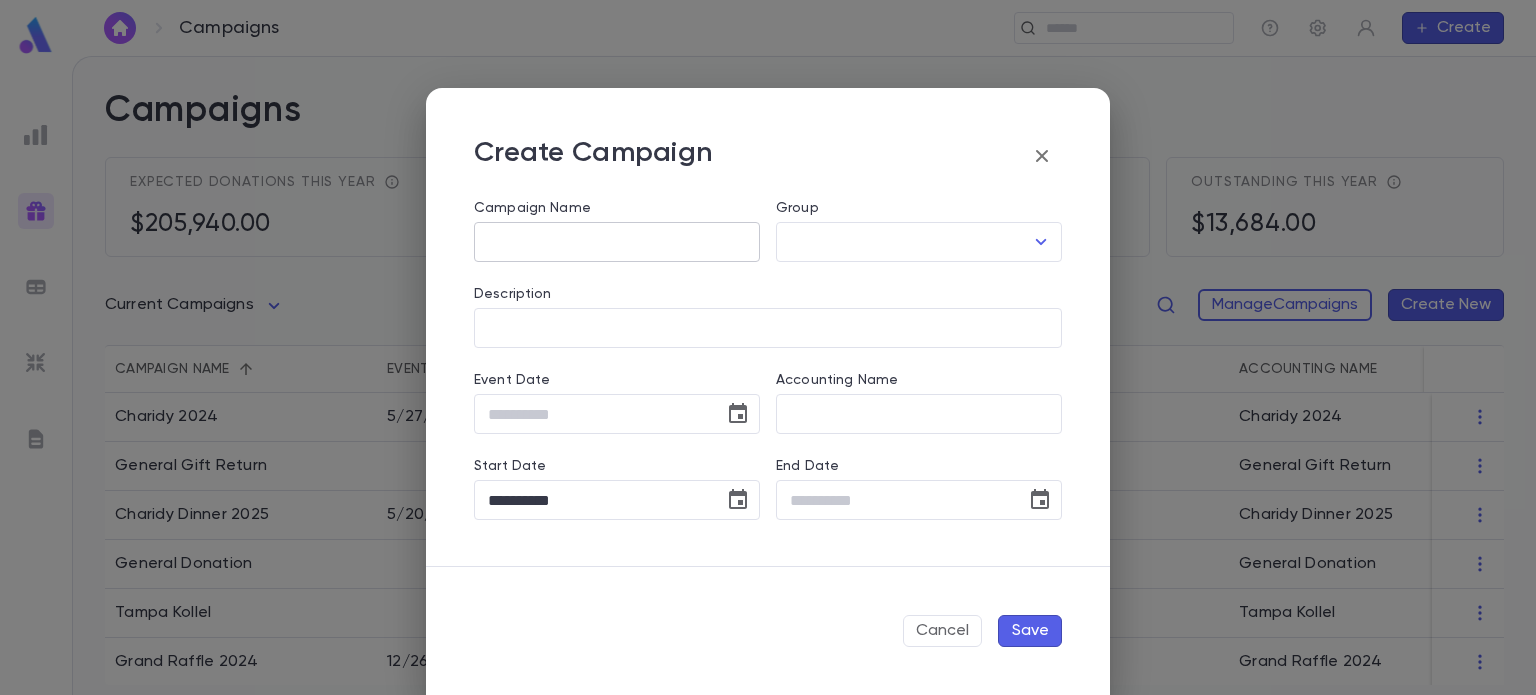 click on "Campaign Name" at bounding box center [617, 242] 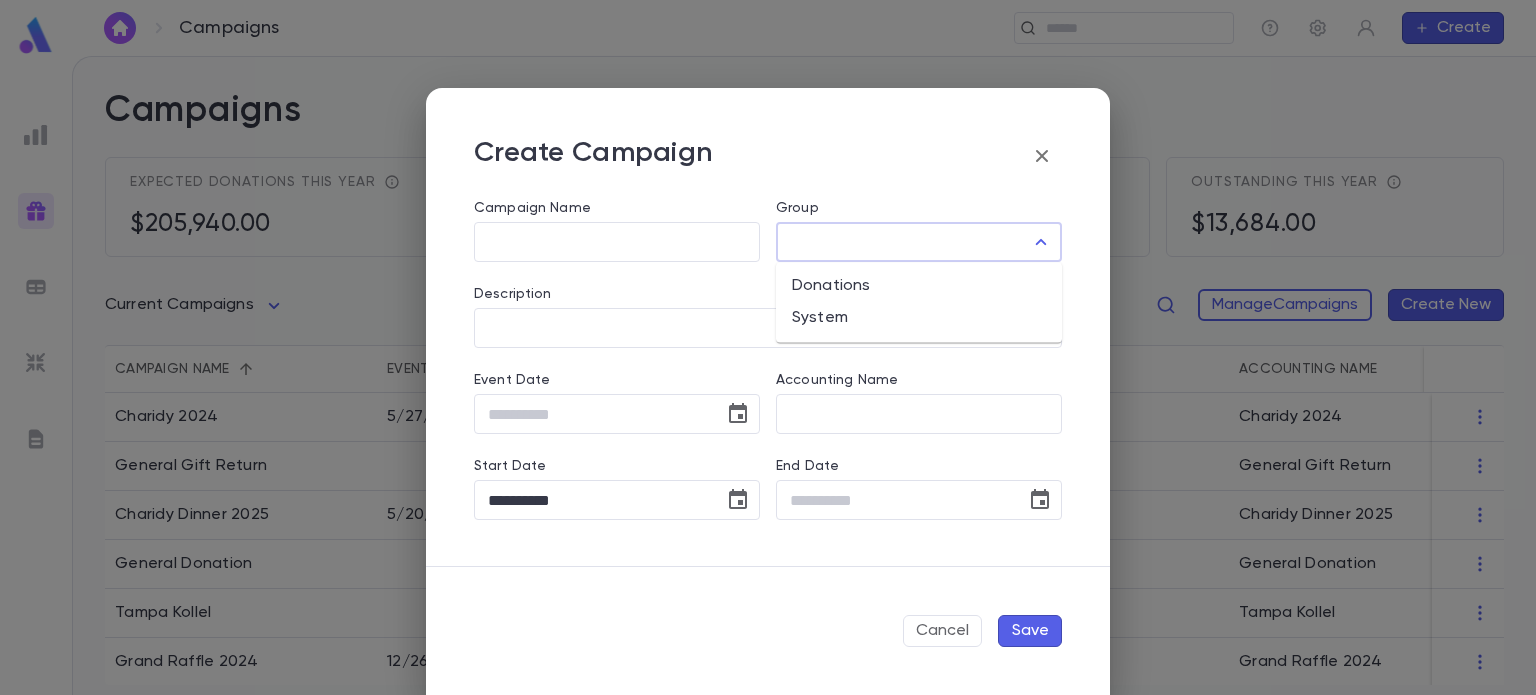 click on "Group" at bounding box center (904, 242) 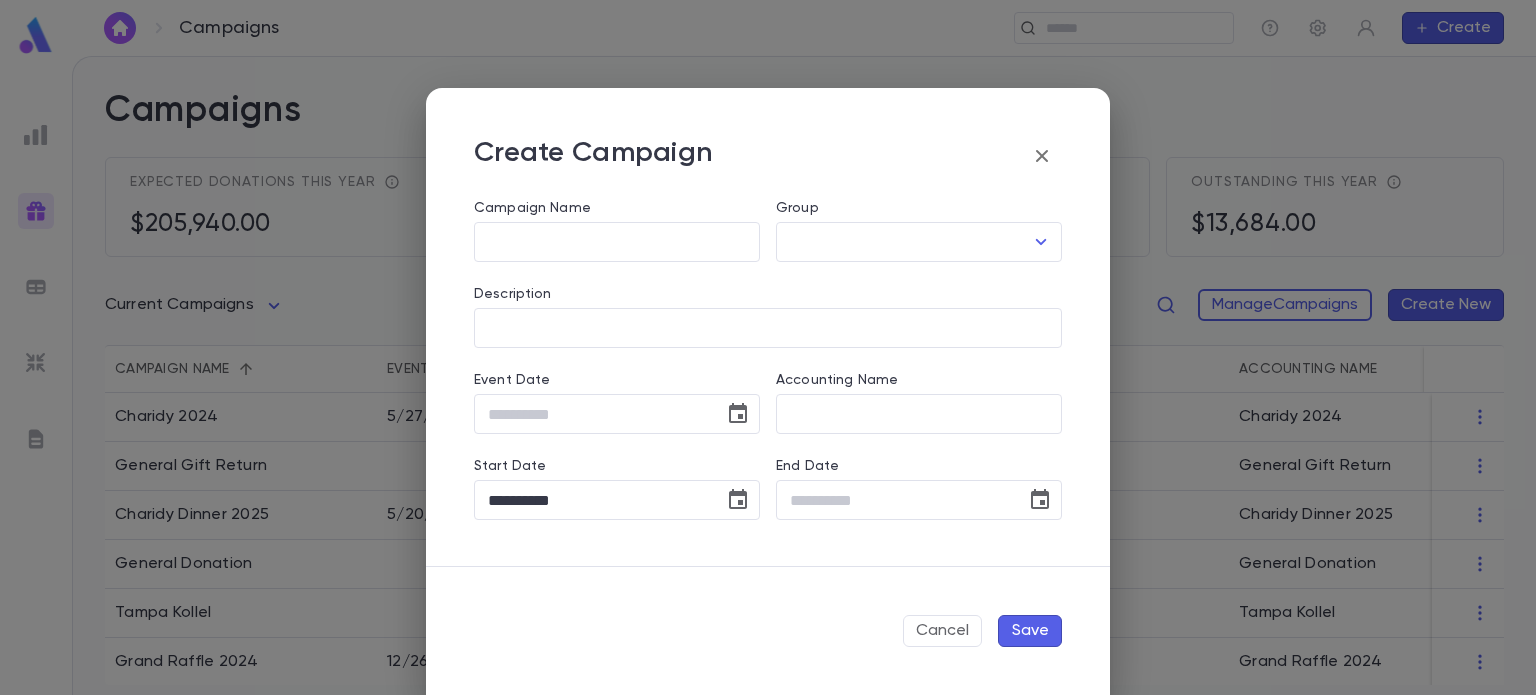 click on "Description ​" at bounding box center [760, 305] 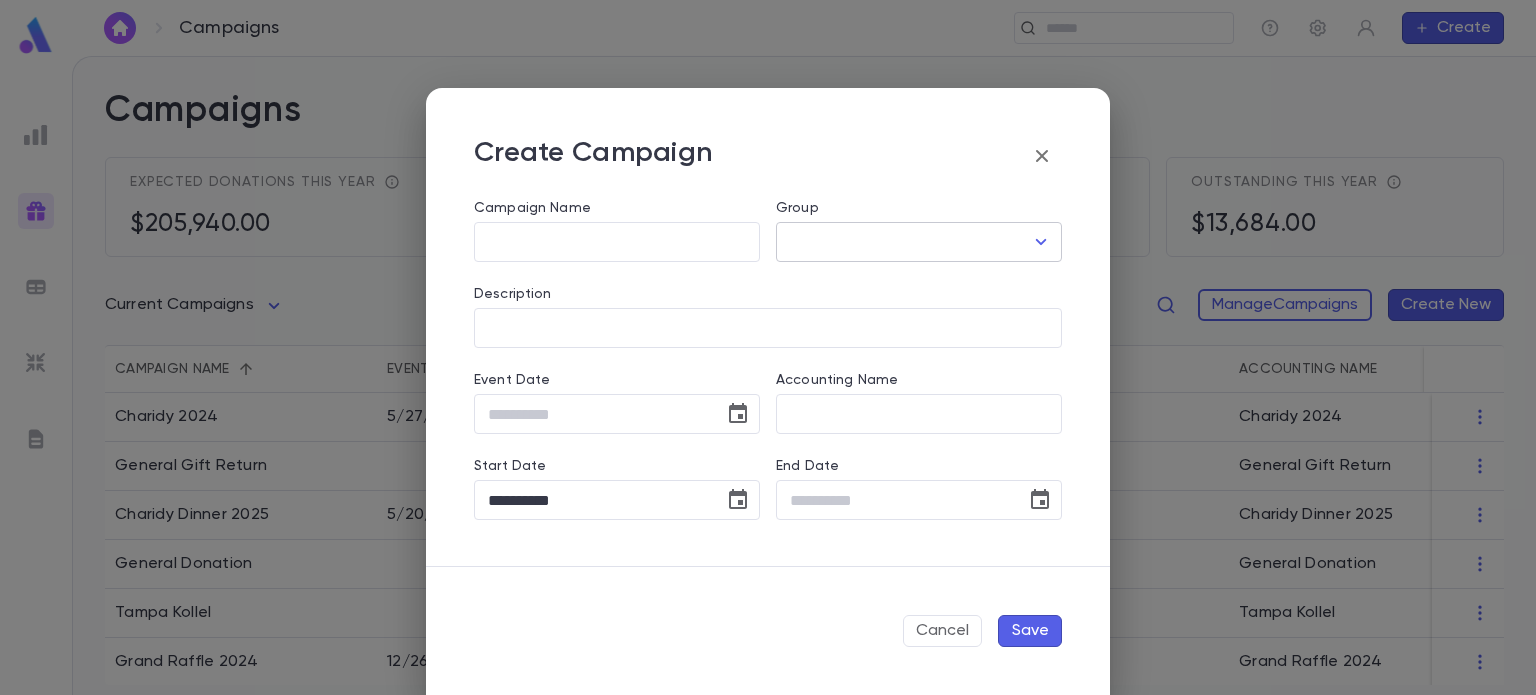 click on "Group" at bounding box center (904, 242) 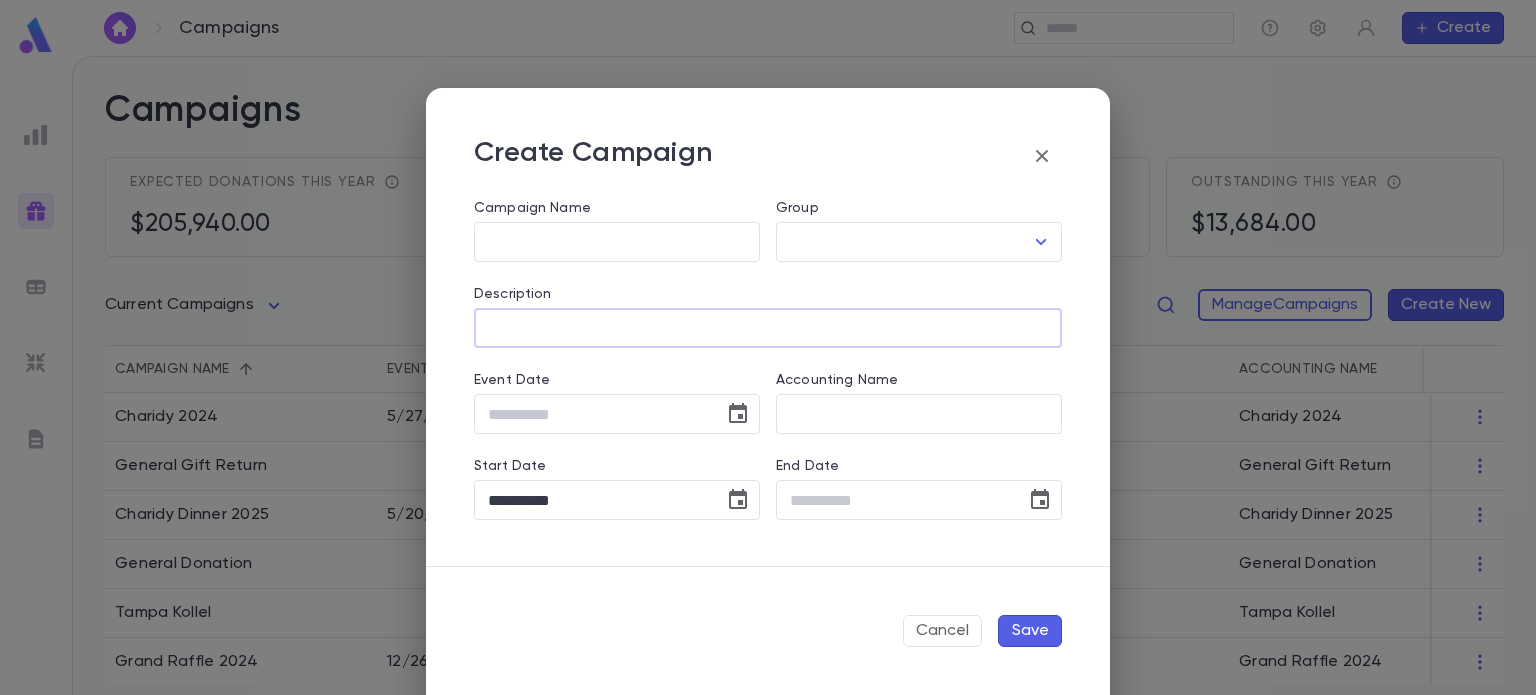 click on "Description" at bounding box center (768, 328) 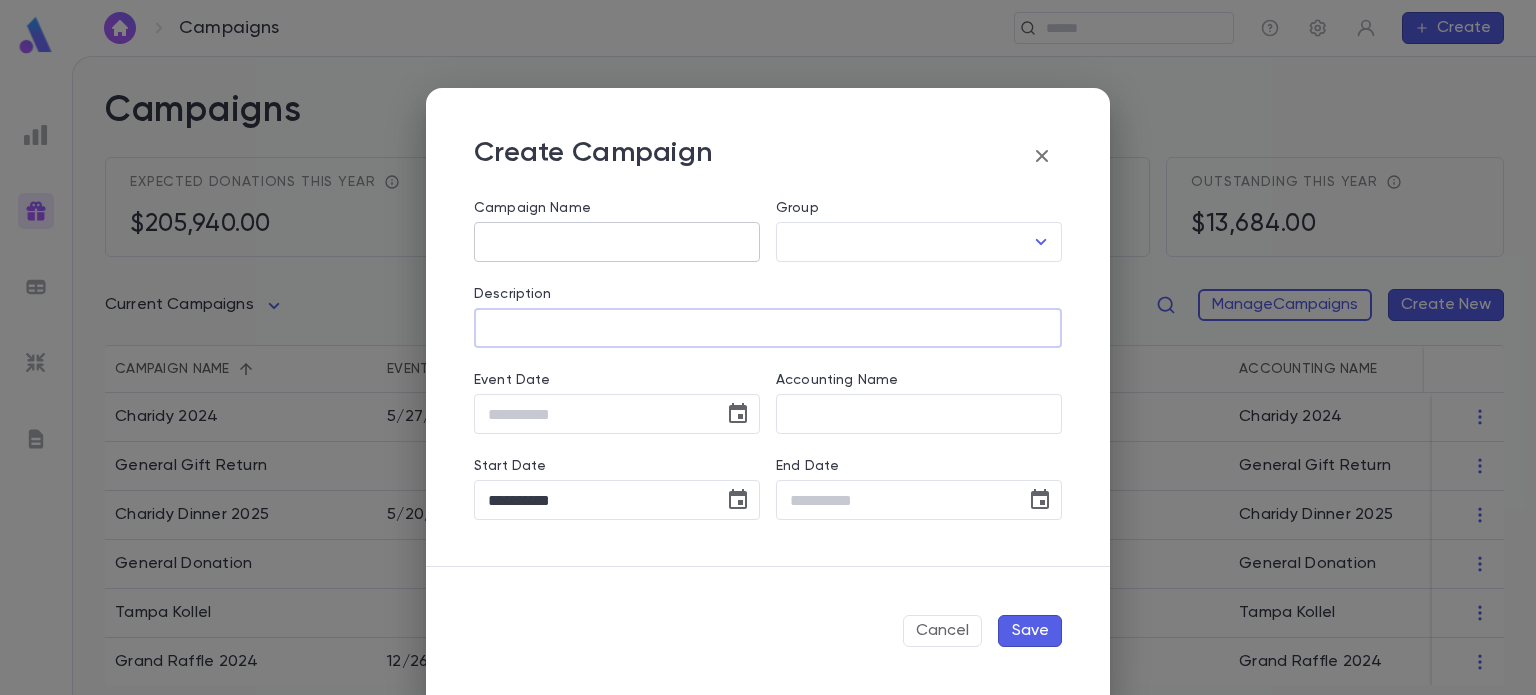 click on "Campaign Name" at bounding box center [617, 242] 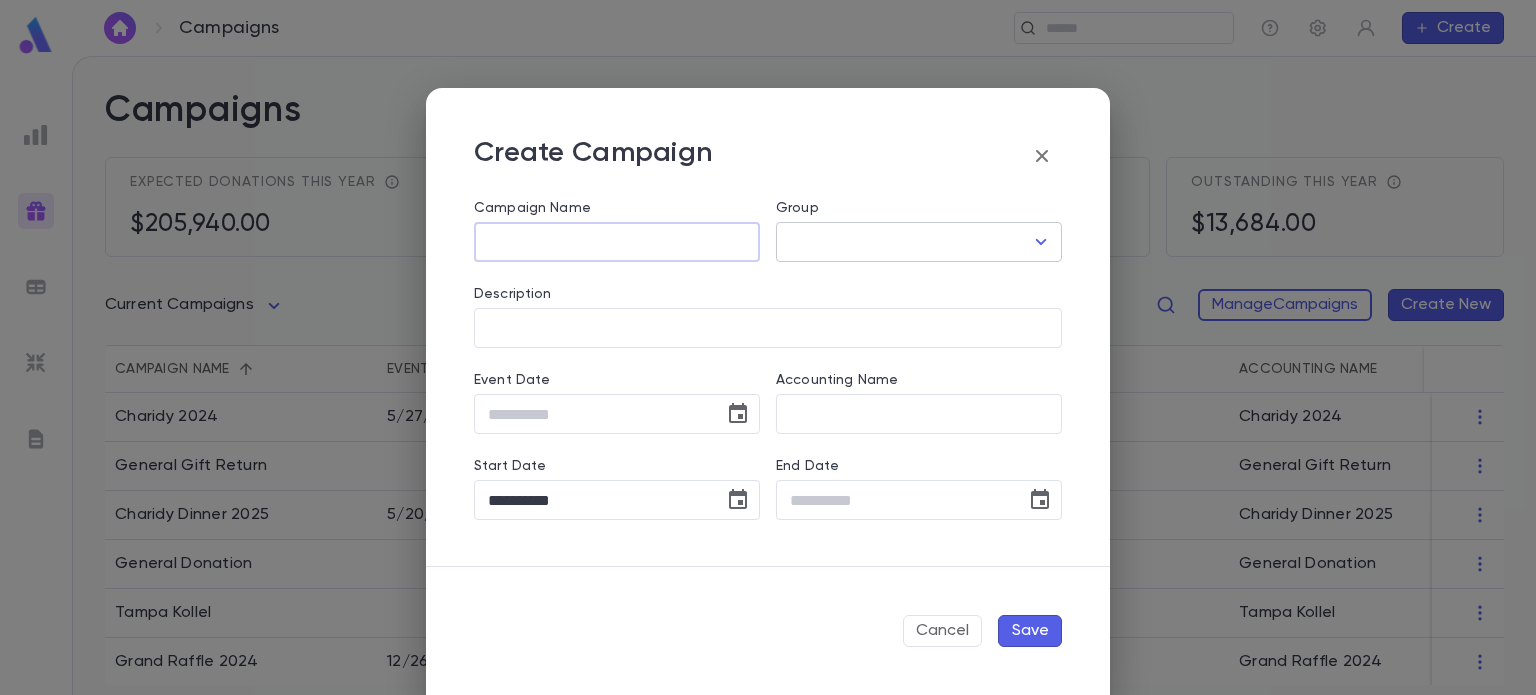 click on "Group" at bounding box center (904, 242) 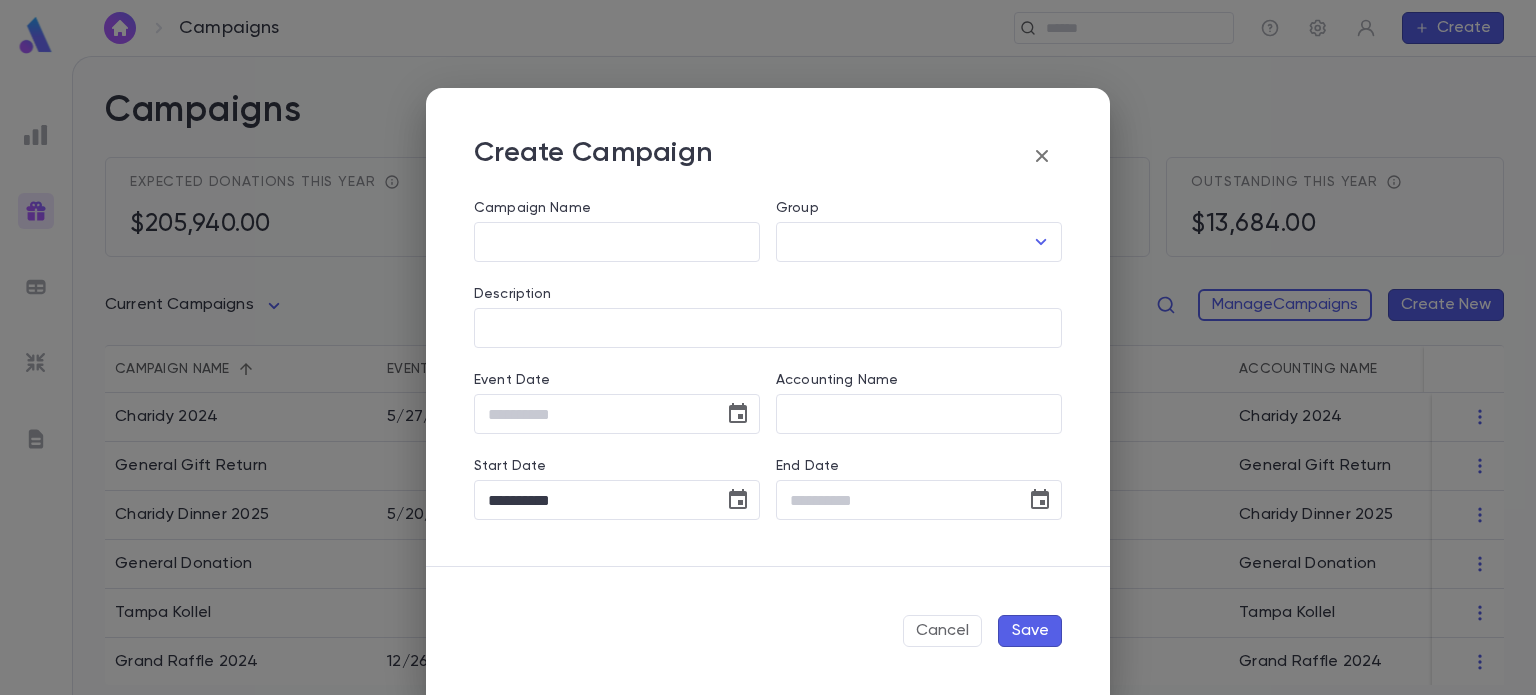 click on "Create Campaign" at bounding box center (768, 156) 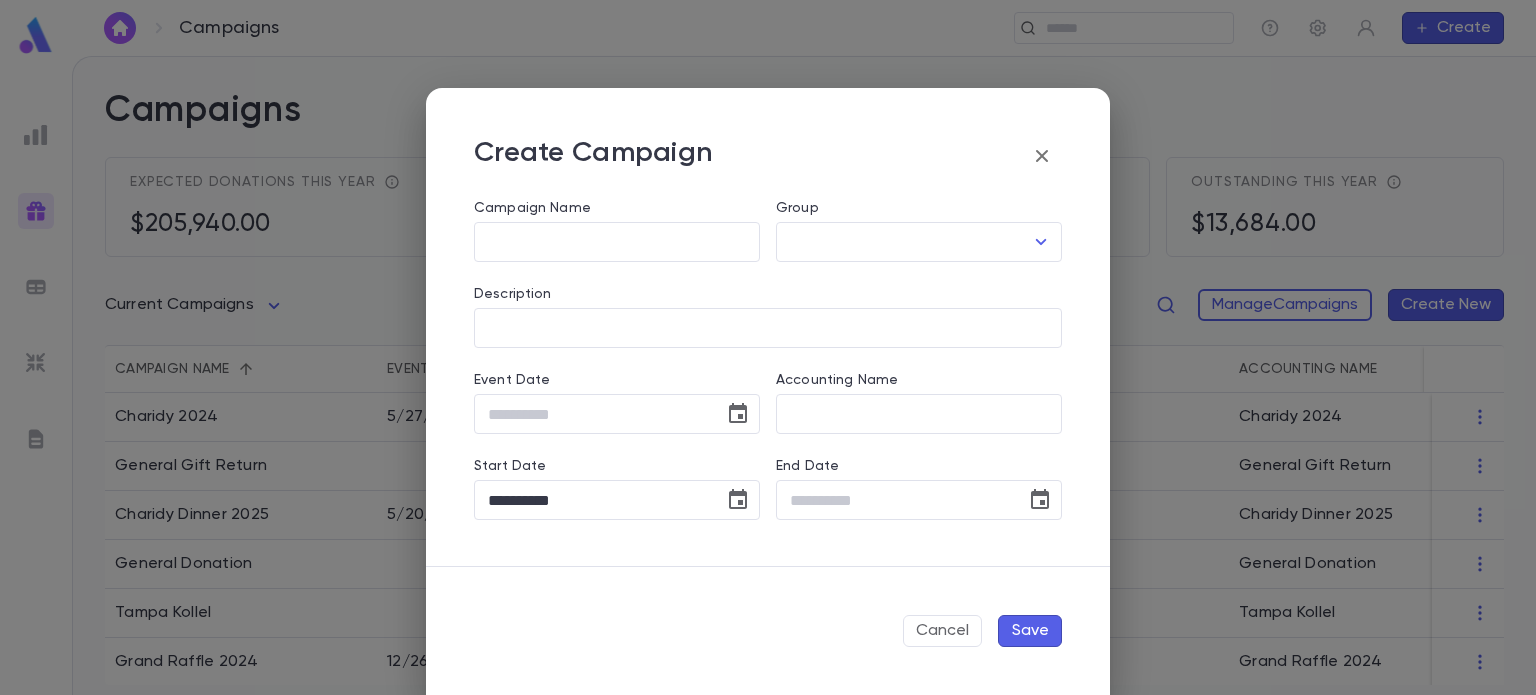 click 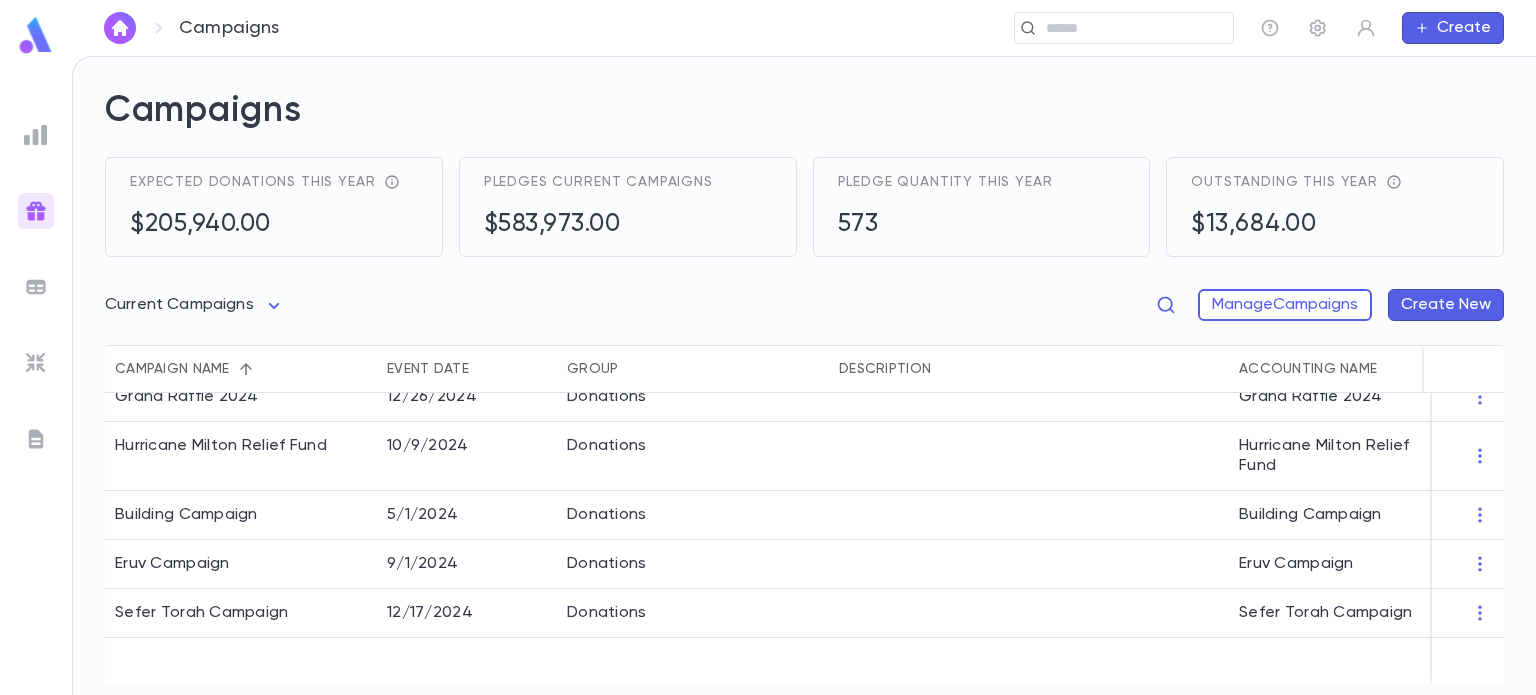scroll, scrollTop: 0, scrollLeft: 0, axis: both 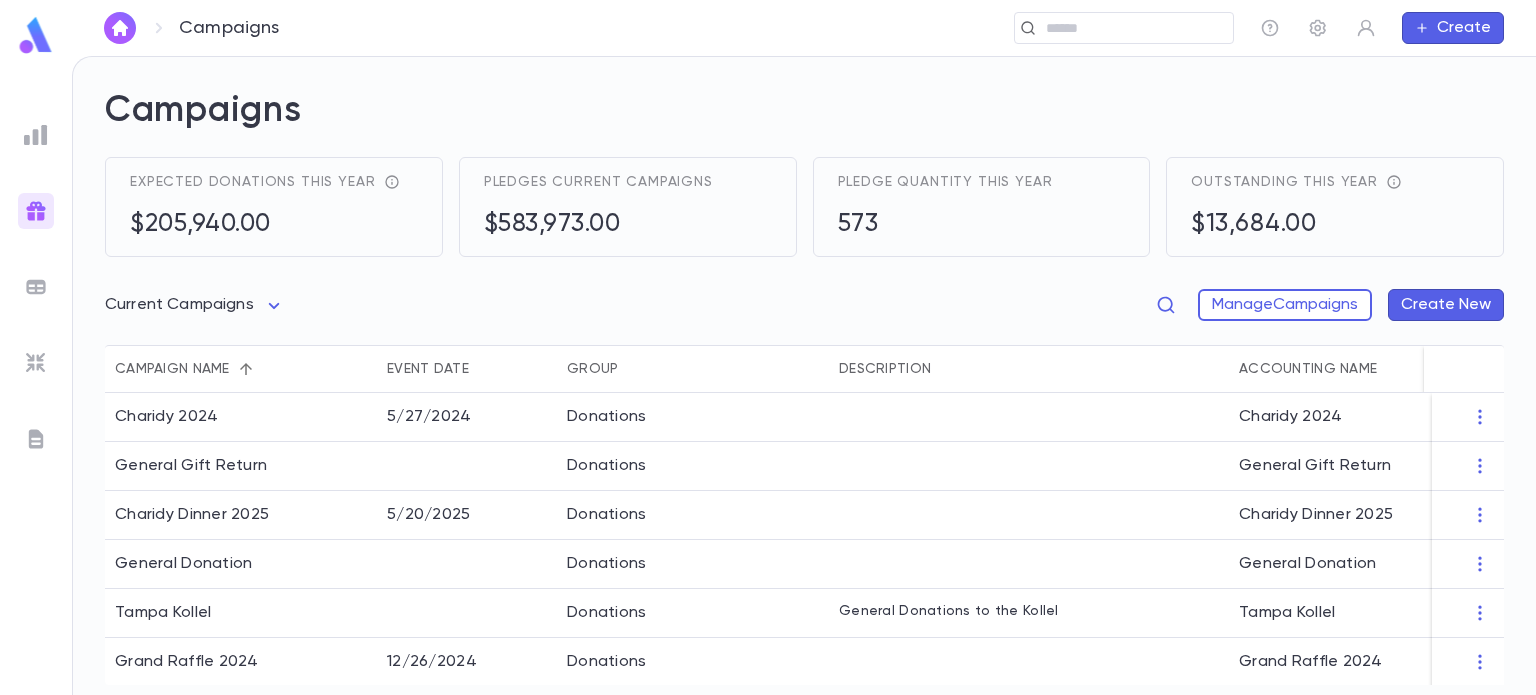 type 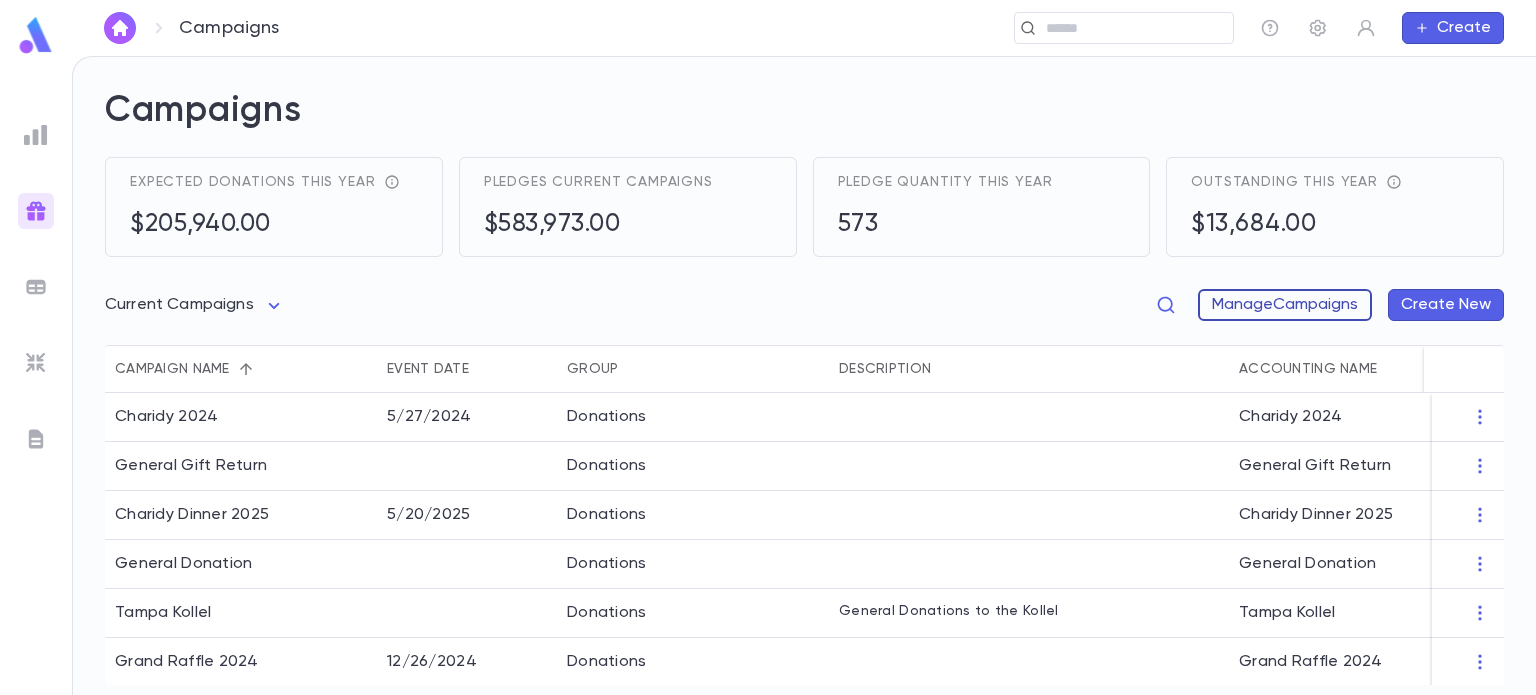 click on "Manage  Campaigns" at bounding box center (1285, 305) 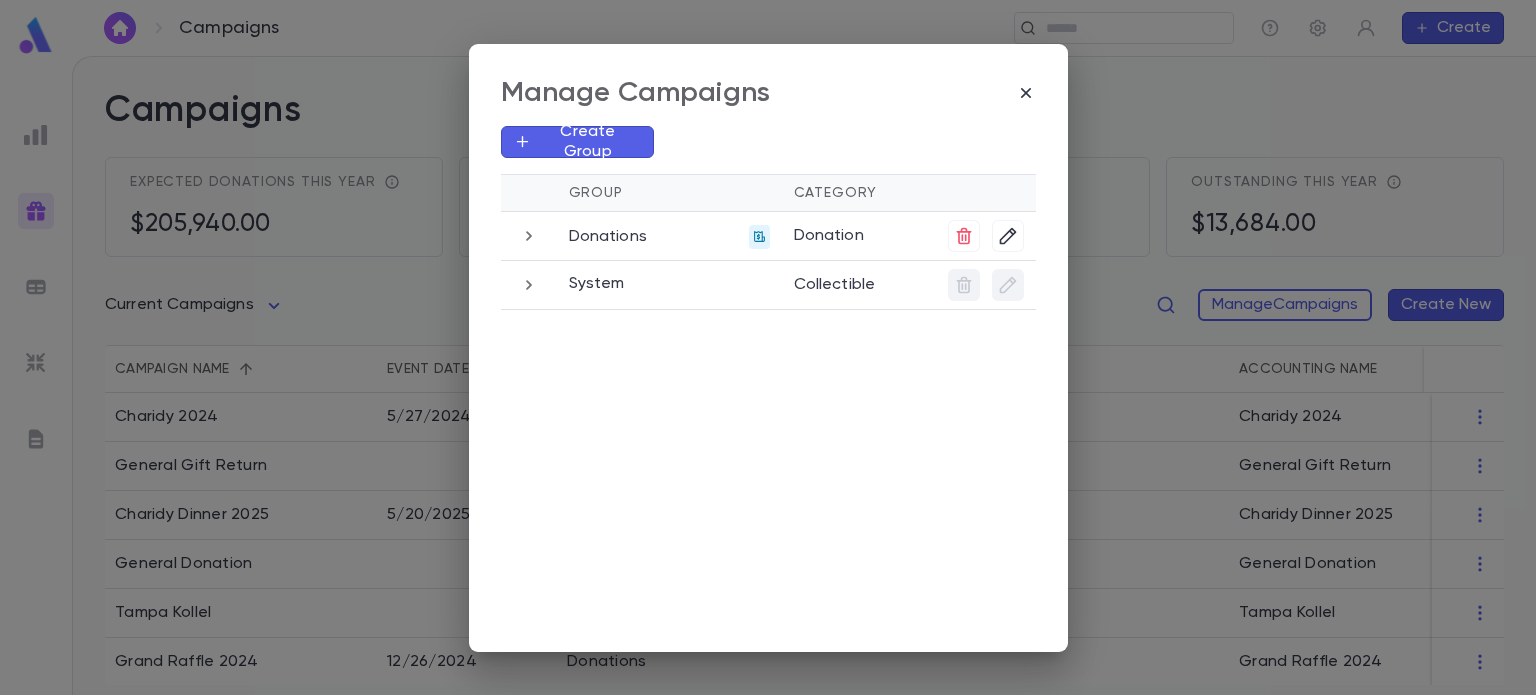 click on "Create Group" at bounding box center [577, 142] 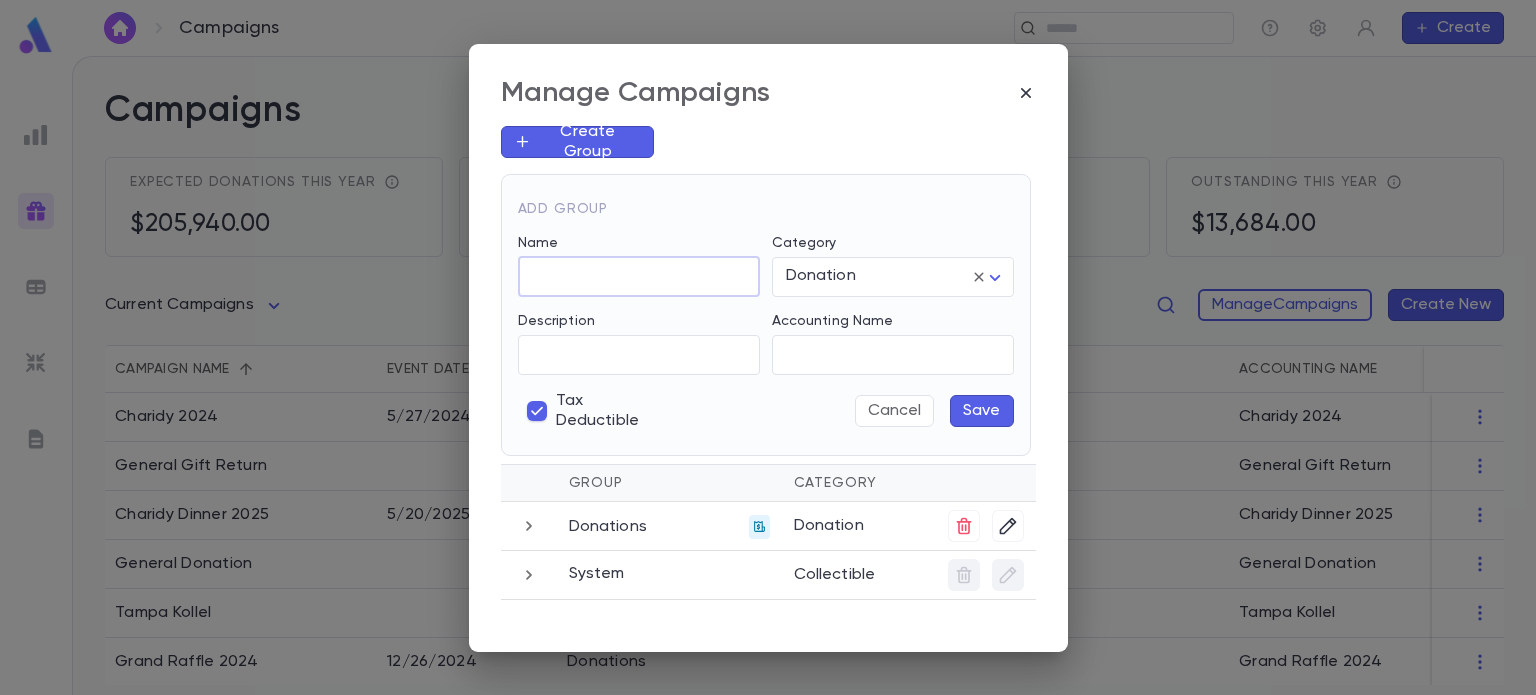 click on "Name" at bounding box center (639, 276) 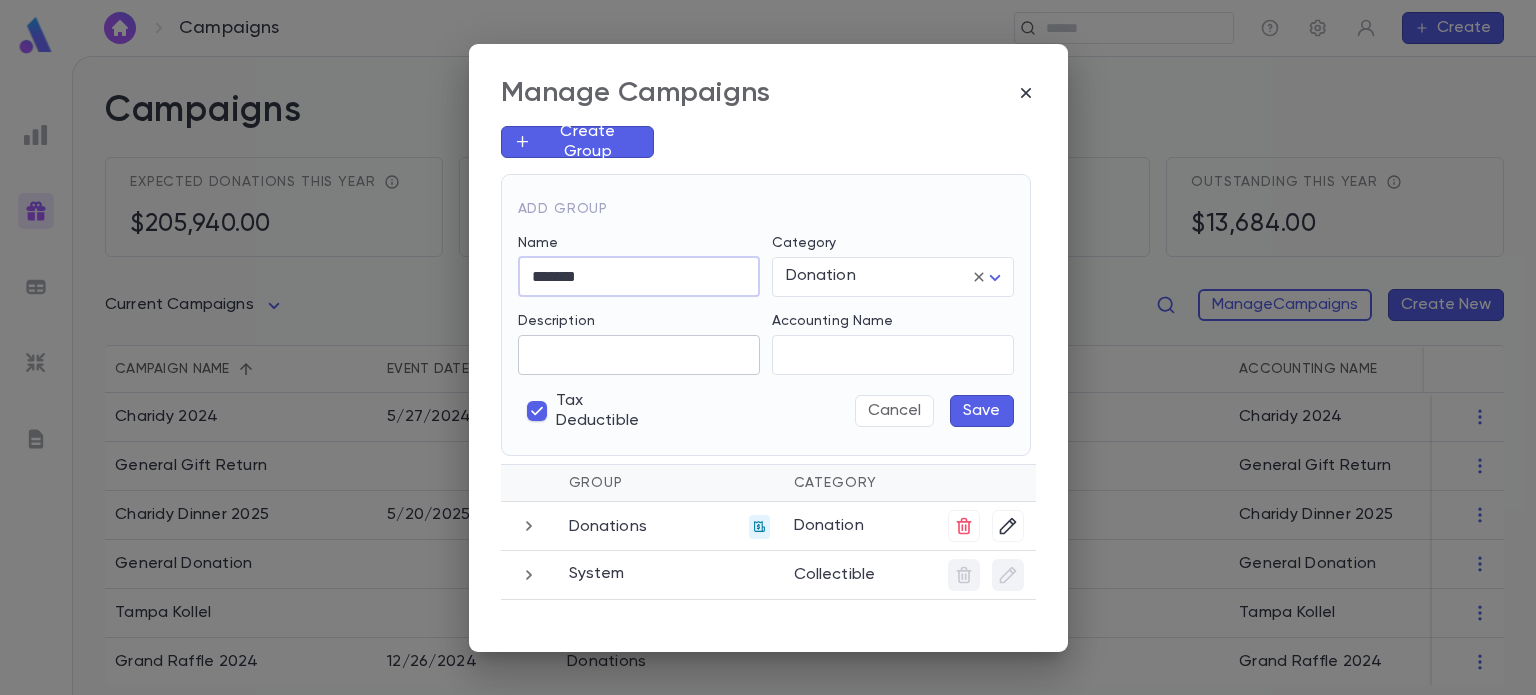 type on "*******" 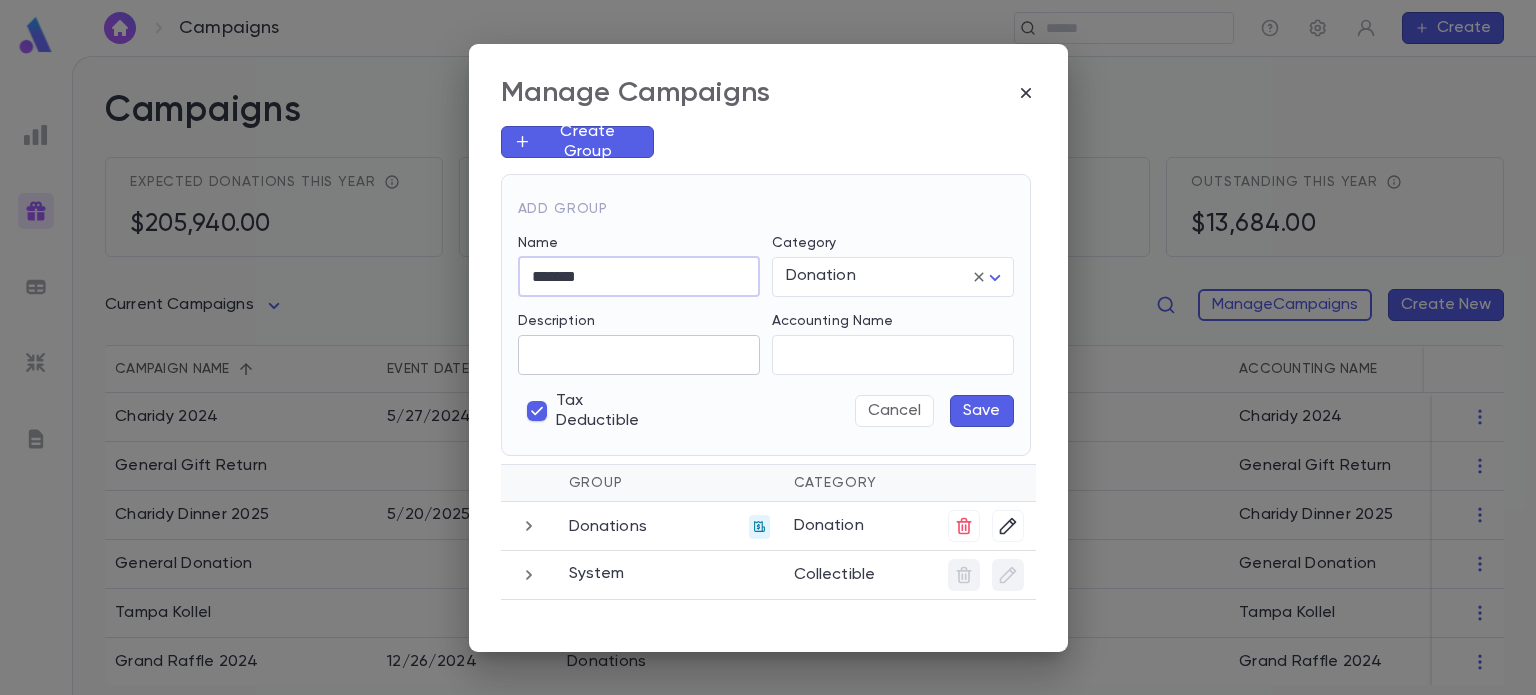 type on "*******" 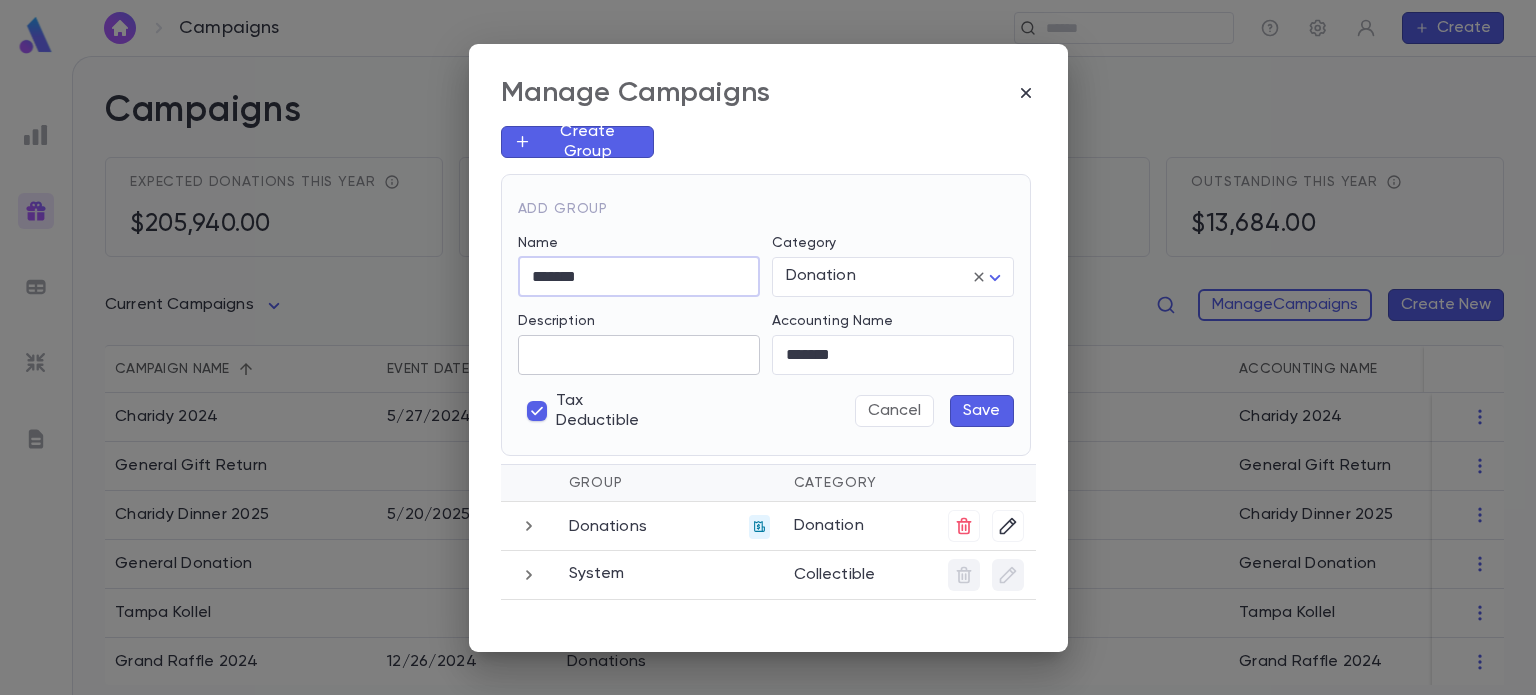 click on "Description" at bounding box center [639, 354] 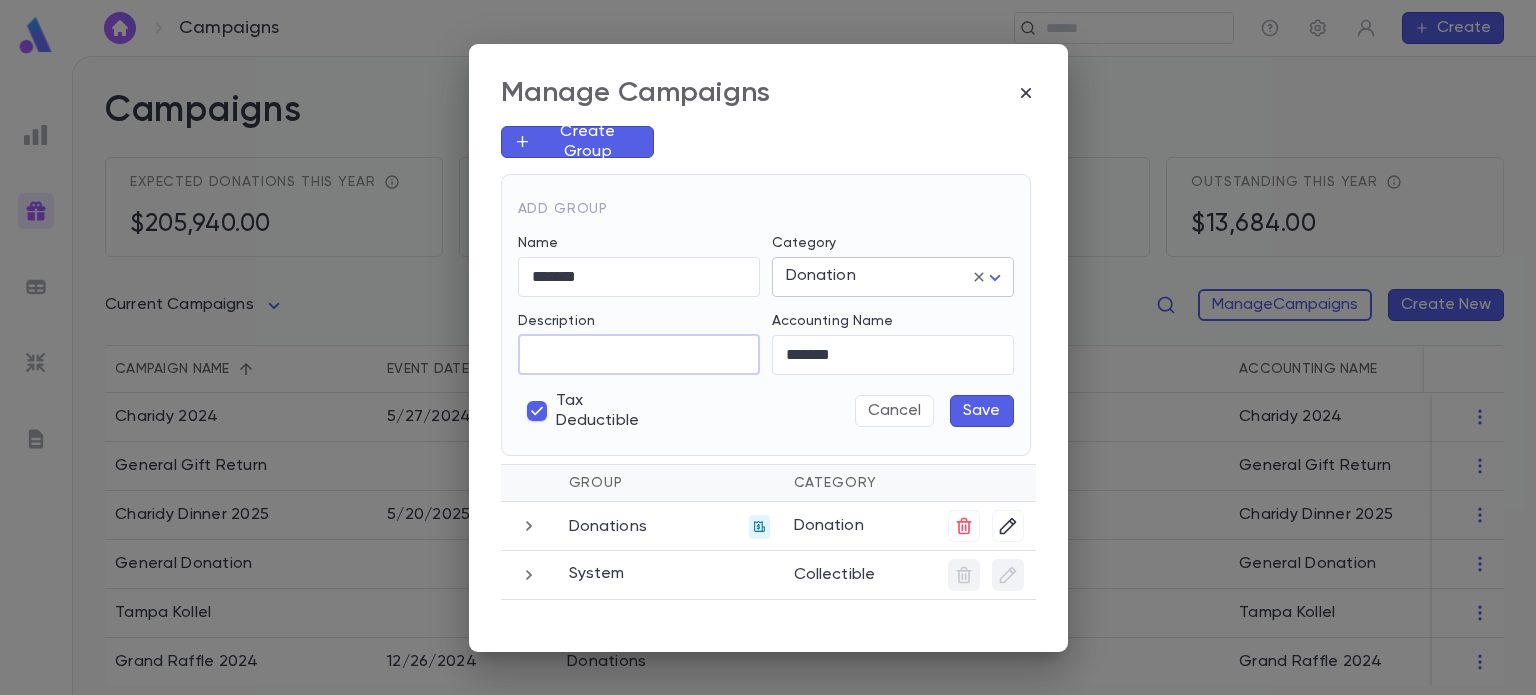 click on "Campaigns ​  Create Campaigns Expected donations this year $205,940.00 Pledges current campaigns $583,973.00 Pledge quantity this year 573 Outstanding this year $13,684.00 Current Campaigns **** Manage  Campaigns Create New Campaign name Event Date Group Description Accounting Name Start Date End Date Charidy 2024 5/27/2024 Donations Charidy 2024 5/27/2024 General Gift Return Donations General Gift Return 3/21/2025 Charidy Dinner 2025 5/20/2025 Donations Charidy Dinner 2025 5/1/2025 General Donation Donations General Donation 9/20/2024 Tampa Kollel Donations General Donations to the Kollel Tampa Kollel 10/31/2024 Grand Raffle 2024 12/26/2024 Donations Grand Raffle 2024 11/22/2024 Hurricane Milton Relief Fund 10/9/2024 Donations Hurricane Milton Relief Fund 10/9/2024 Building Campaign 5/1/2024 Donations Building Campaign 5/1/2024 Eruv Campaign 9/1/2024 Donations Eruv Campaign 9/1/2024 Profile Log out Account Pledge Payment Edit End Campaign Change Group Delete Donations System Edit End Campaign Change Group" at bounding box center (768, 375) 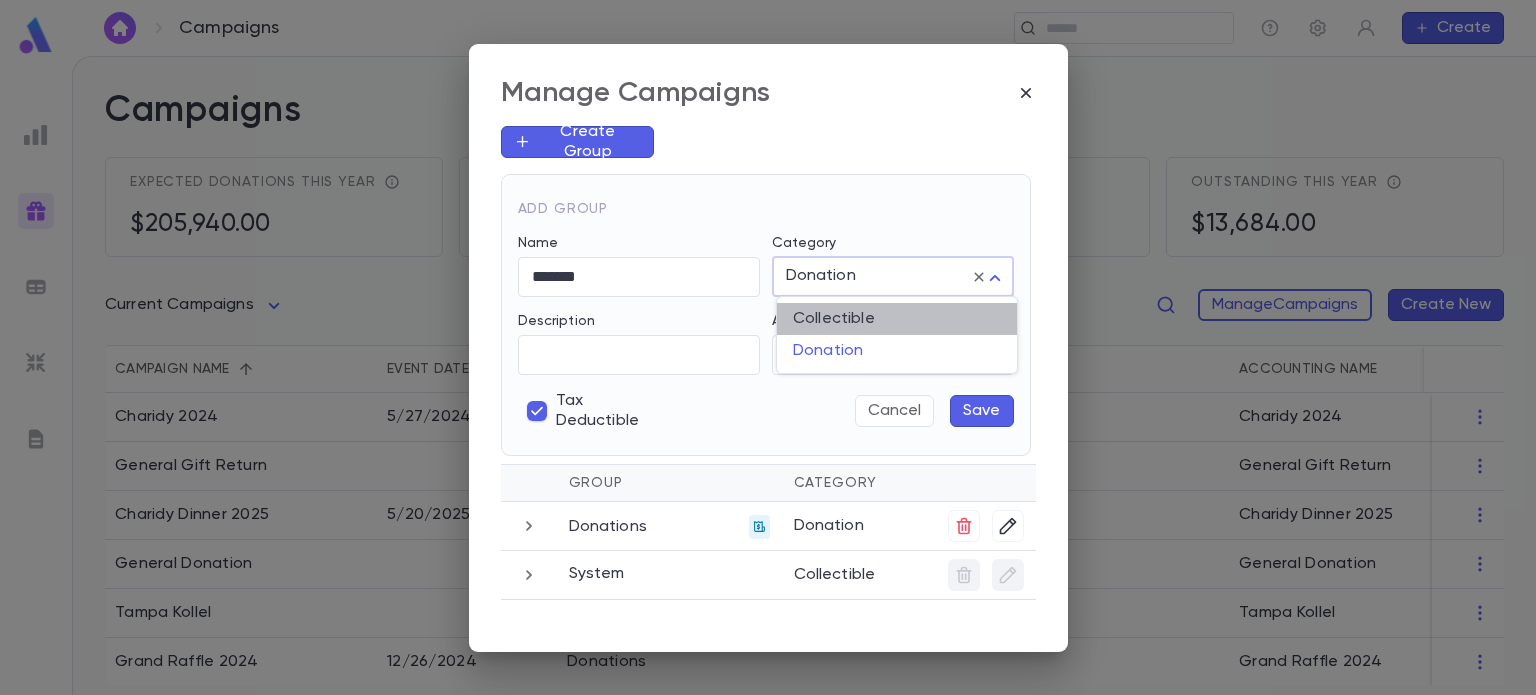 click on "Collectible" at bounding box center (897, 319) 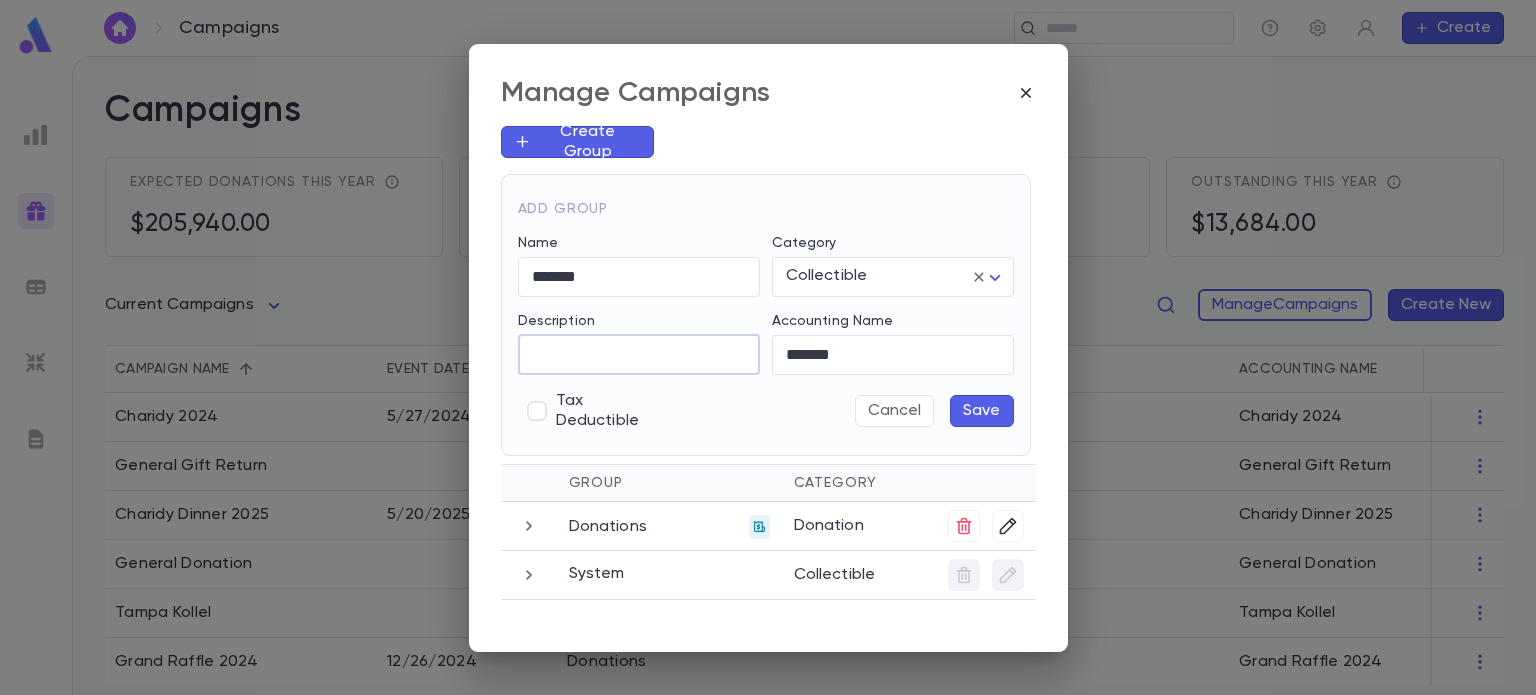 click on "Description" at bounding box center (639, 354) 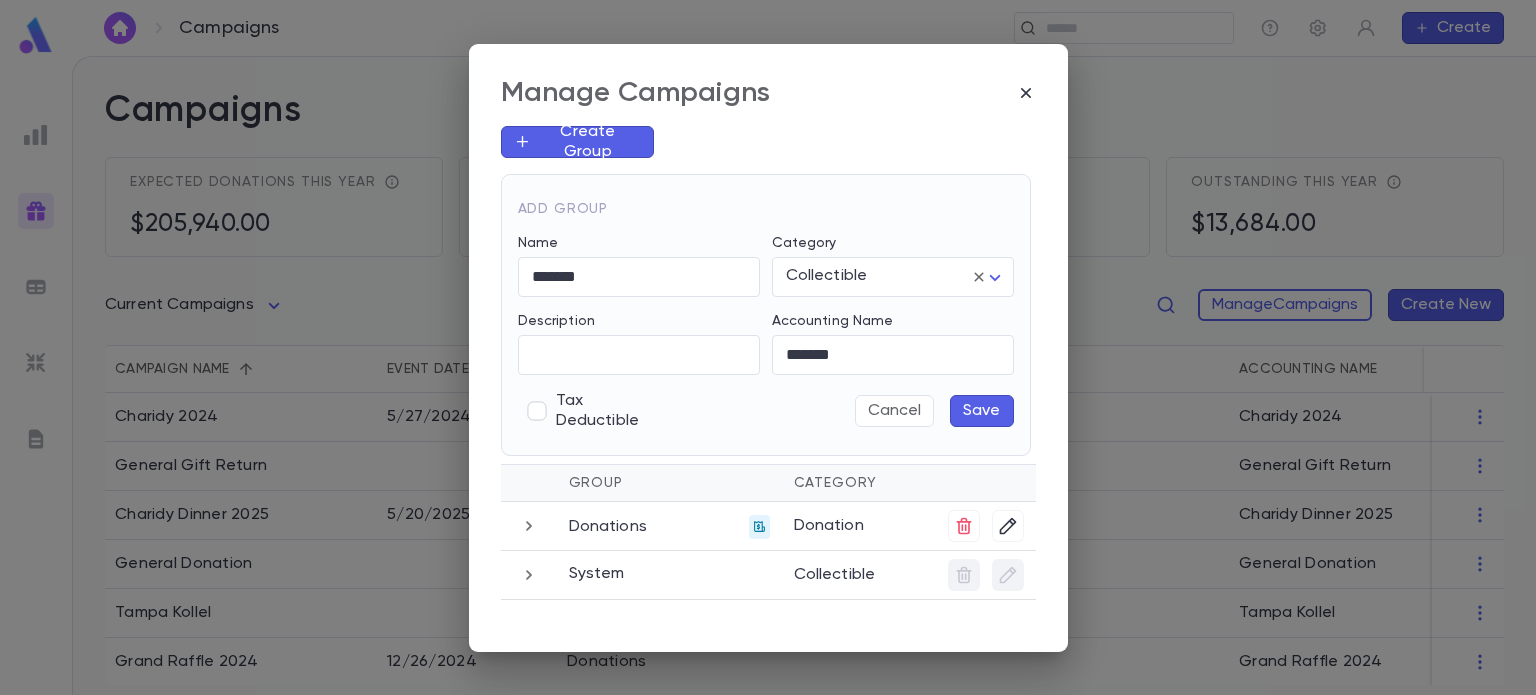 click on "Cancel Save" at bounding box center (834, 411) 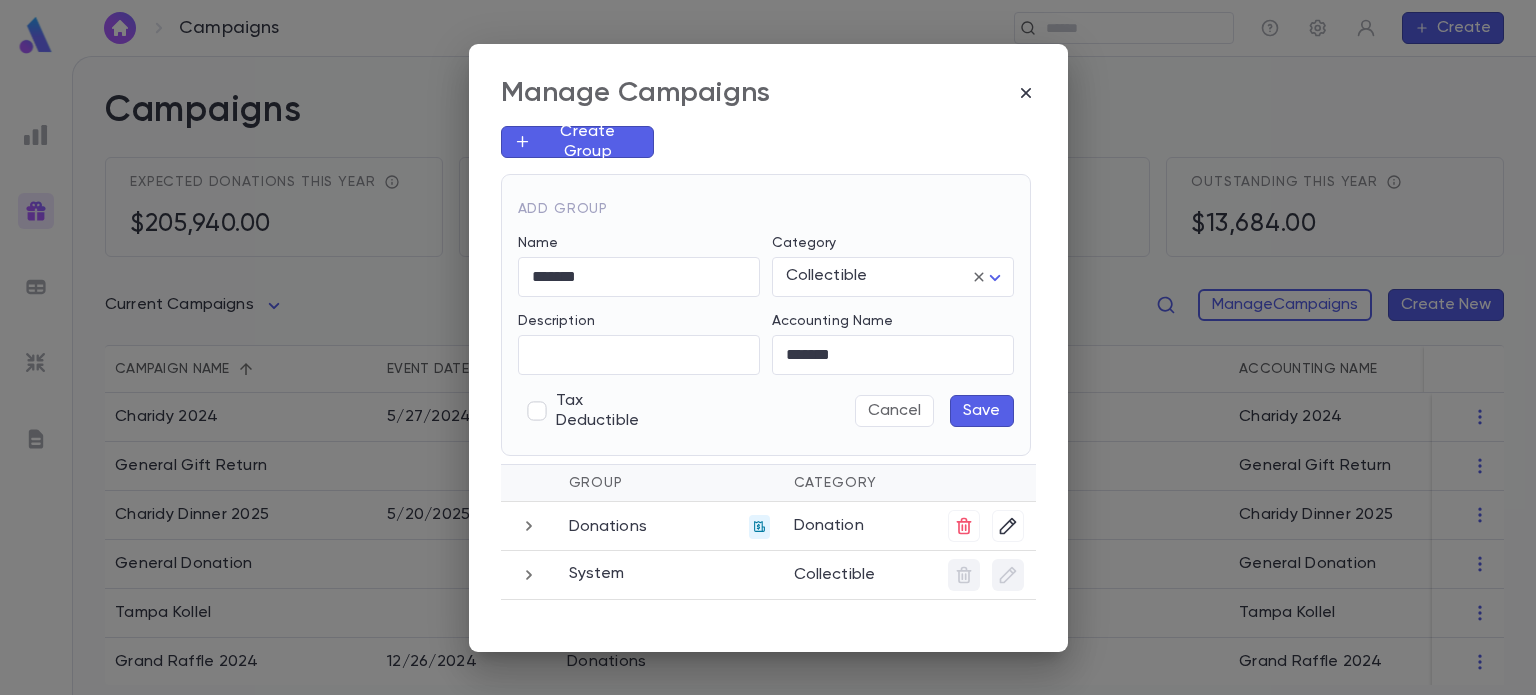 click on "Save" at bounding box center (982, 411) 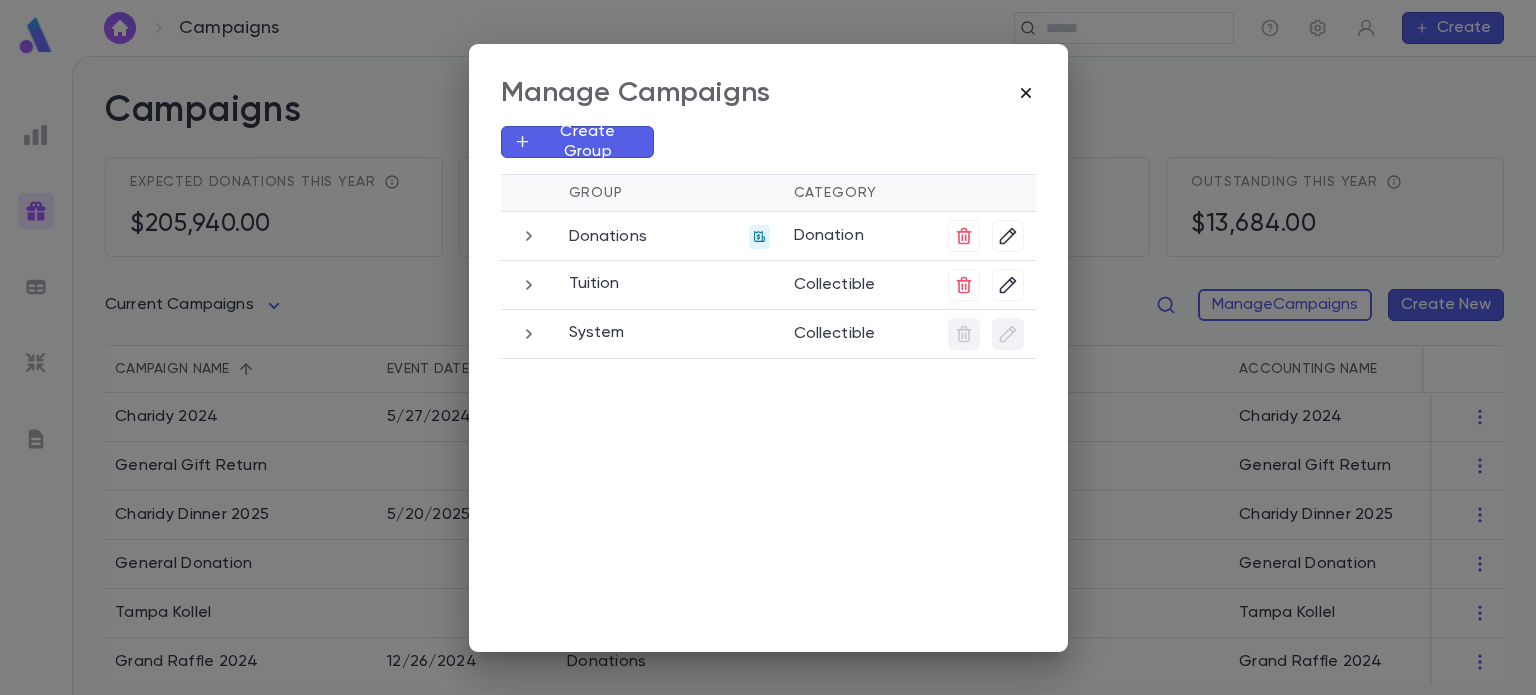 click 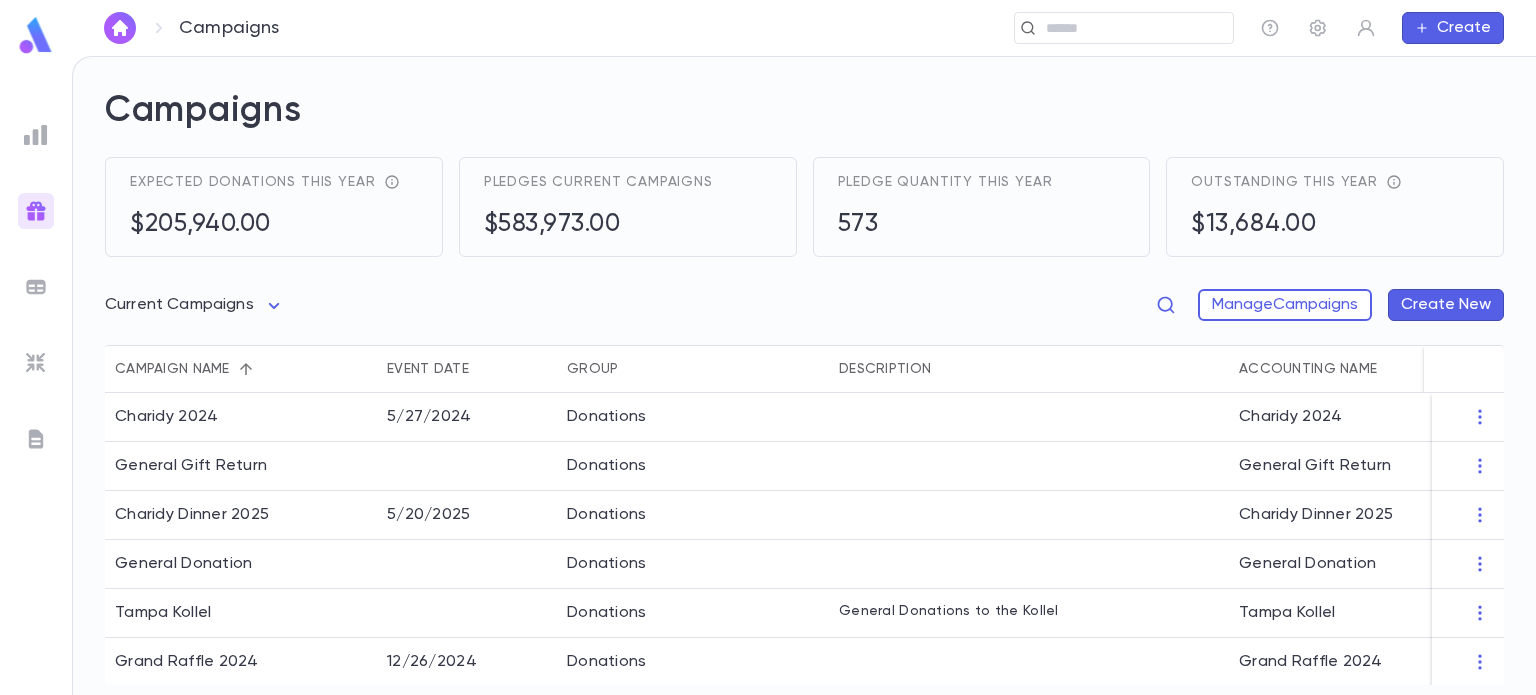 click on "Create New" at bounding box center (1446, 305) 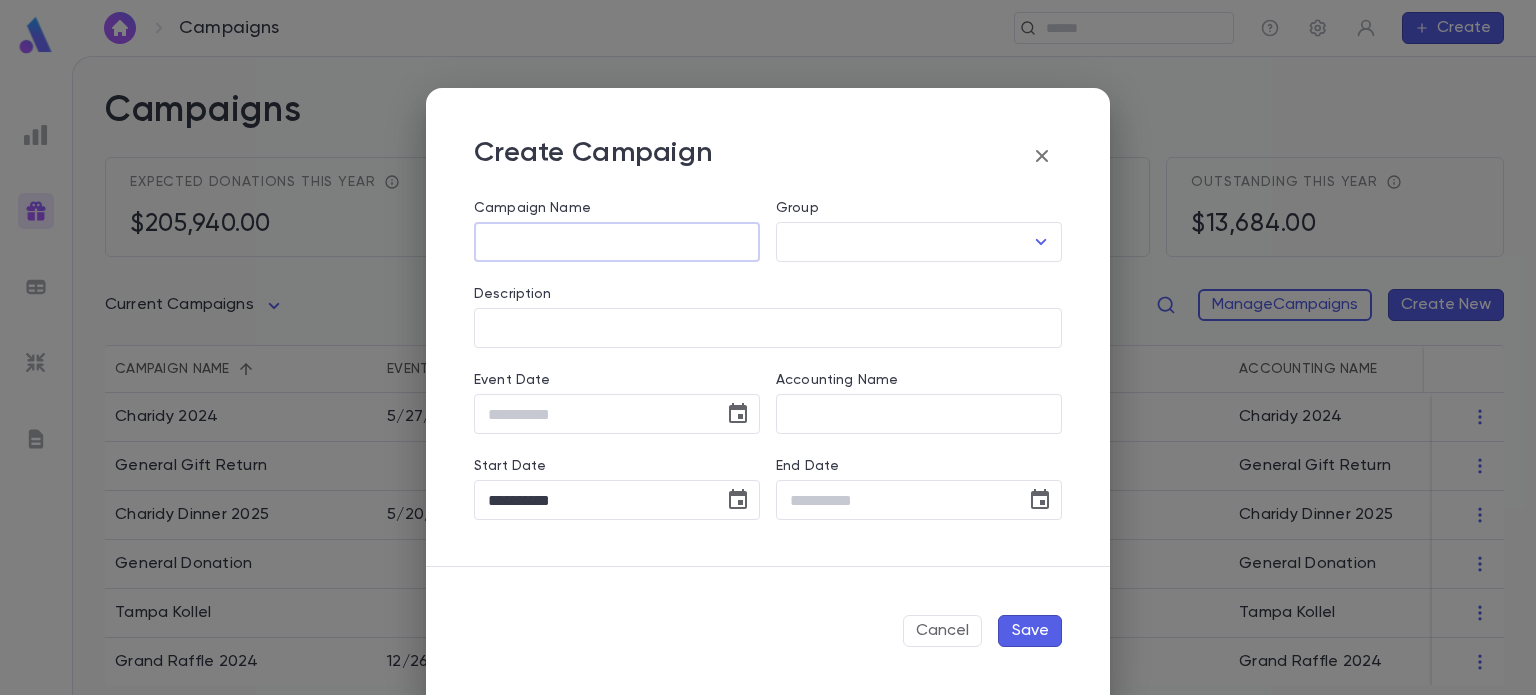 click on "Campaign Name" at bounding box center [617, 242] 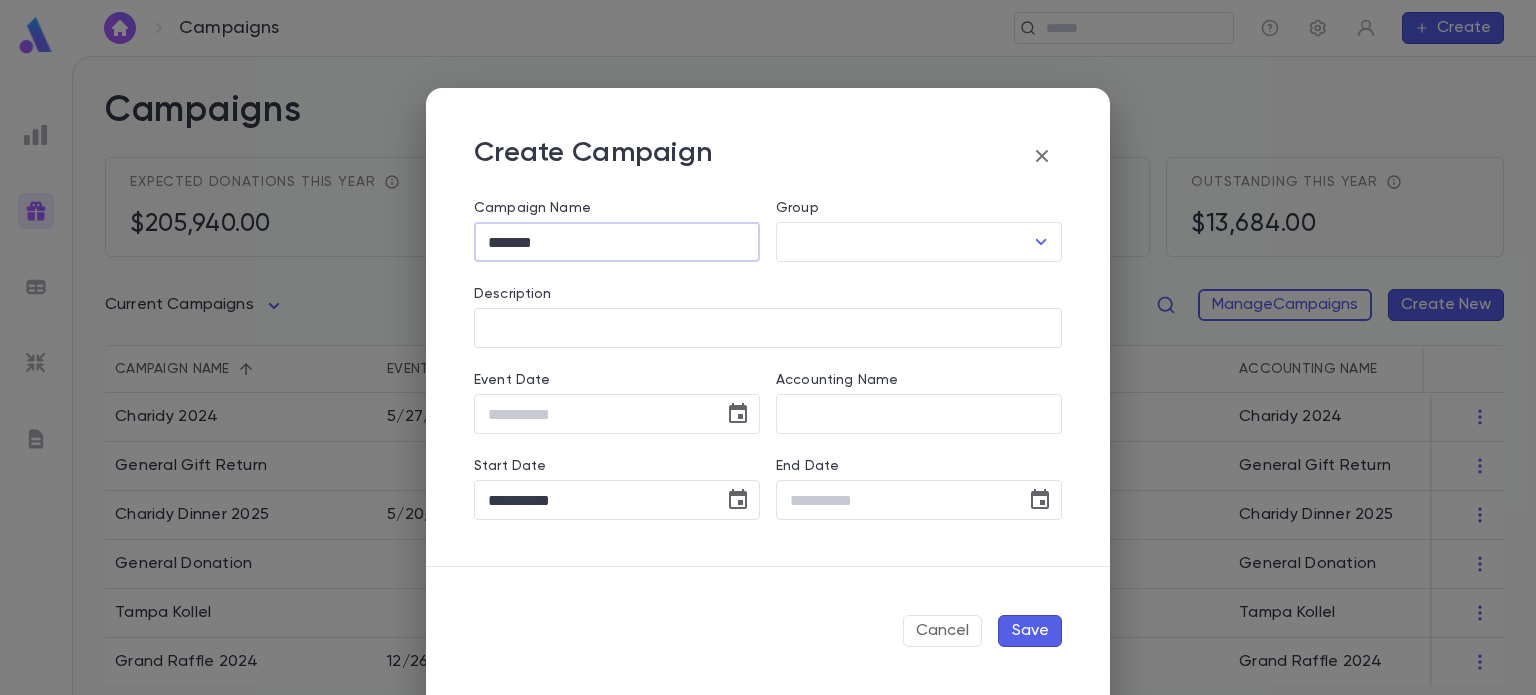 type on "*******" 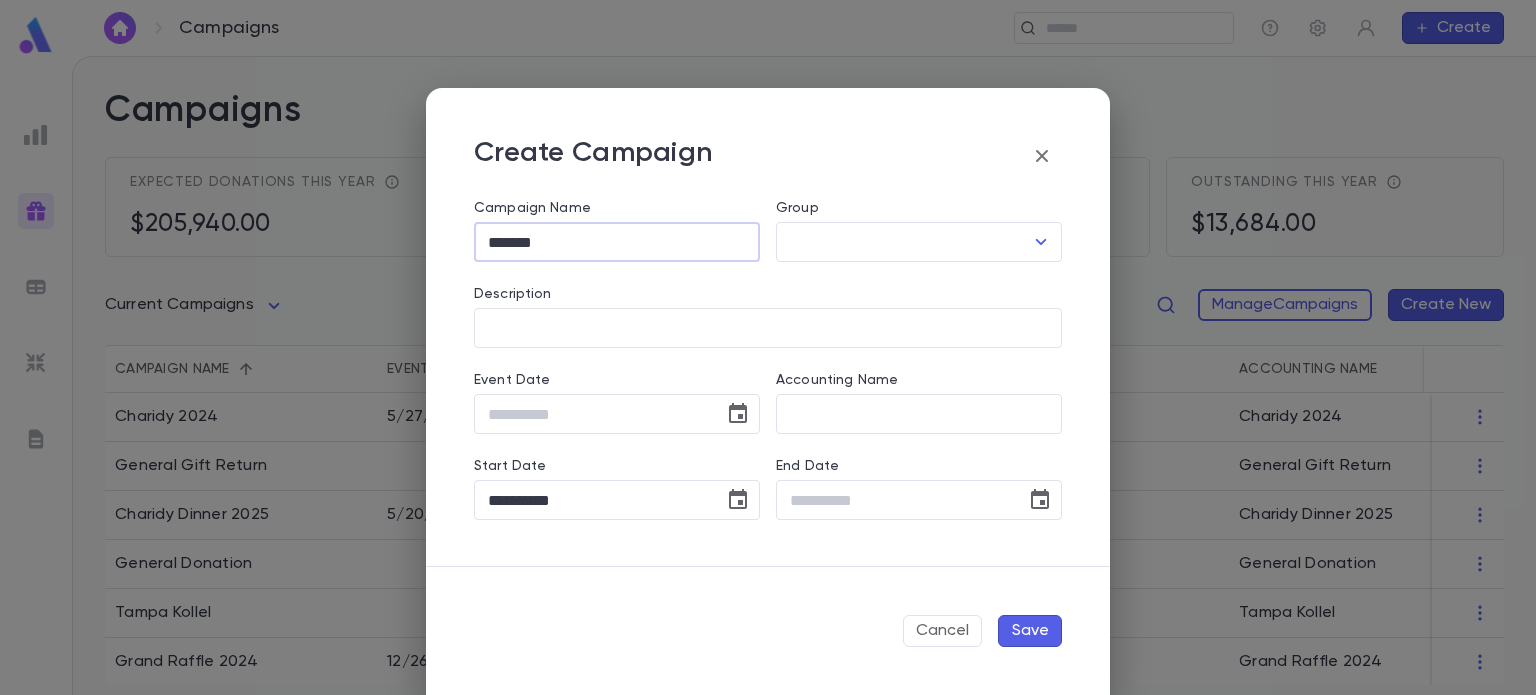 type on "*******" 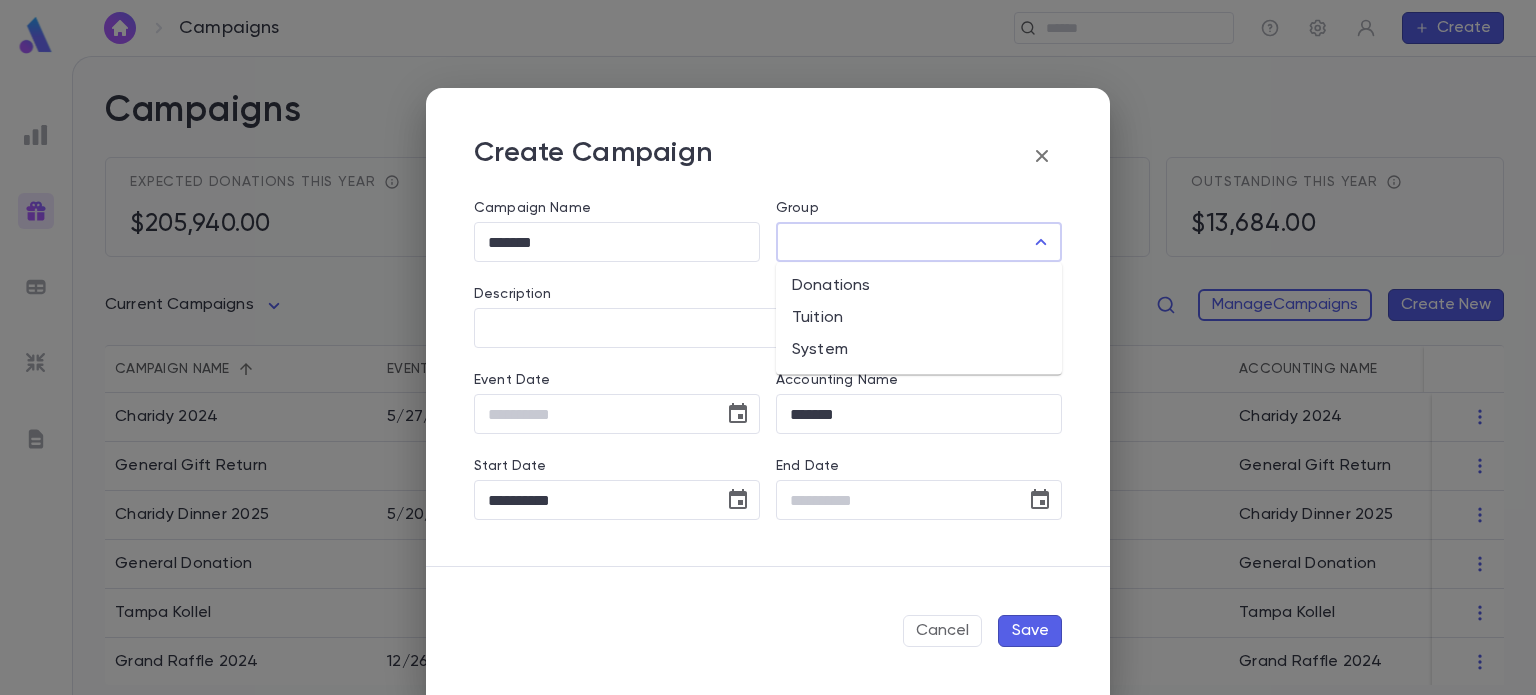 click on "Group" at bounding box center [904, 242] 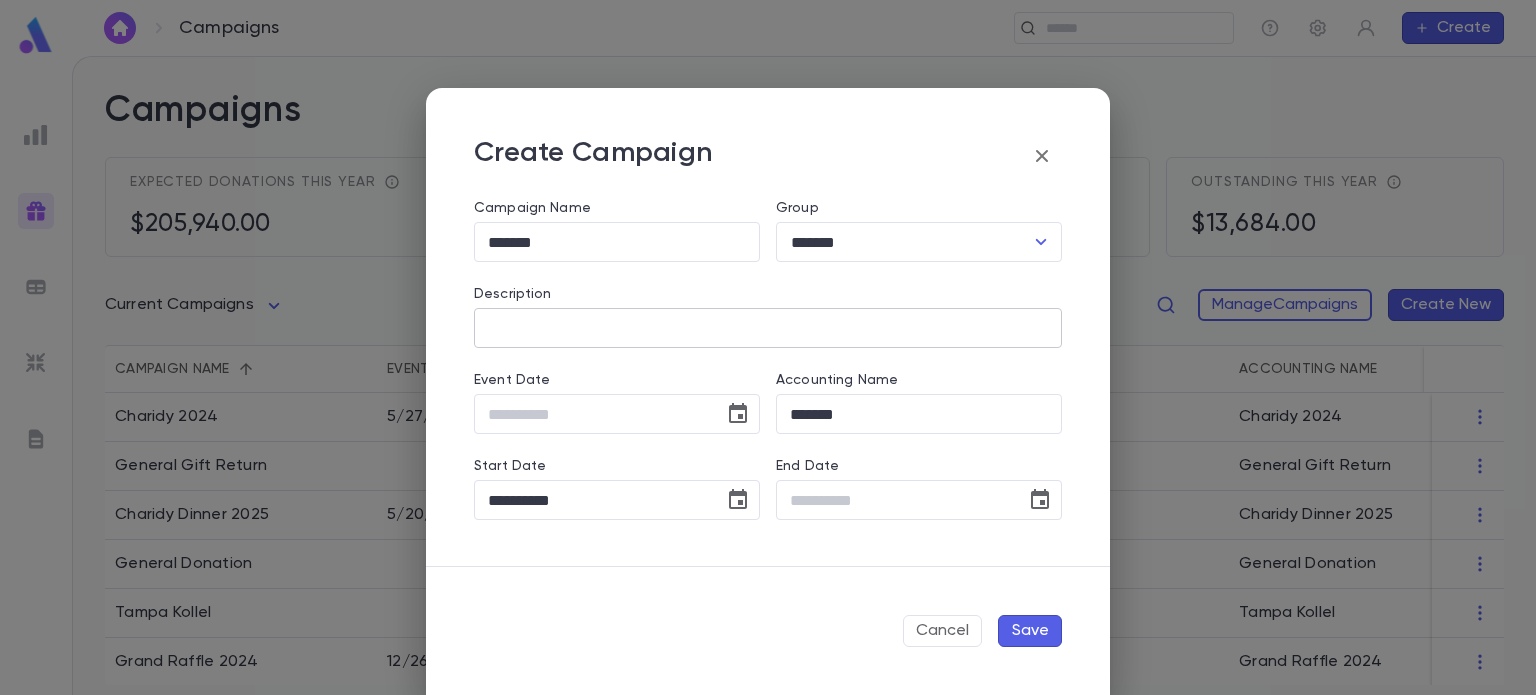 click on "​" at bounding box center (768, 328) 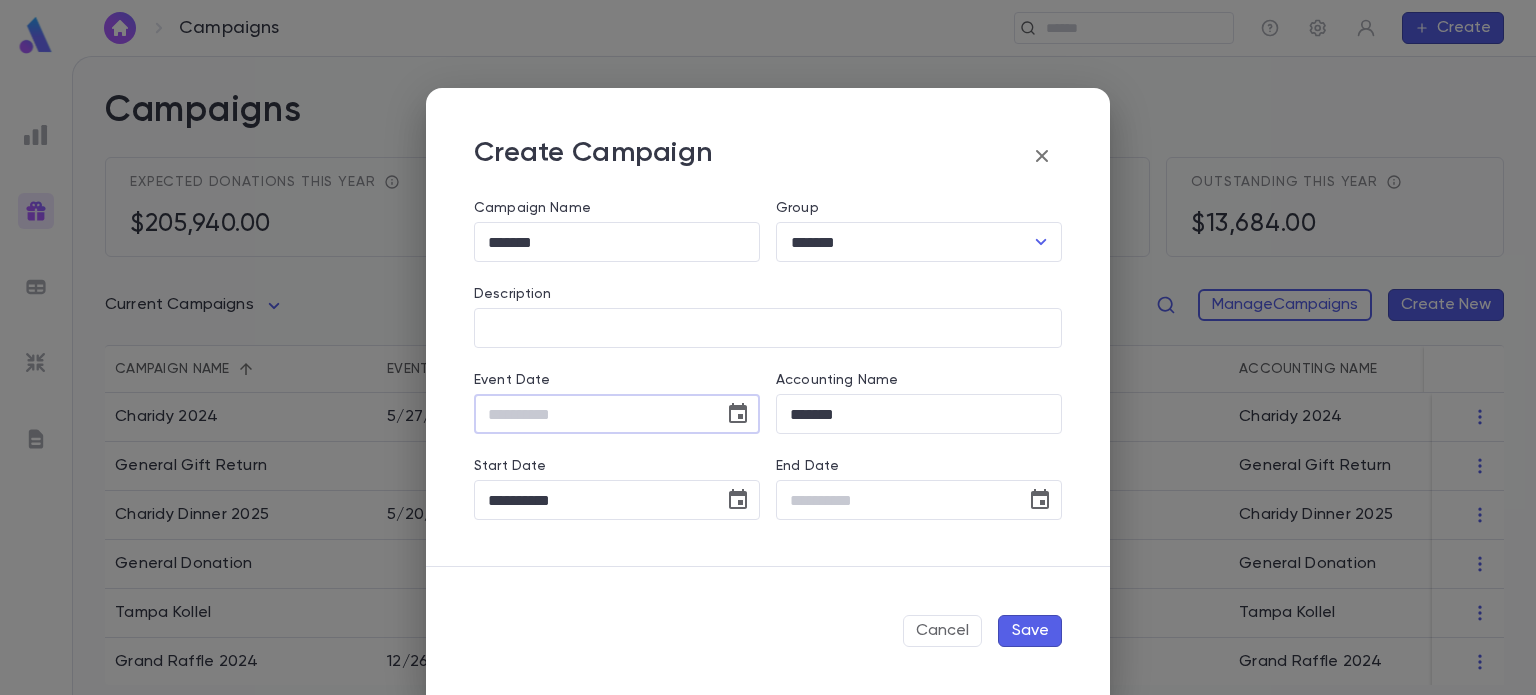 click on "Event Date" at bounding box center [592, 414] 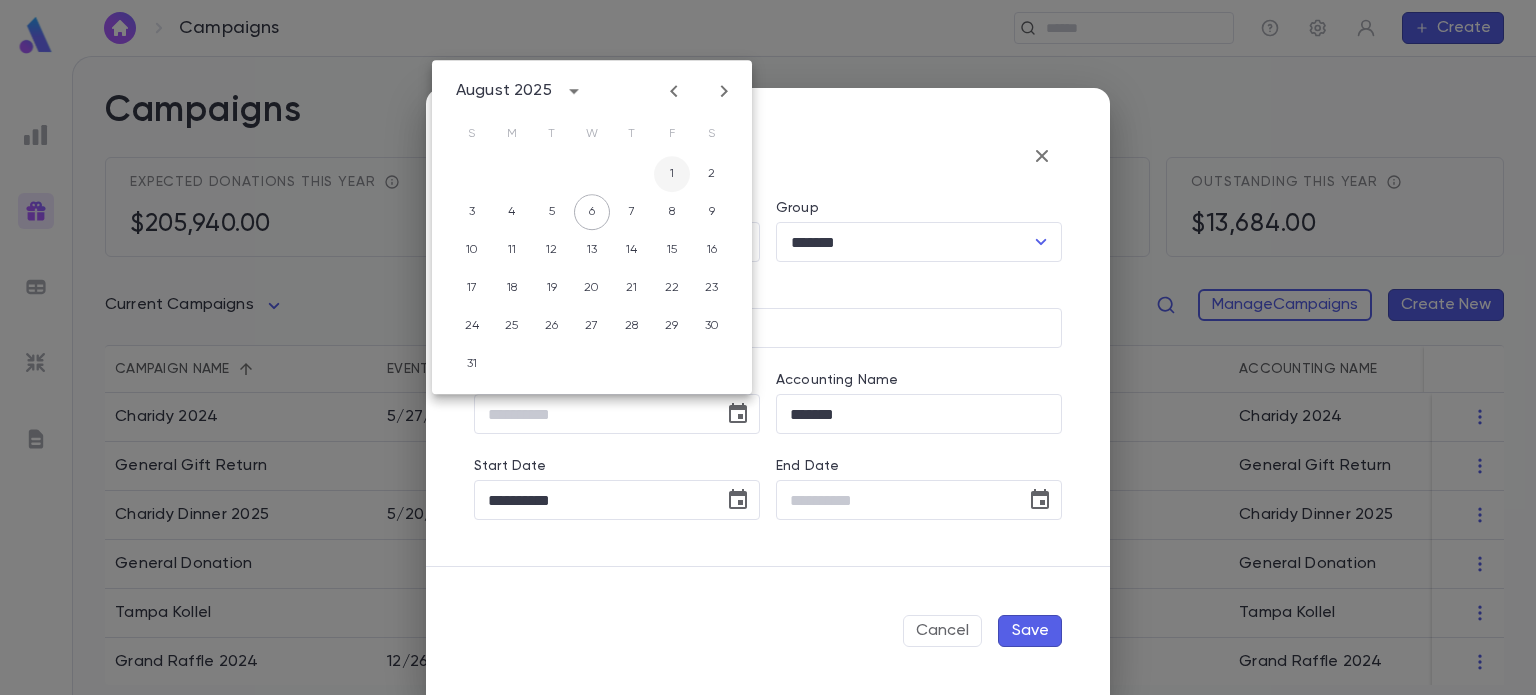 click on "1" at bounding box center [672, 174] 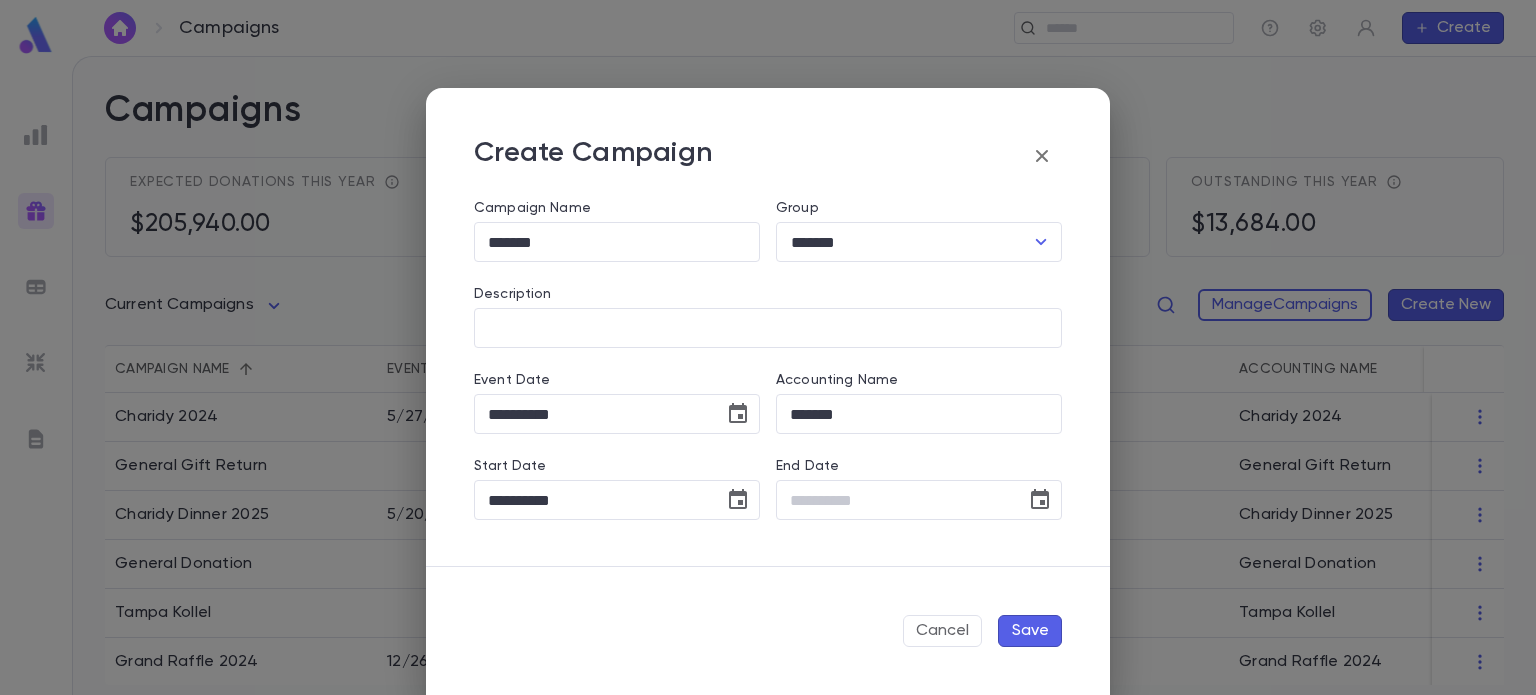 click on "Create Campaign" at bounding box center (768, 156) 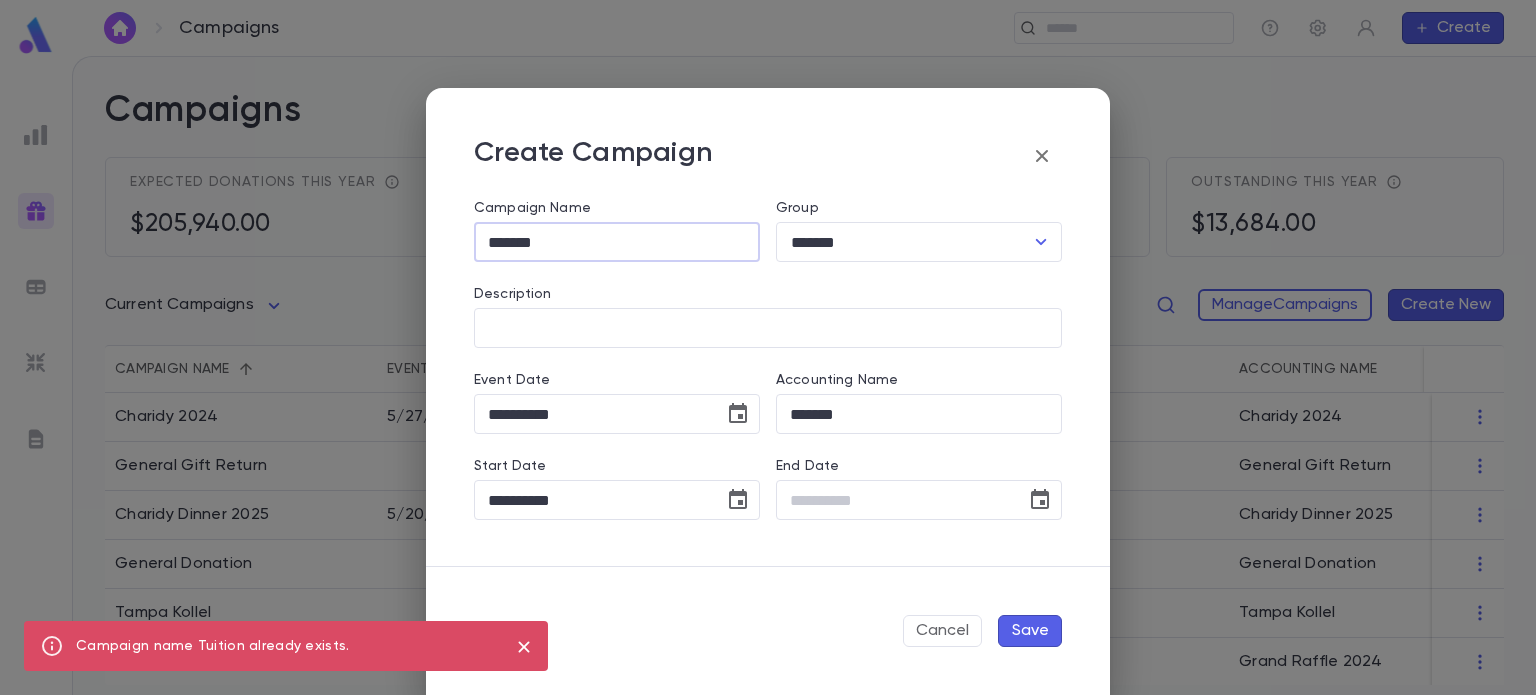 click on "*******" at bounding box center [617, 242] 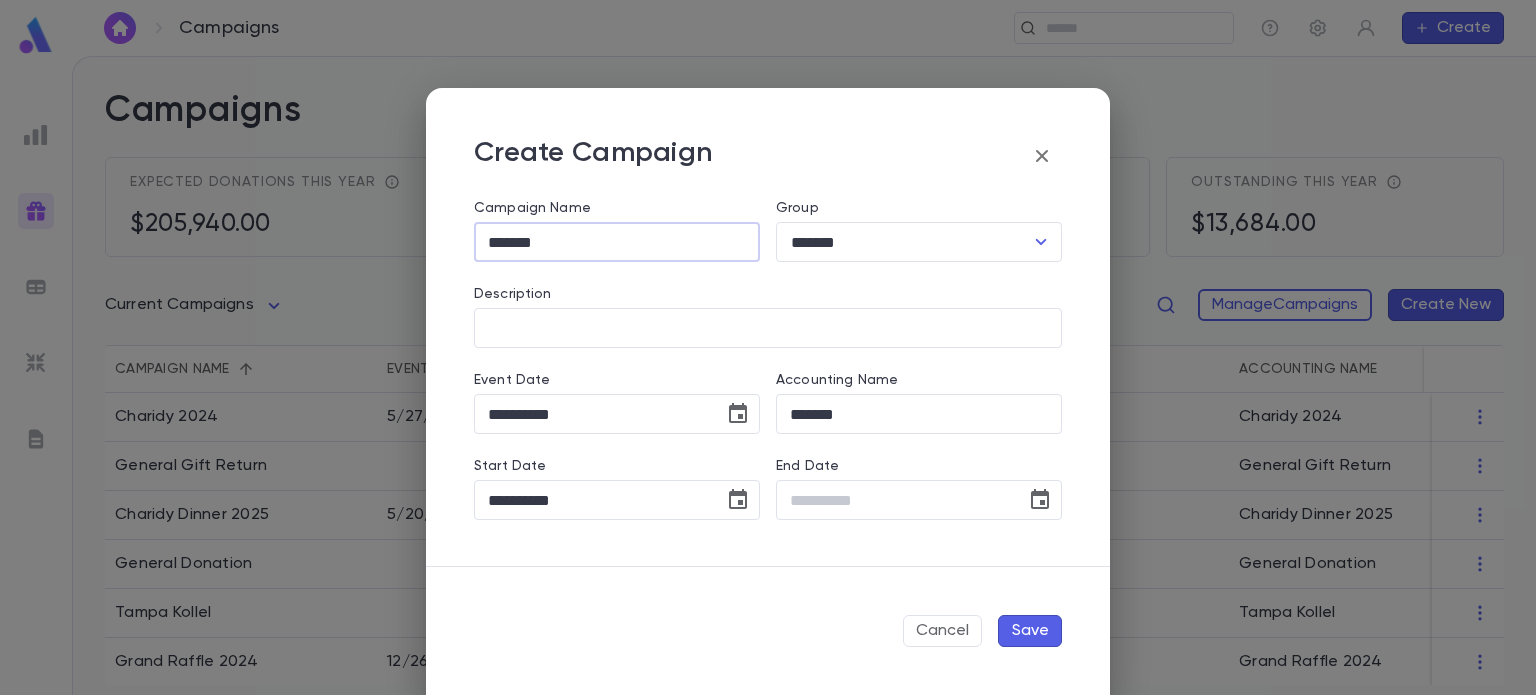 click on "*******" at bounding box center [617, 242] 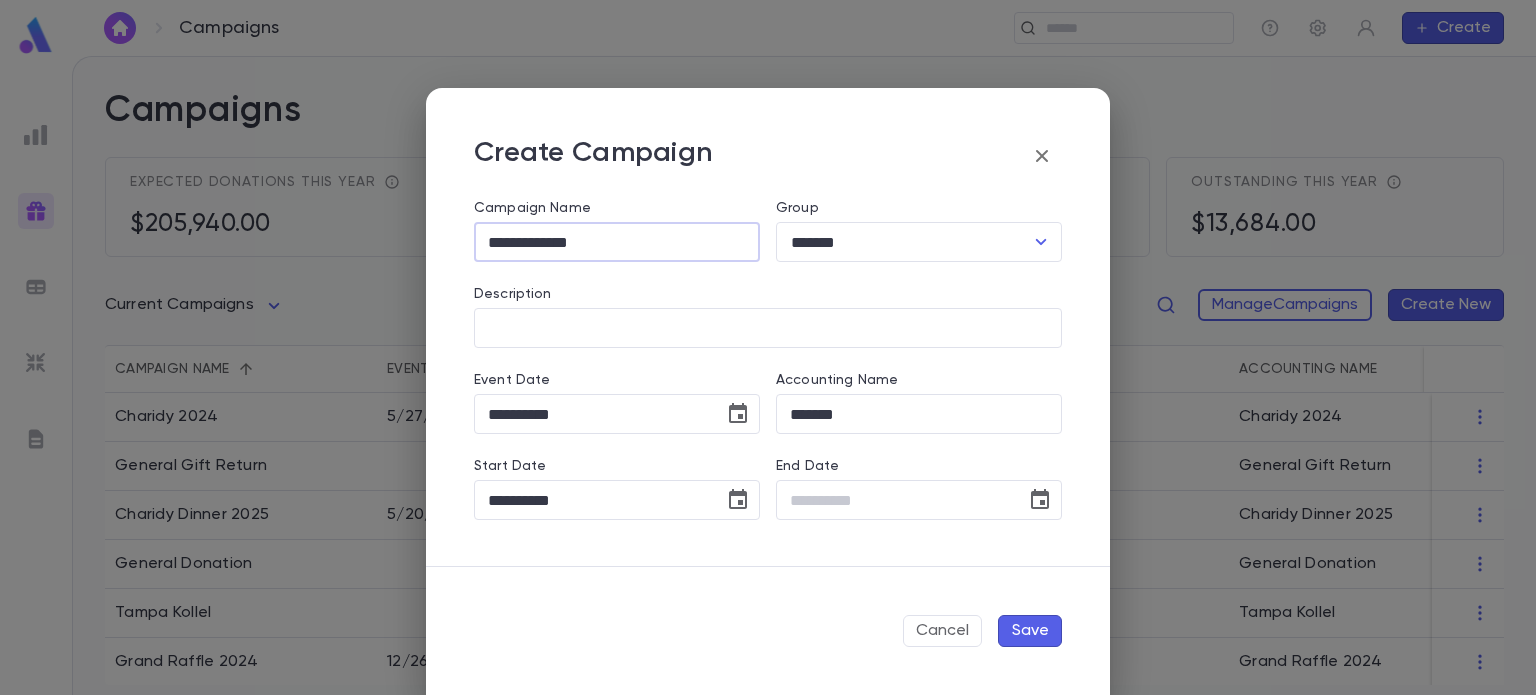 click on "**********" at bounding box center (617, 242) 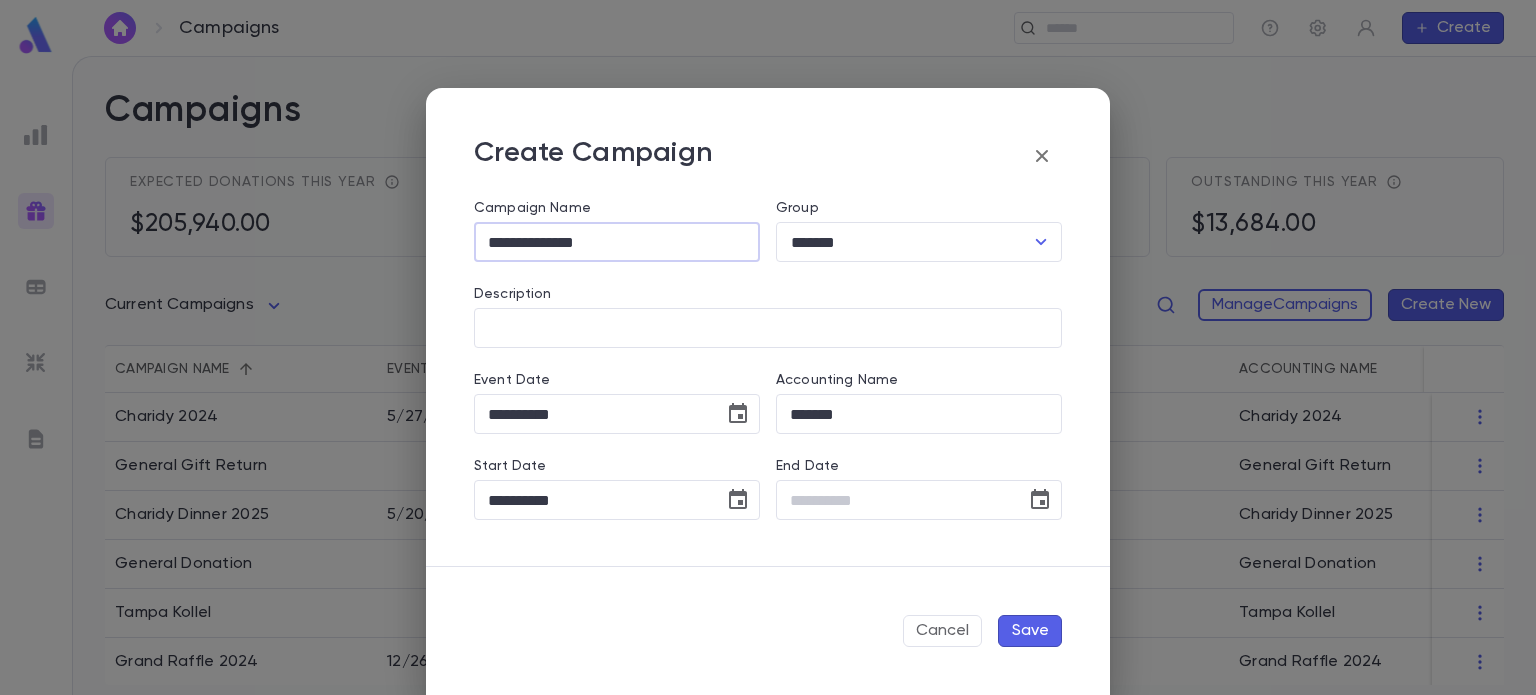 click on "**********" at bounding box center [617, 242] 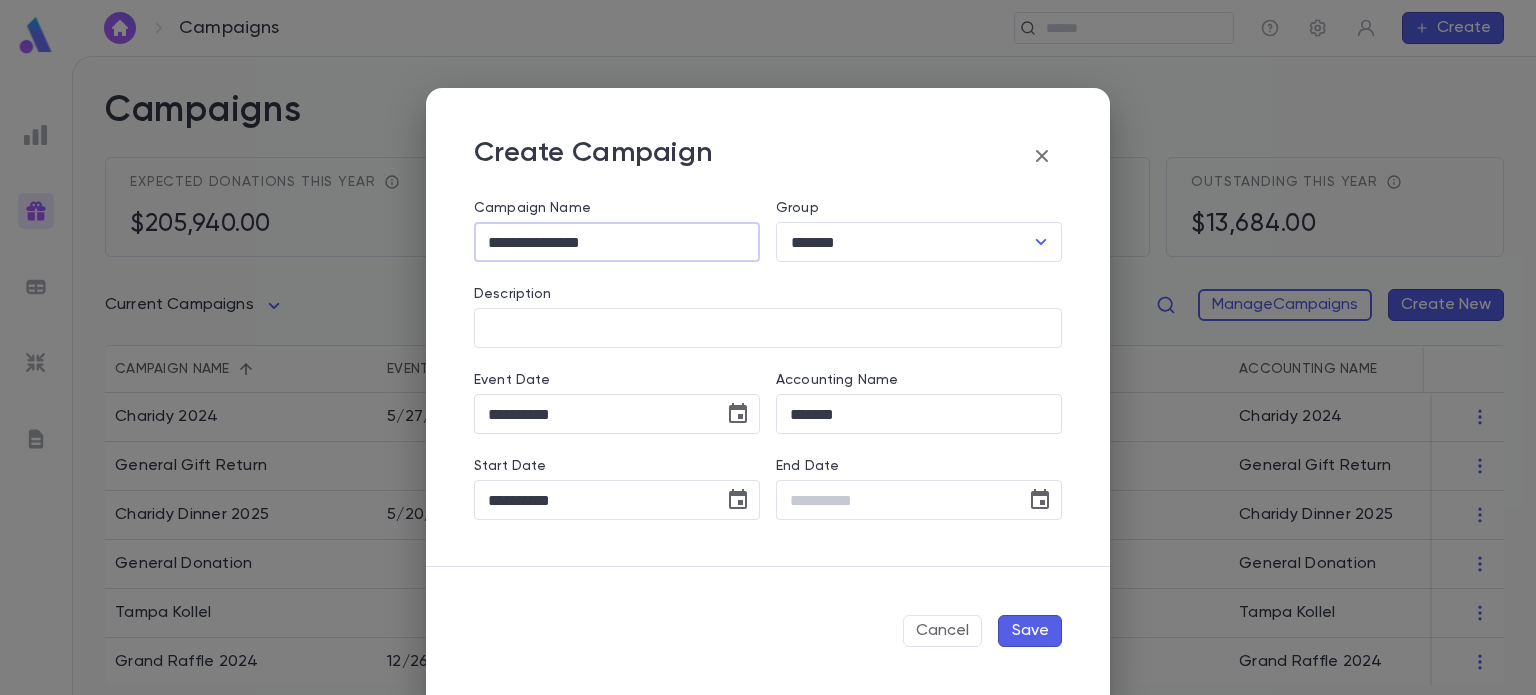 type on "**********" 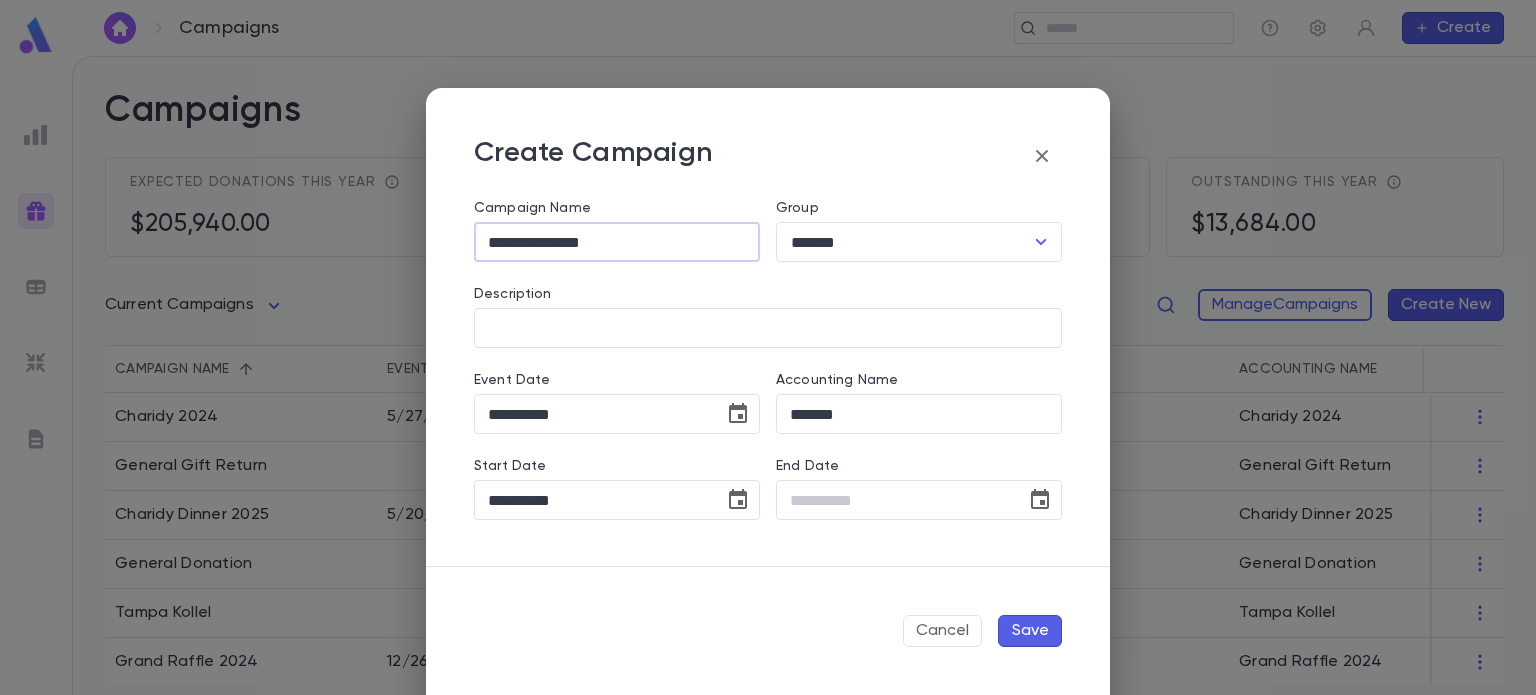 type on "**********" 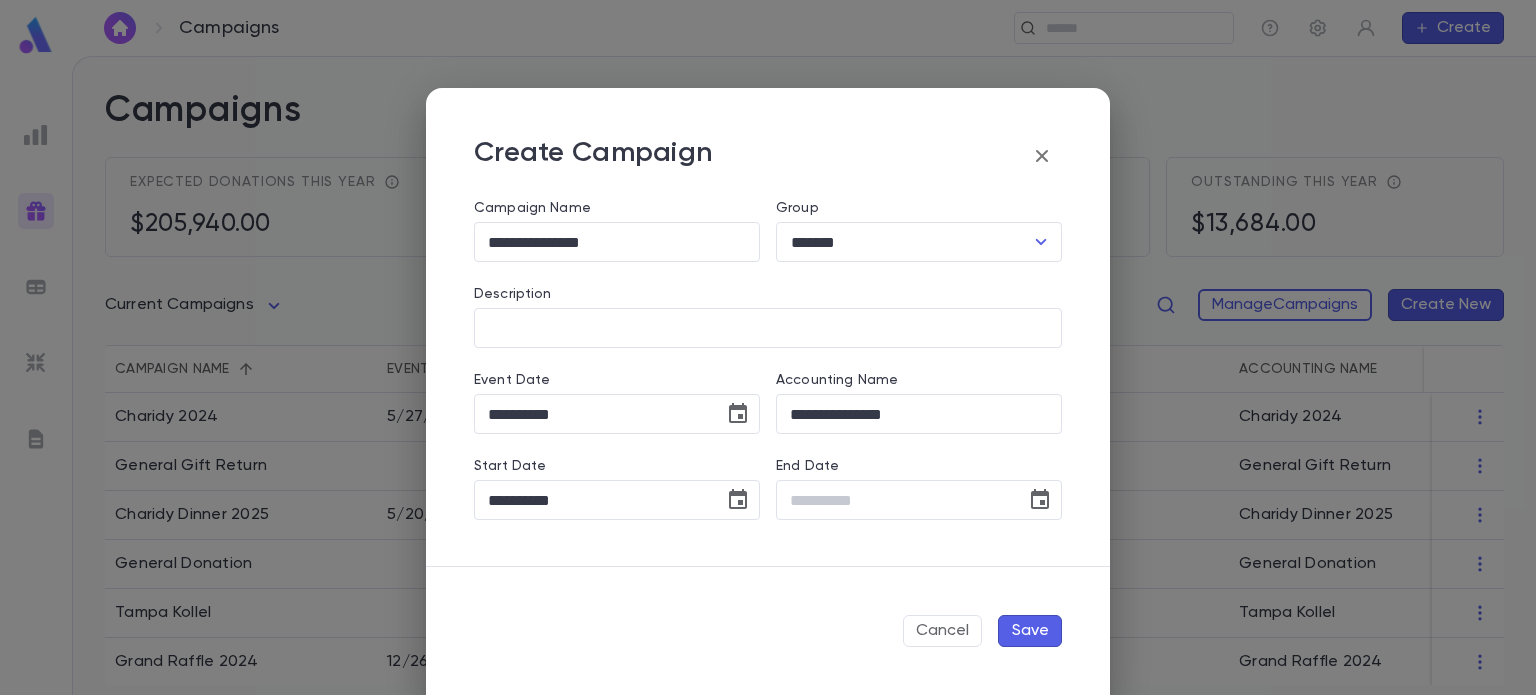 click on "Save" at bounding box center (1030, 631) 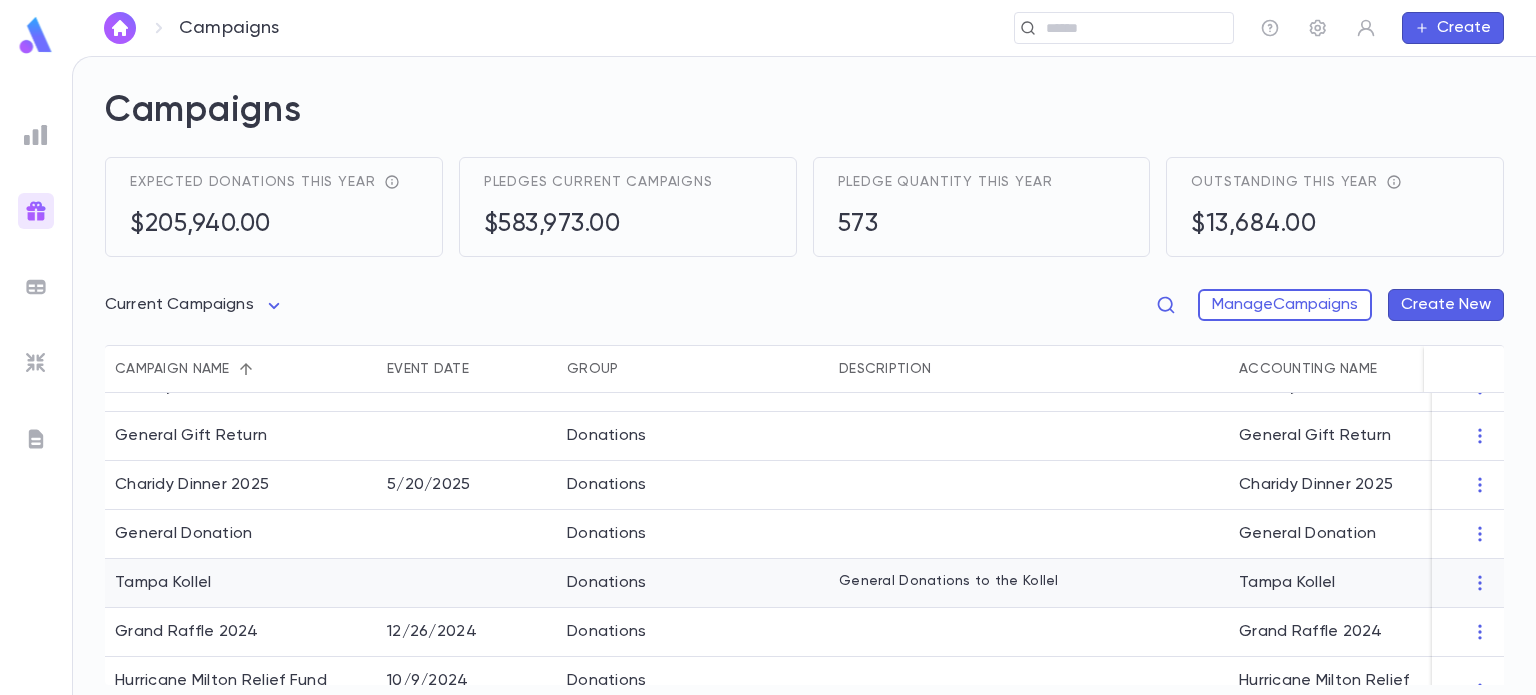 scroll, scrollTop: 0, scrollLeft: 0, axis: both 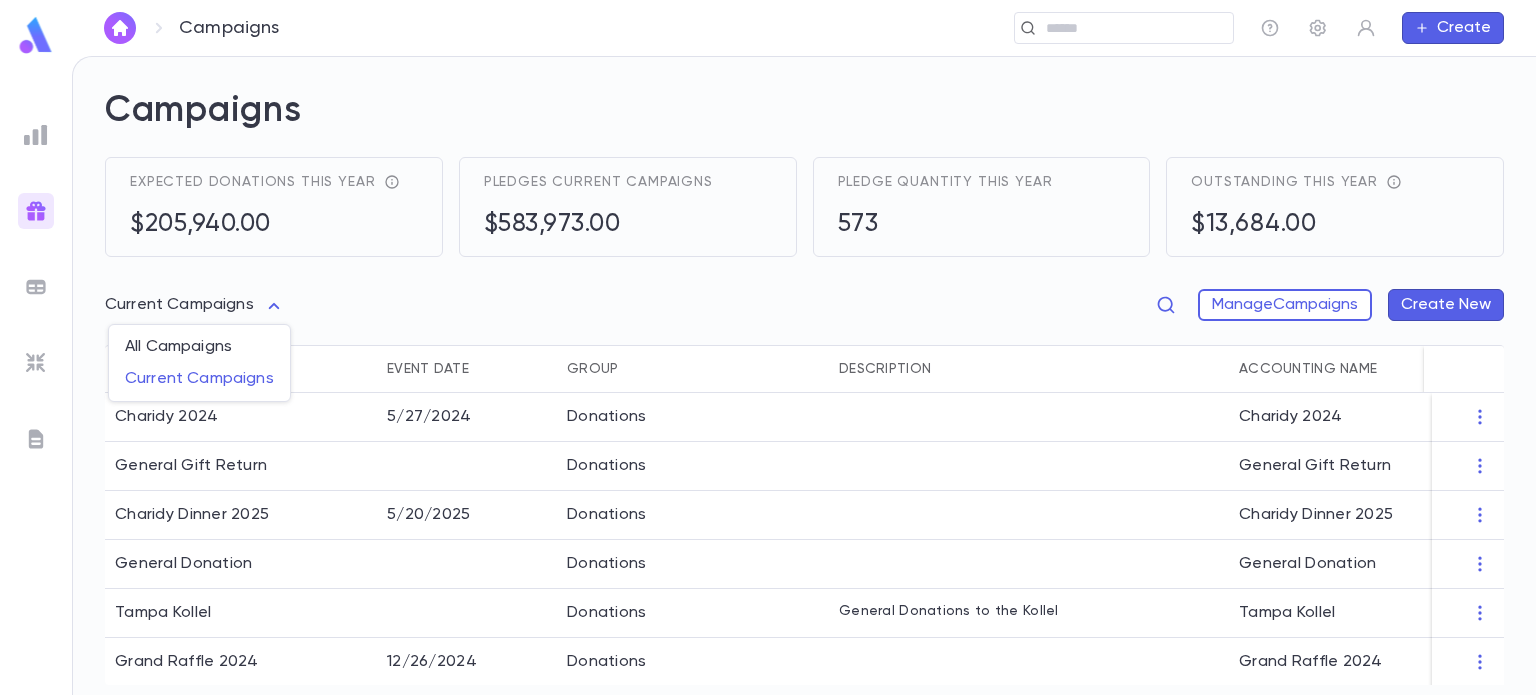 click on "Campaigns ​  Create Campaigns Expected donations this year $205,940.00 Pledges current campaigns $583,973.00 Pledge quantity this year 573 Outstanding this year $13,684.00 Current Campaigns **** Manage  Campaigns Create New Campaign name Event Date Group Description Accounting Name Start Date End Date Charidy 2024 5/27/2024 Donations Charidy 2024 5/27/2024 General Gift Return Donations General Gift Return 3/21/2025 Charidy Dinner 2025 5/20/2025 Donations Charidy Dinner 2025 5/1/2025 General Donation Donations General Donation 9/20/2024 Tampa Kollel Donations General Donations to the Kollel Tampa Kollel 10/31/2024 Grand Raffle 2024 12/26/2024 Donations Grand Raffle 2024 11/22/2024 Hurricane Milton Relief Fund 10/9/2024 Donations Hurricane Milton Relief Fund 10/9/2024 Building Campaign 5/1/2024 Donations Building Campaign 5/1/2024 Eruv Campaign 9/1/2024 Donations Eruv Campaign 9/1/2024 Sefer Torah Campaign 12/17/2024 Donations Sefer Torah Campaign 12/17/2024 Profile Log out Account Pledge Payment Edit Delete" at bounding box center (768, 375) 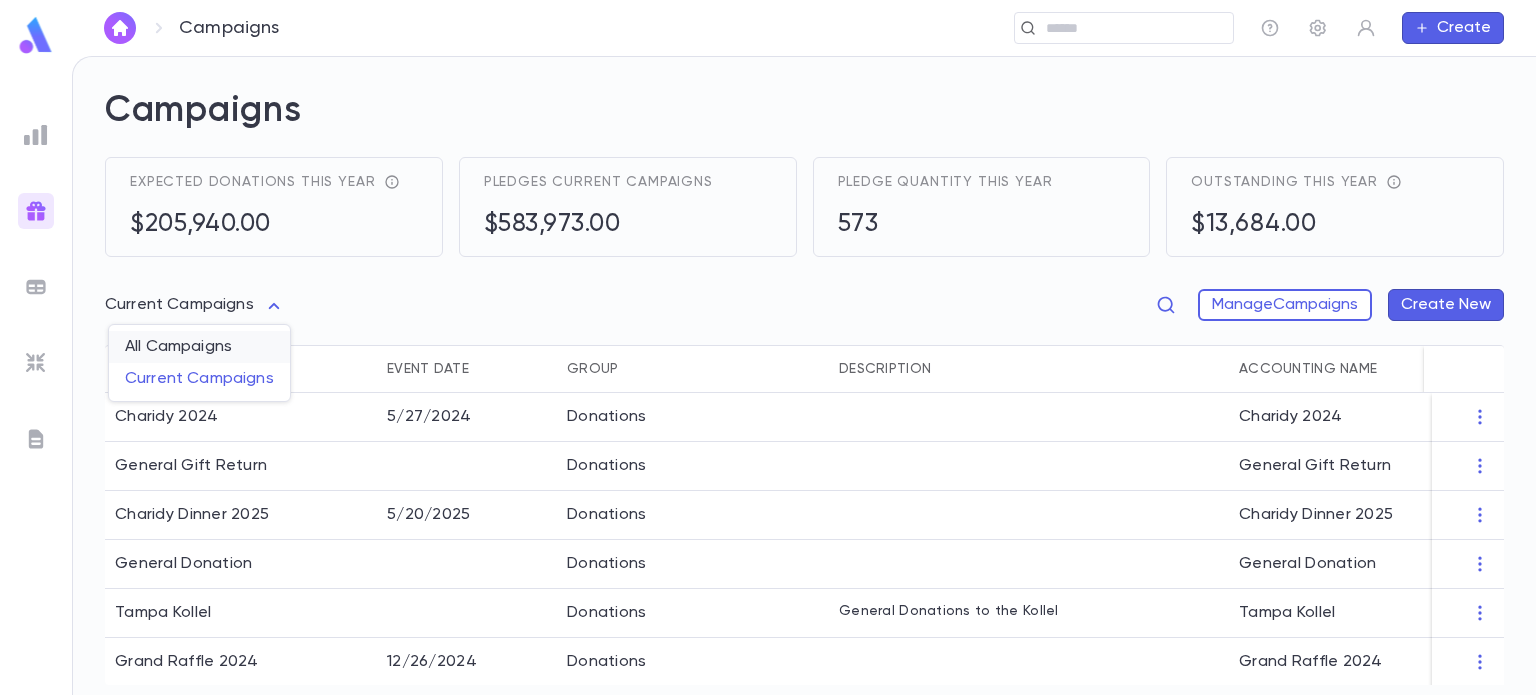 click on "All Campaigns" at bounding box center [199, 347] 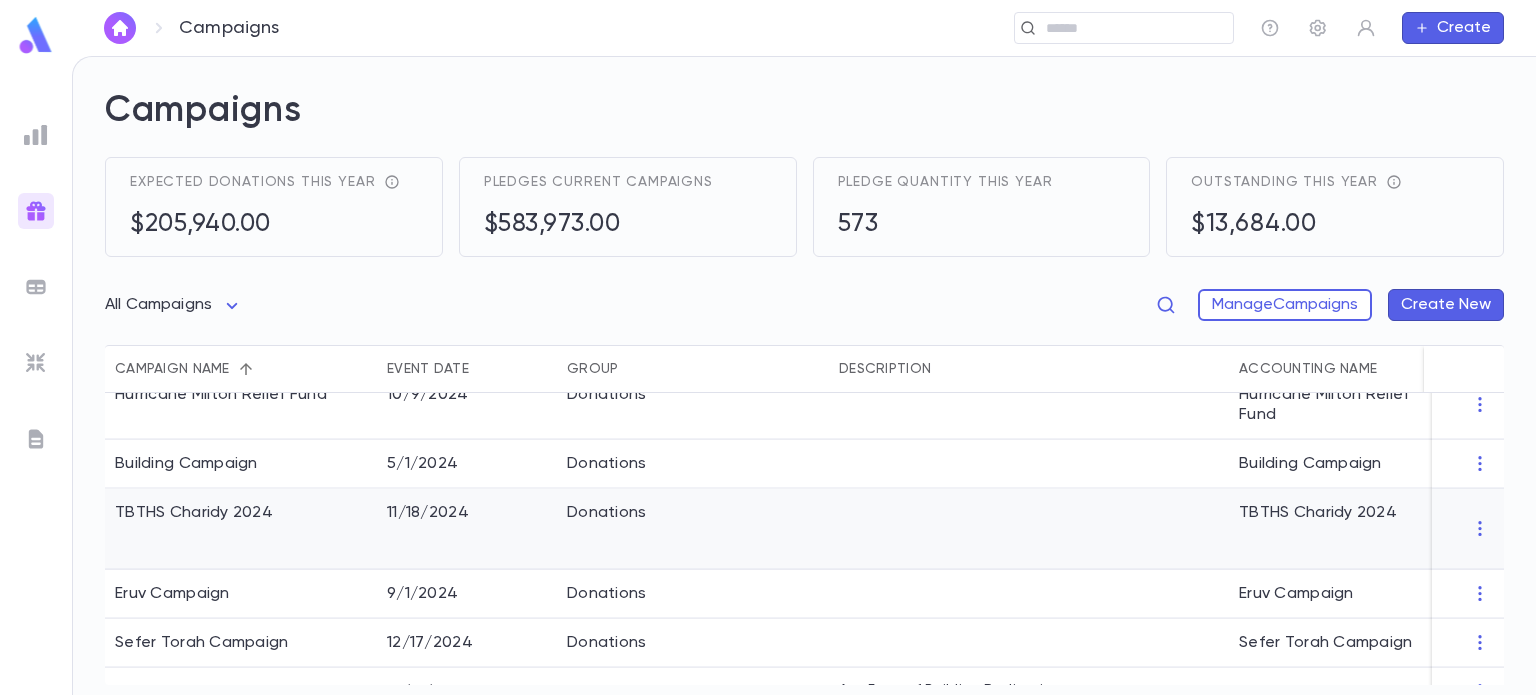 scroll, scrollTop: 692, scrollLeft: 0, axis: vertical 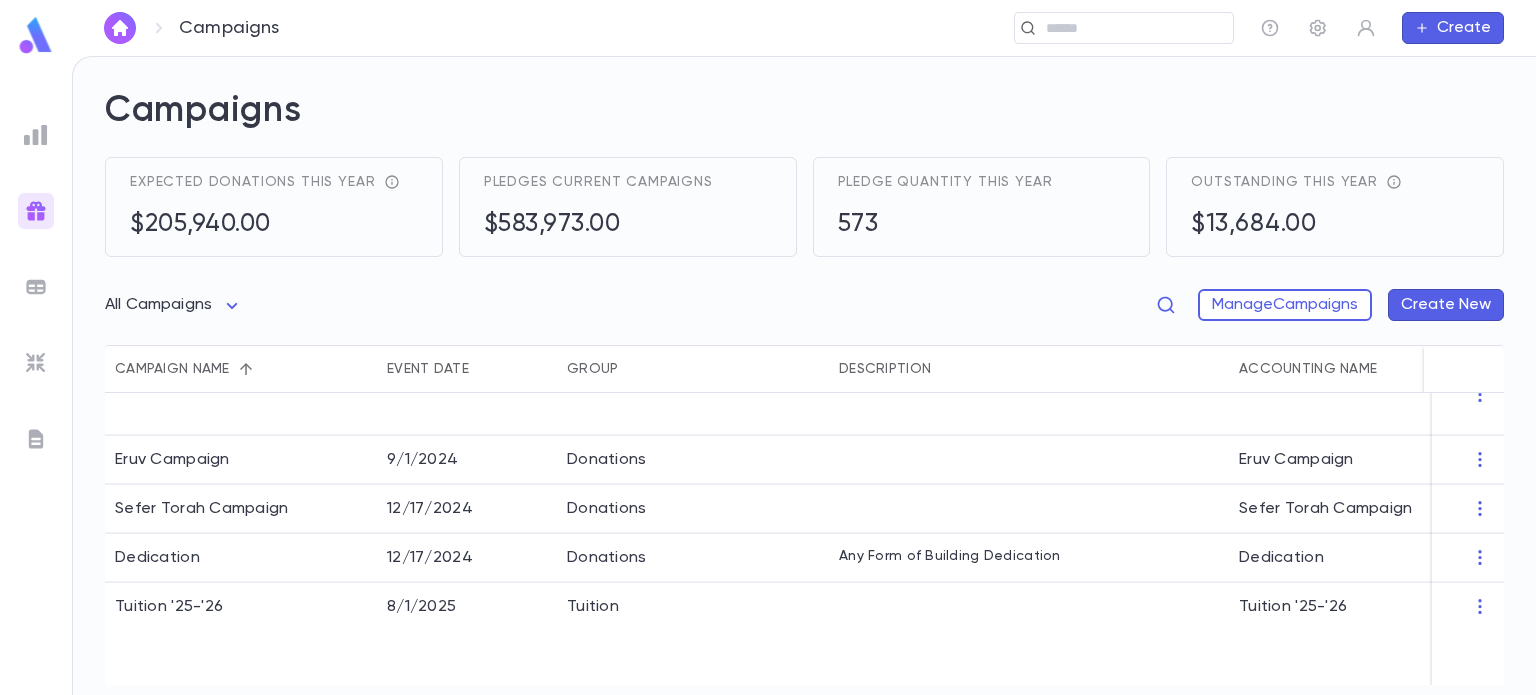 click on "Create" at bounding box center (1453, 28) 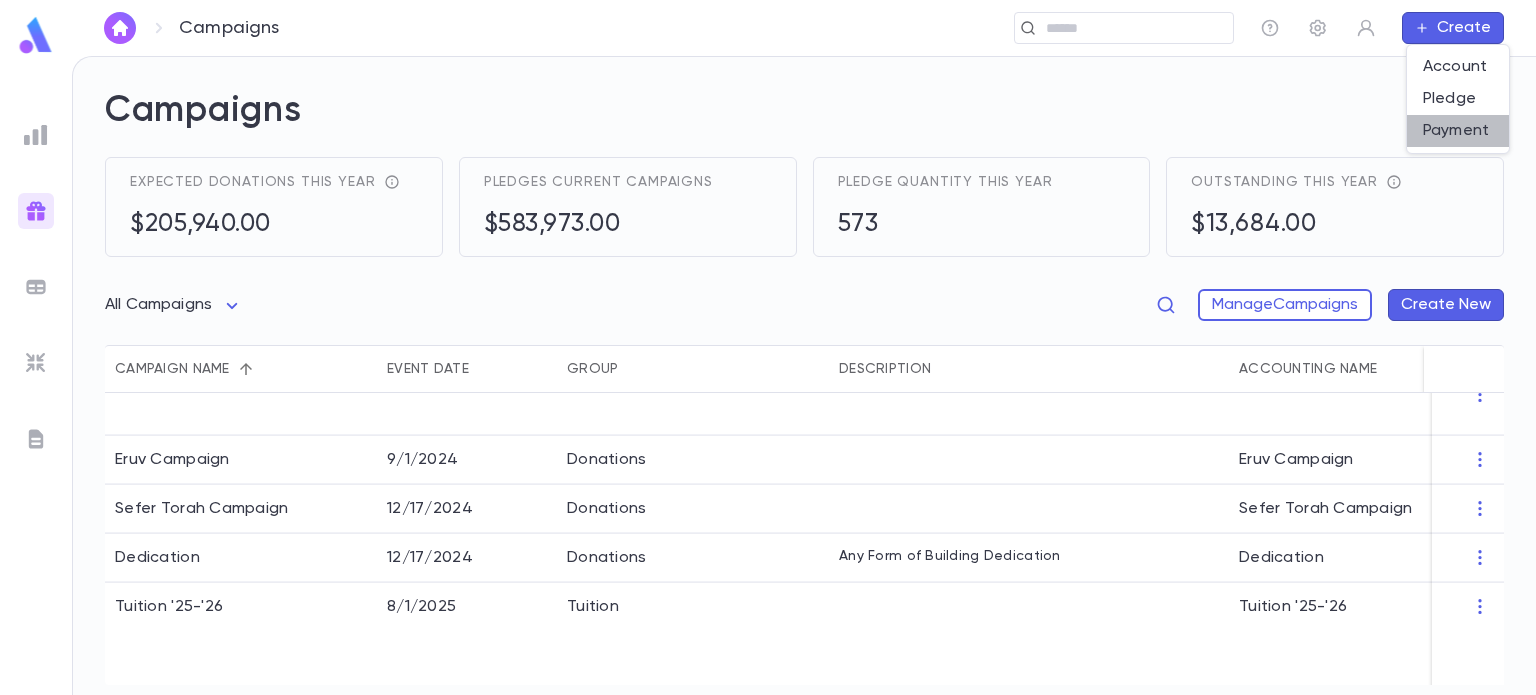 click on "Payment" at bounding box center [1458, 131] 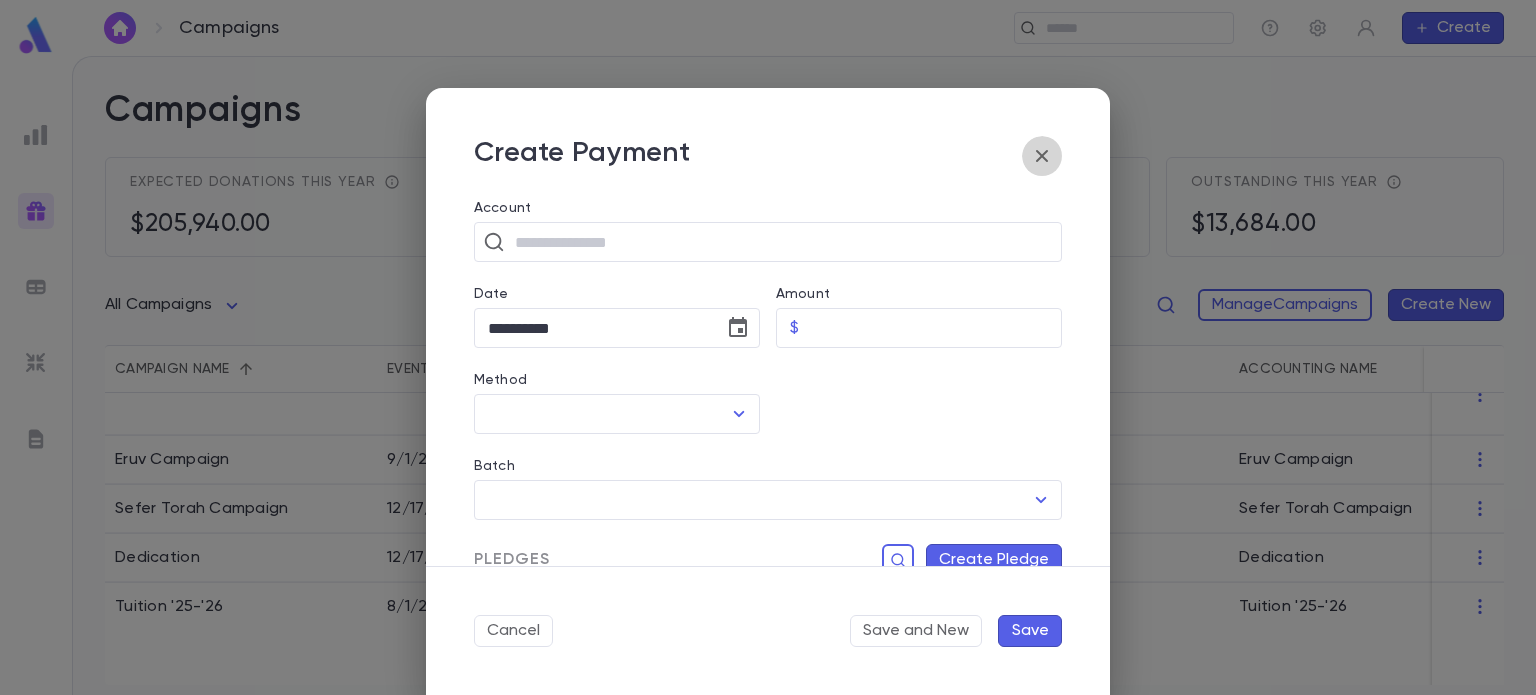 click 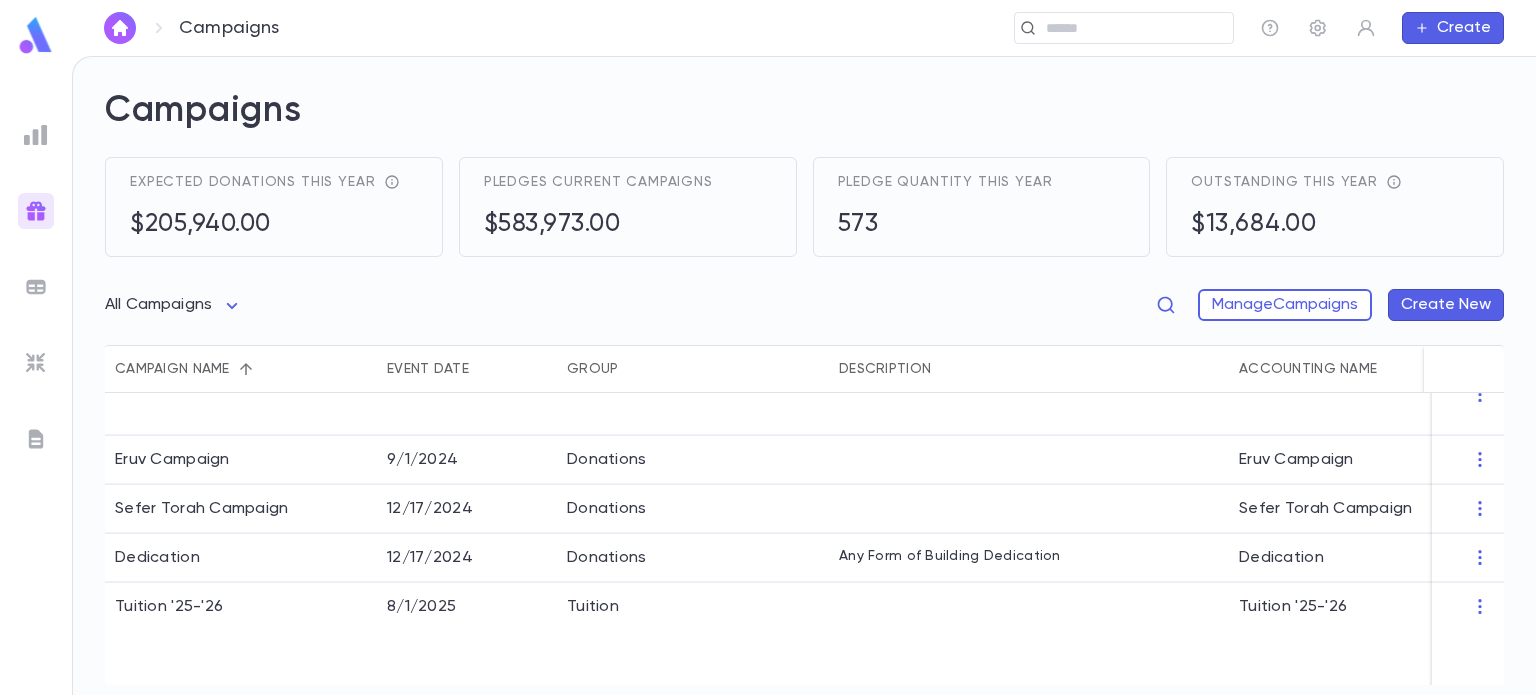 click on "Campaigns ​  Create" at bounding box center [804, 28] 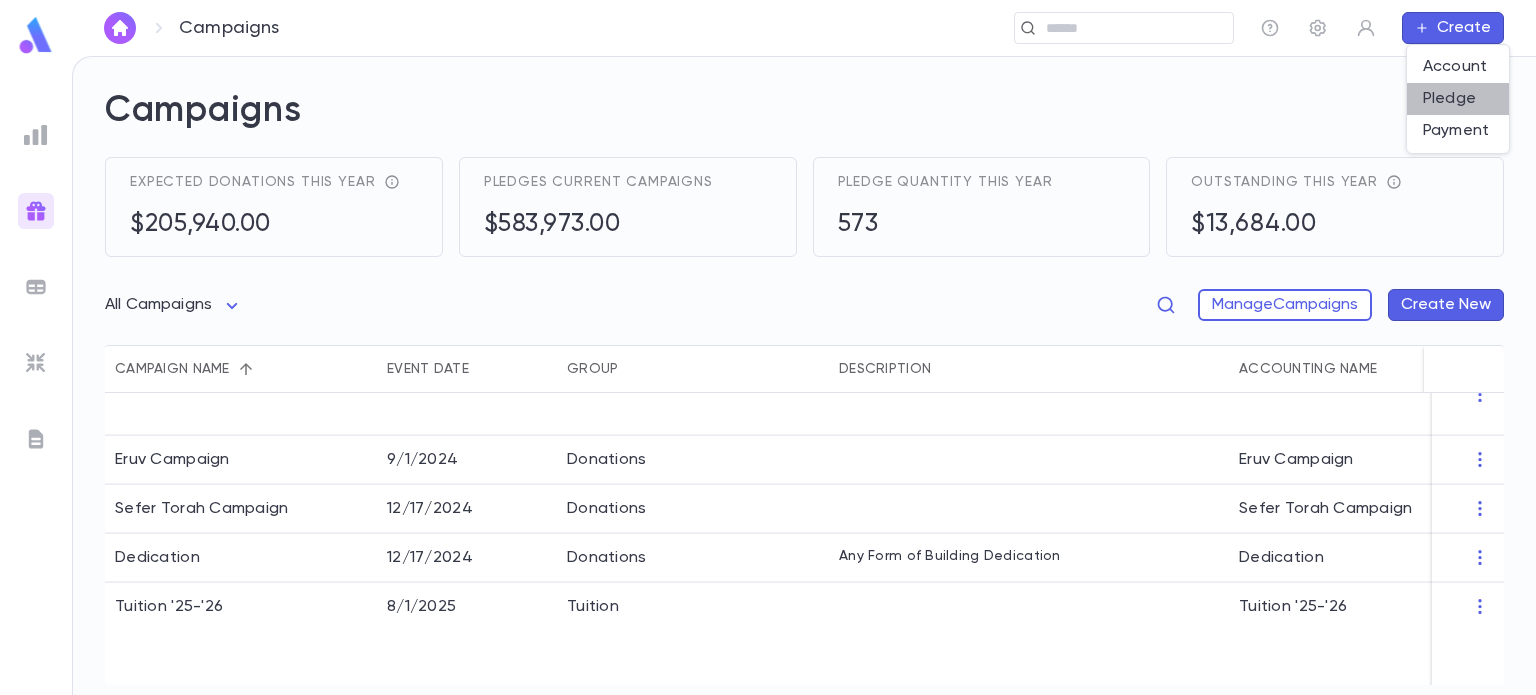 click on "Pledge" at bounding box center (1458, 99) 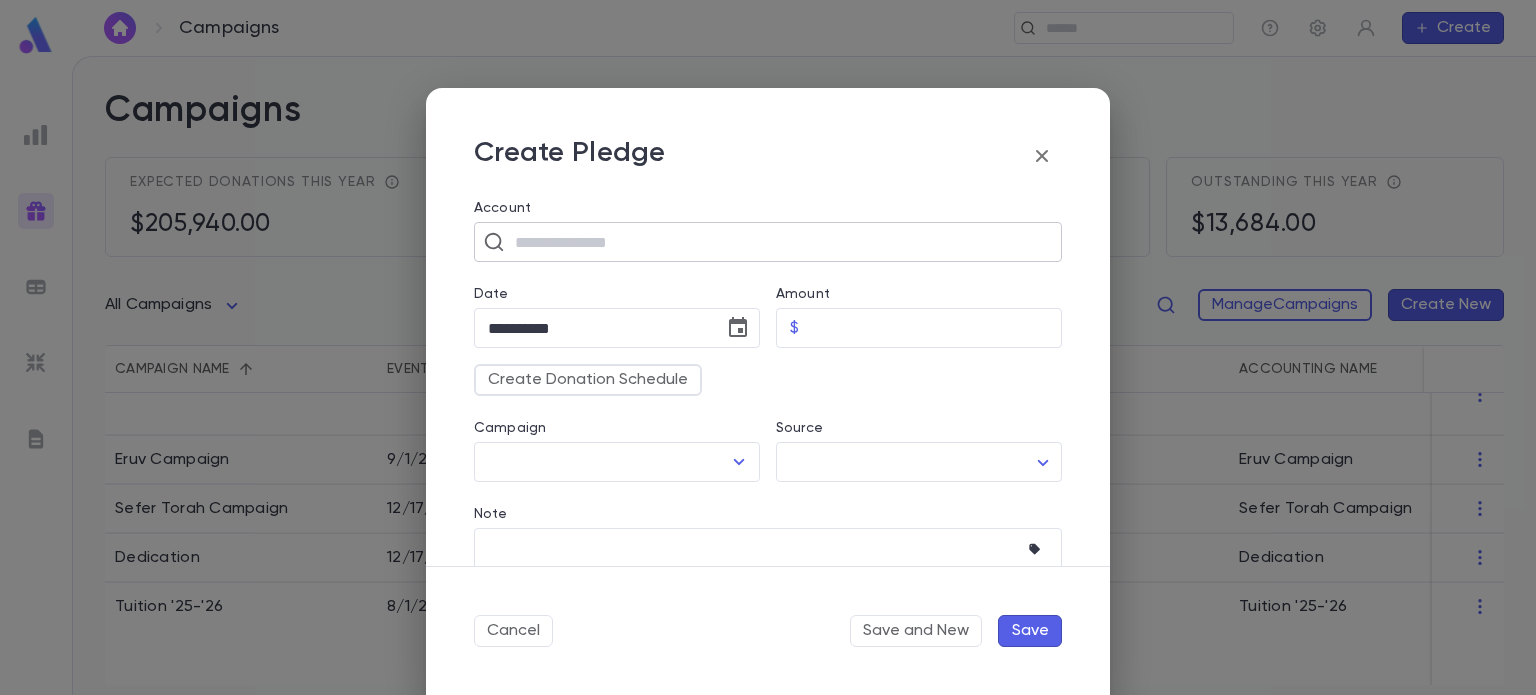 click at bounding box center [781, 242] 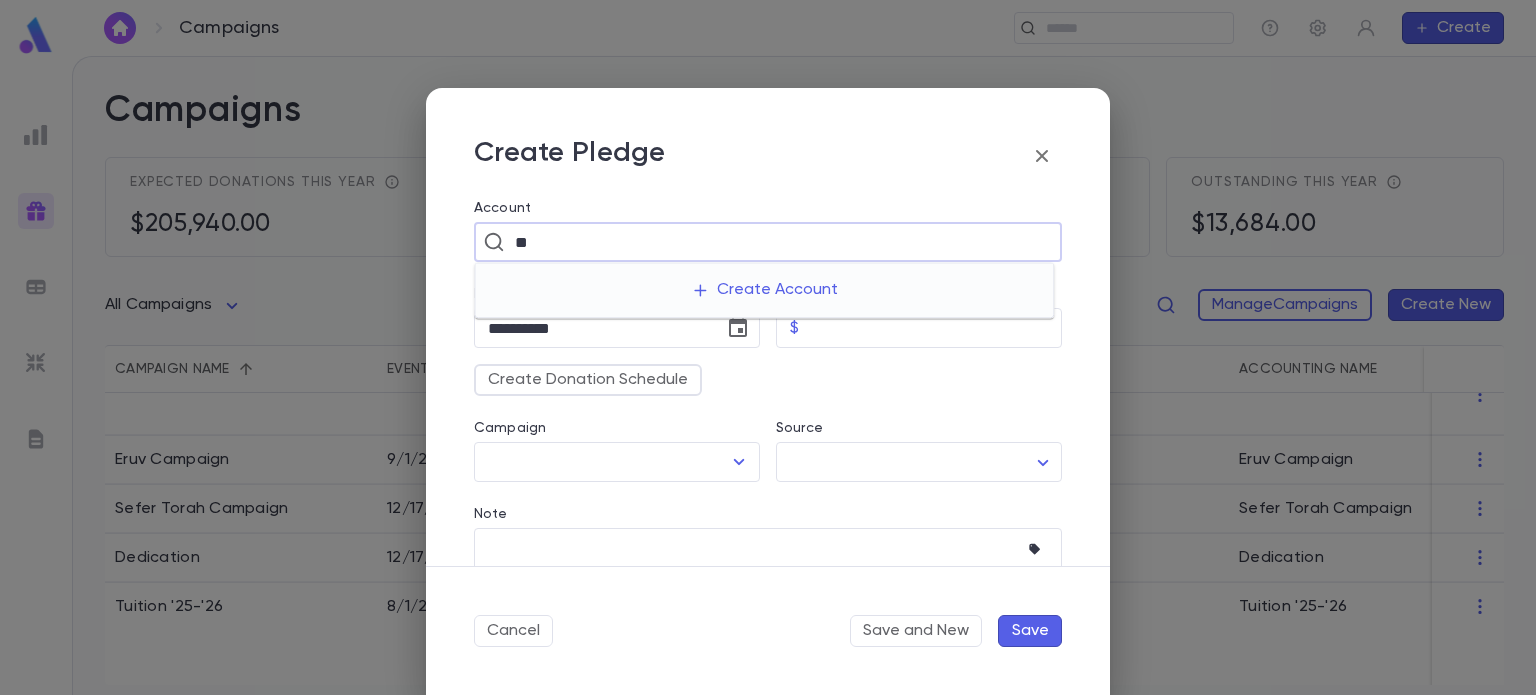 type on "*" 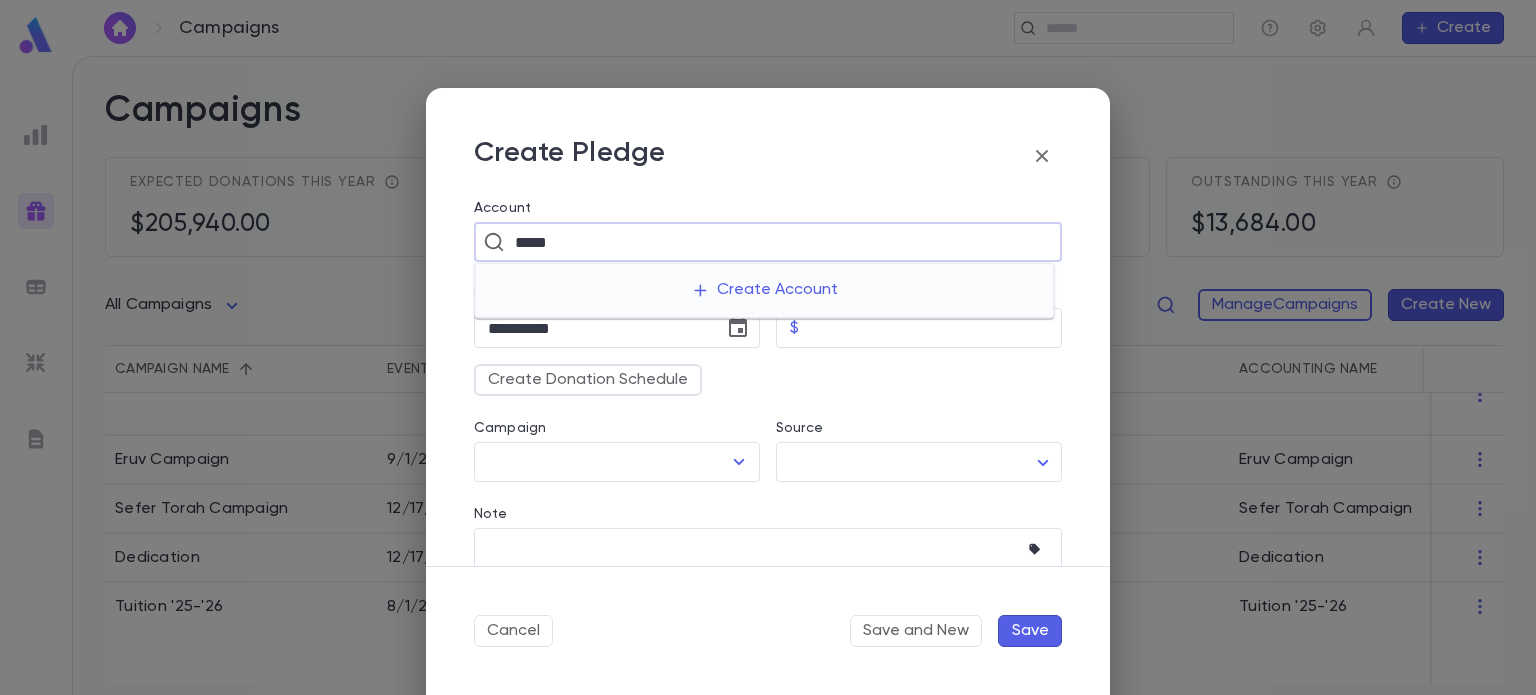 type on "*****" 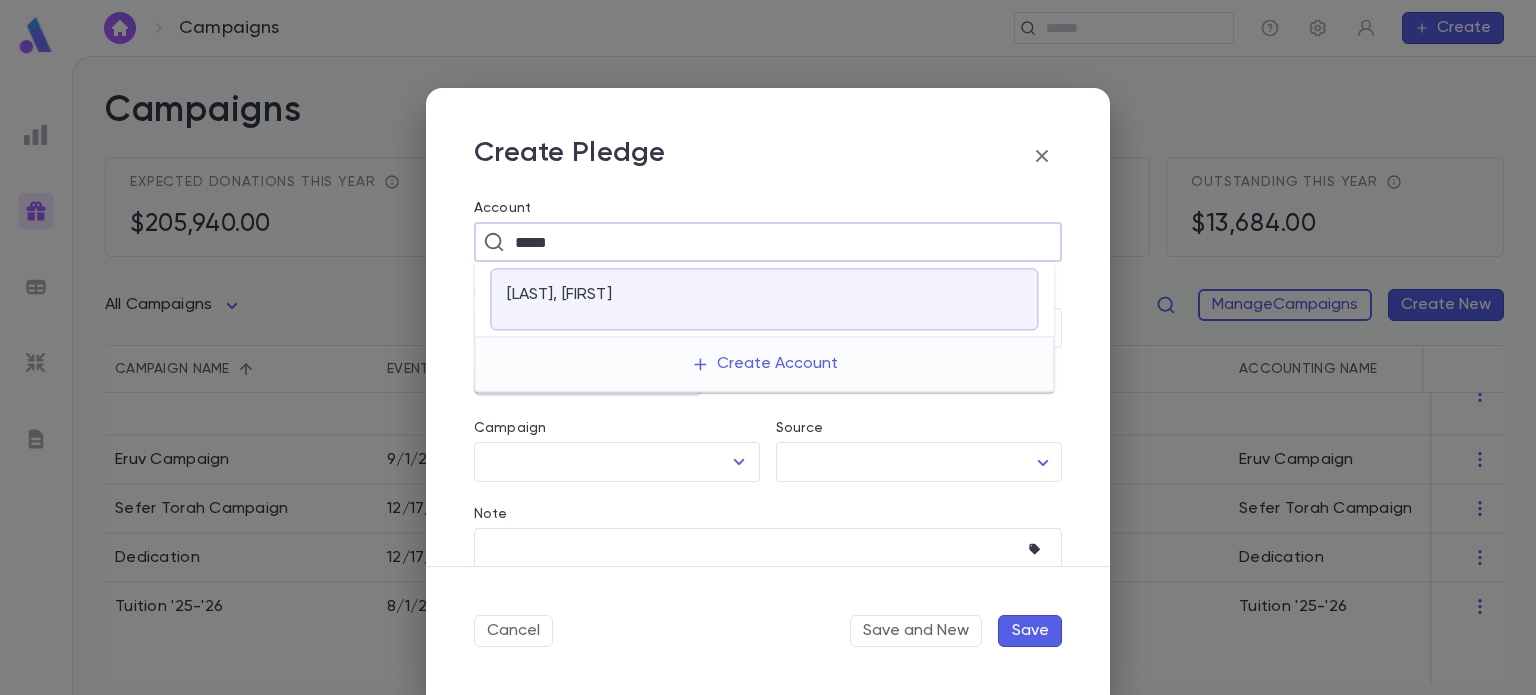click on "[LAST], [FIRST]" at bounding box center (592, 299) 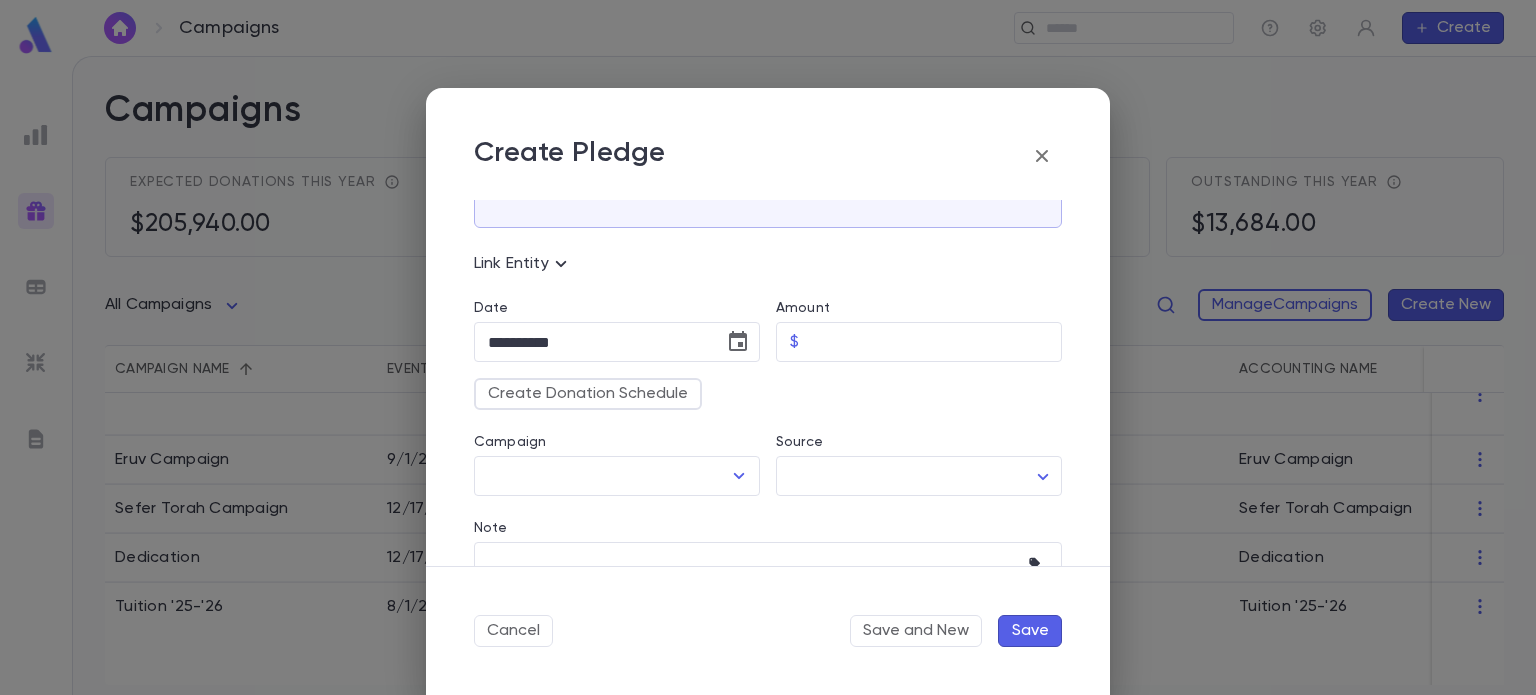 scroll, scrollTop: 58, scrollLeft: 0, axis: vertical 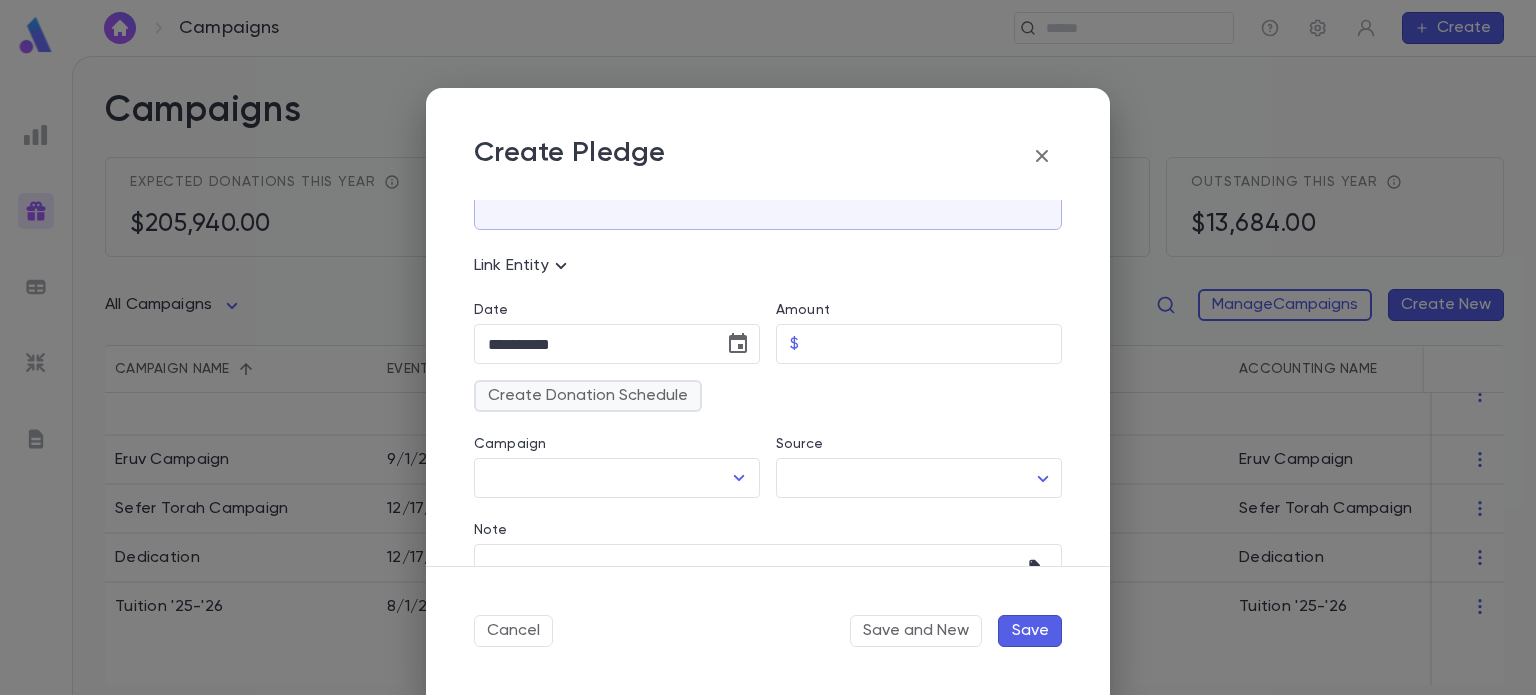 click on "Create Donation Schedule" at bounding box center (588, 396) 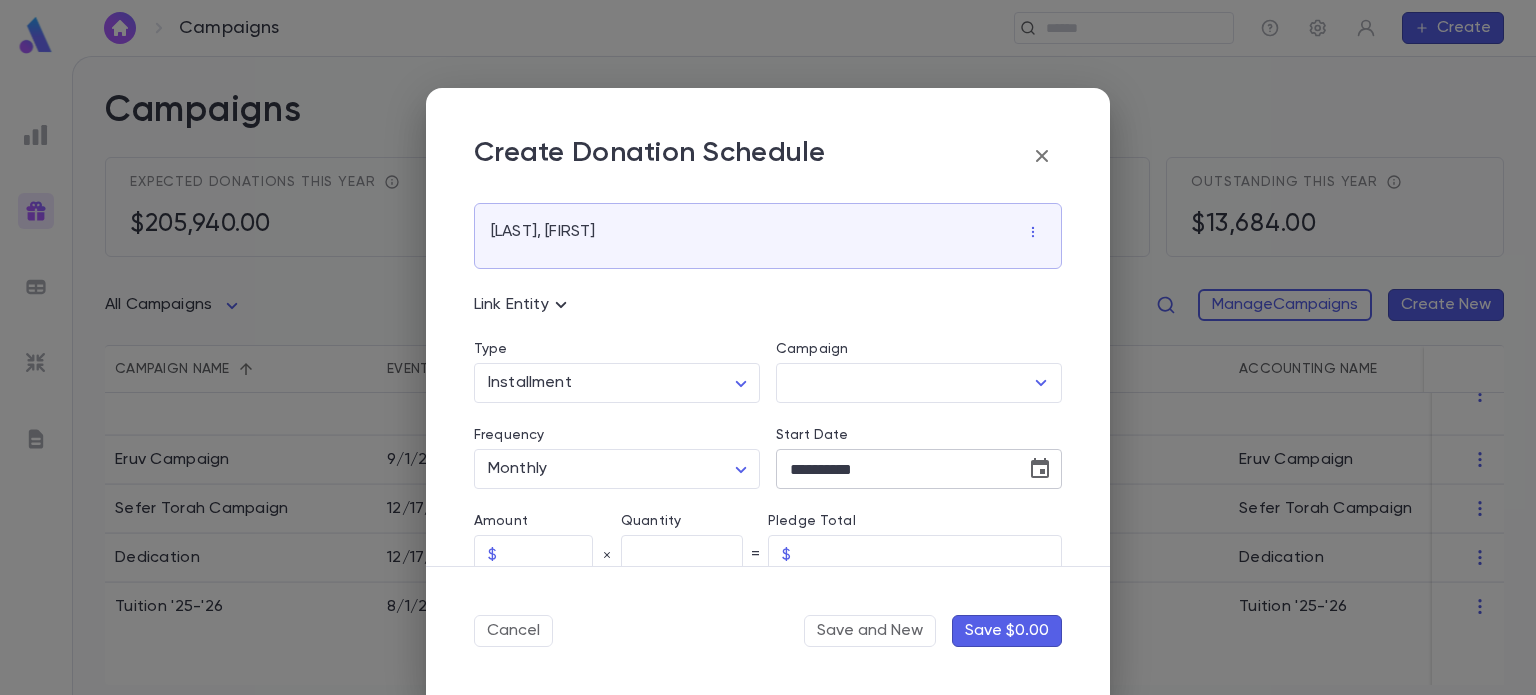 scroll, scrollTop: 15, scrollLeft: 0, axis: vertical 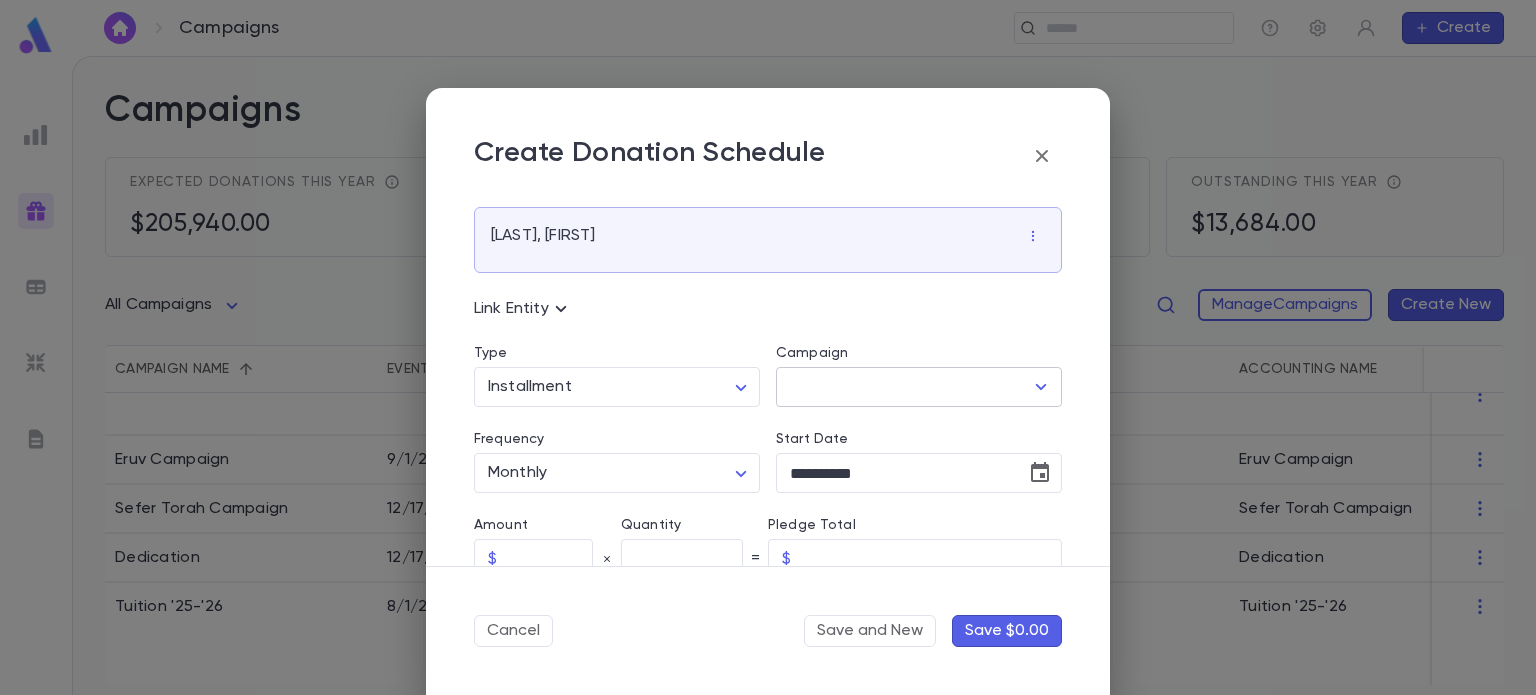 click on "Campaign" at bounding box center (904, 387) 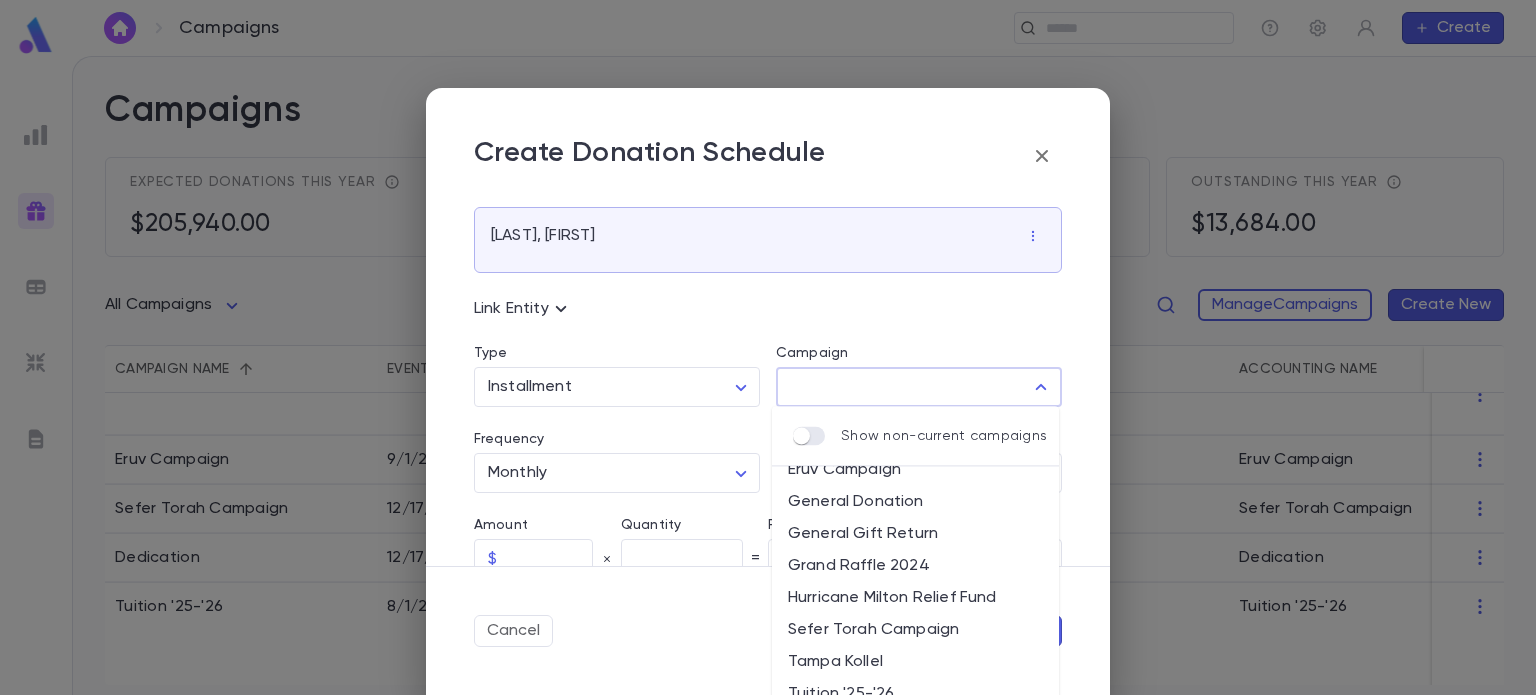 scroll, scrollTop: 169, scrollLeft: 0, axis: vertical 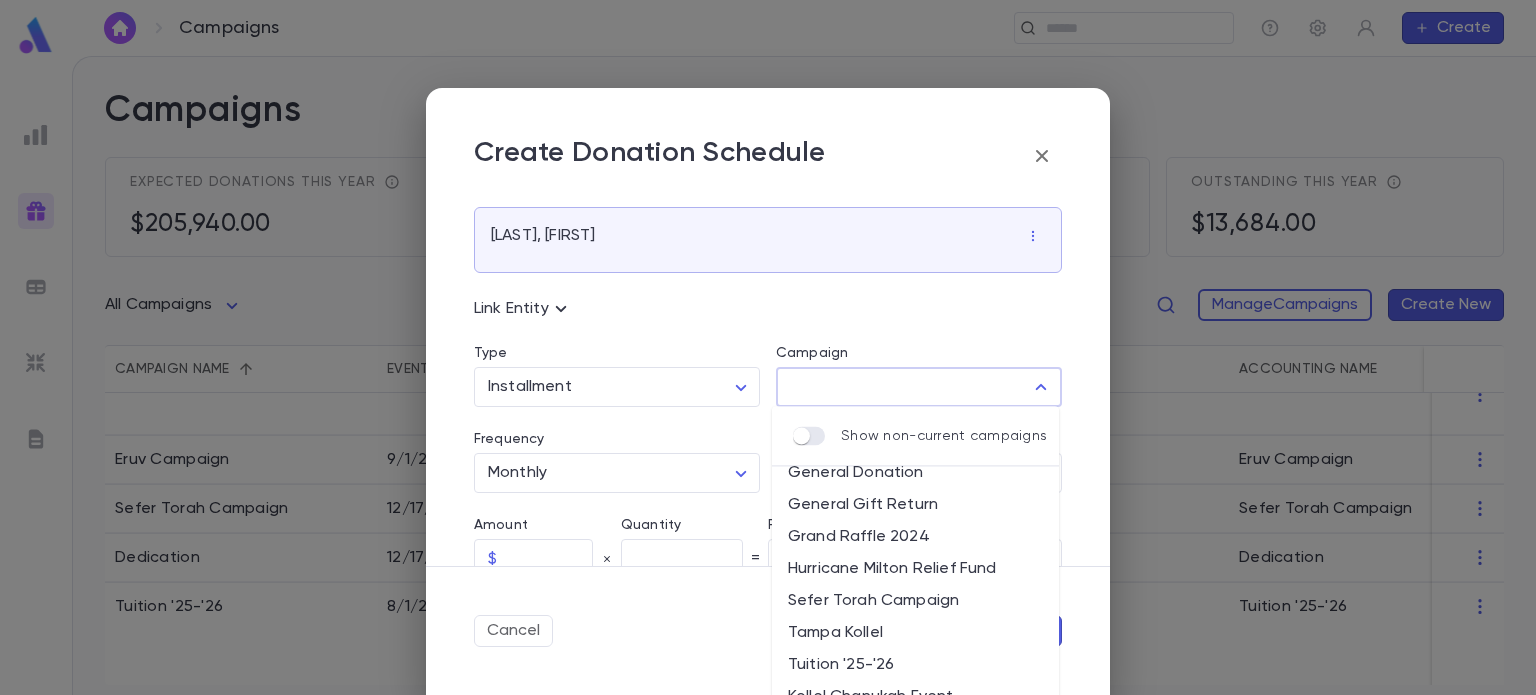 click on "Tuition '25-'26" at bounding box center (915, 665) 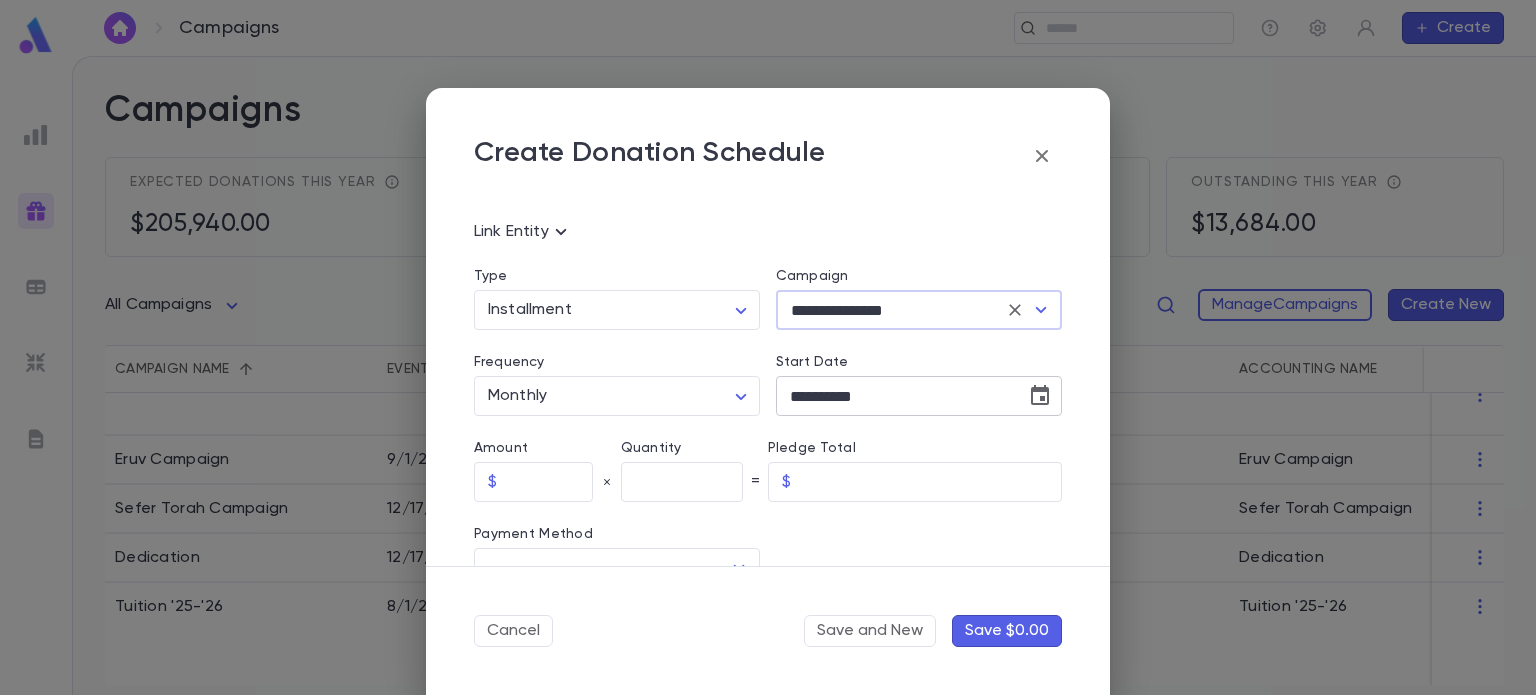 scroll, scrollTop: 103, scrollLeft: 0, axis: vertical 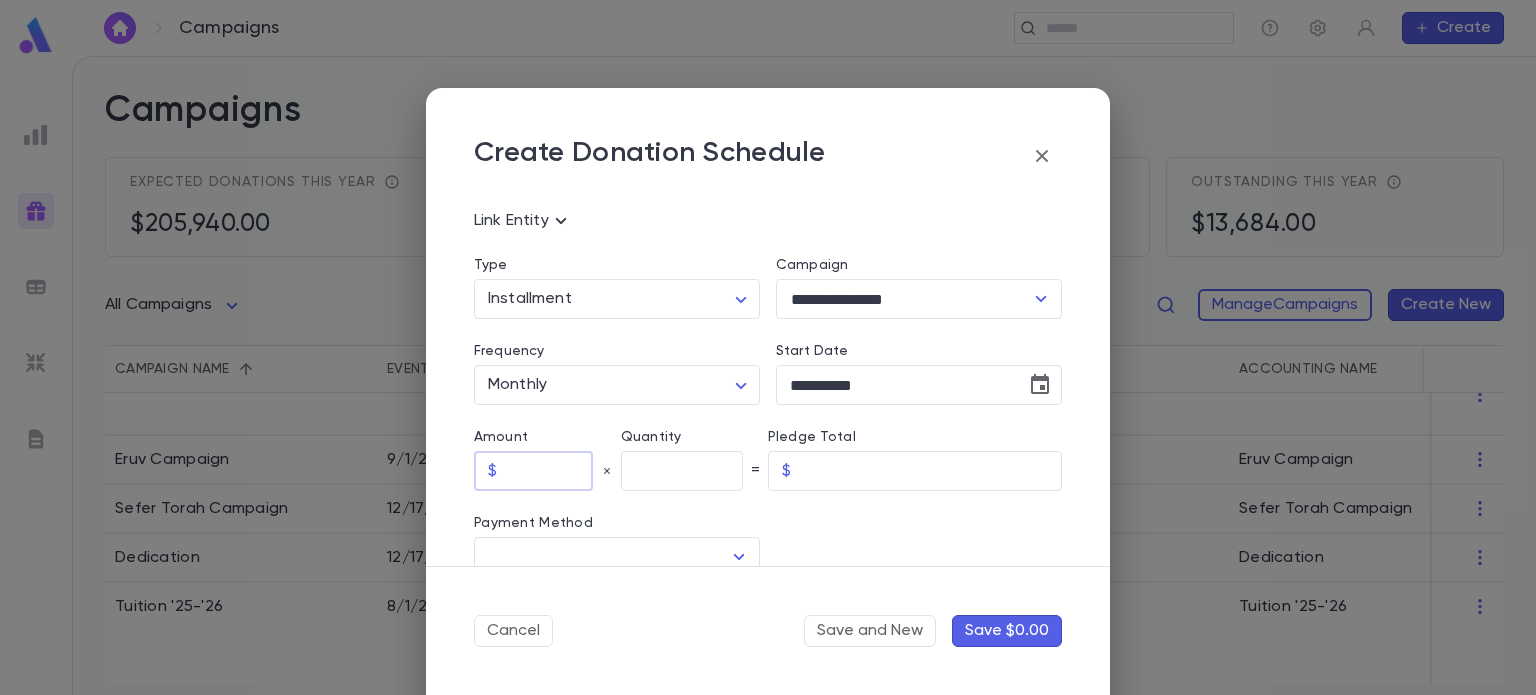 click at bounding box center [549, 471] 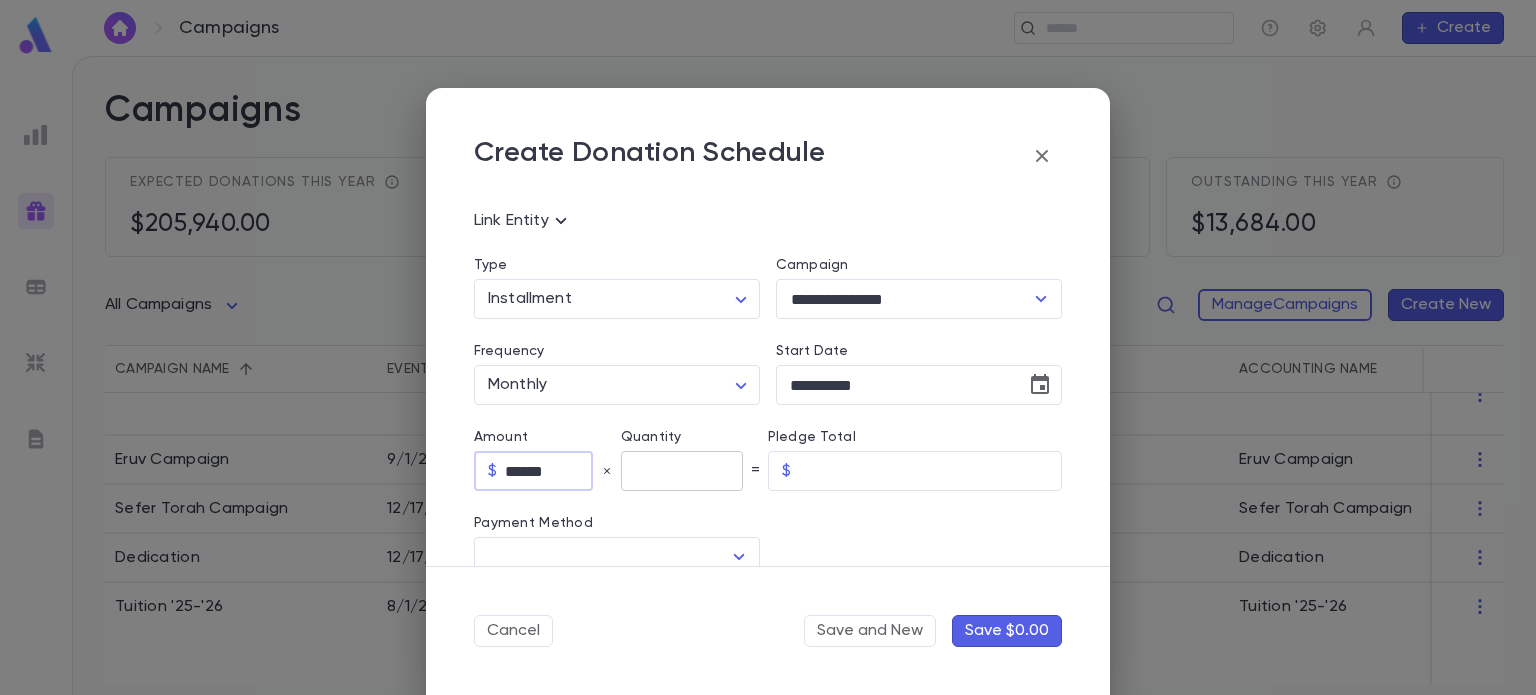 type on "******" 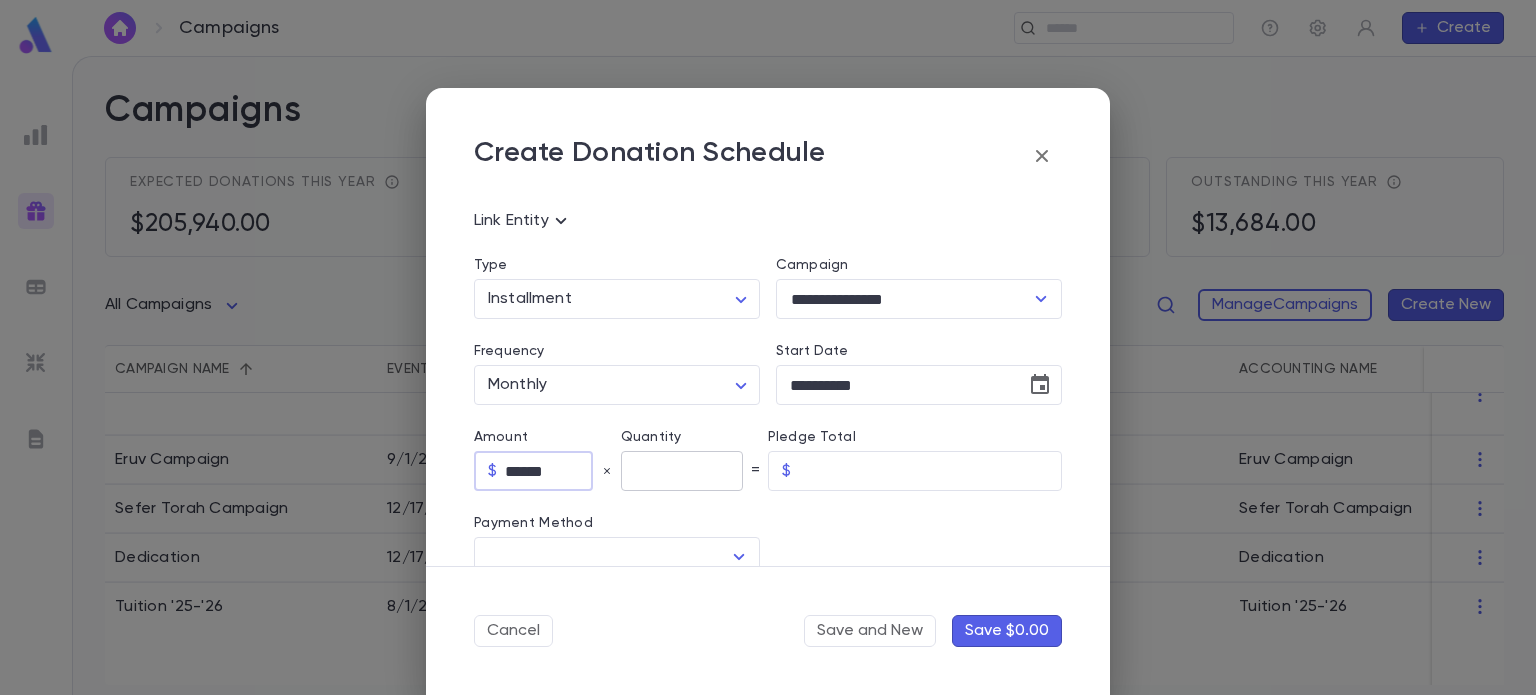 type on "******" 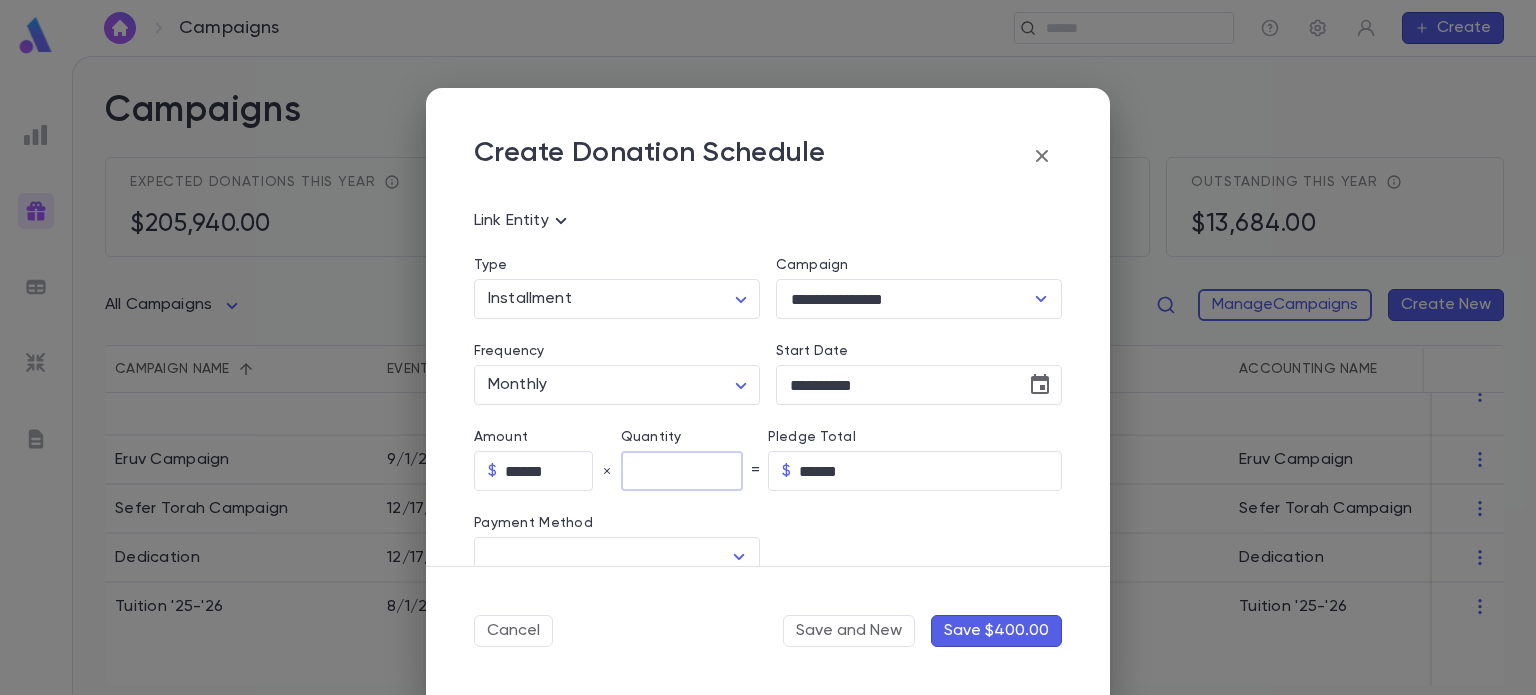 click at bounding box center (682, 471) 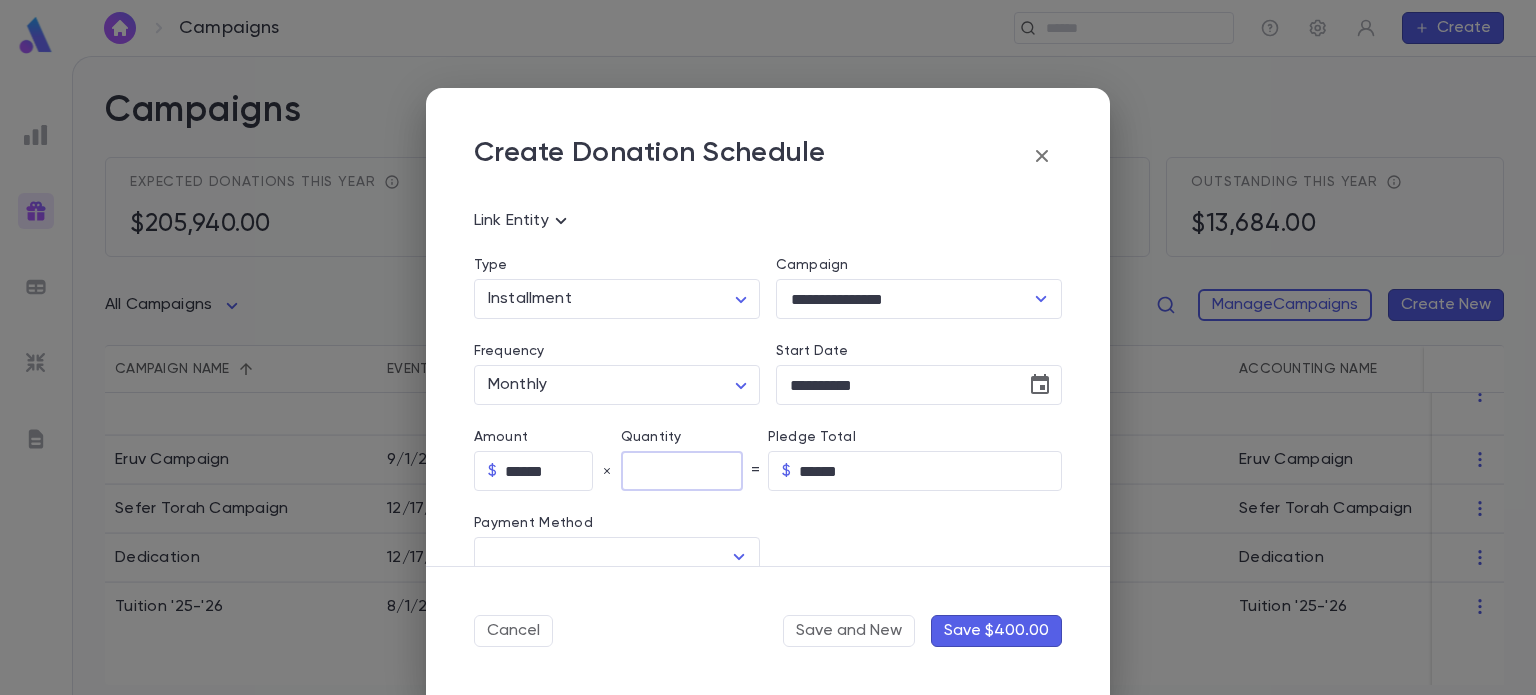 click on "Payment Method ​" at bounding box center (609, 534) 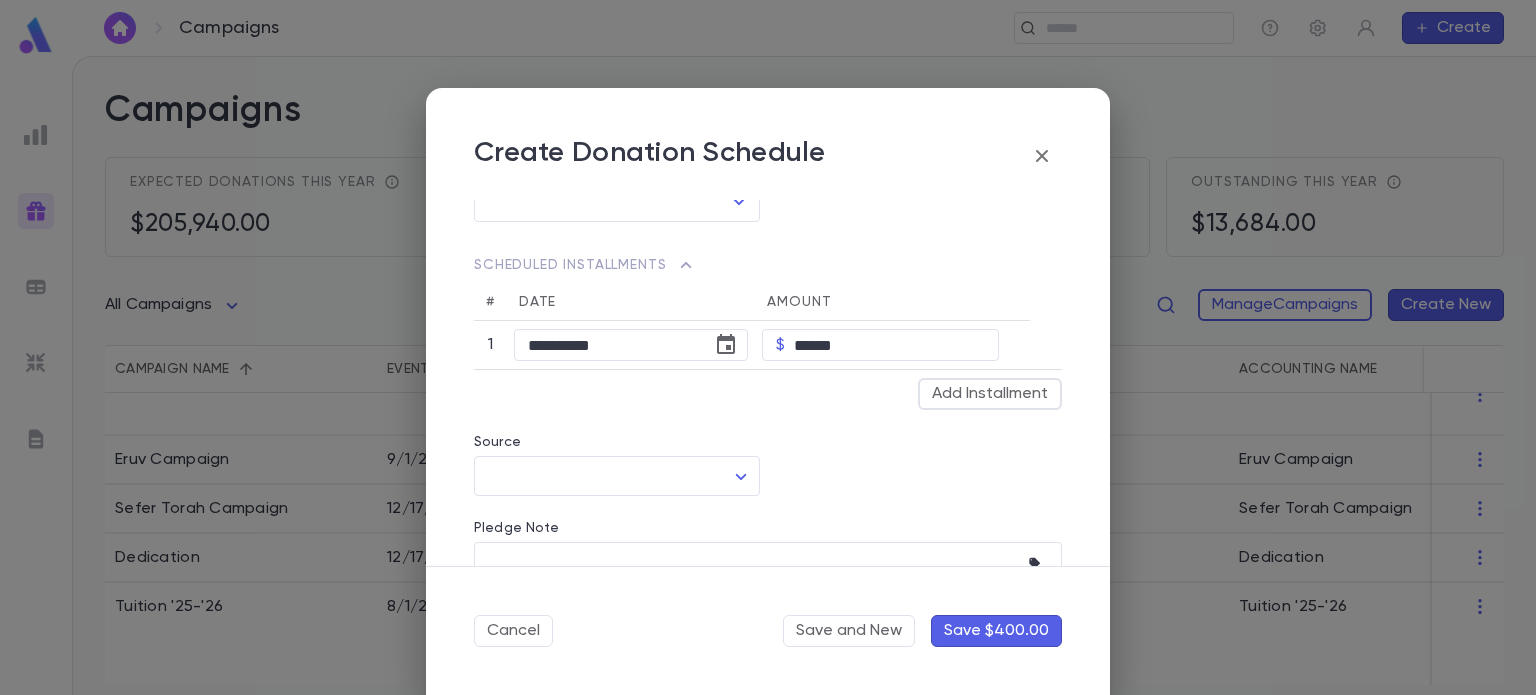 scroll, scrollTop: 458, scrollLeft: 0, axis: vertical 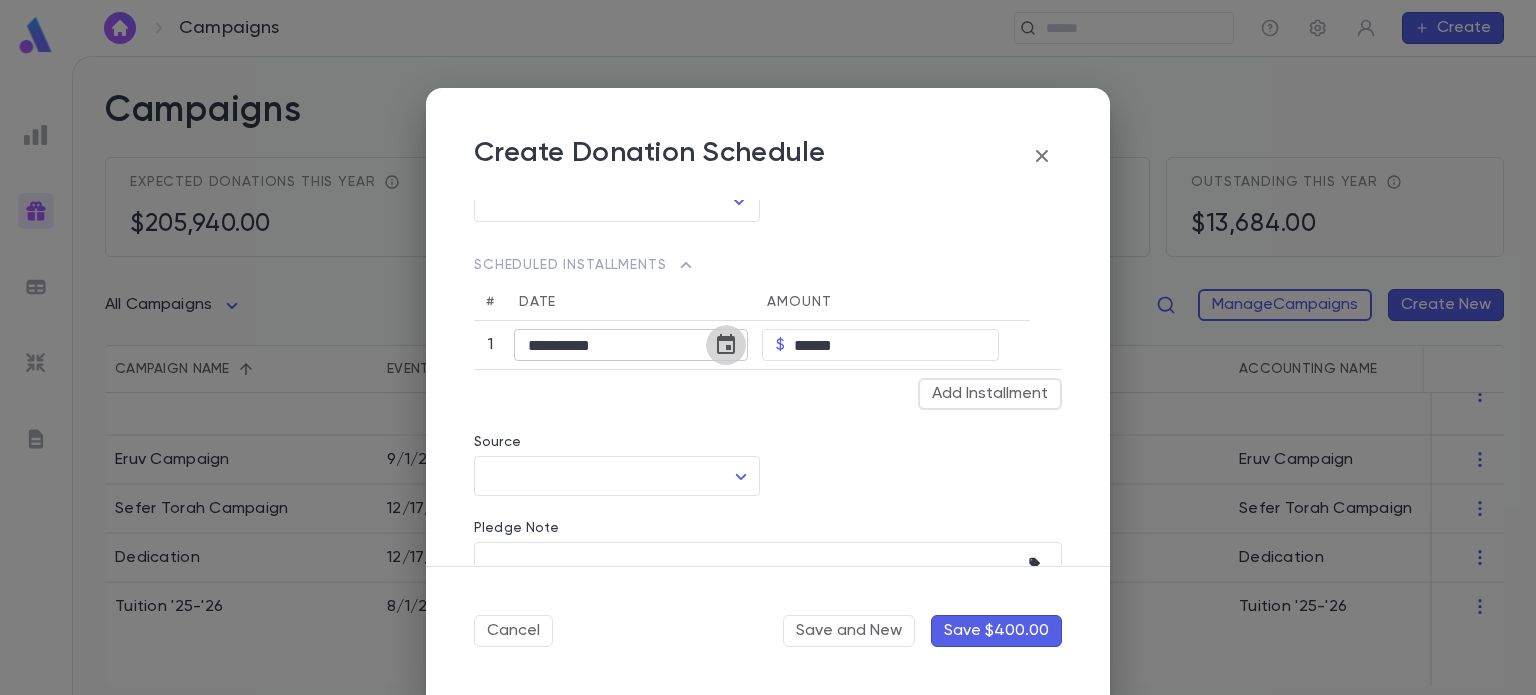 click 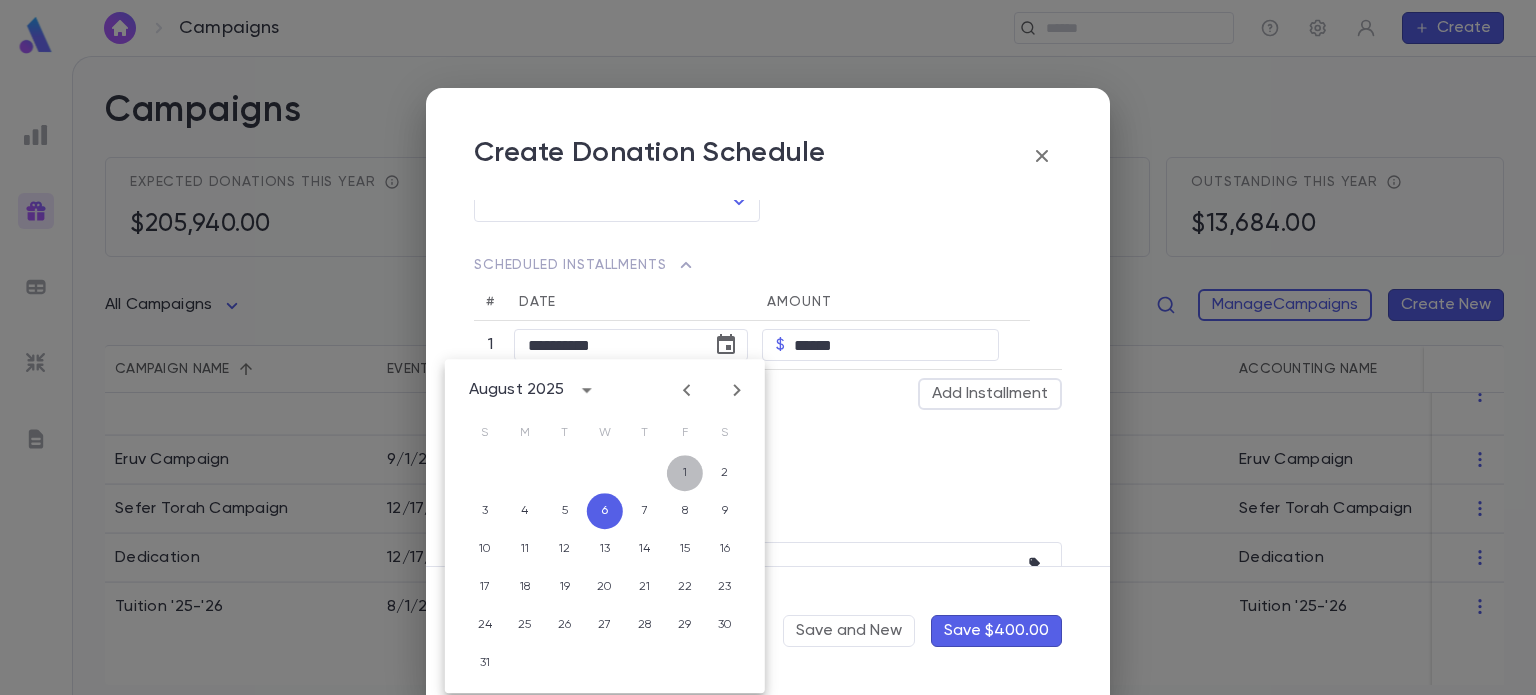 click on "1" at bounding box center [685, 473] 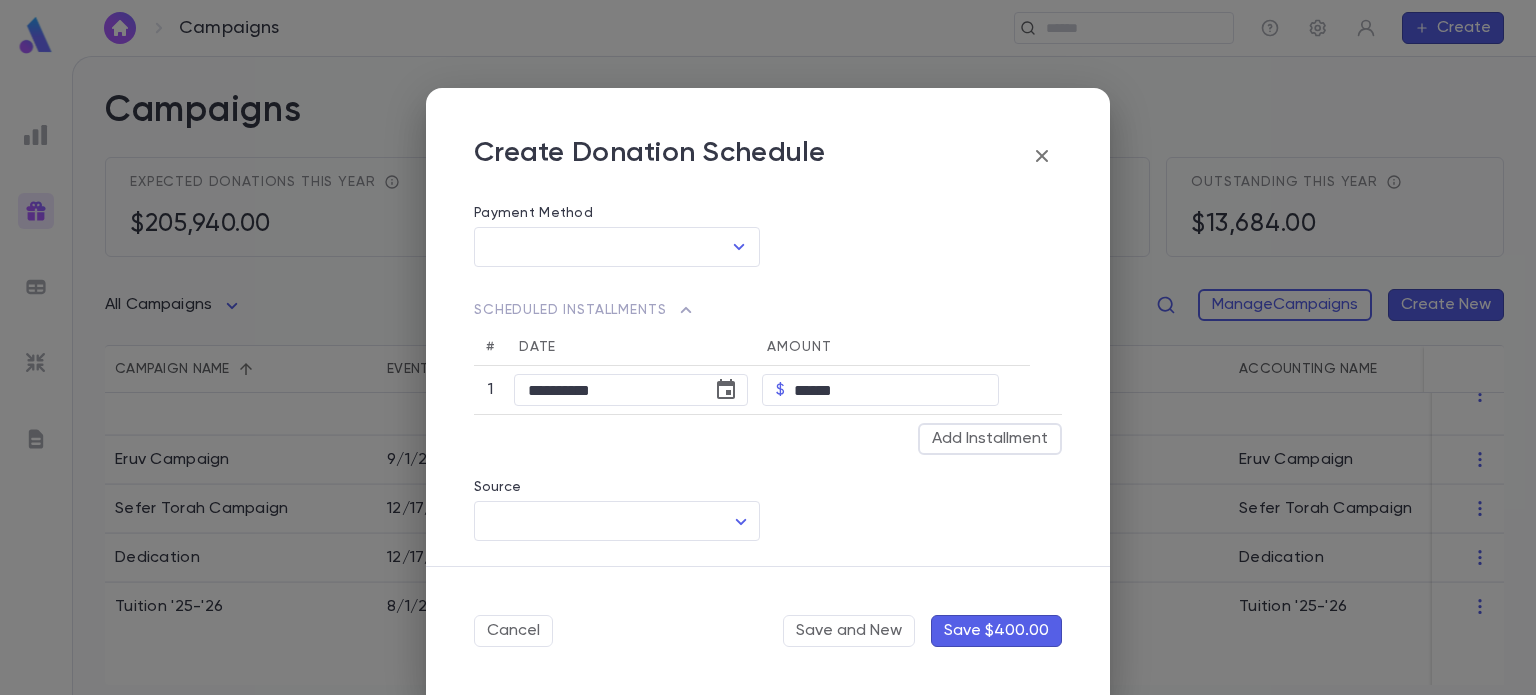 scroll, scrollTop: 405, scrollLeft: 0, axis: vertical 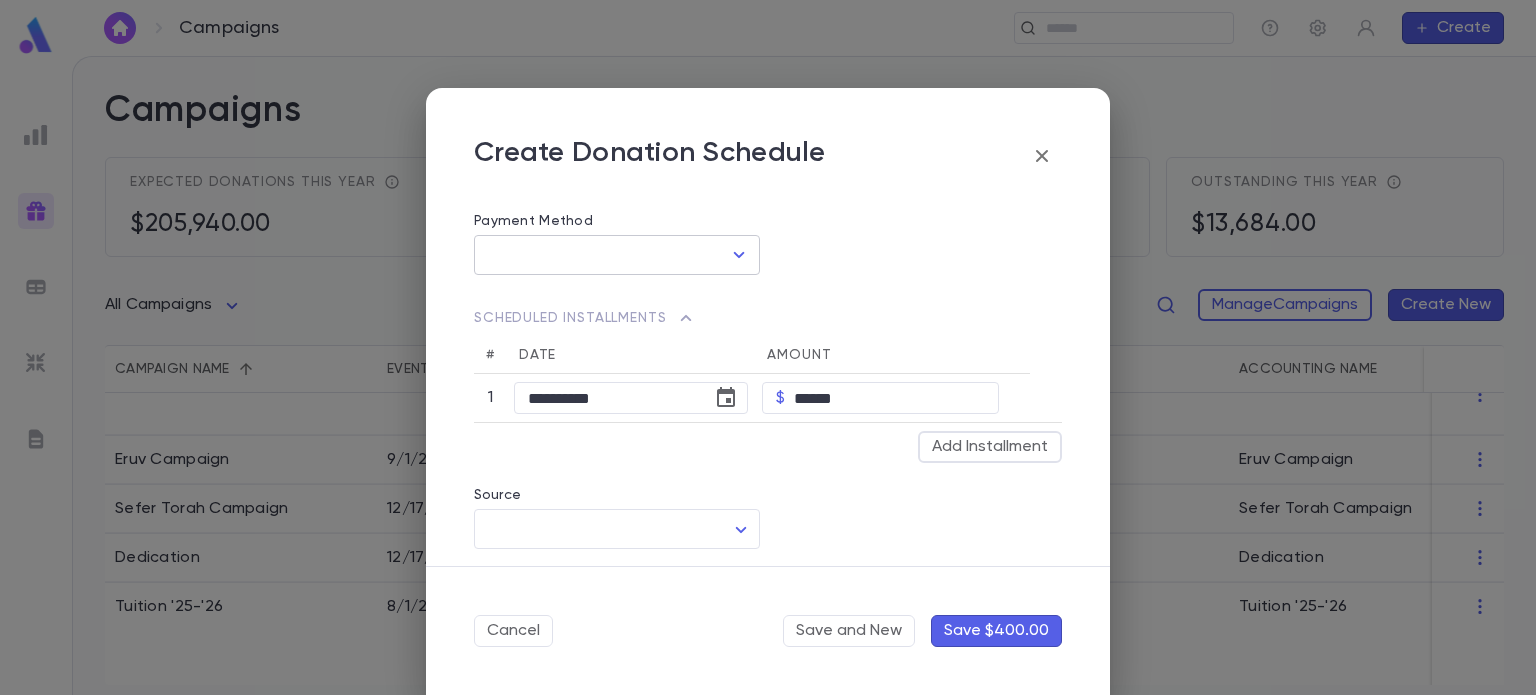 click 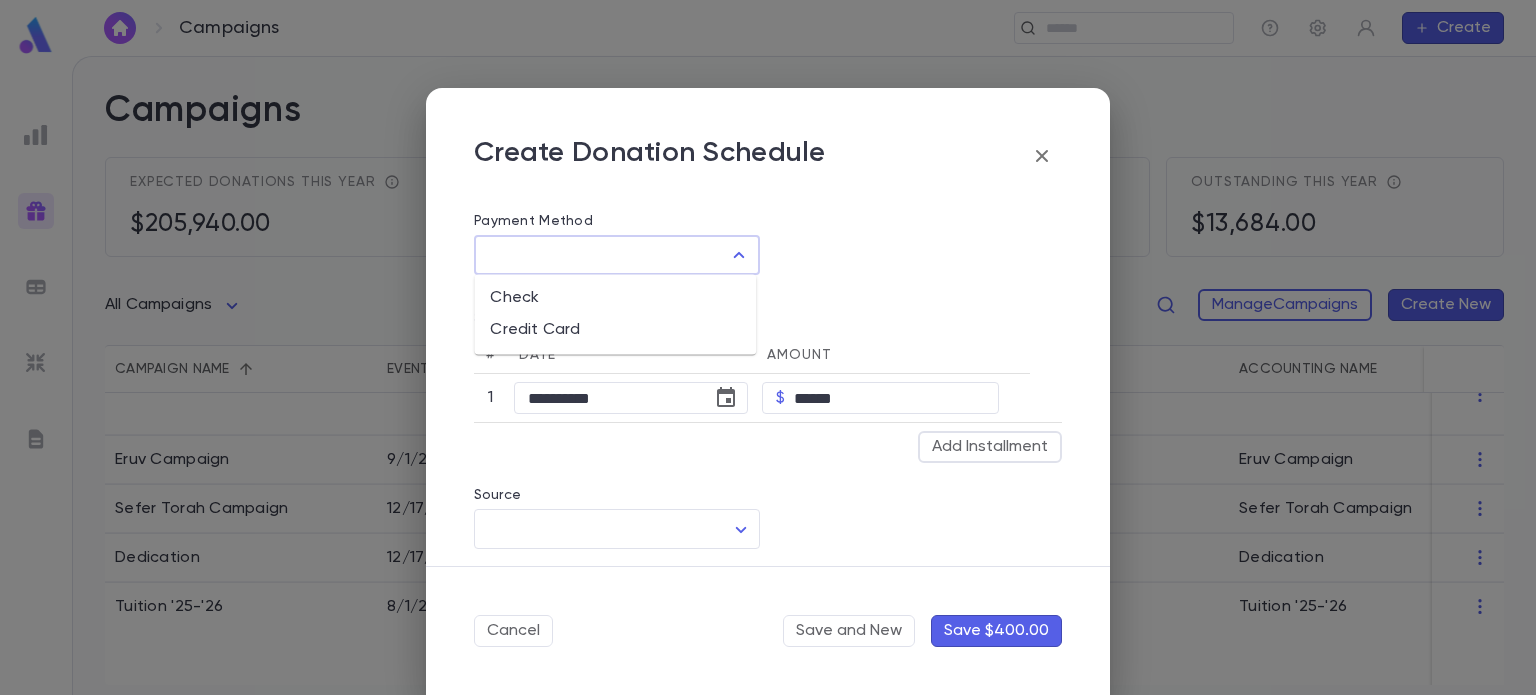click on "Credit Card" at bounding box center [615, 330] 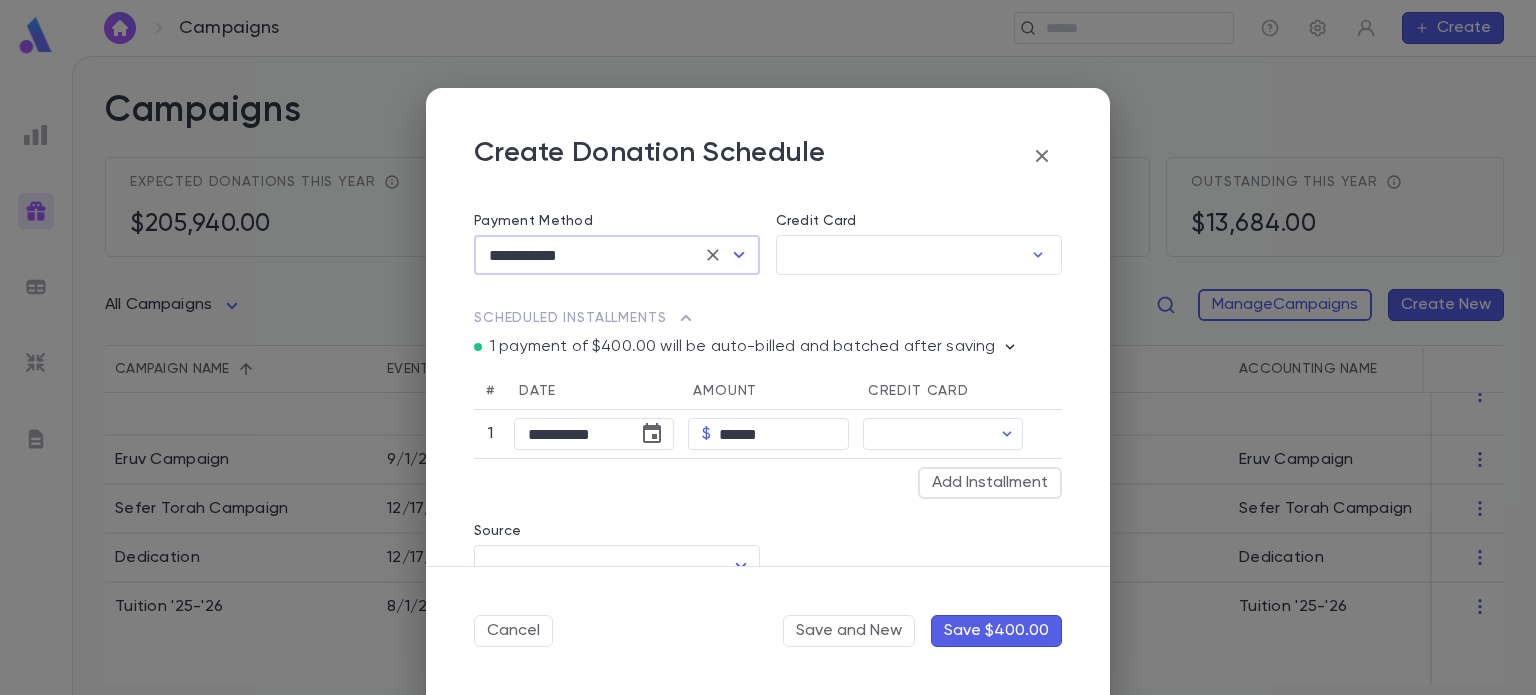 scroll, scrollTop: 348, scrollLeft: 0, axis: vertical 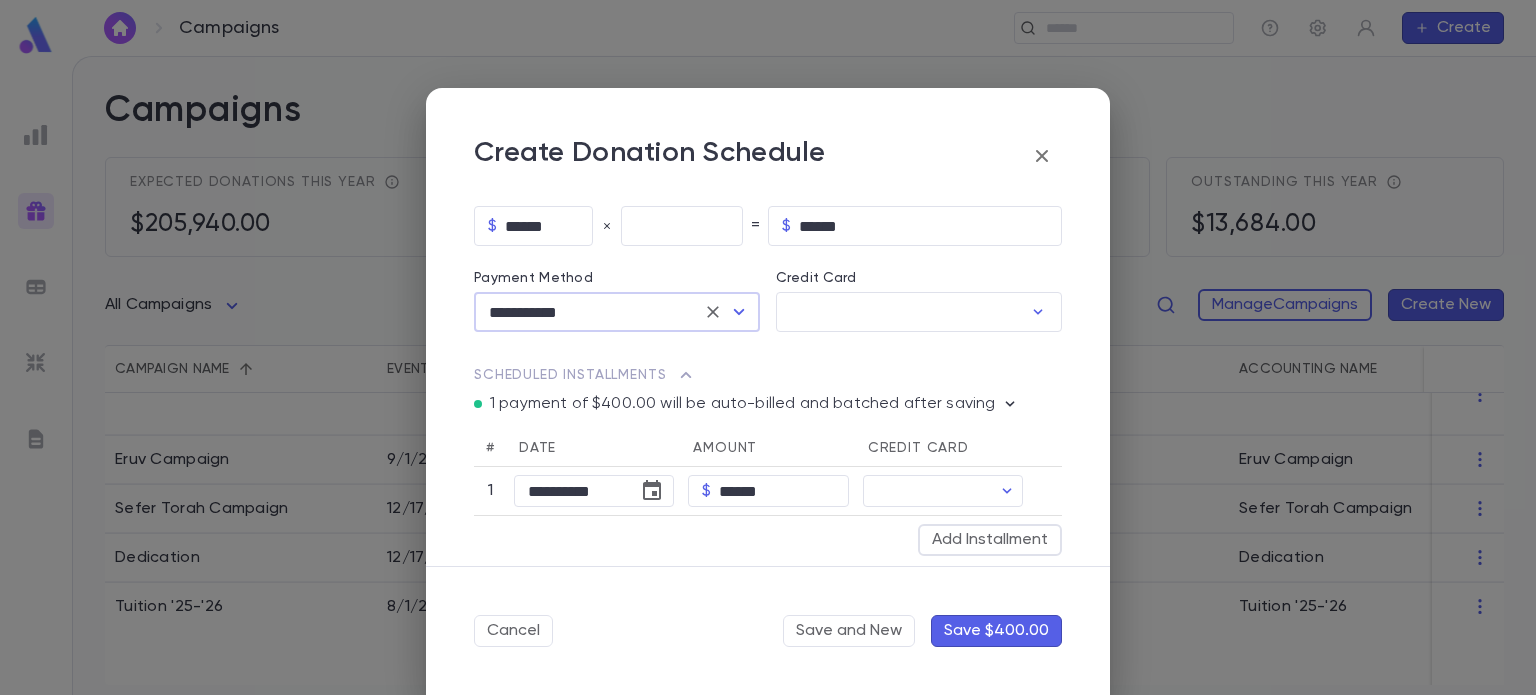 click on "Credit Card" at bounding box center (899, 312) 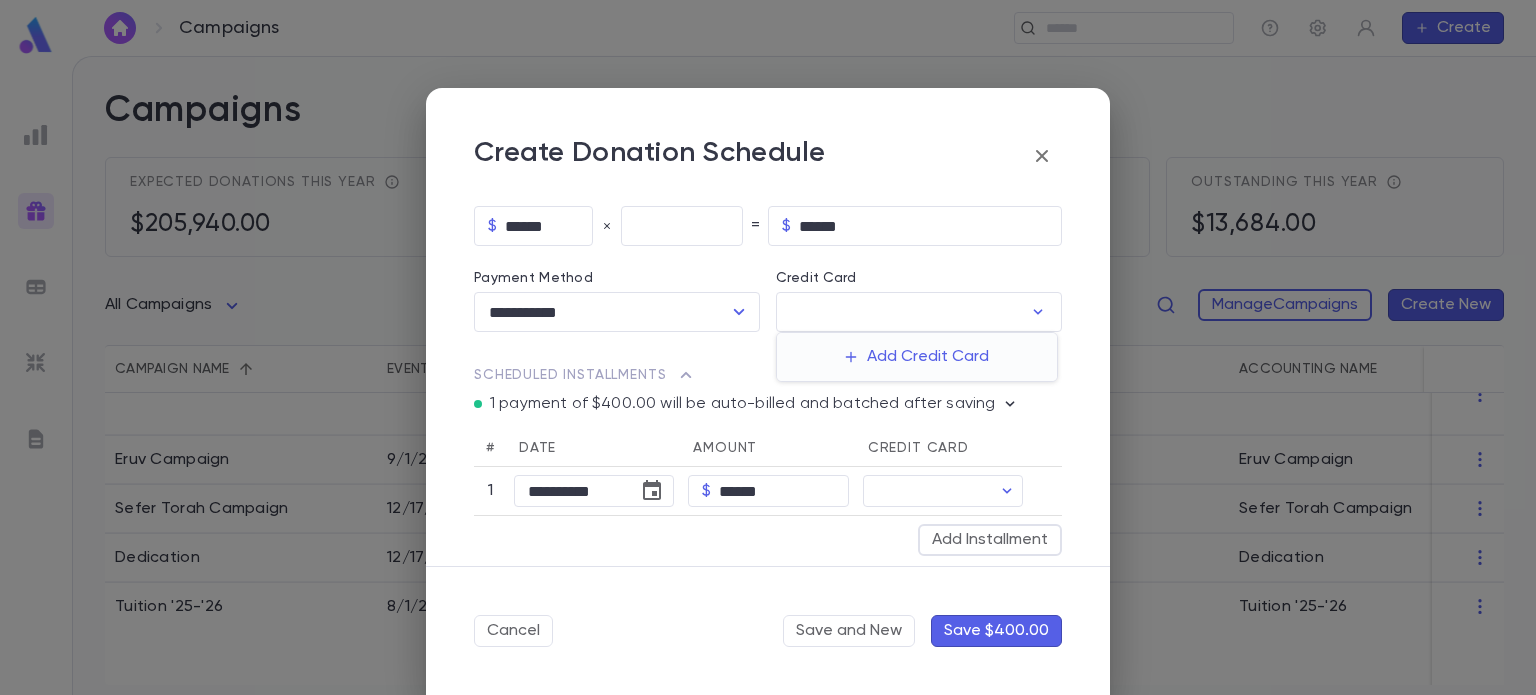 click at bounding box center [768, 347] 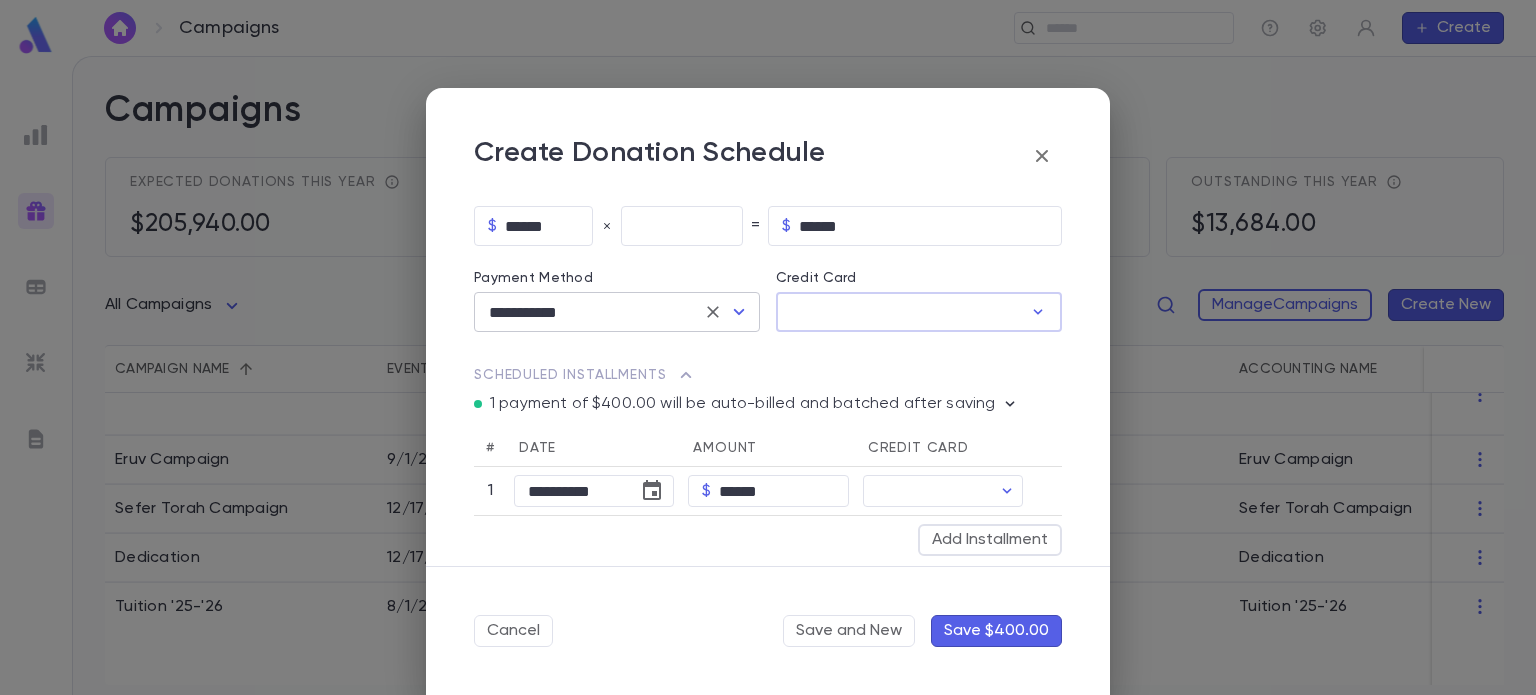 scroll, scrollTop: 288, scrollLeft: 0, axis: vertical 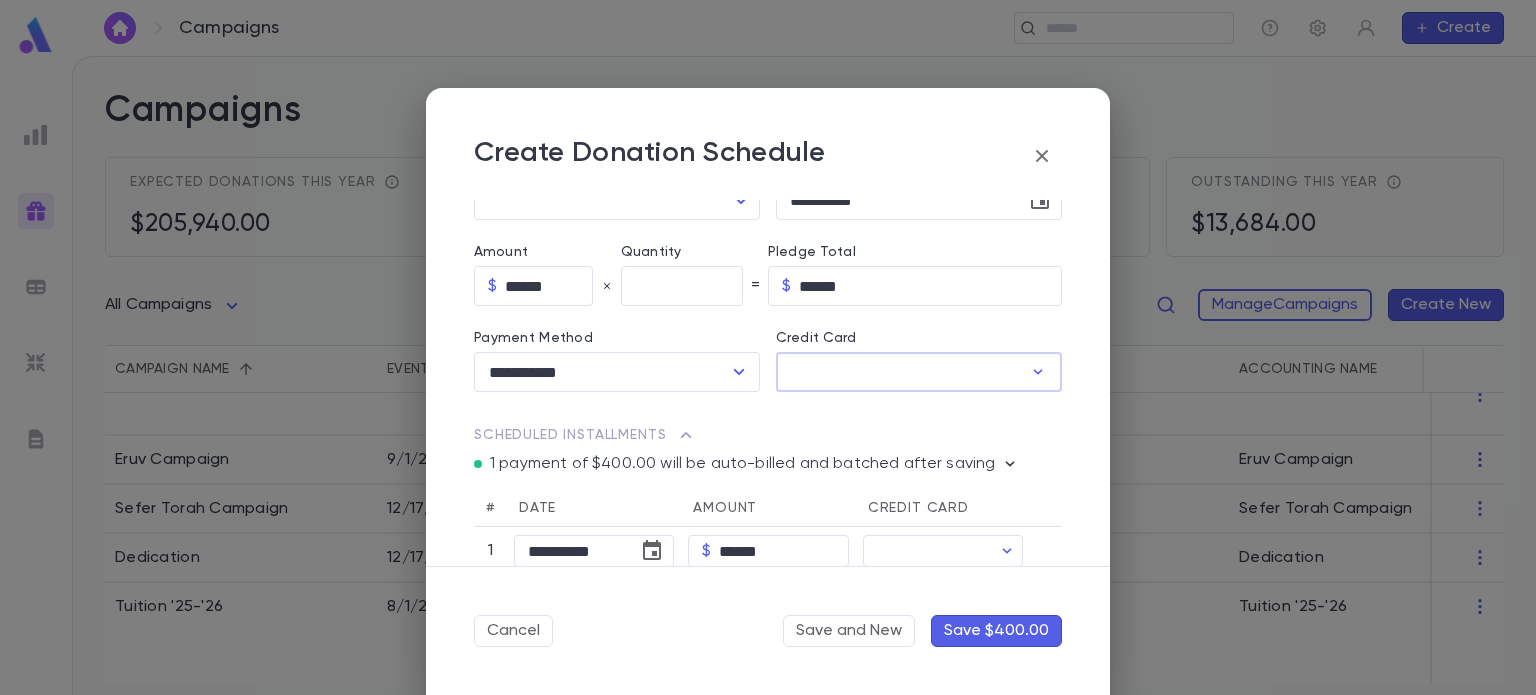 click on "**********" at bounding box center (609, 349) 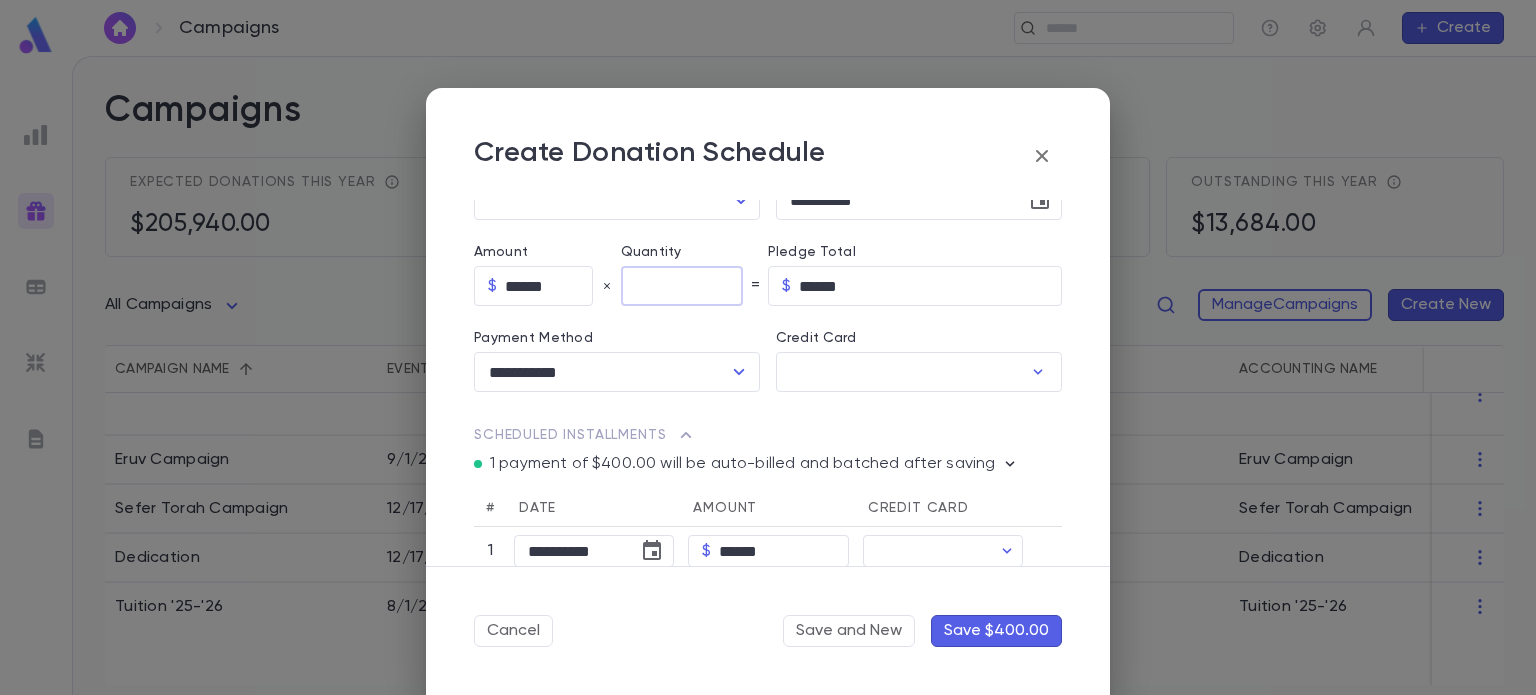 click at bounding box center (682, 286) 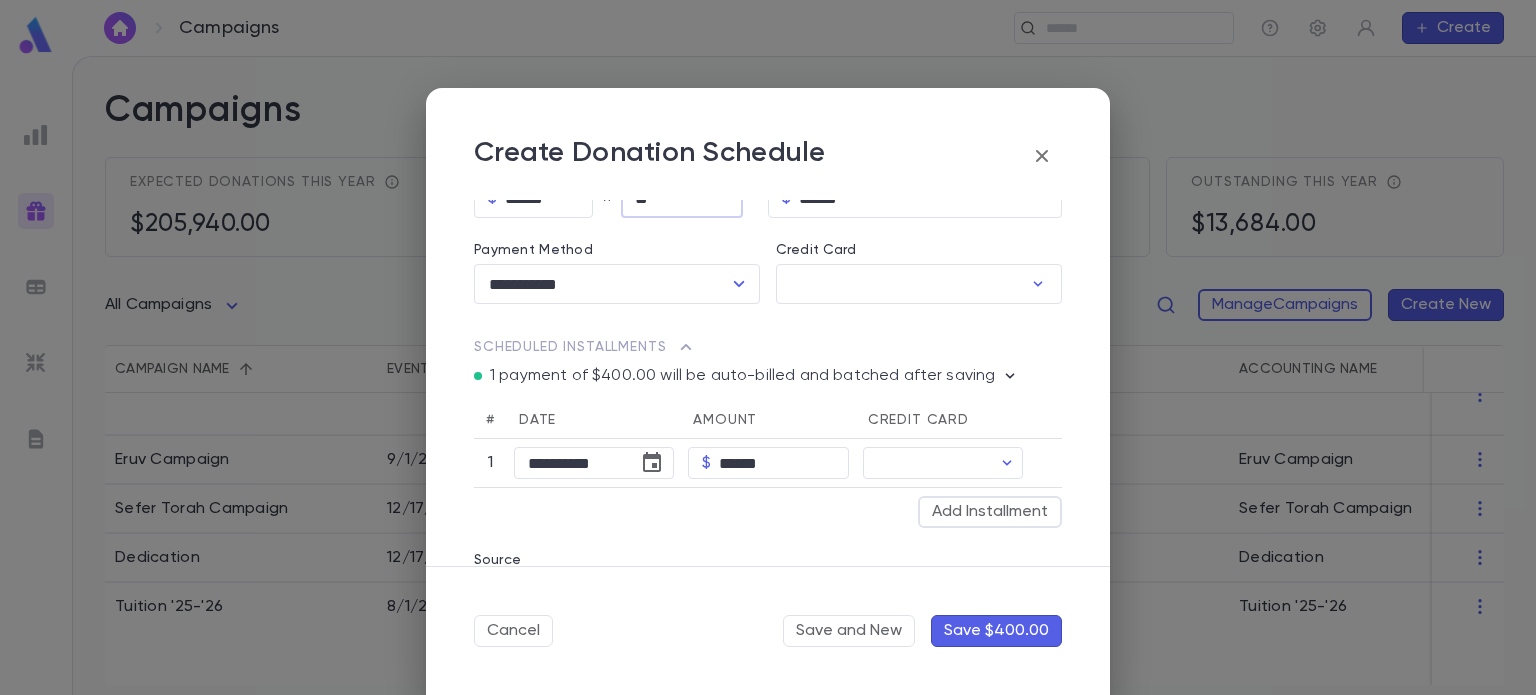 scroll, scrollTop: 376, scrollLeft: 0, axis: vertical 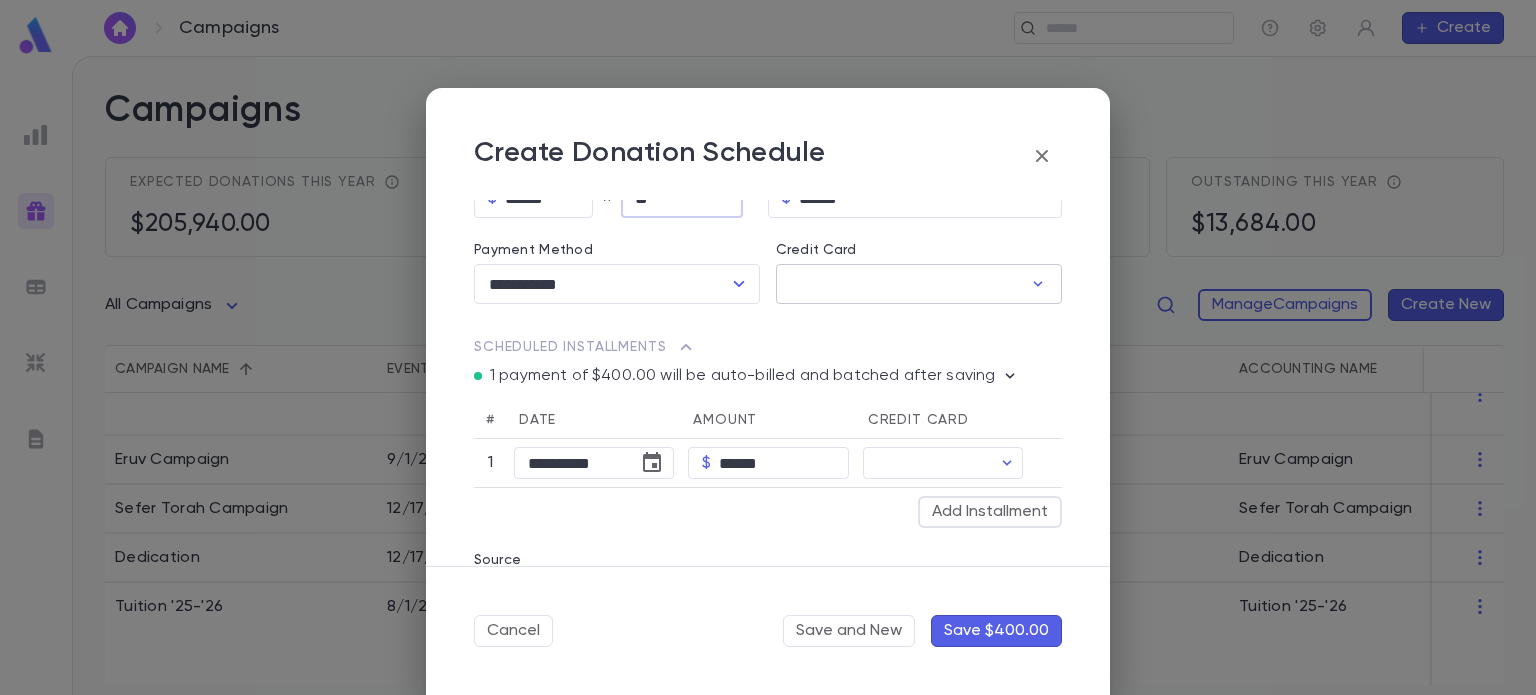 type on "**" 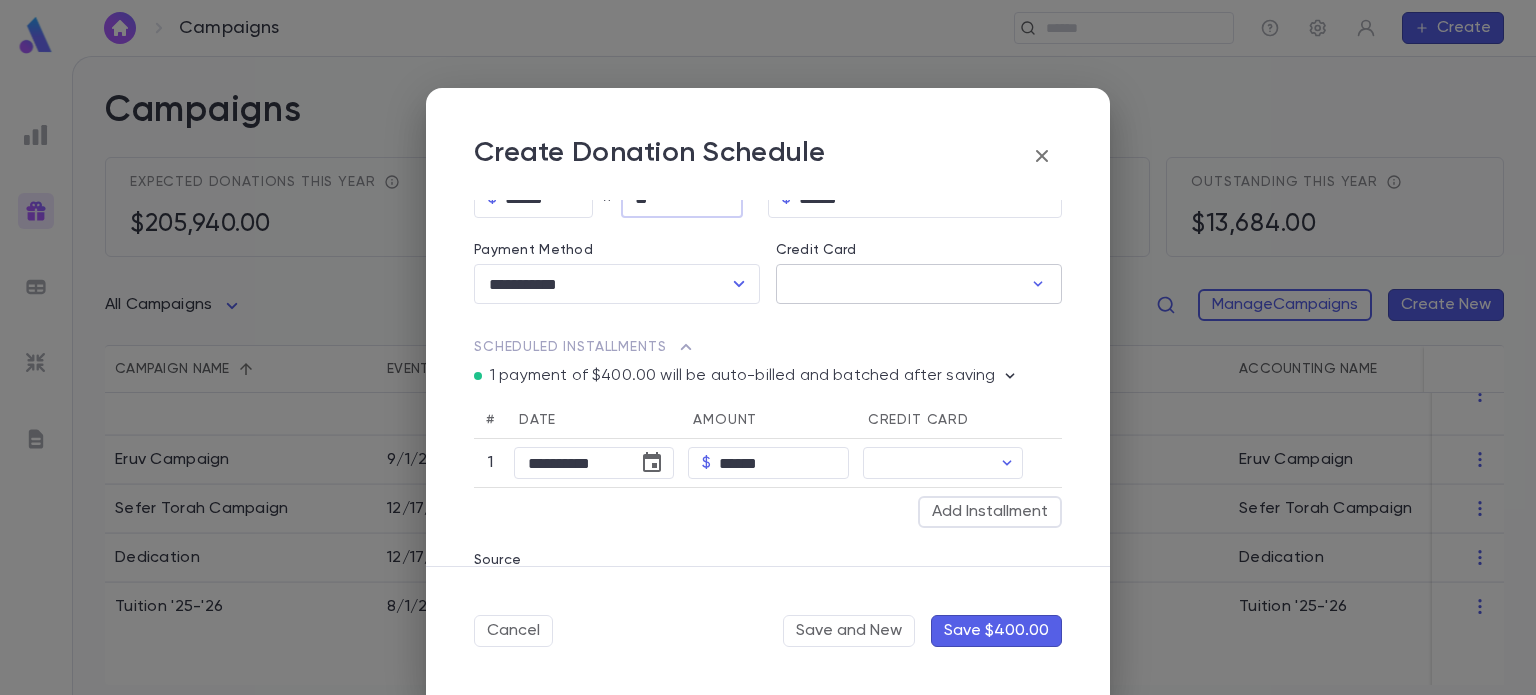 click on "Credit Card" at bounding box center [899, 284] 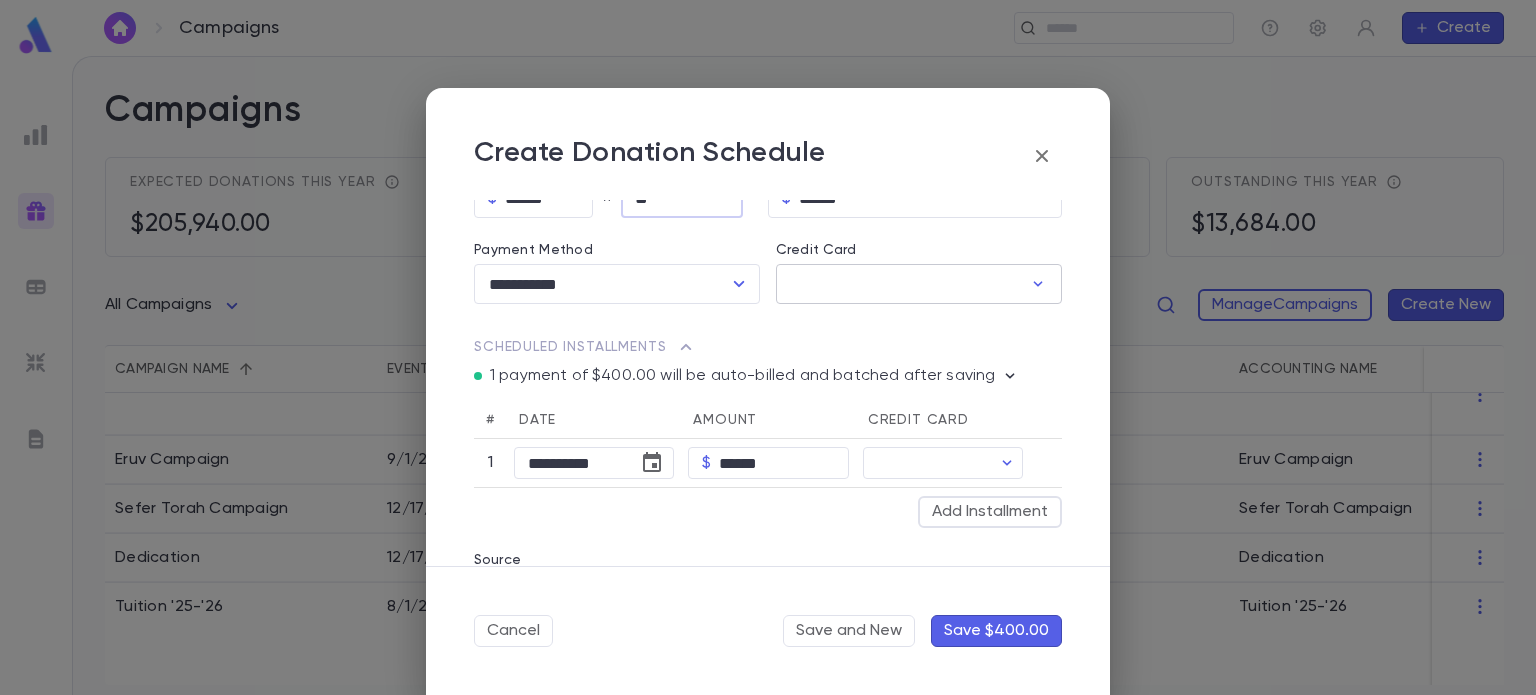 type on "********" 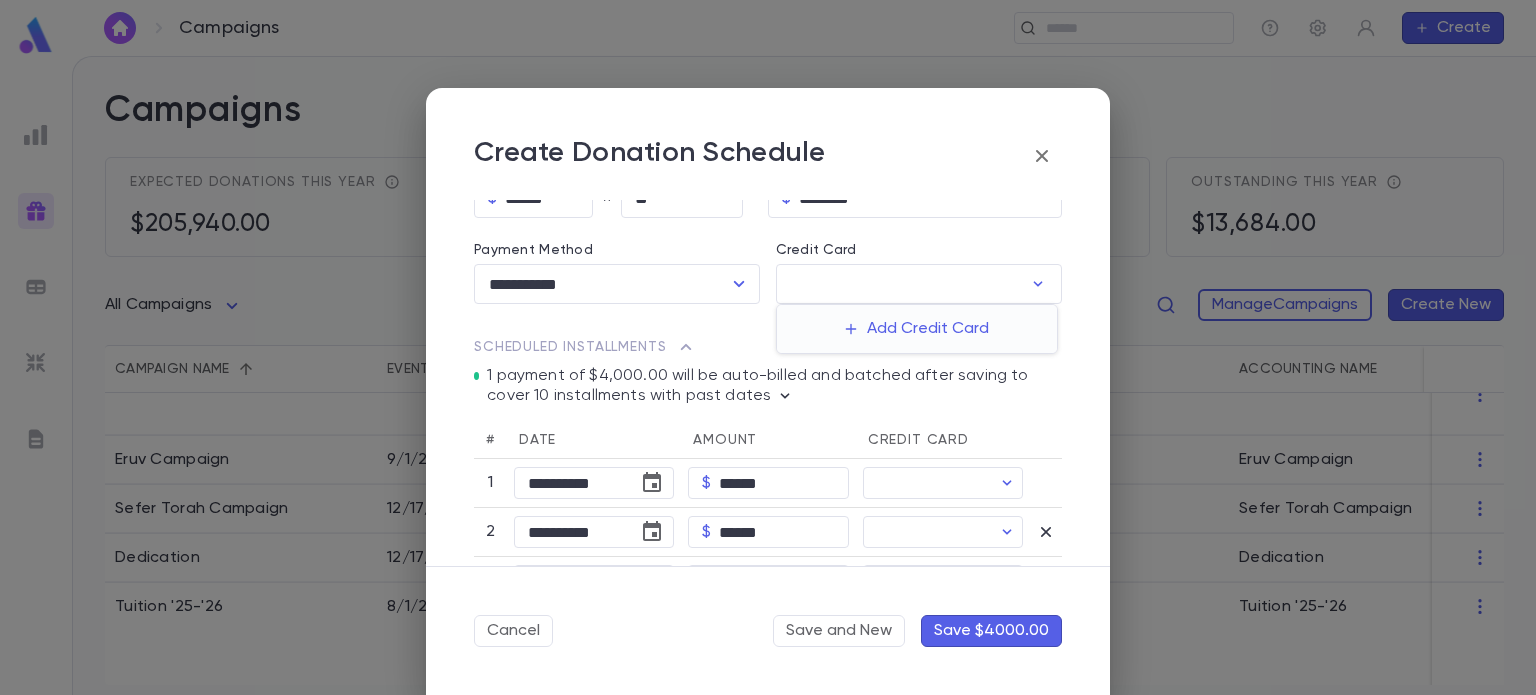 click at bounding box center [768, 347] 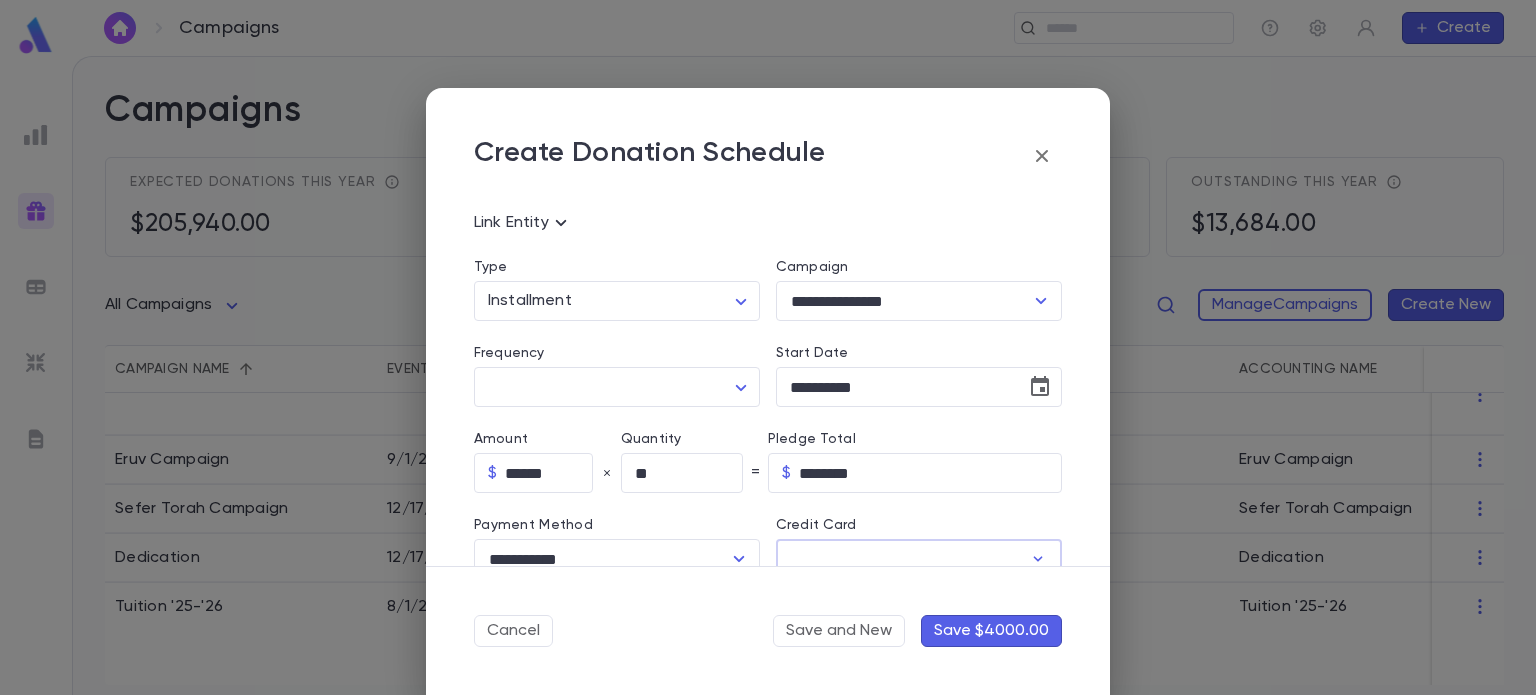scroll, scrollTop: 101, scrollLeft: 0, axis: vertical 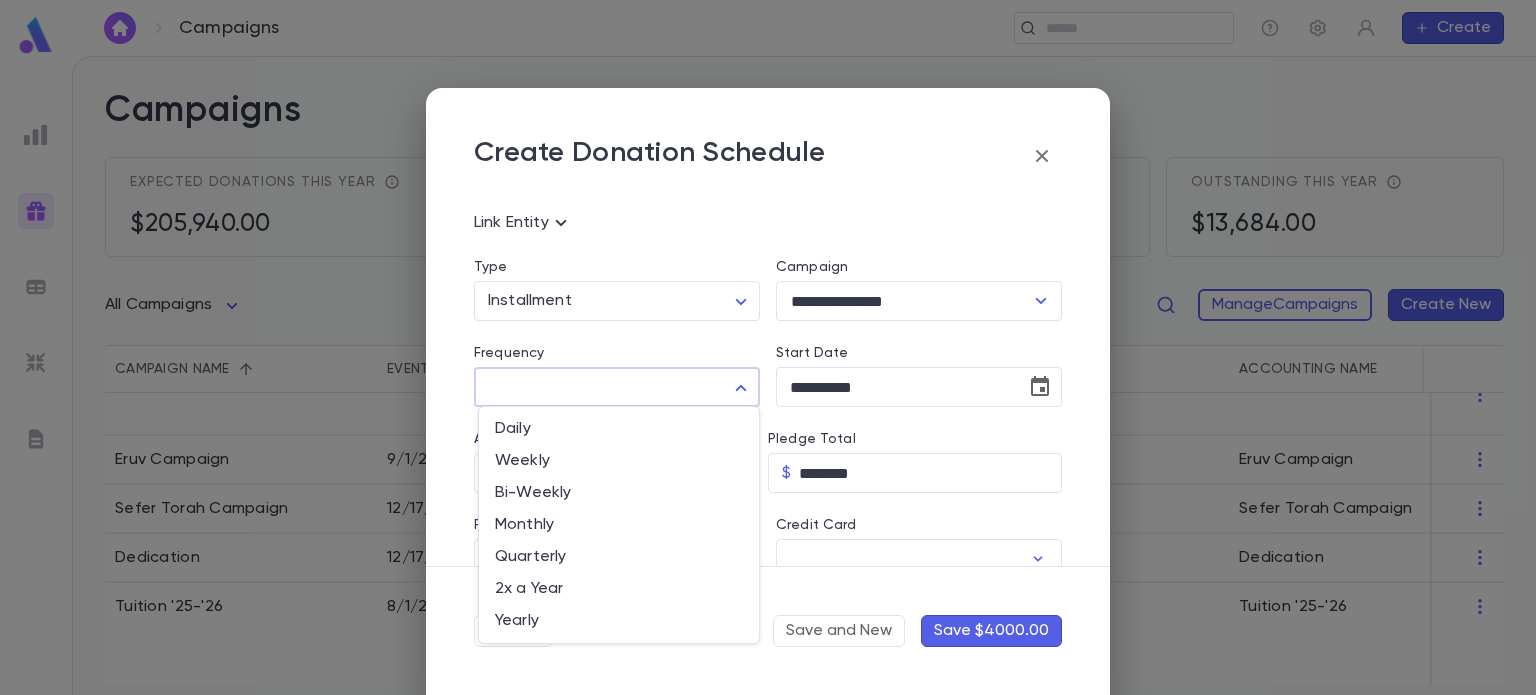 click on "Campaigns ​  Create Campaigns Expected donations this year $205,940.00 Pledges current campaigns $583,973.00 Pledge quantity this year 573 Outstanding this year $13,684.00 All Campaigns ***** Manage  Campaigns Create New Campaign name Event Date Group Description Accounting Name Start Date End Date Tampa Kollel Donations General Donations to the Kollel Tampa Kollel 10/31/2024 Grand Raffle 2024 12/26/2024 Donations Grand Raffle 2024 11/22/2024 Hurricane Milton Relief Fund 10/9/2024 Donations Hurricane Milton Relief Fund 10/9/2024 Building Campaign 5/1/2024 Donations Building Campaign 5/1/2024 TBTHS Charidy 2024 11/18/2024 Donations TBTHS Charidy 2024 11/14/2024 11/18/2024 Campaign Complete Eruv Campaign 9/1/2024 Donations Eruv Campaign 9/1/2024 Sefer Torah Campaign 12/17/2024 Donations Sefer Torah Campaign 12/17/2024 Dedication 12/17/2024 Donations Any Form of Building Dedication Dedication 12/17/2024 Tuition '25-'26 8/1/2025 Tuition Tuition '25-'26 8/6/2025 Profile Log out Account Pledge Payment Edit Delete" at bounding box center (768, 375) 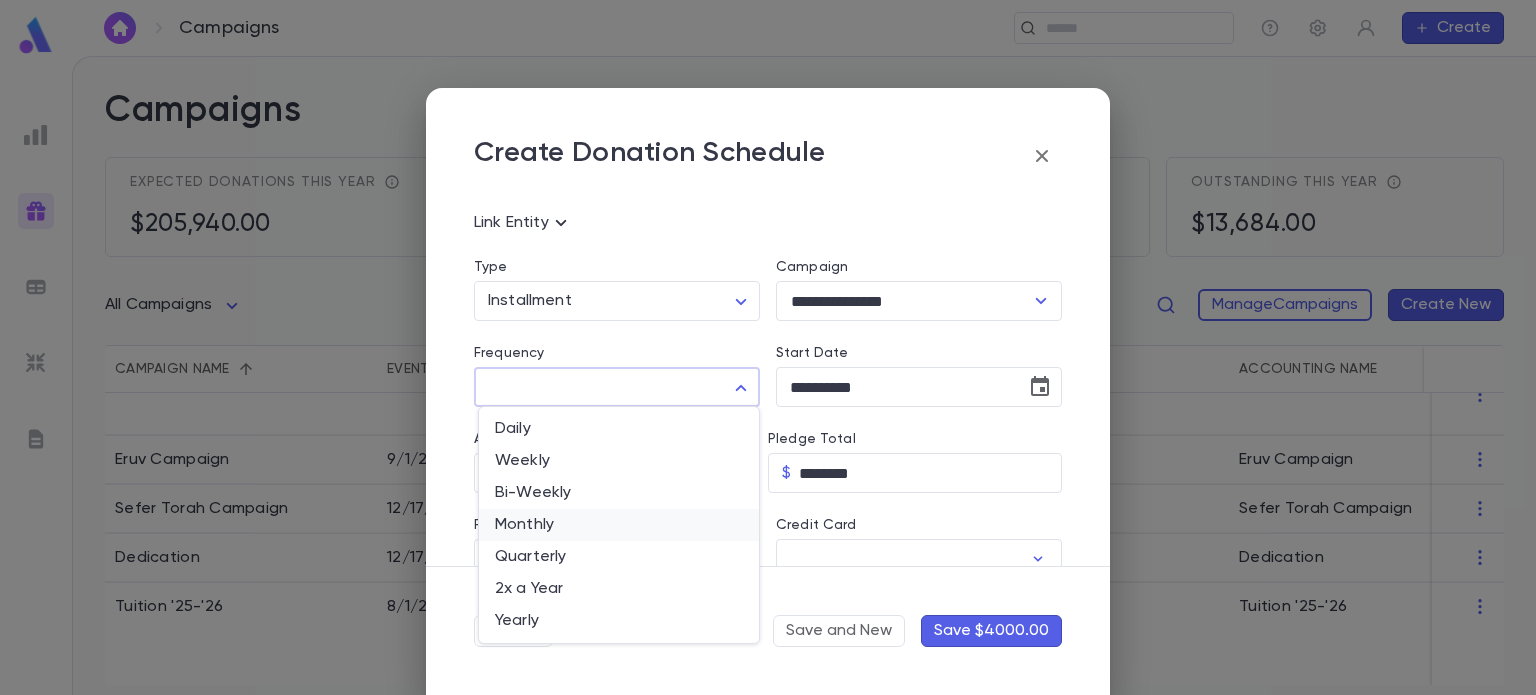 click on "Monthly" at bounding box center [619, 525] 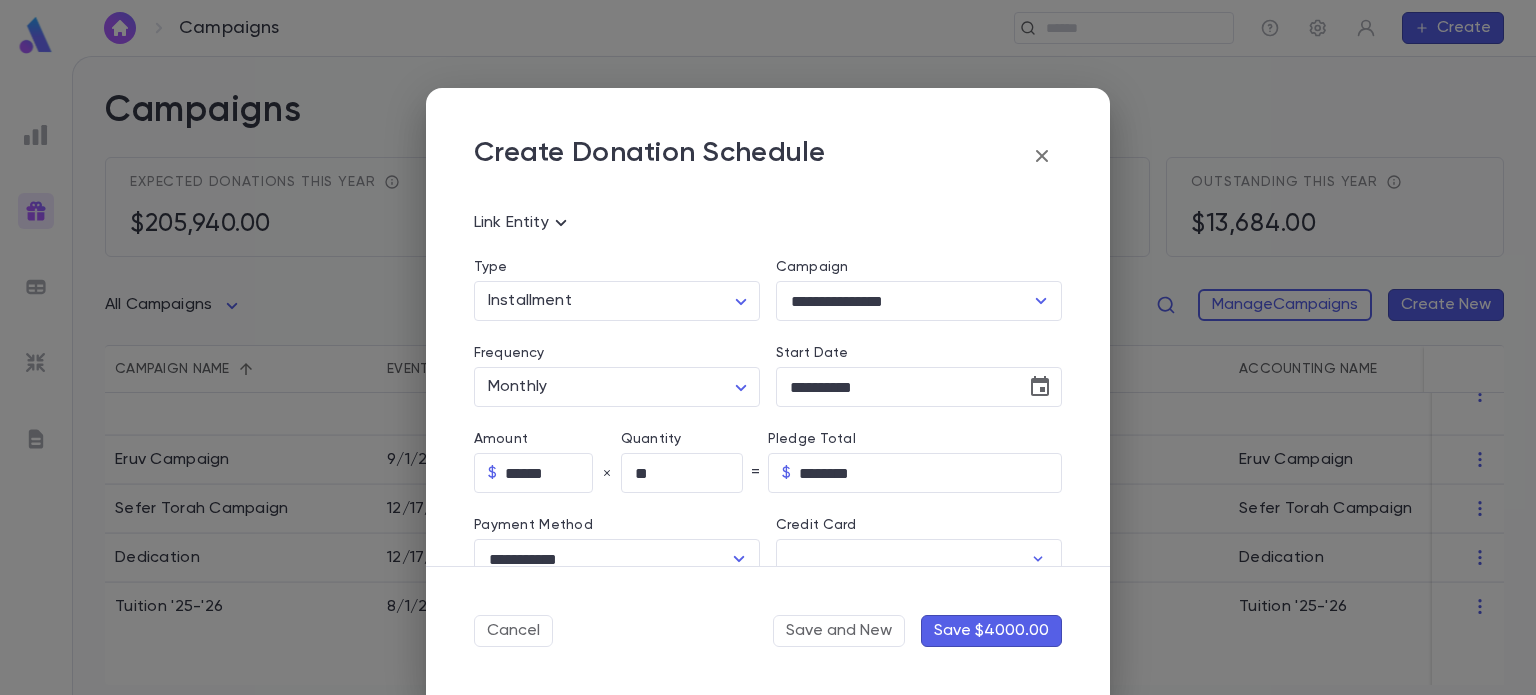 click on "Credit Card ​" at bounding box center [911, 536] 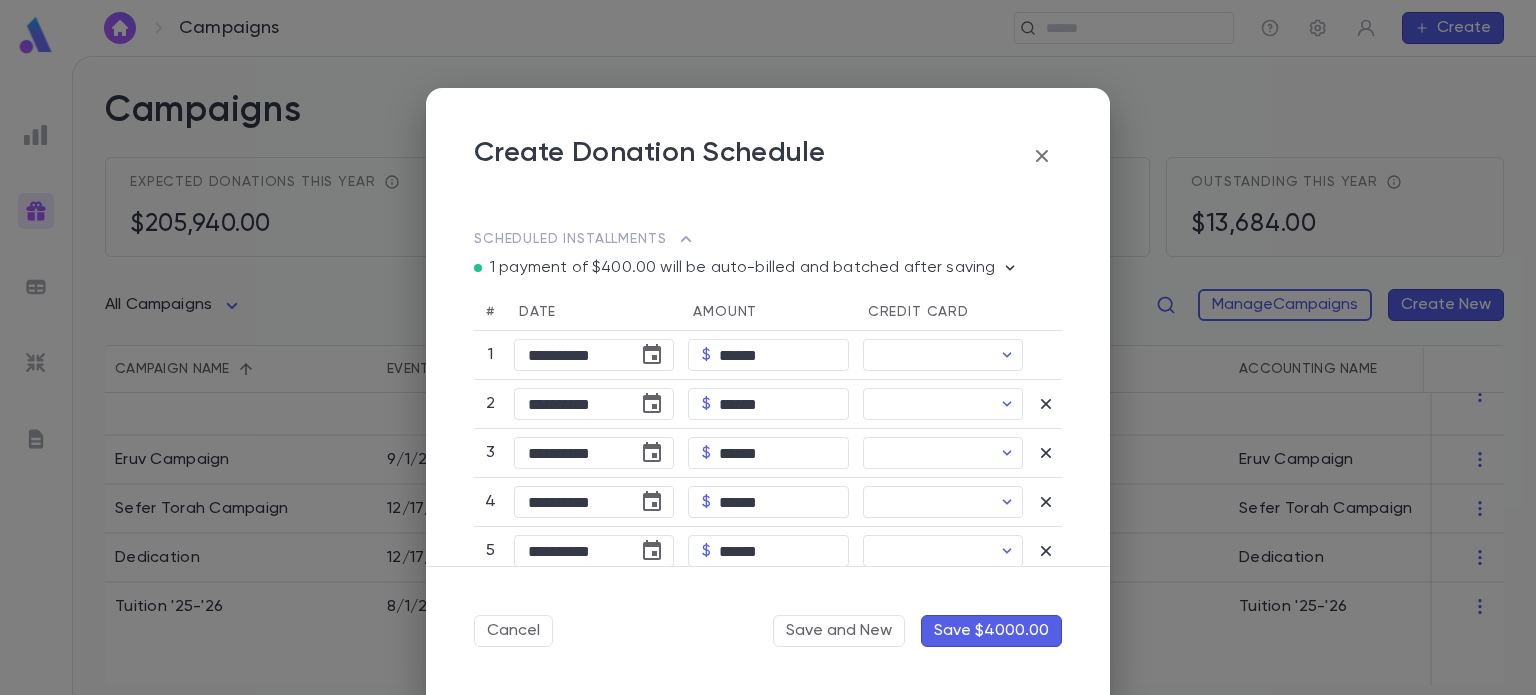 scroll, scrollTop: 508, scrollLeft: 0, axis: vertical 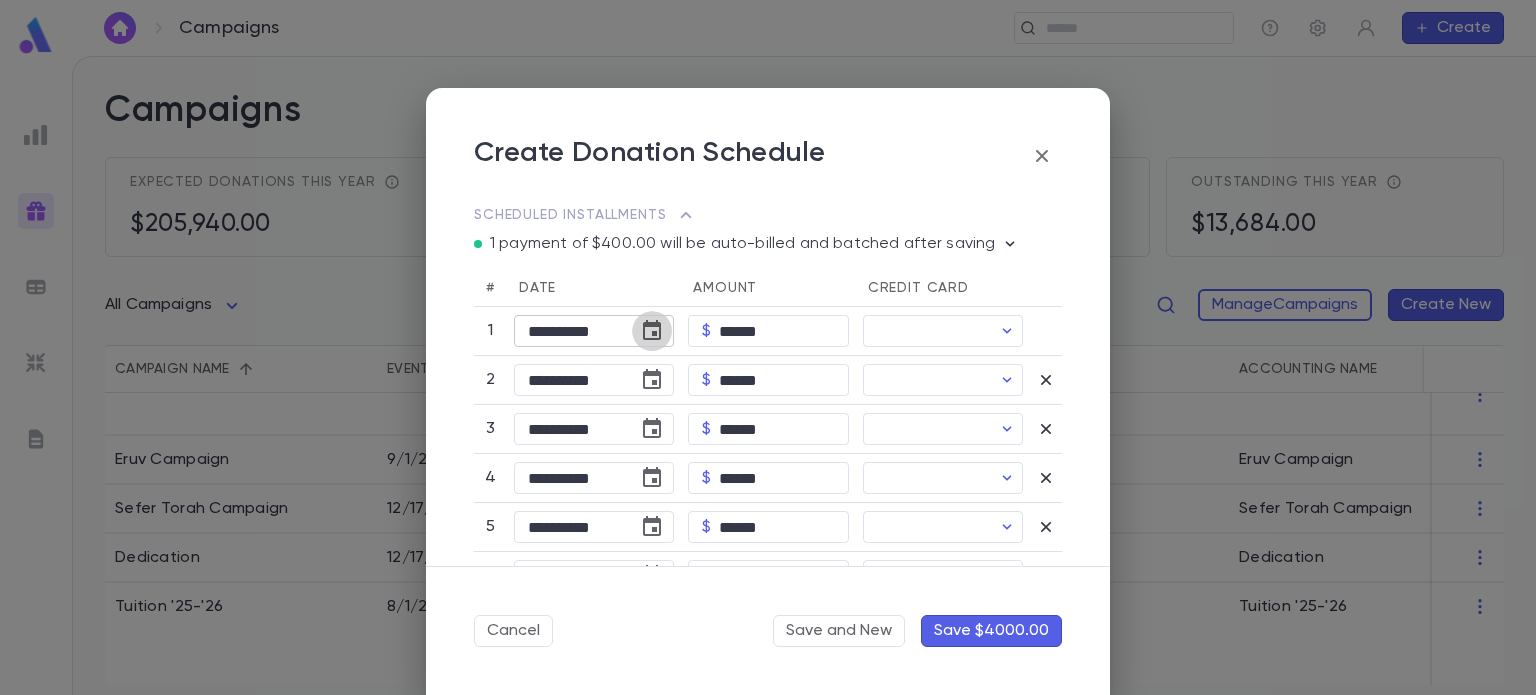 click 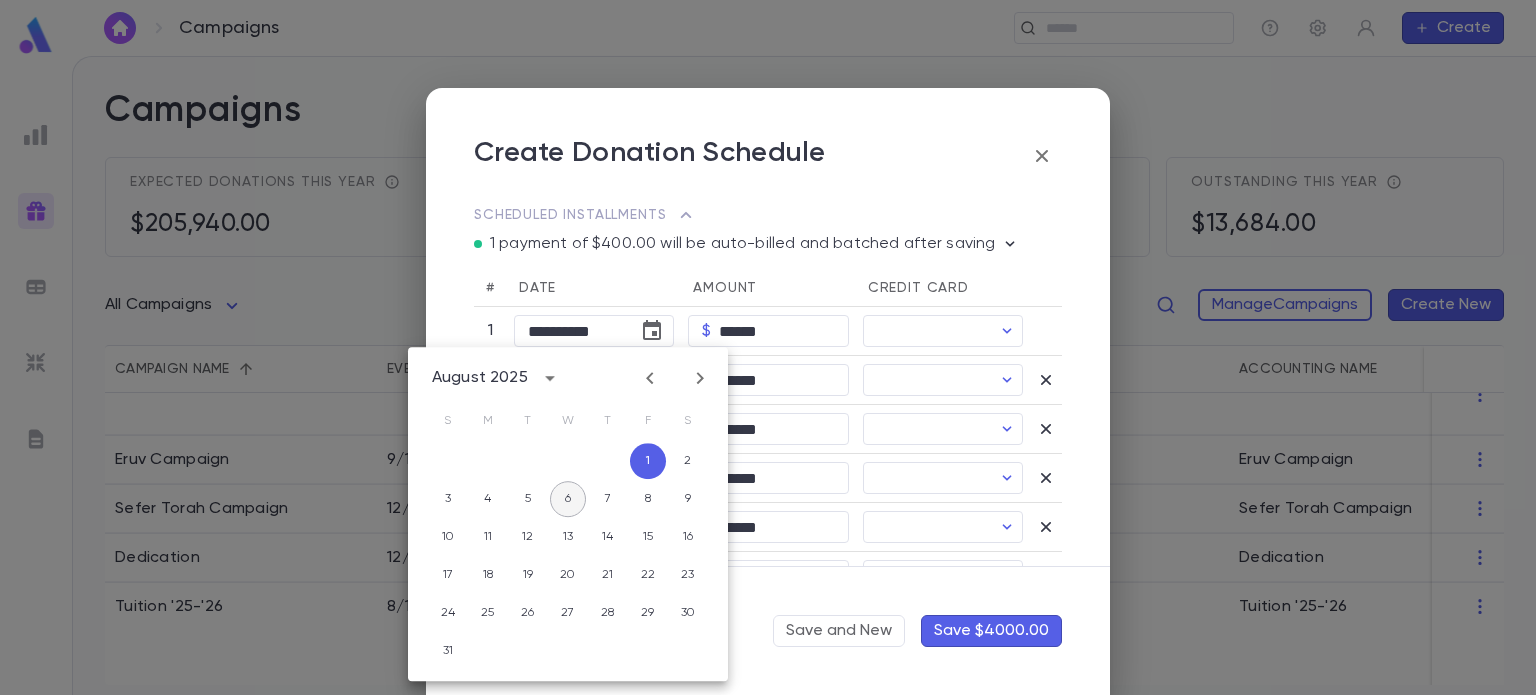 click on "6" at bounding box center [568, 499] 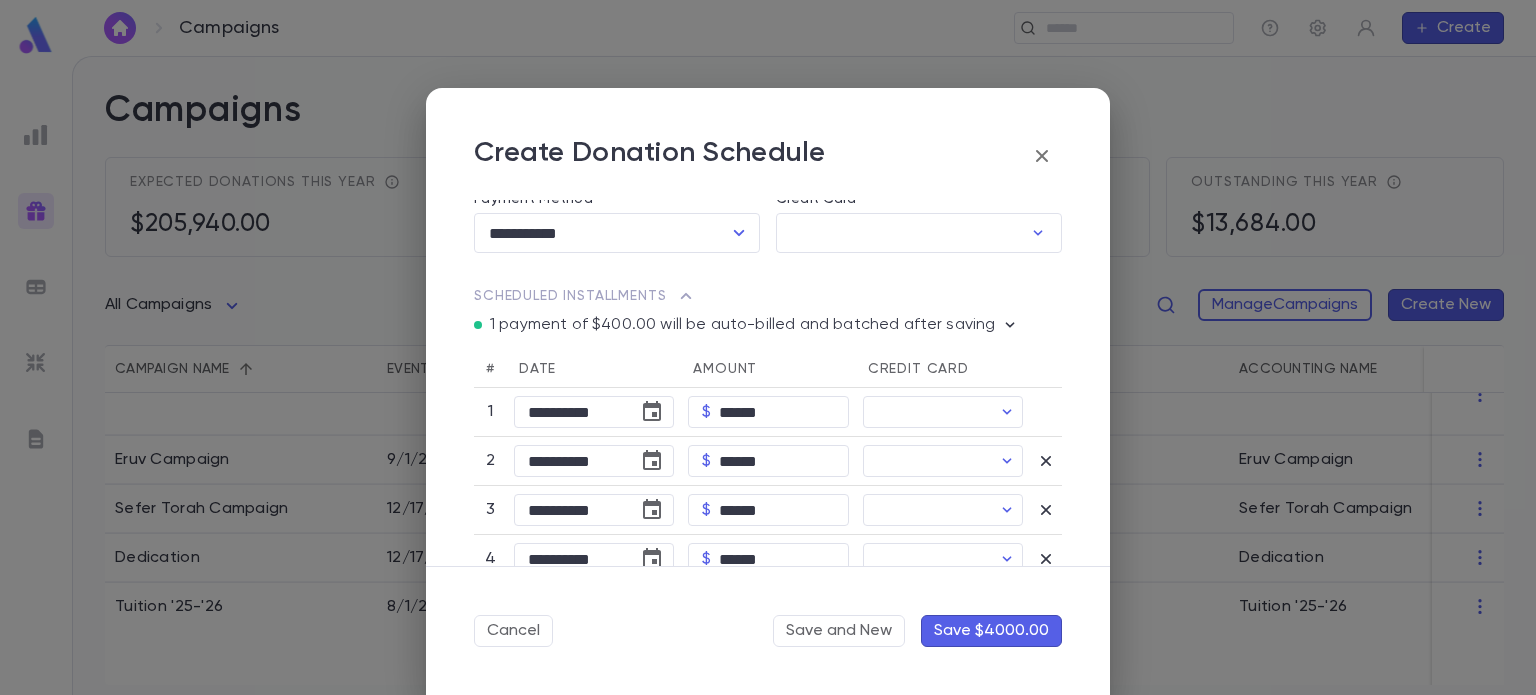 scroll, scrollTop: 0, scrollLeft: 0, axis: both 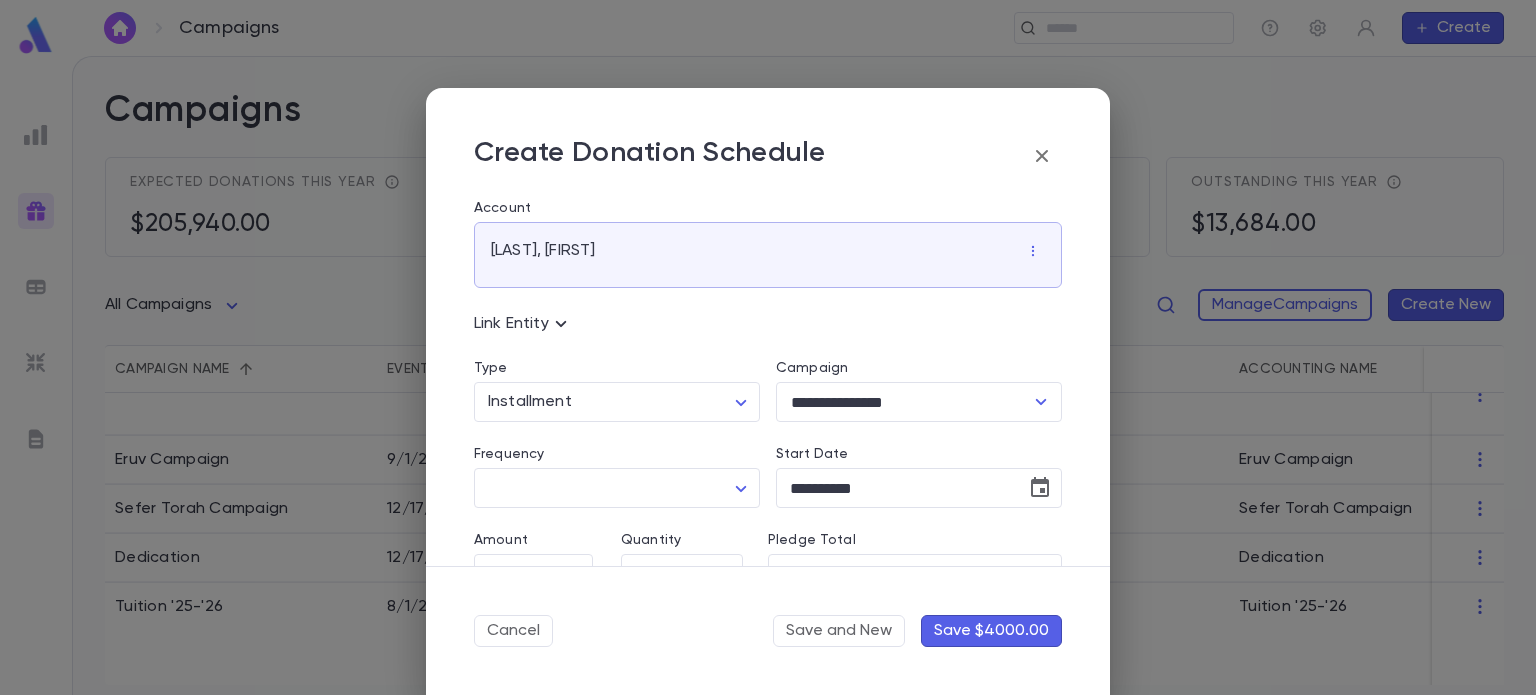 click 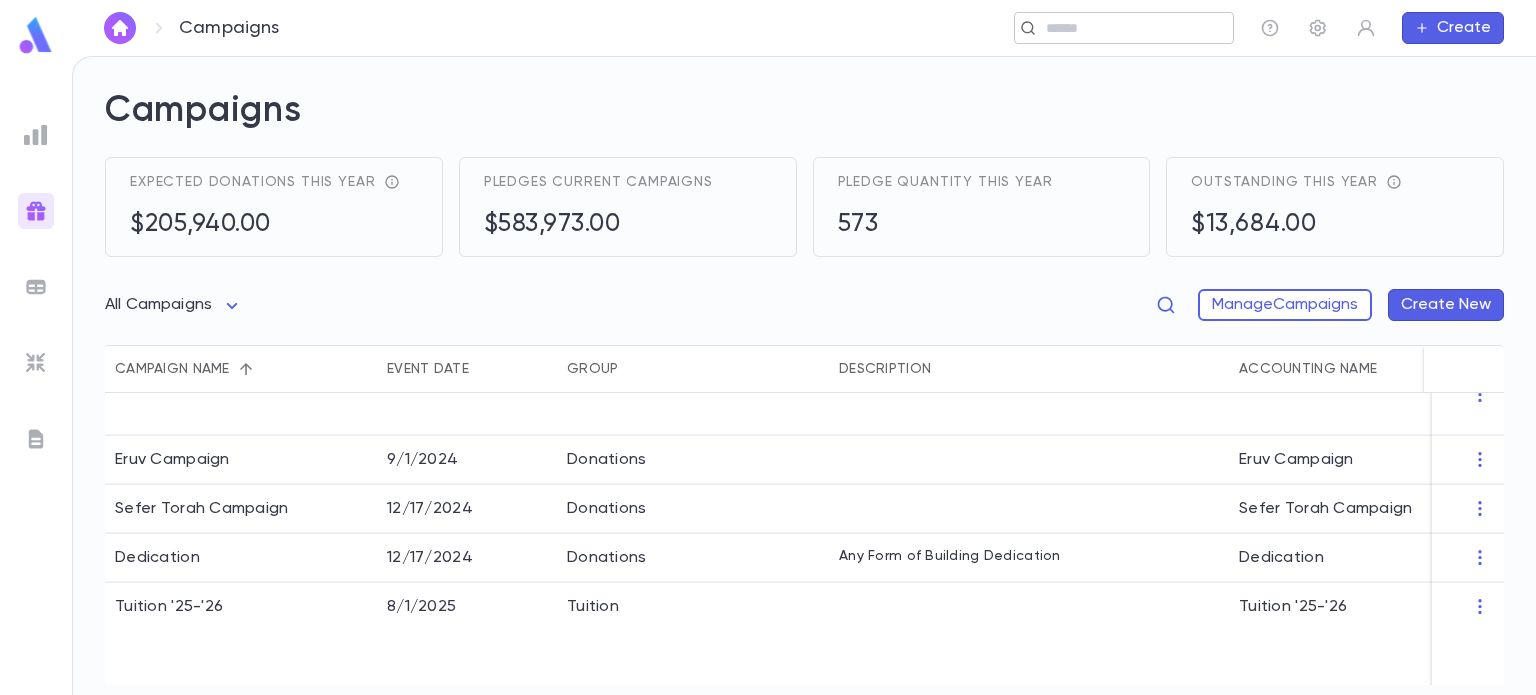 click at bounding box center (1132, 28) 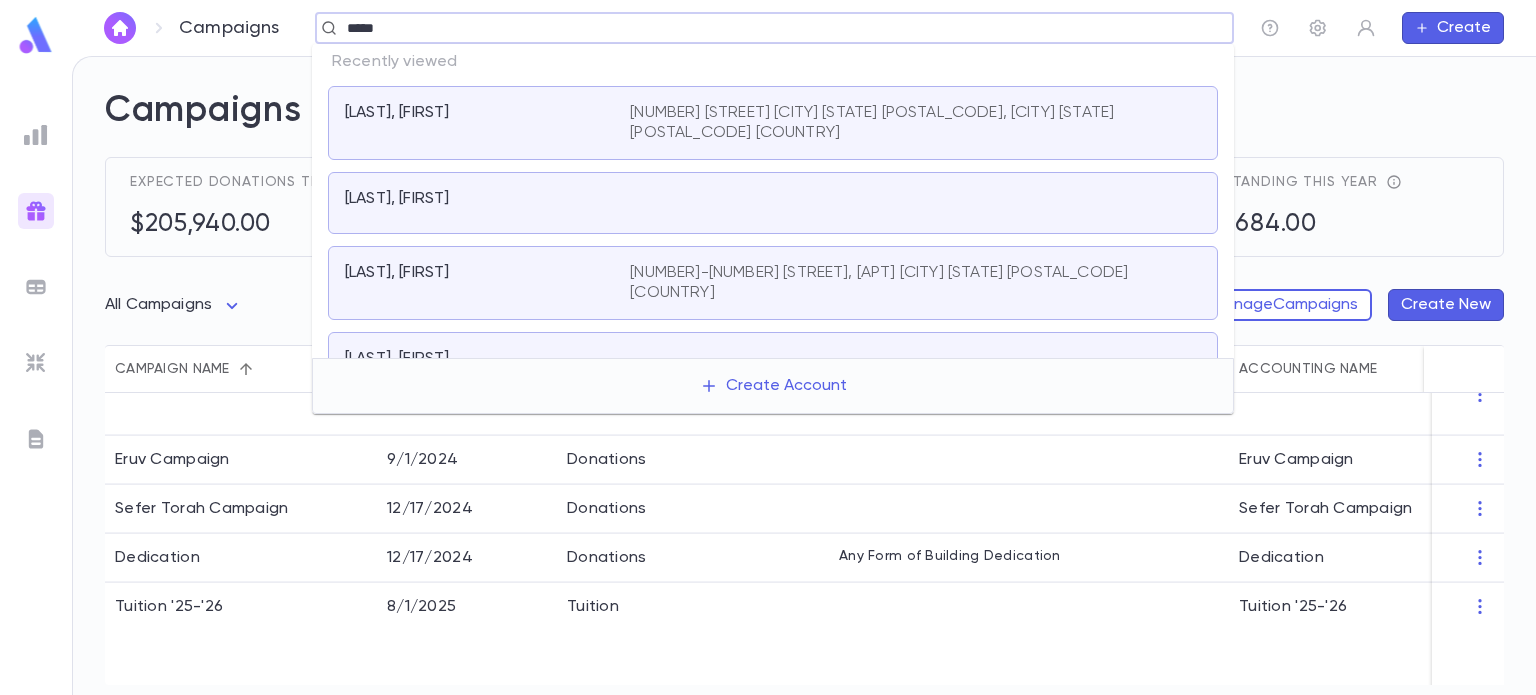 type on "*****" 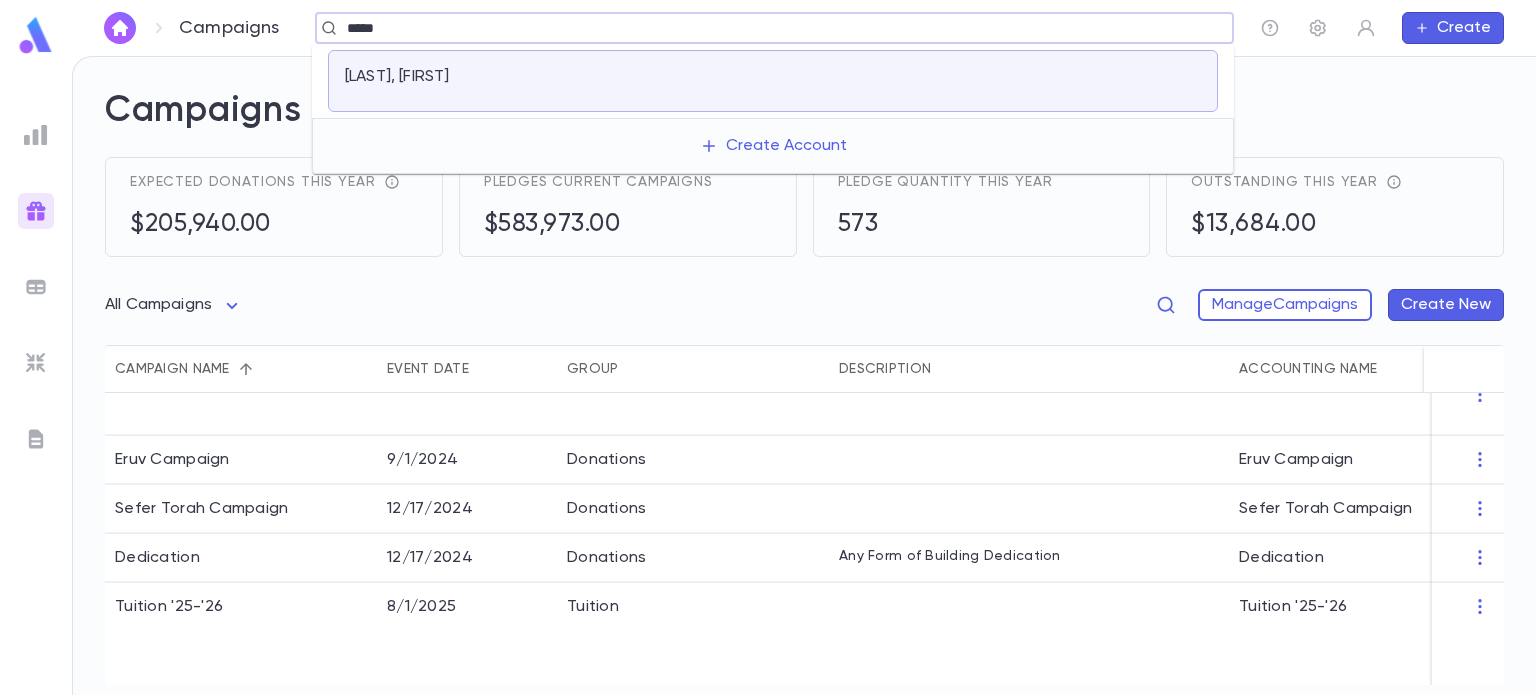 click on "[LAST], [FIRST]" at bounding box center [773, 81] 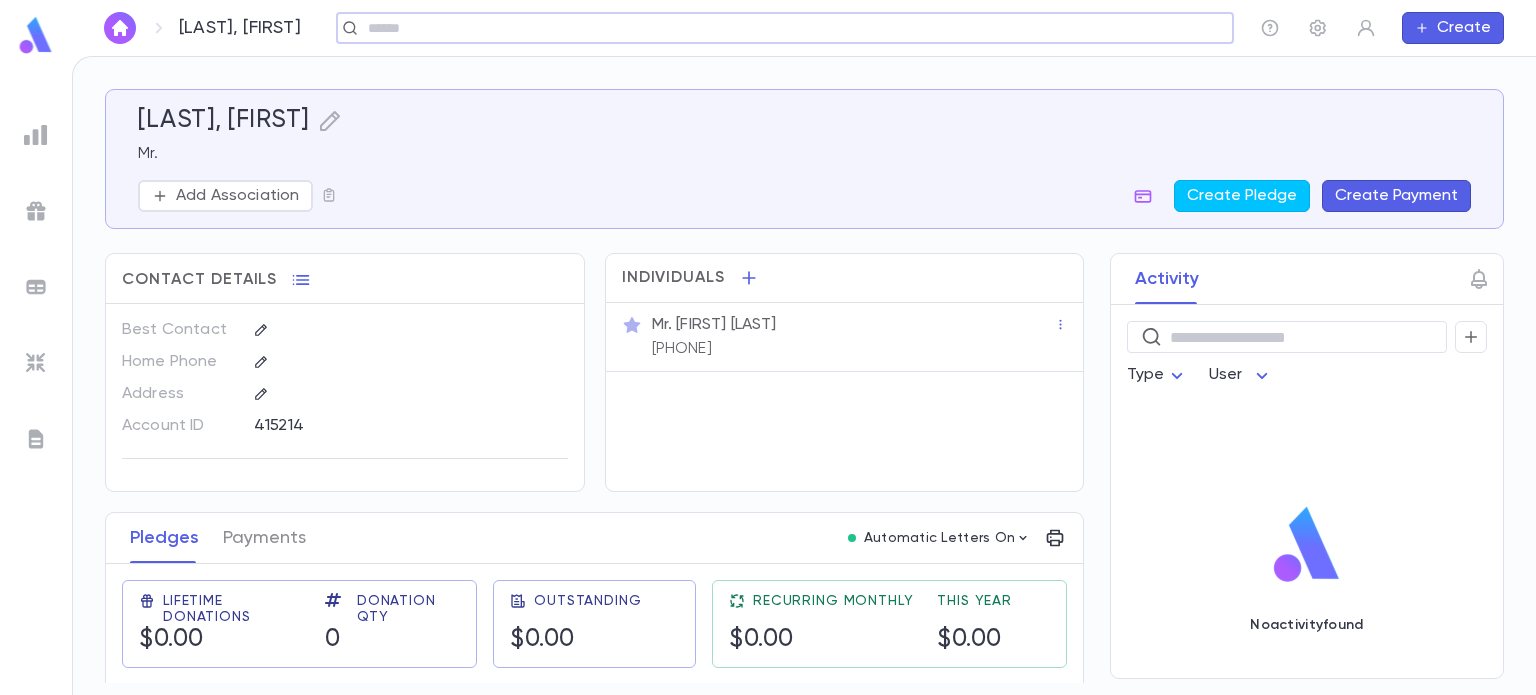 scroll, scrollTop: 56, scrollLeft: 0, axis: vertical 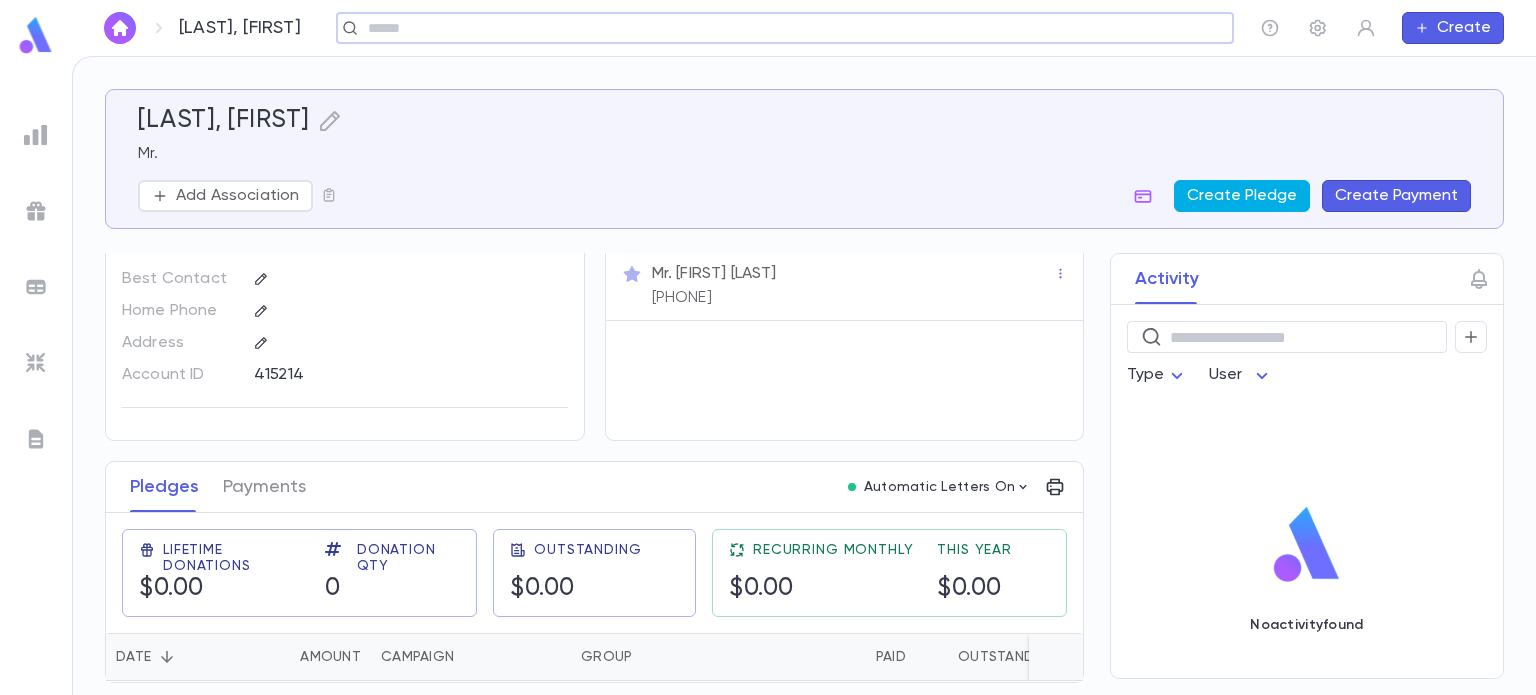 click on "Create Pledge" at bounding box center [1242, 196] 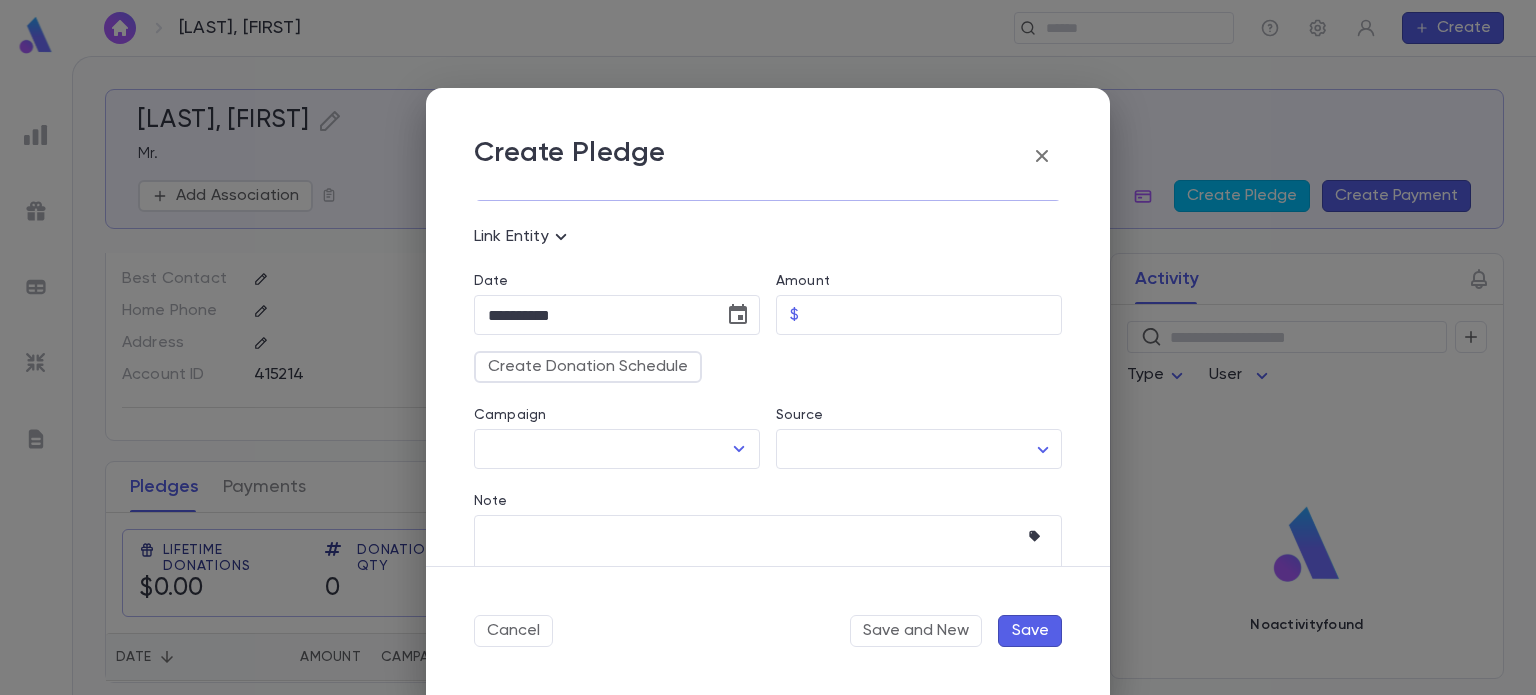 scroll, scrollTop: 84, scrollLeft: 0, axis: vertical 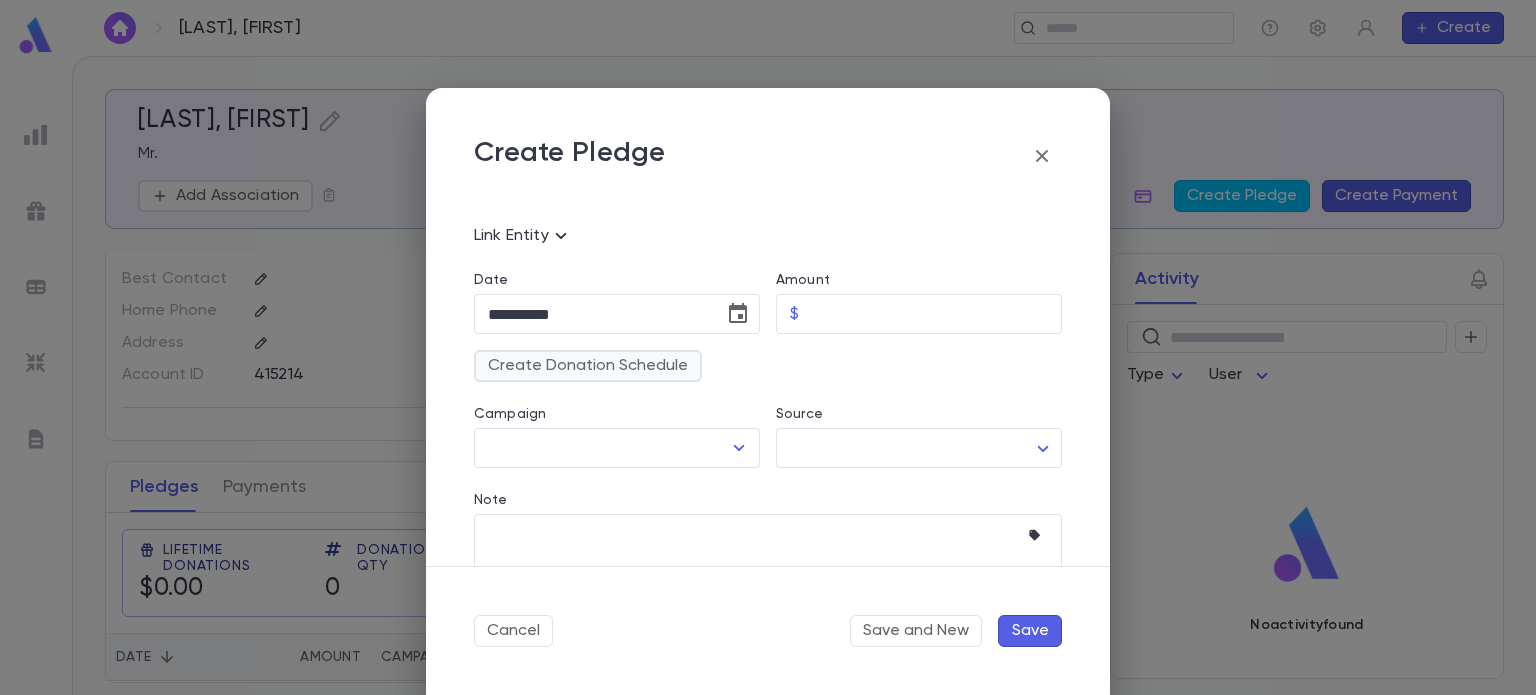 click on "Create Donation Schedule" at bounding box center (588, 366) 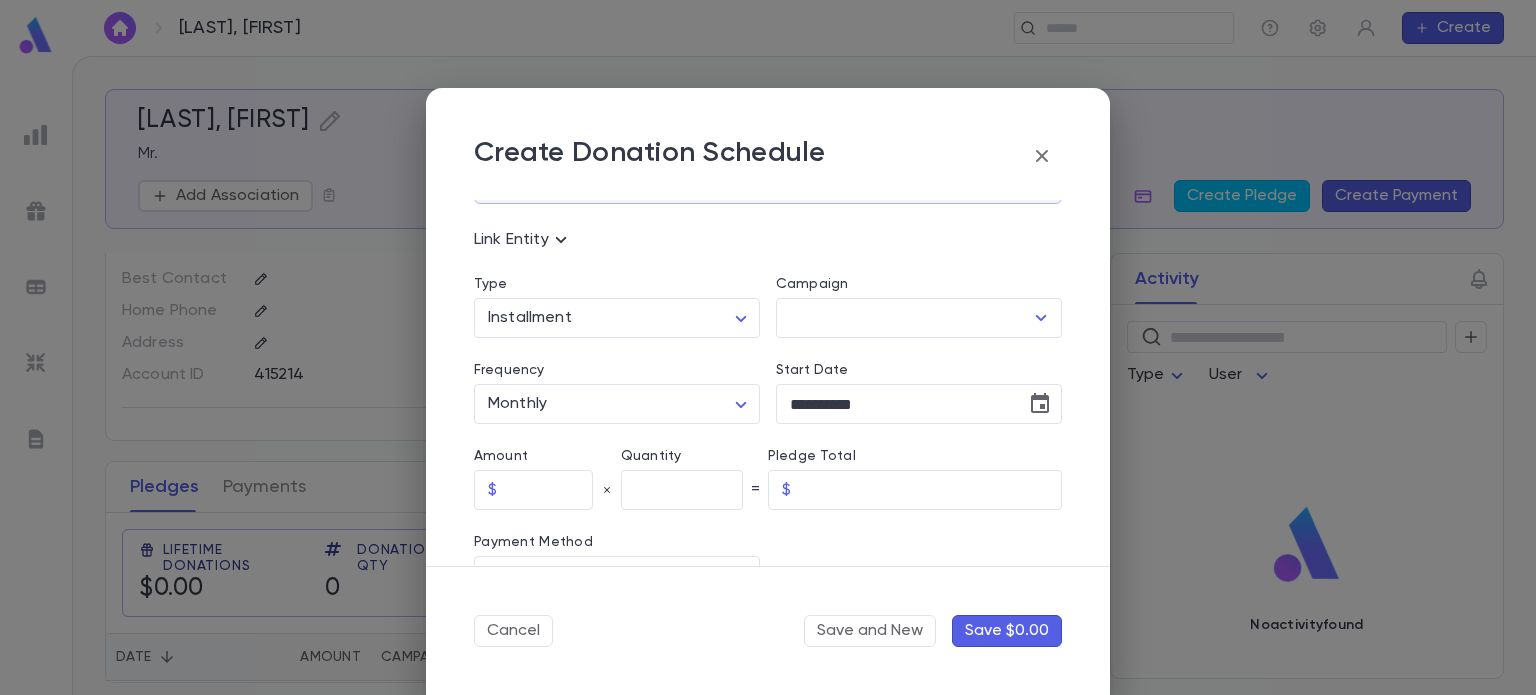 scroll, scrollTop: 0, scrollLeft: 0, axis: both 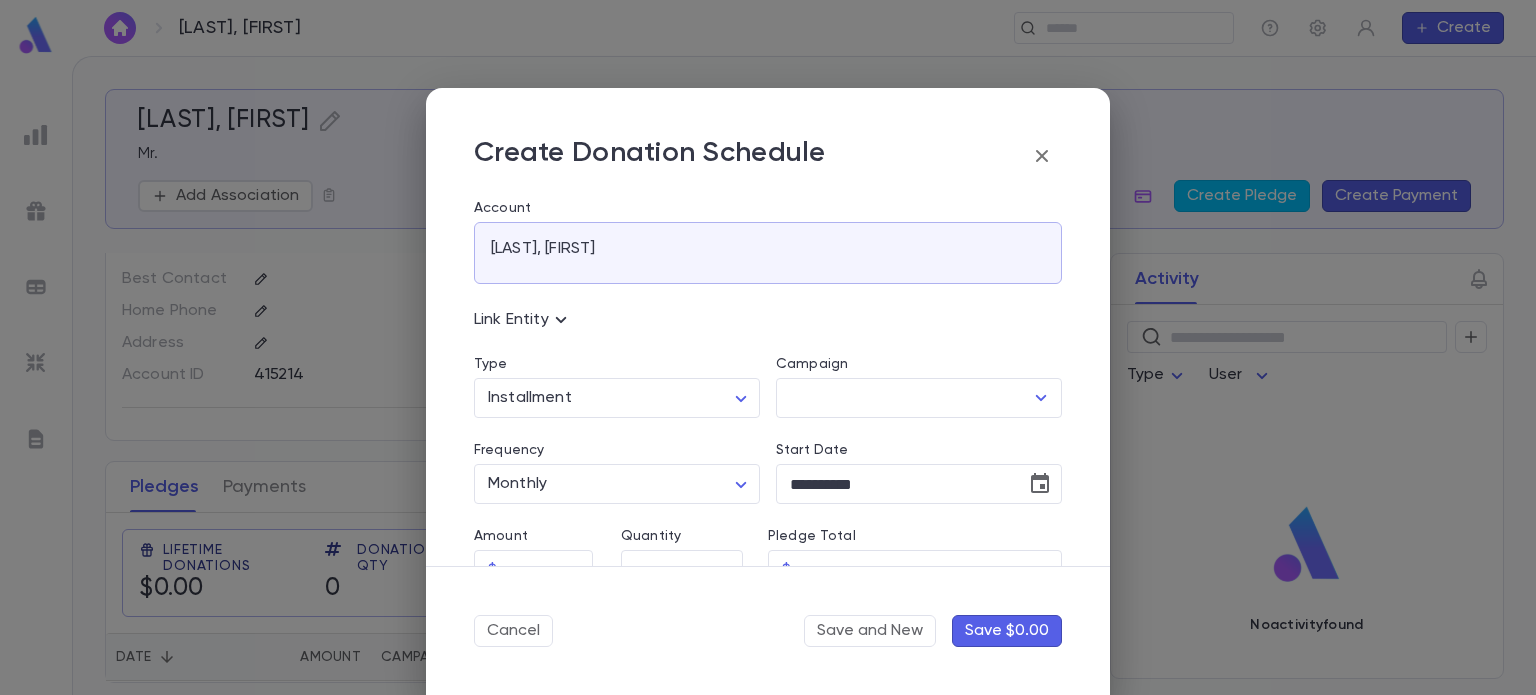 click 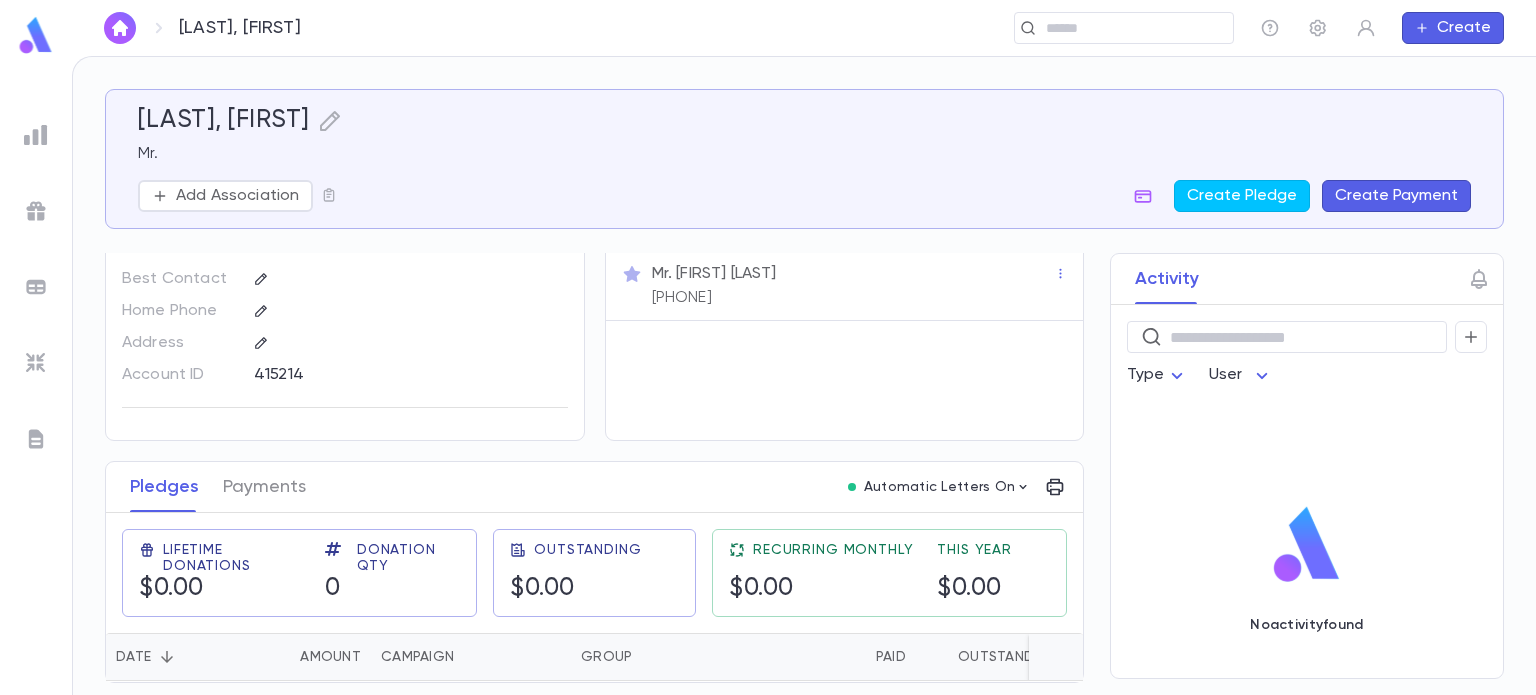 click on "Create Payment" at bounding box center (1396, 196) 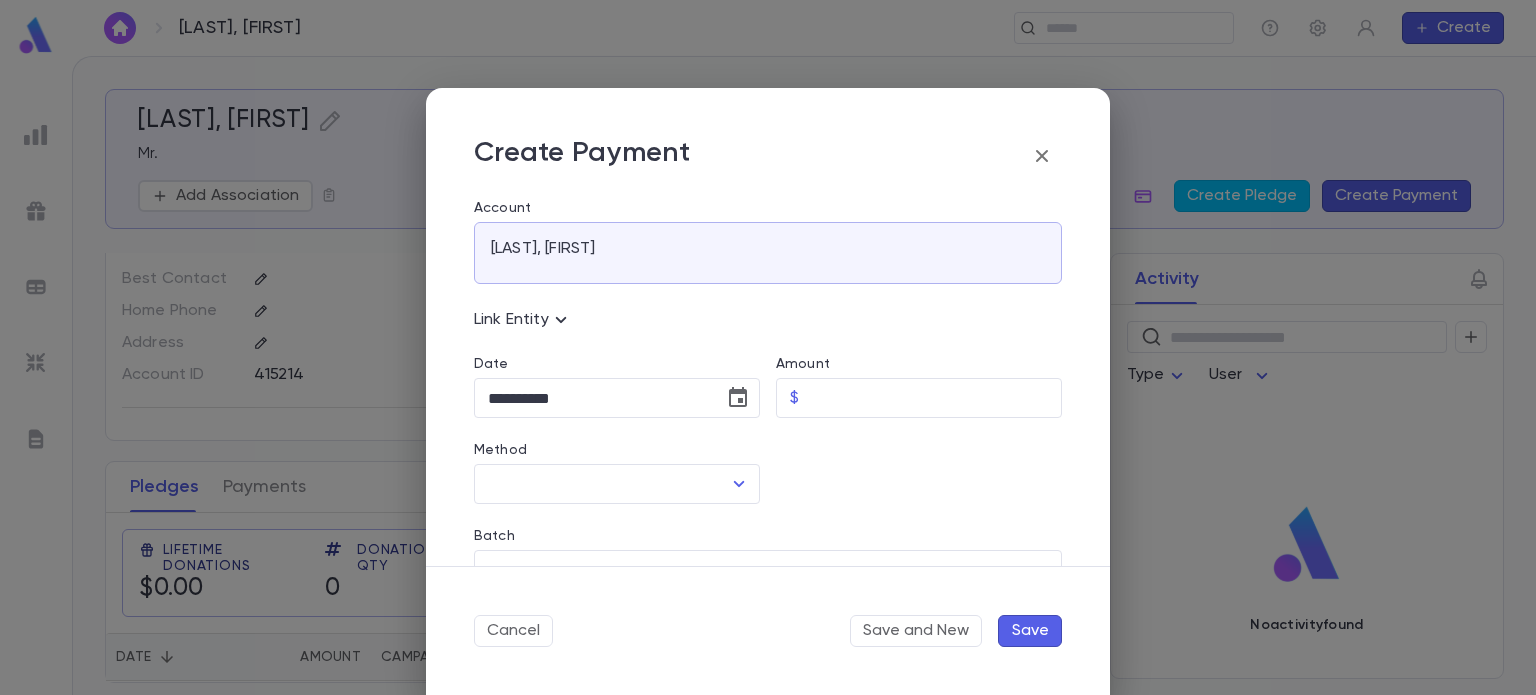 scroll, scrollTop: 4, scrollLeft: 0, axis: vertical 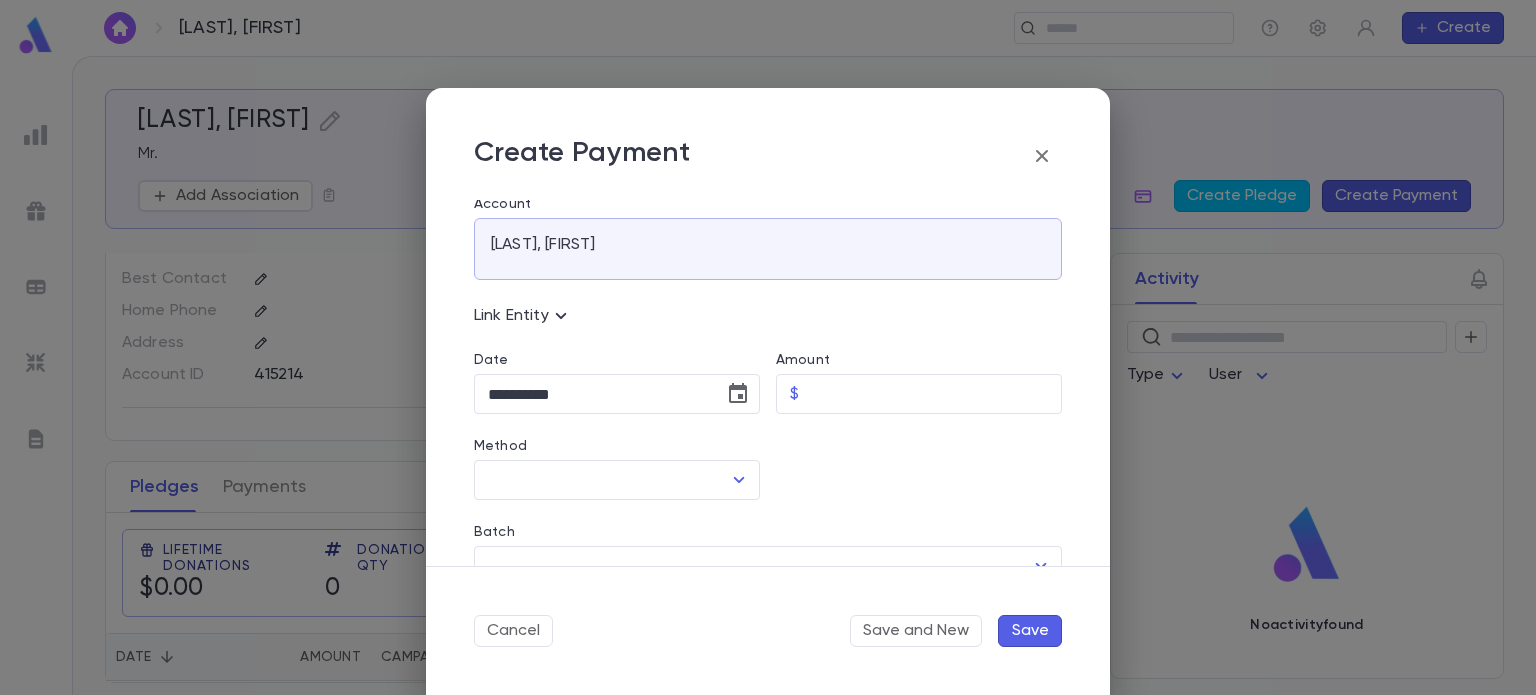 click 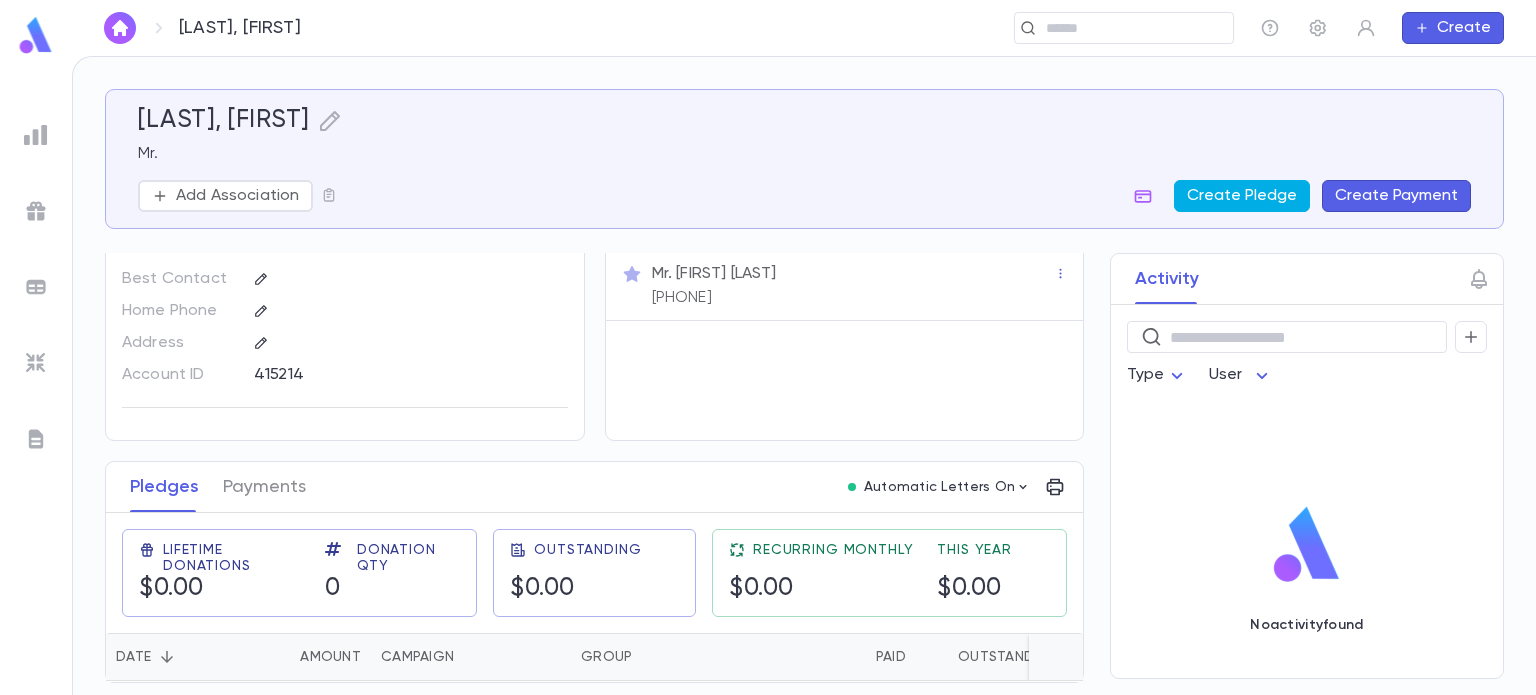 click on "Create Pledge" at bounding box center (1242, 196) 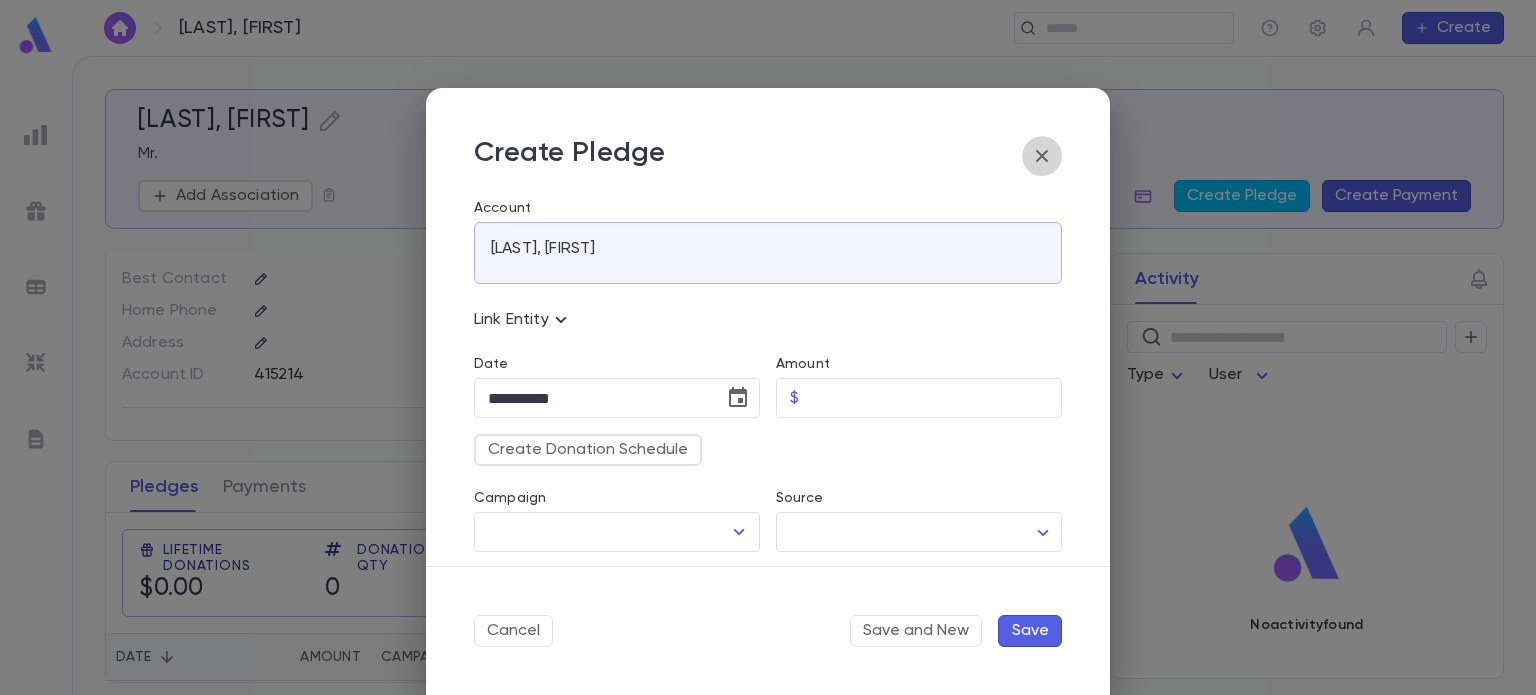 click 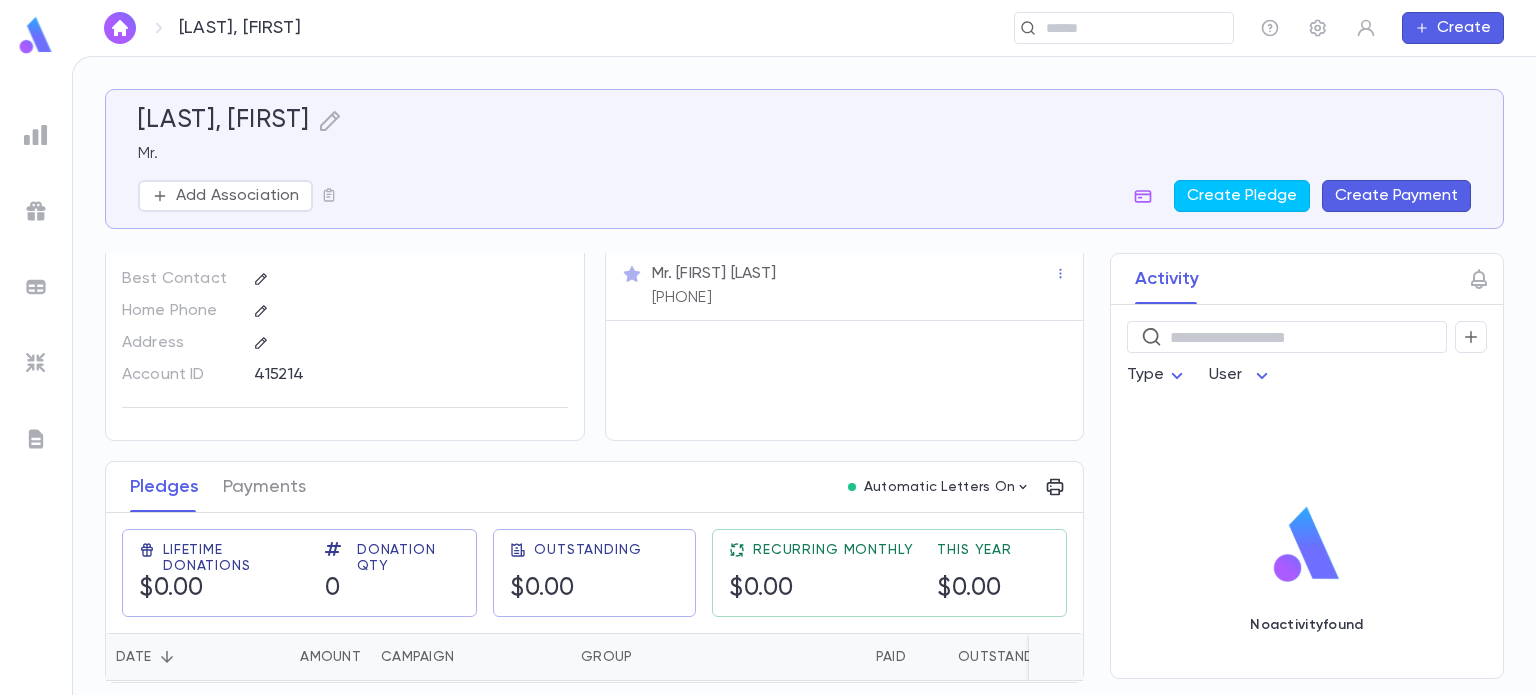click on "Create Payment" at bounding box center [1396, 196] 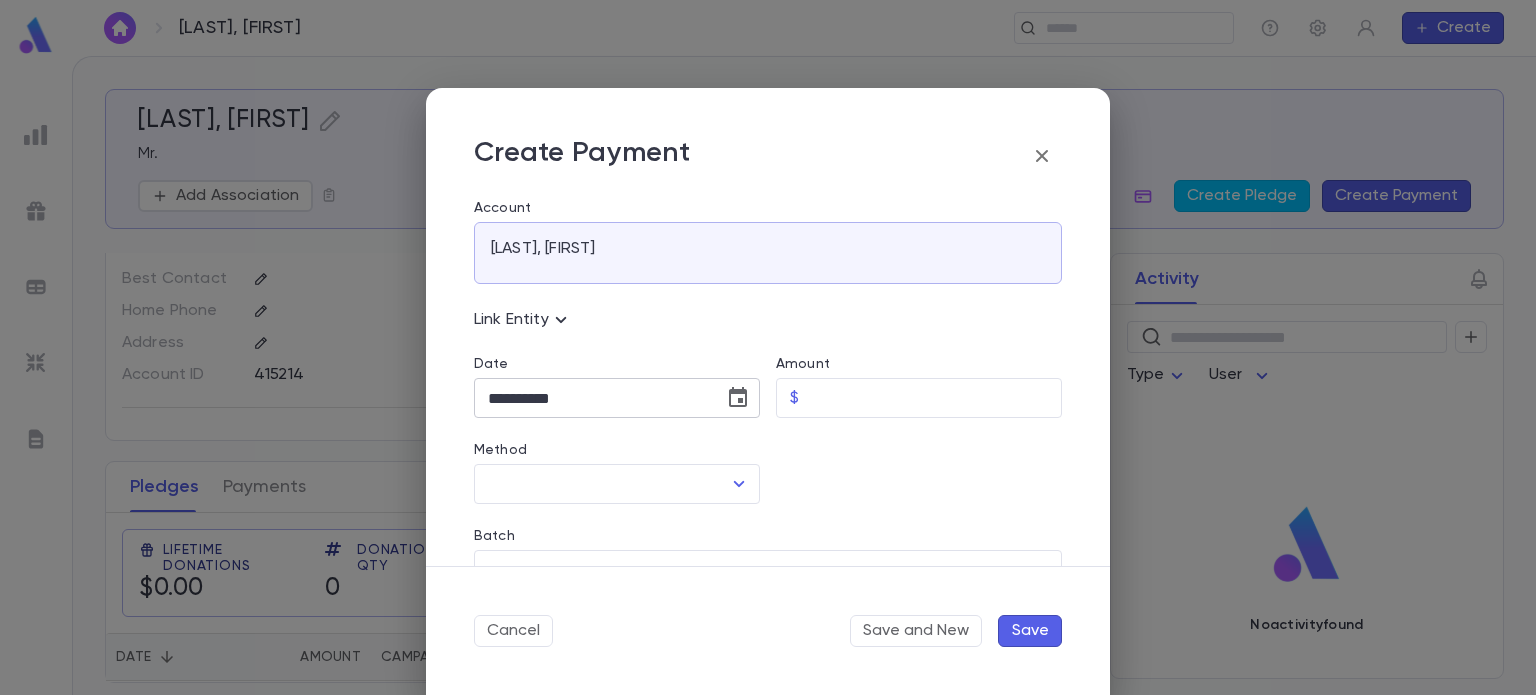 scroll, scrollTop: 90, scrollLeft: 0, axis: vertical 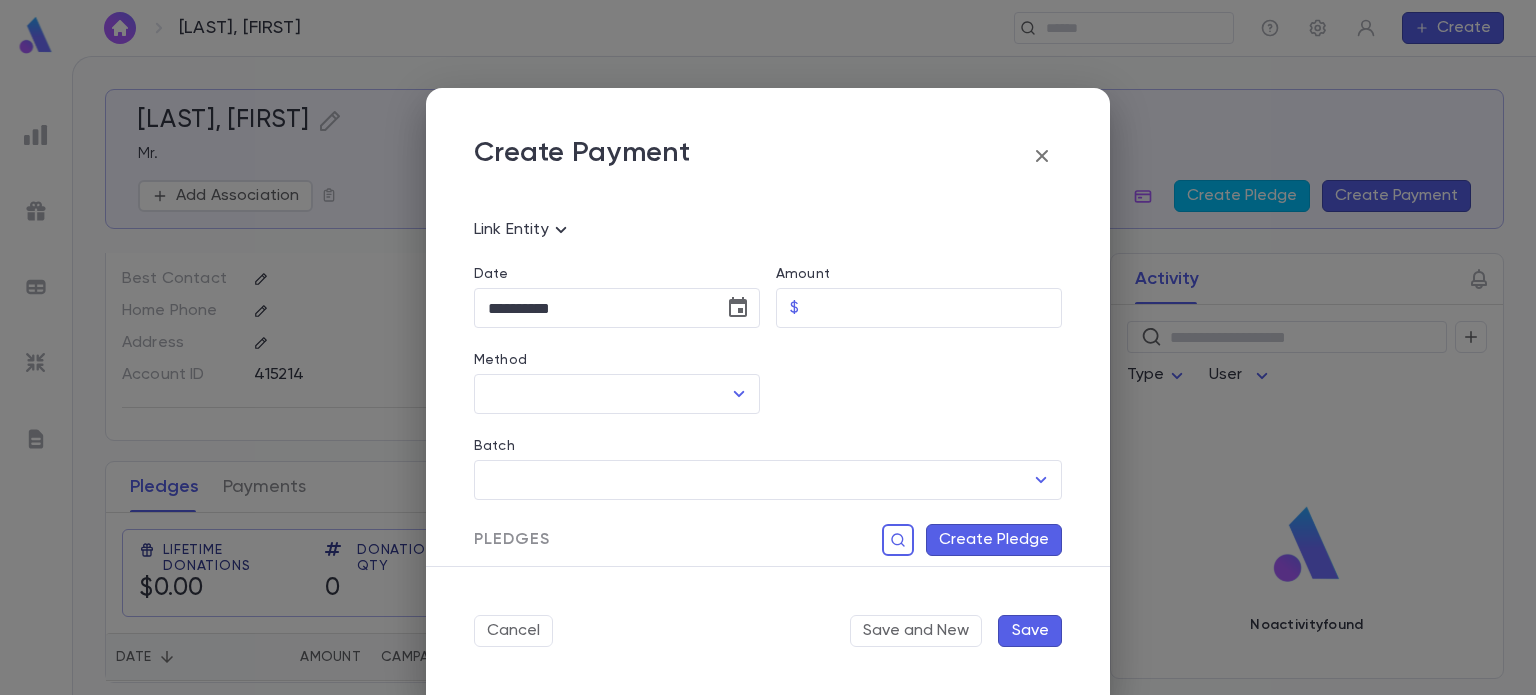 click 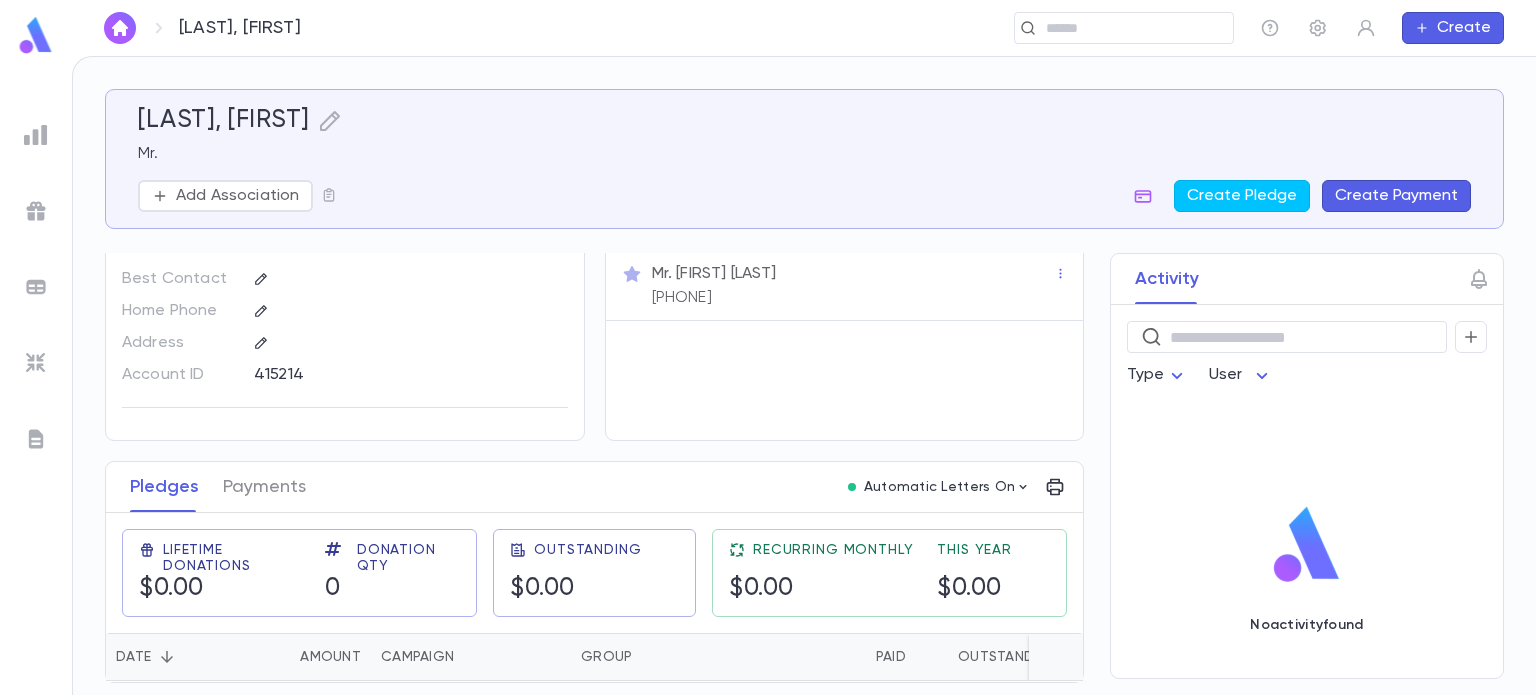 click at bounding box center [36, 439] 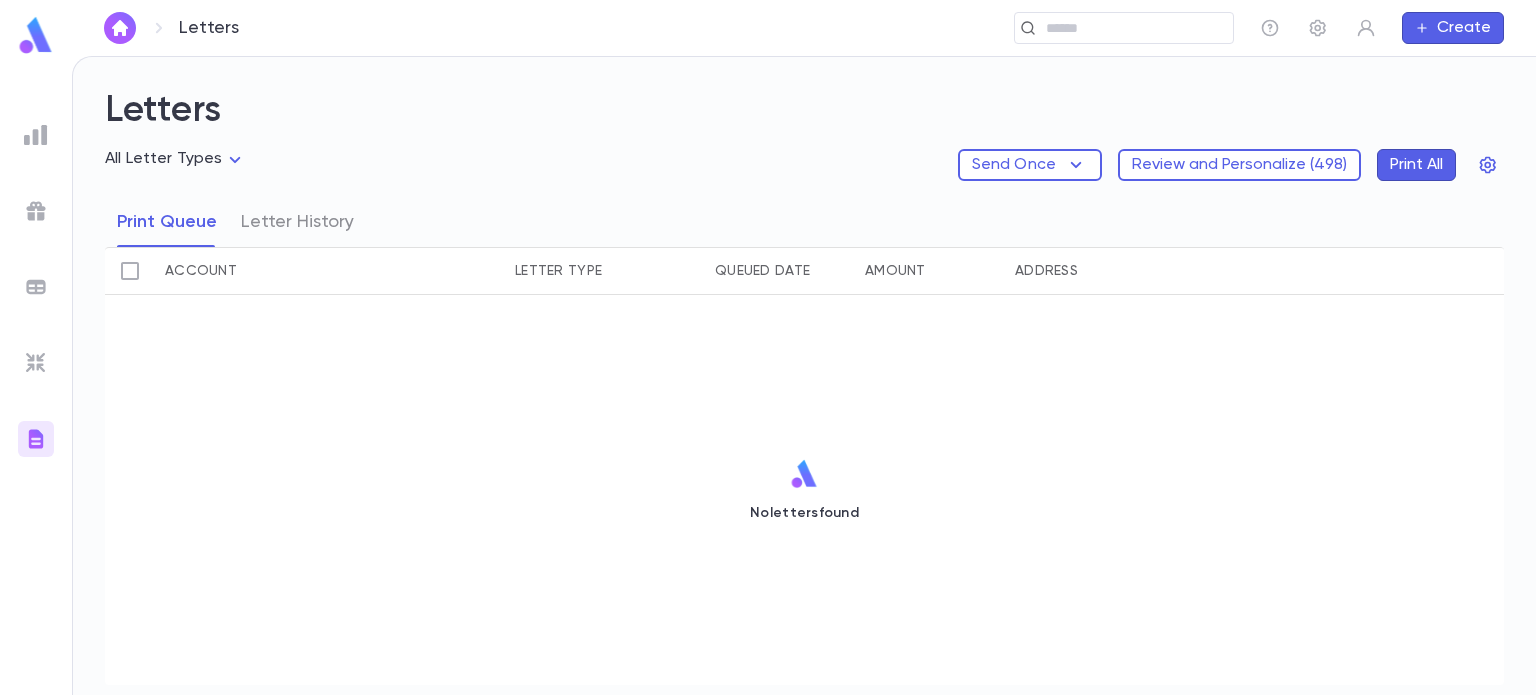 click on "Create" at bounding box center [1453, 28] 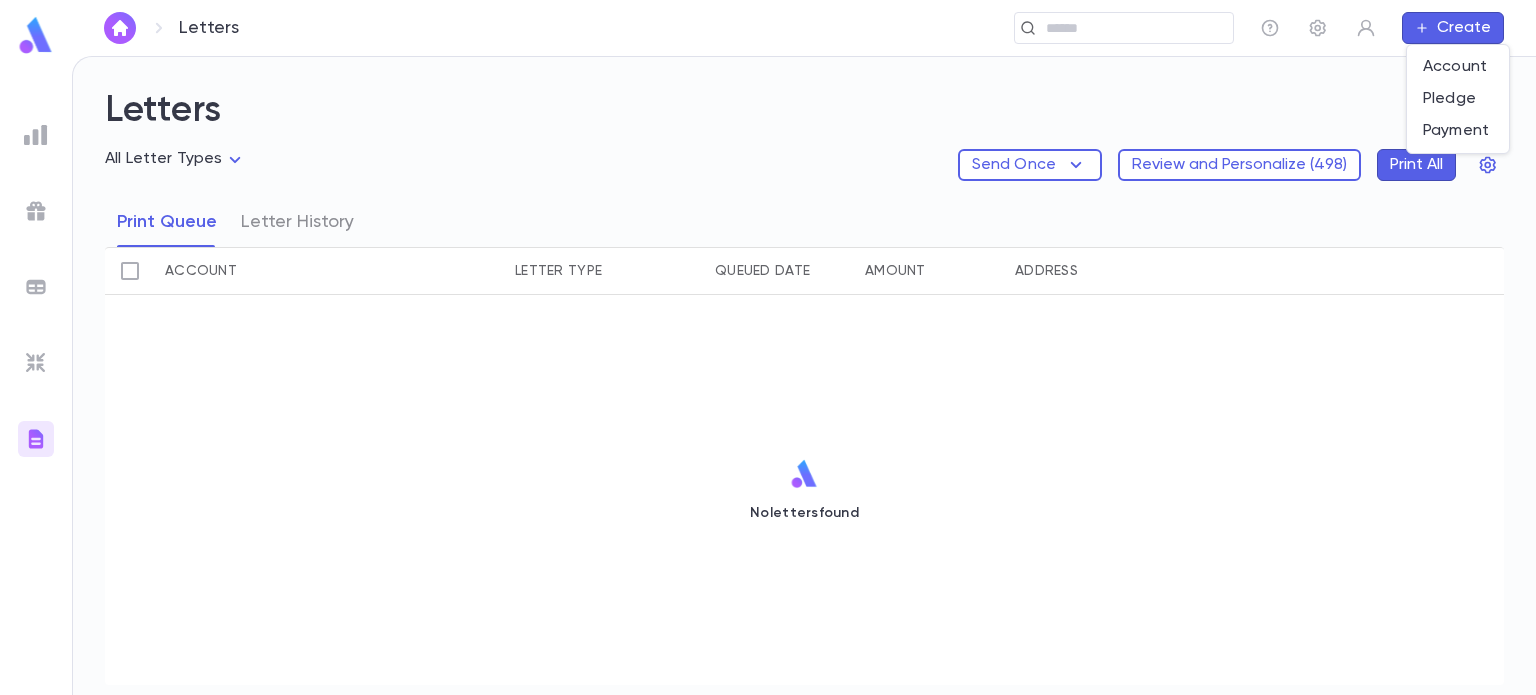 click at bounding box center (768, 347) 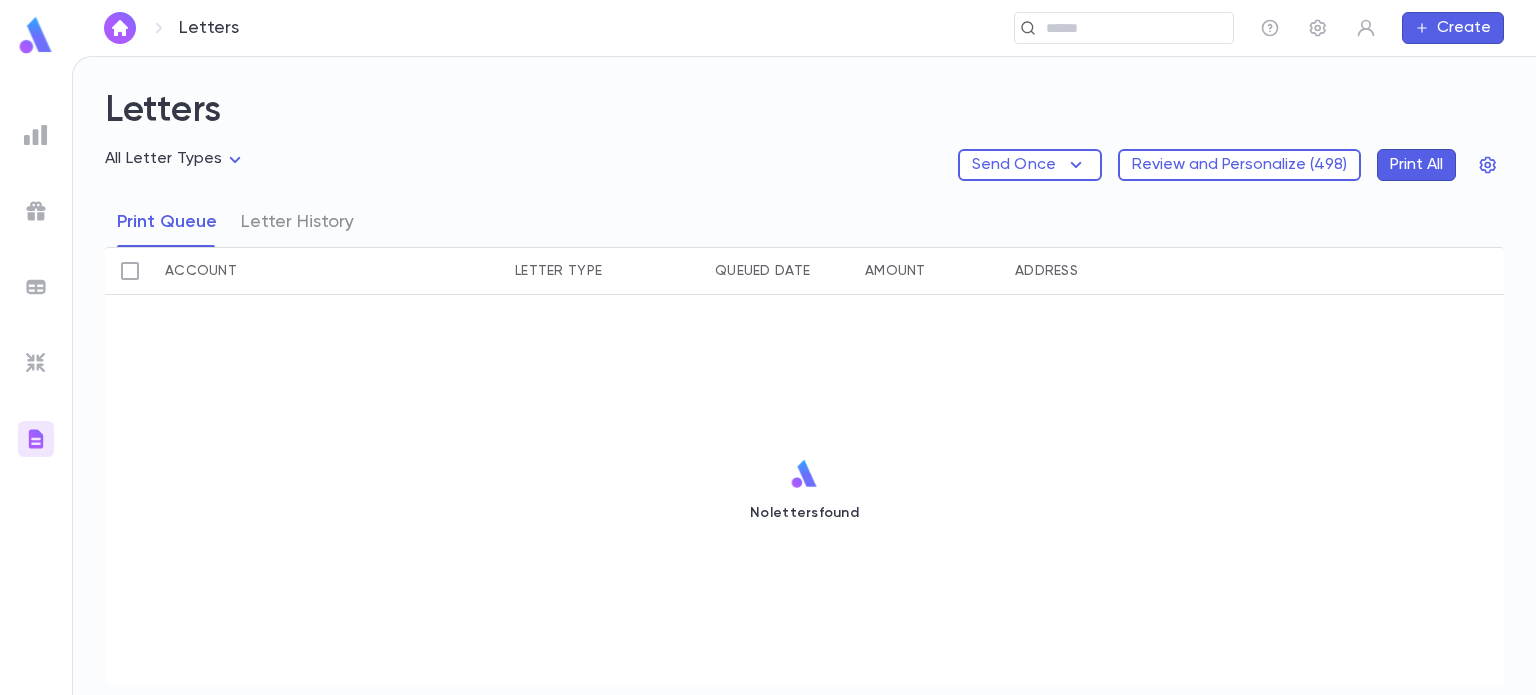 click at bounding box center [1117, 28] 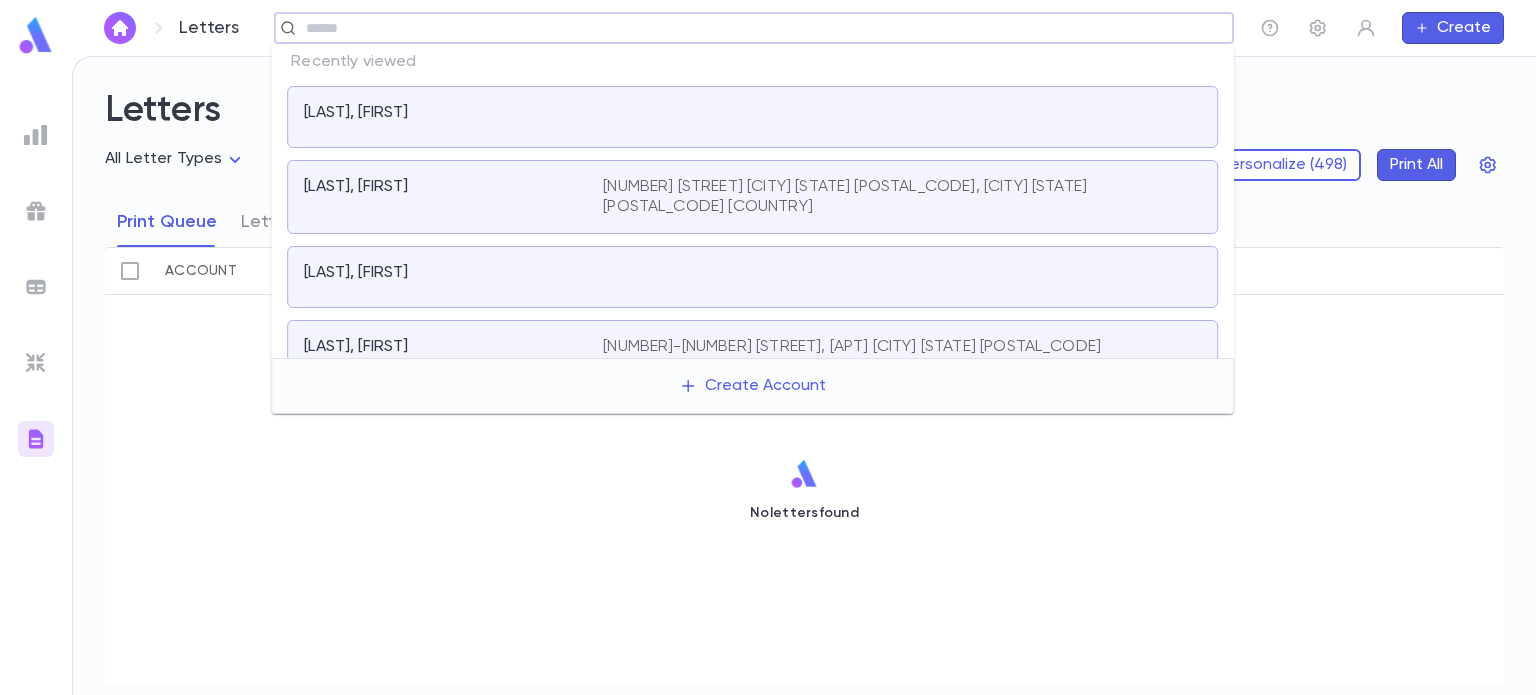 click at bounding box center [902, 117] 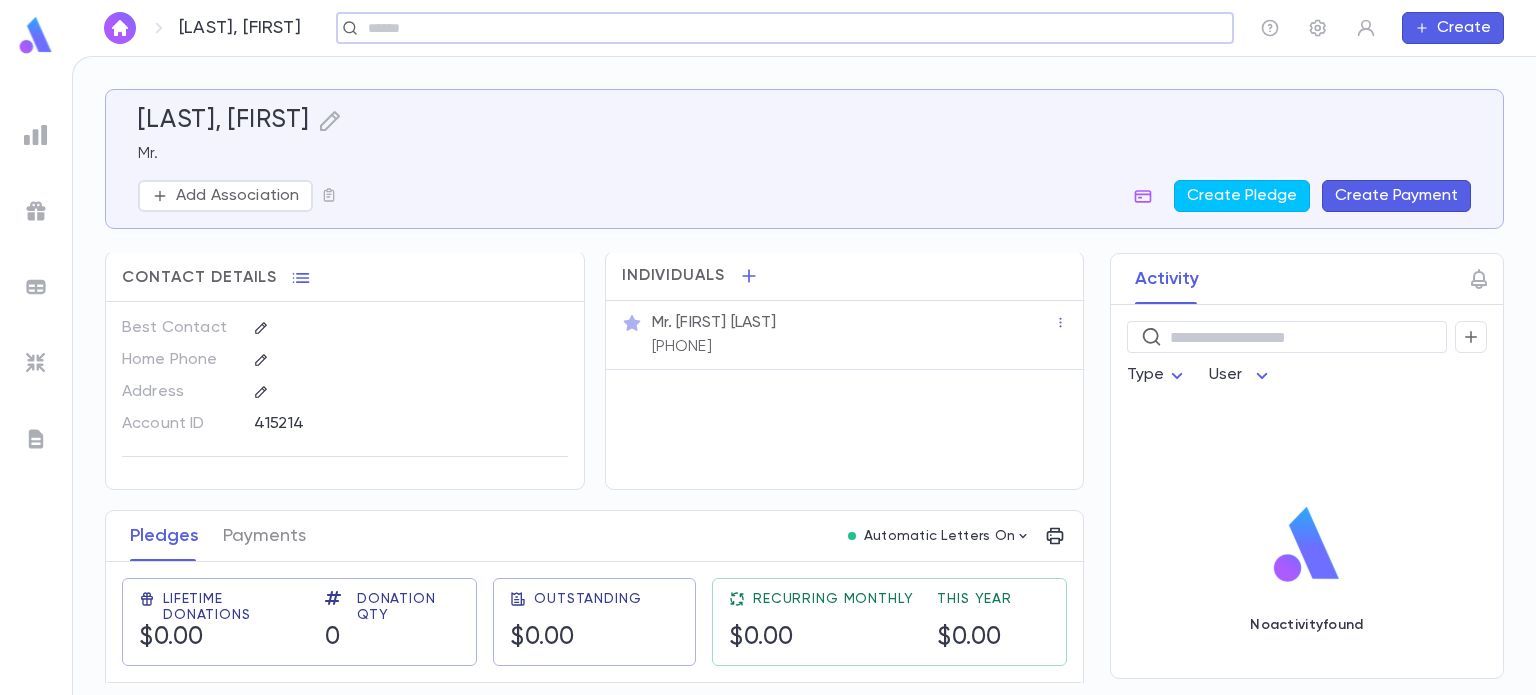 scroll, scrollTop: 0, scrollLeft: 0, axis: both 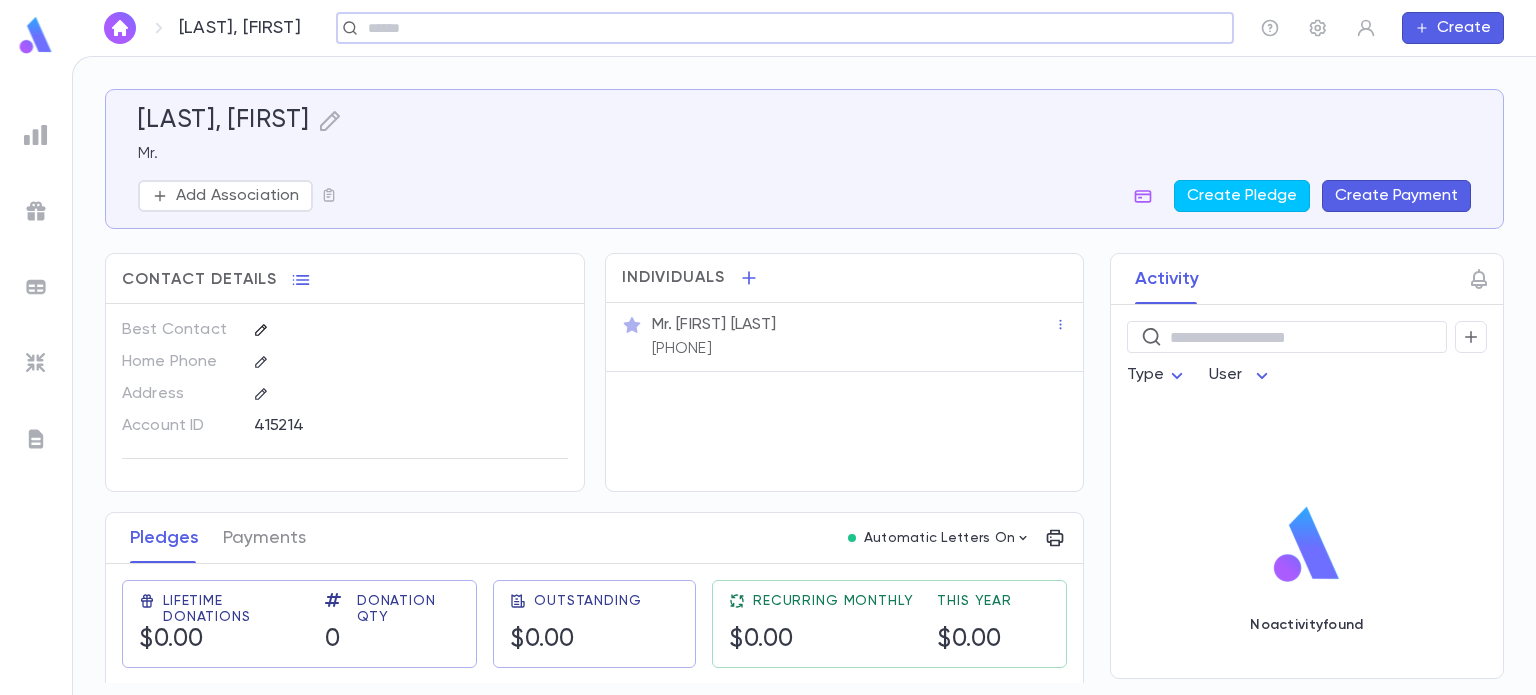 click 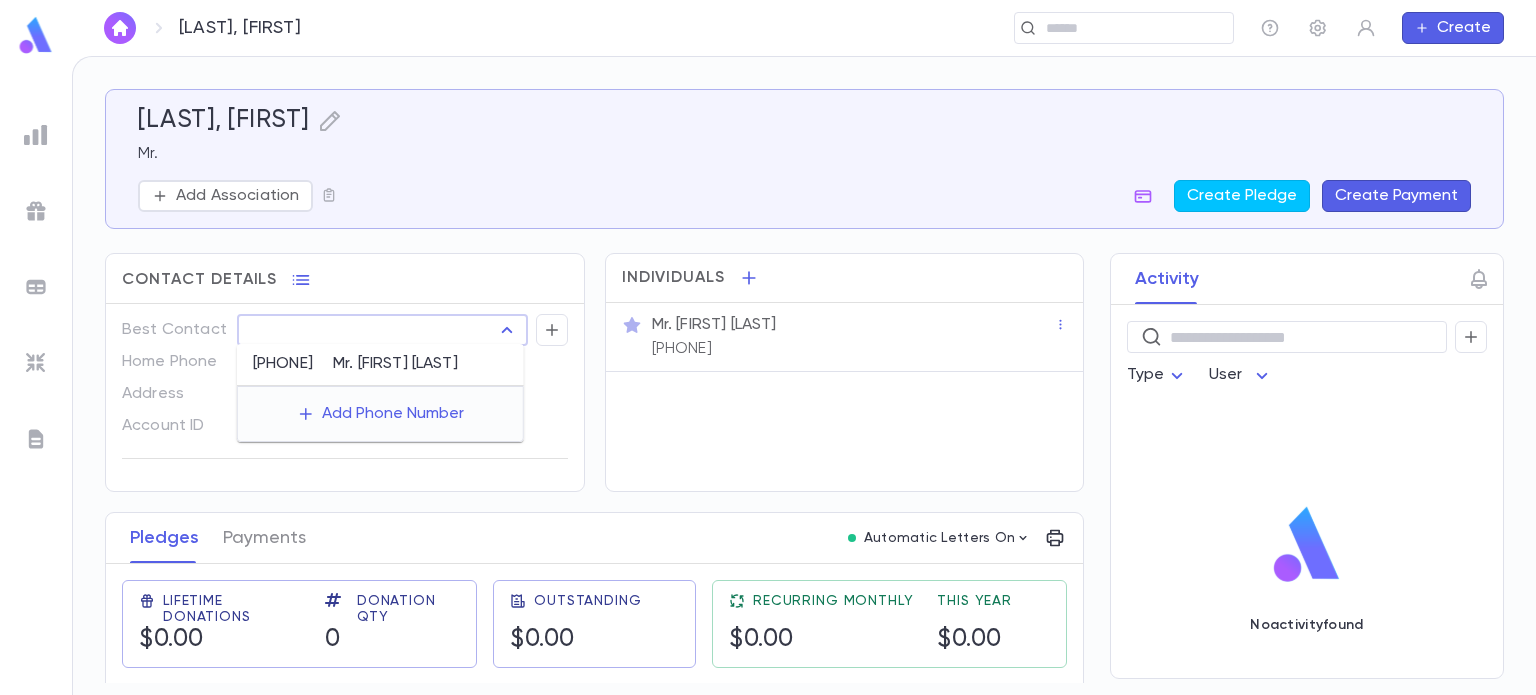 click at bounding box center [402, 360] 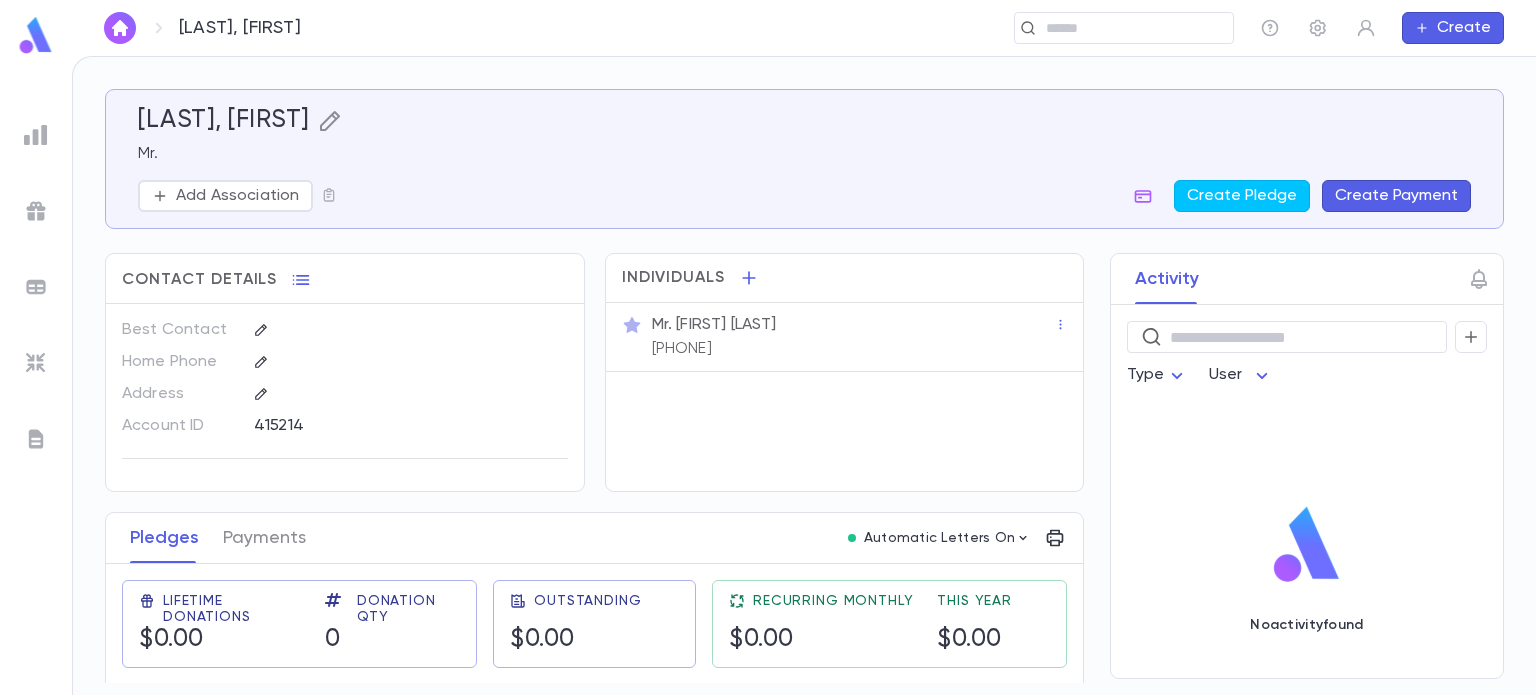 click 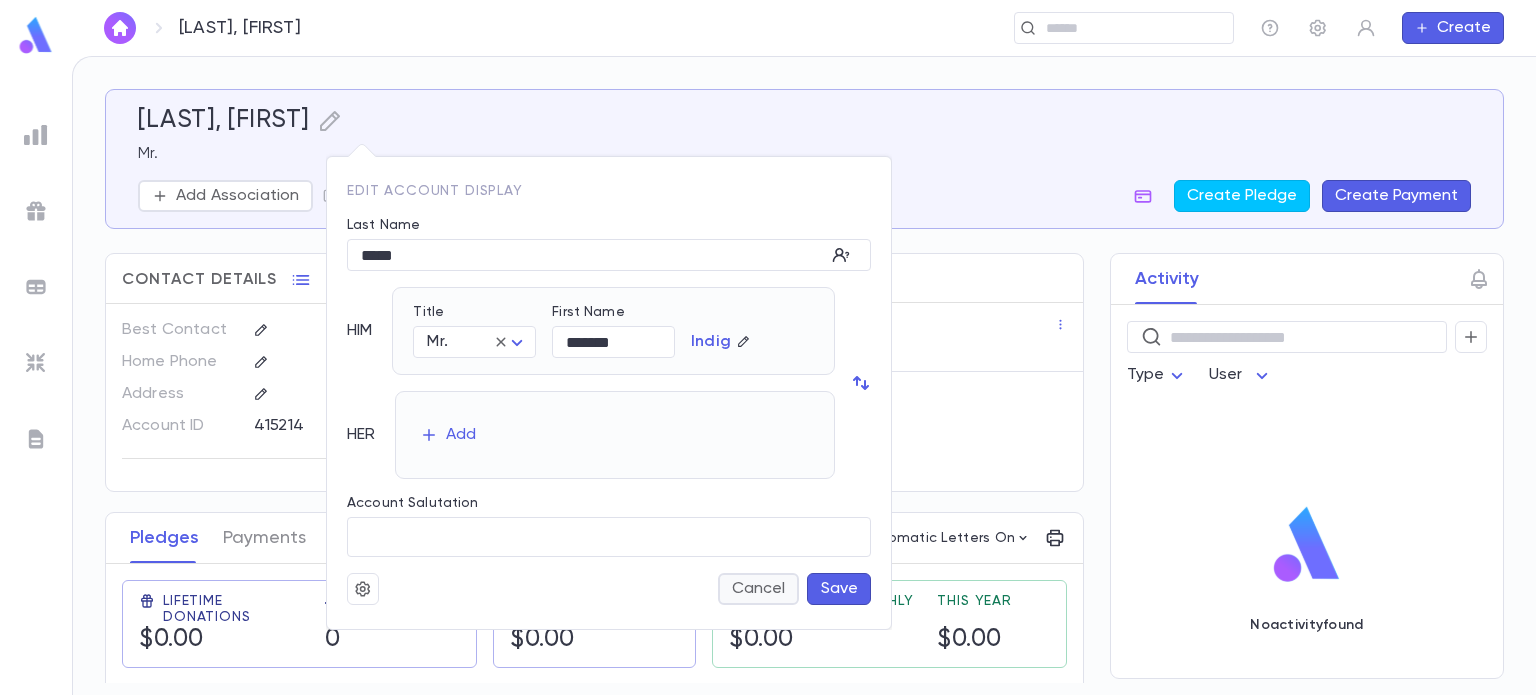 click on "Cancel" at bounding box center (758, 589) 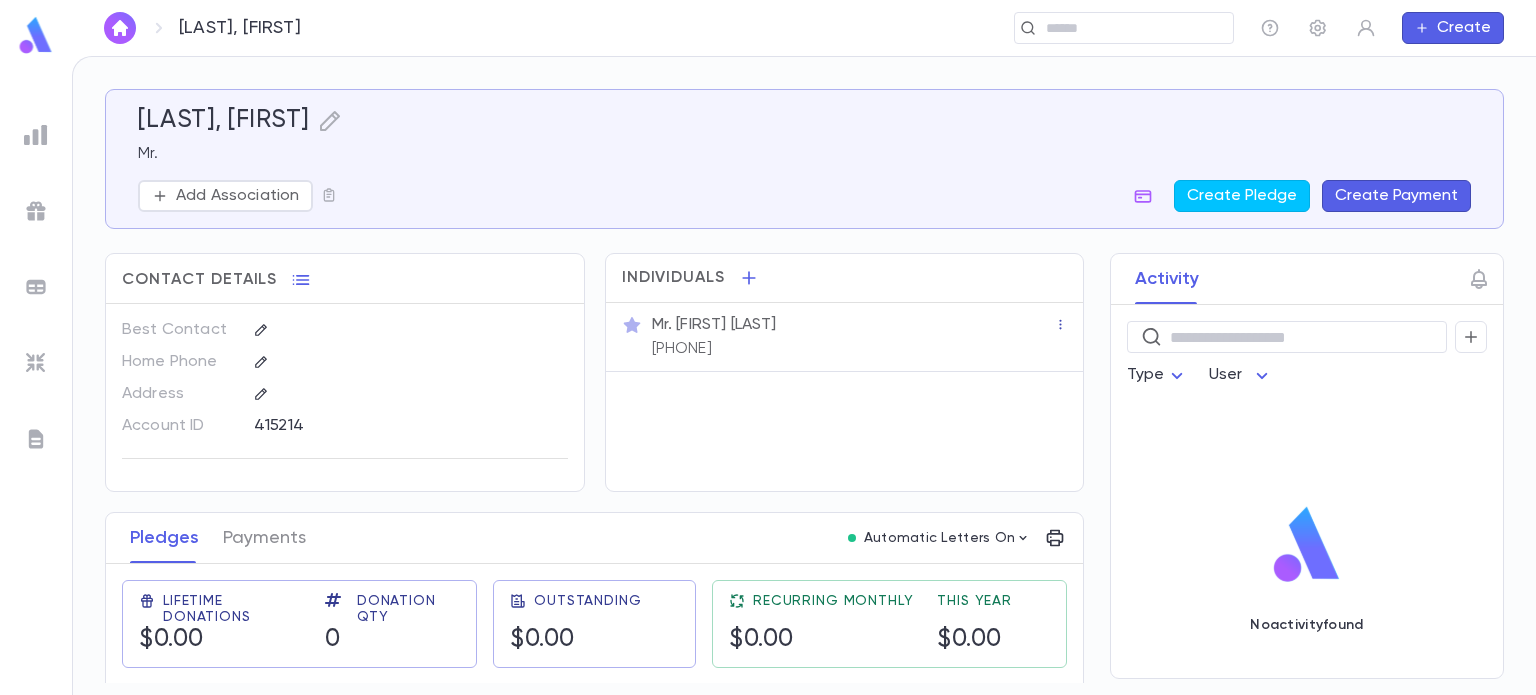 click 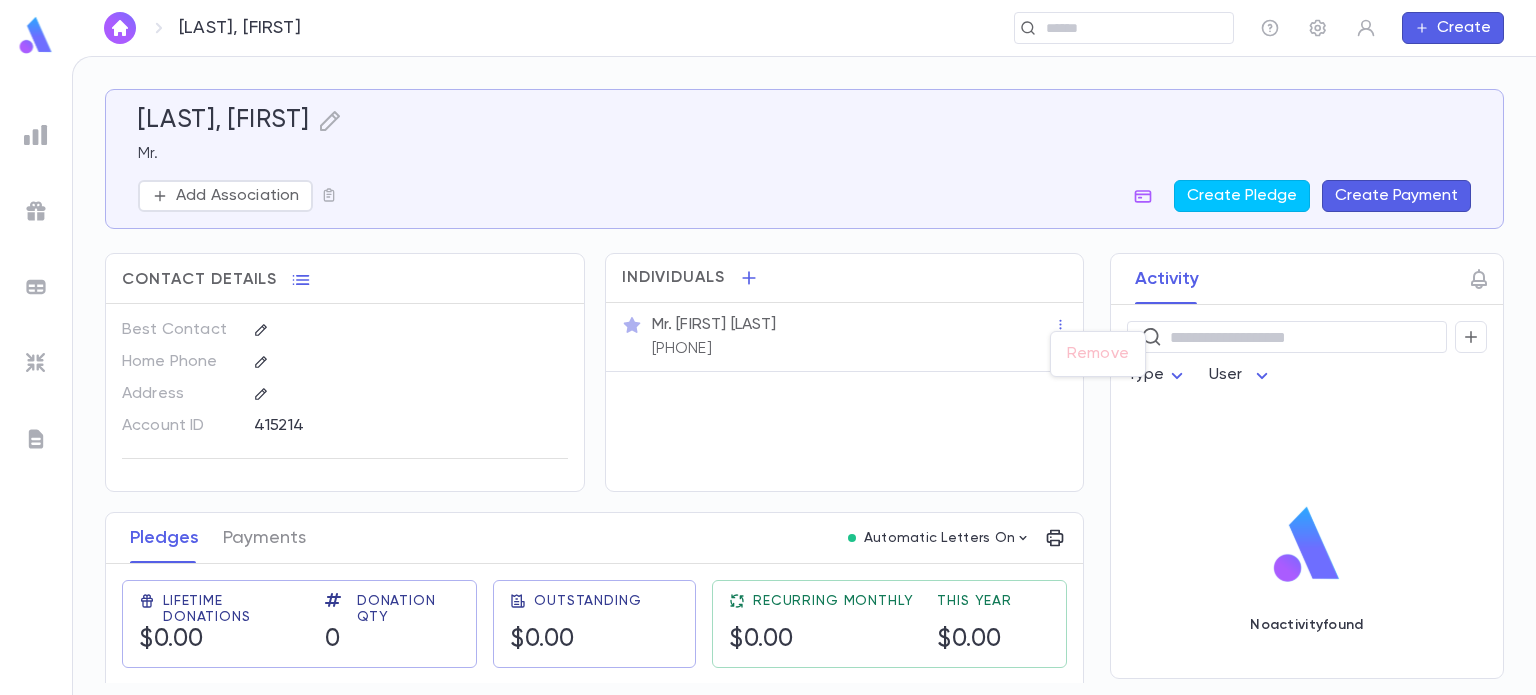 click at bounding box center [768, 347] 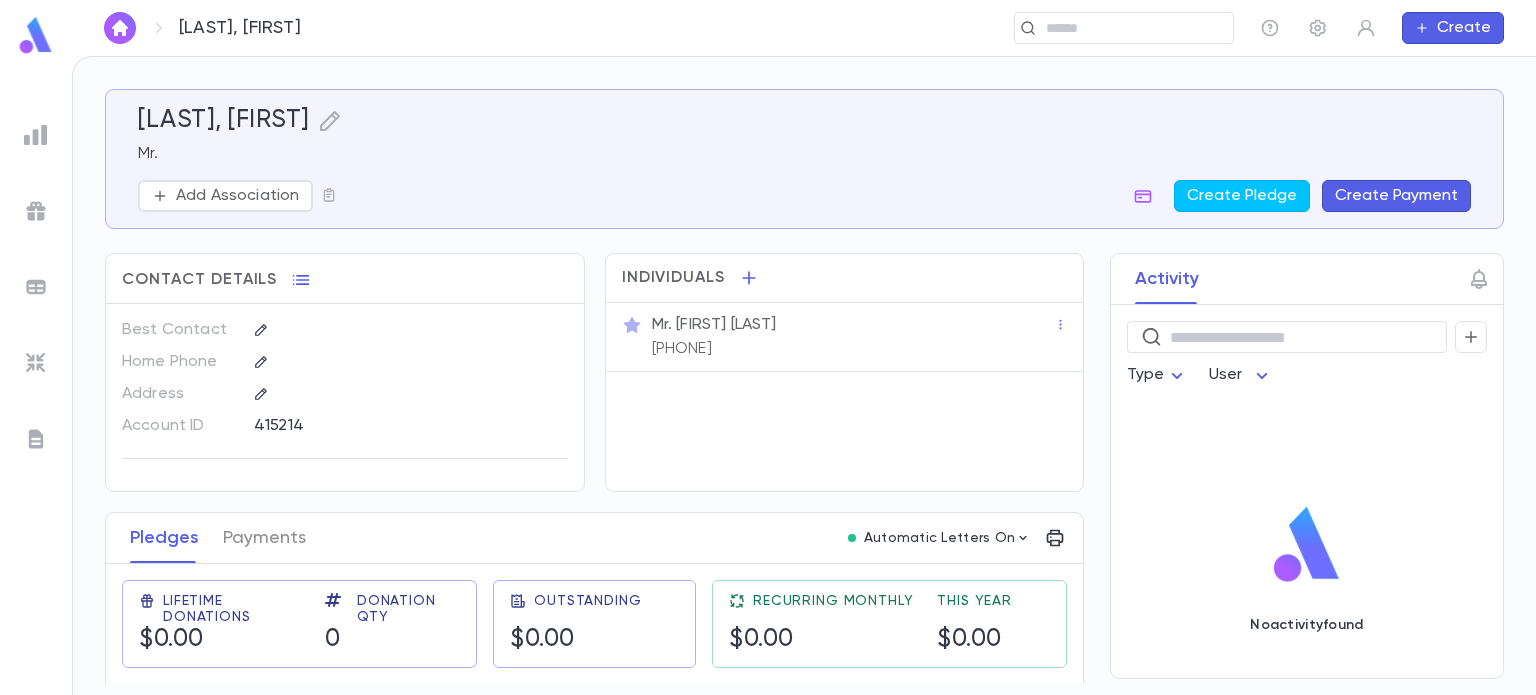 click on "Mr. [FIRST] [LAST]" at bounding box center (714, 325) 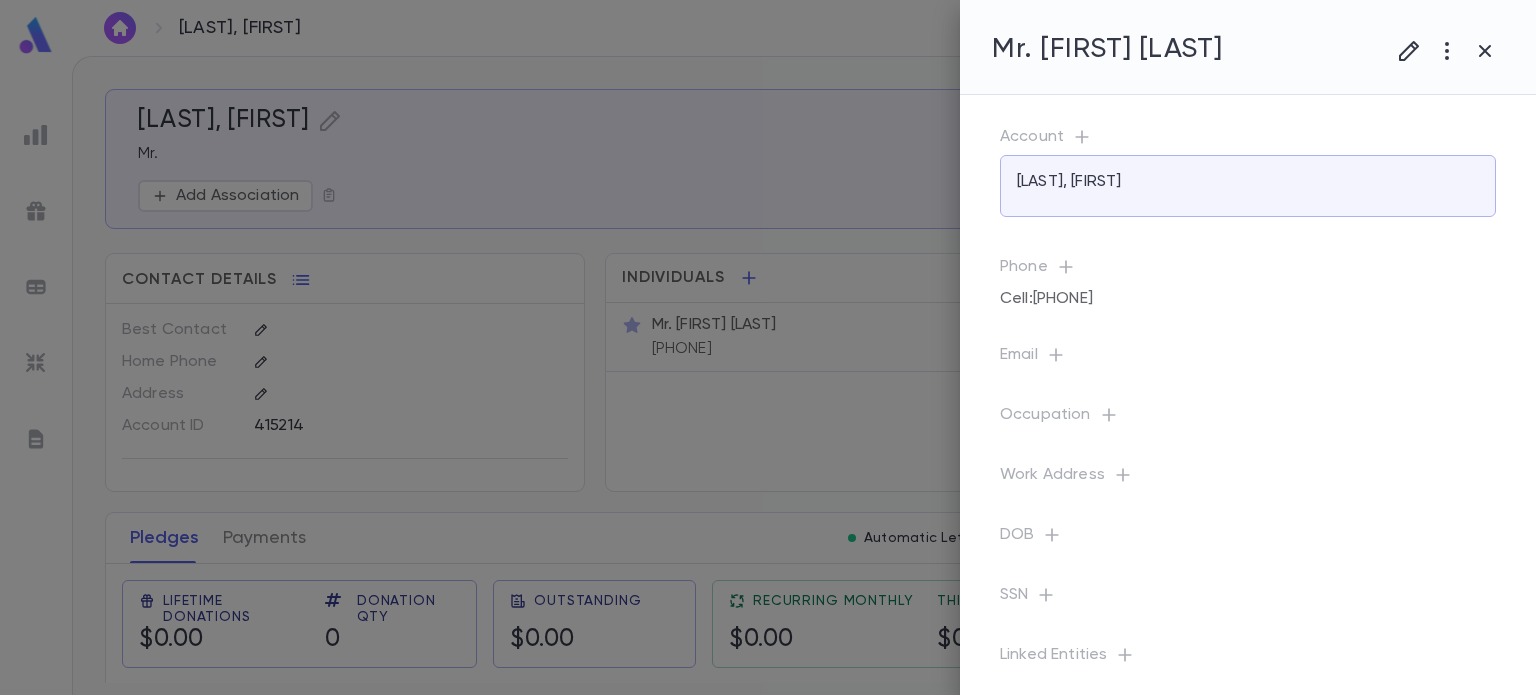 scroll, scrollTop: 8, scrollLeft: 0, axis: vertical 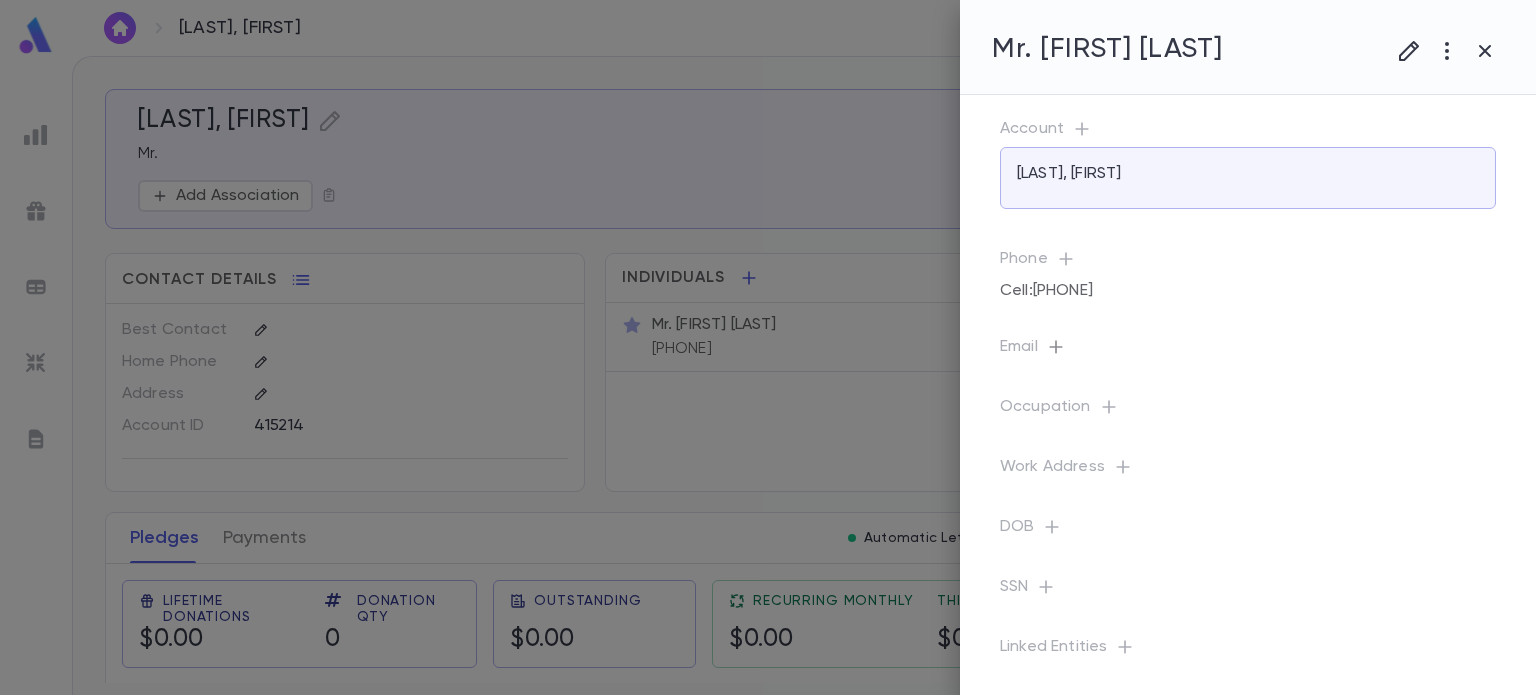 click 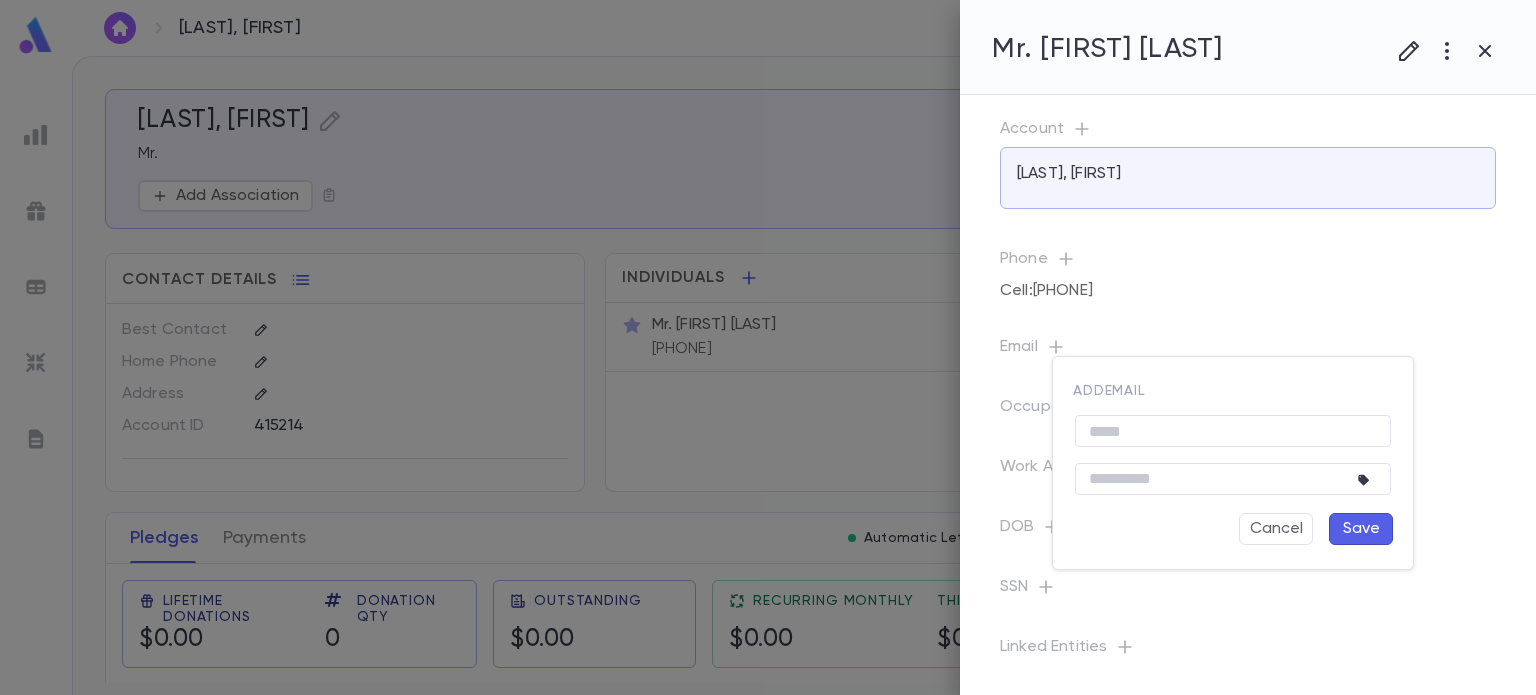 click at bounding box center [768, 347] 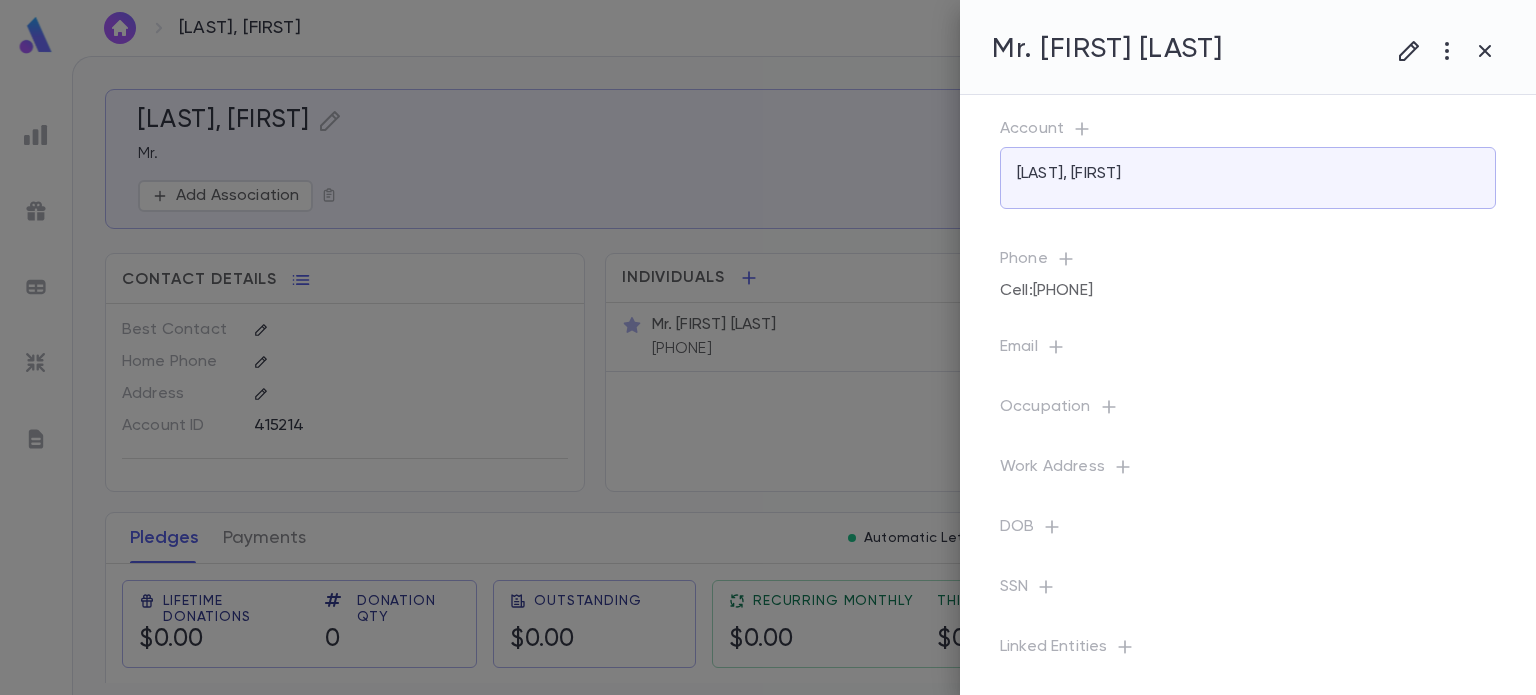 click at bounding box center (768, 347) 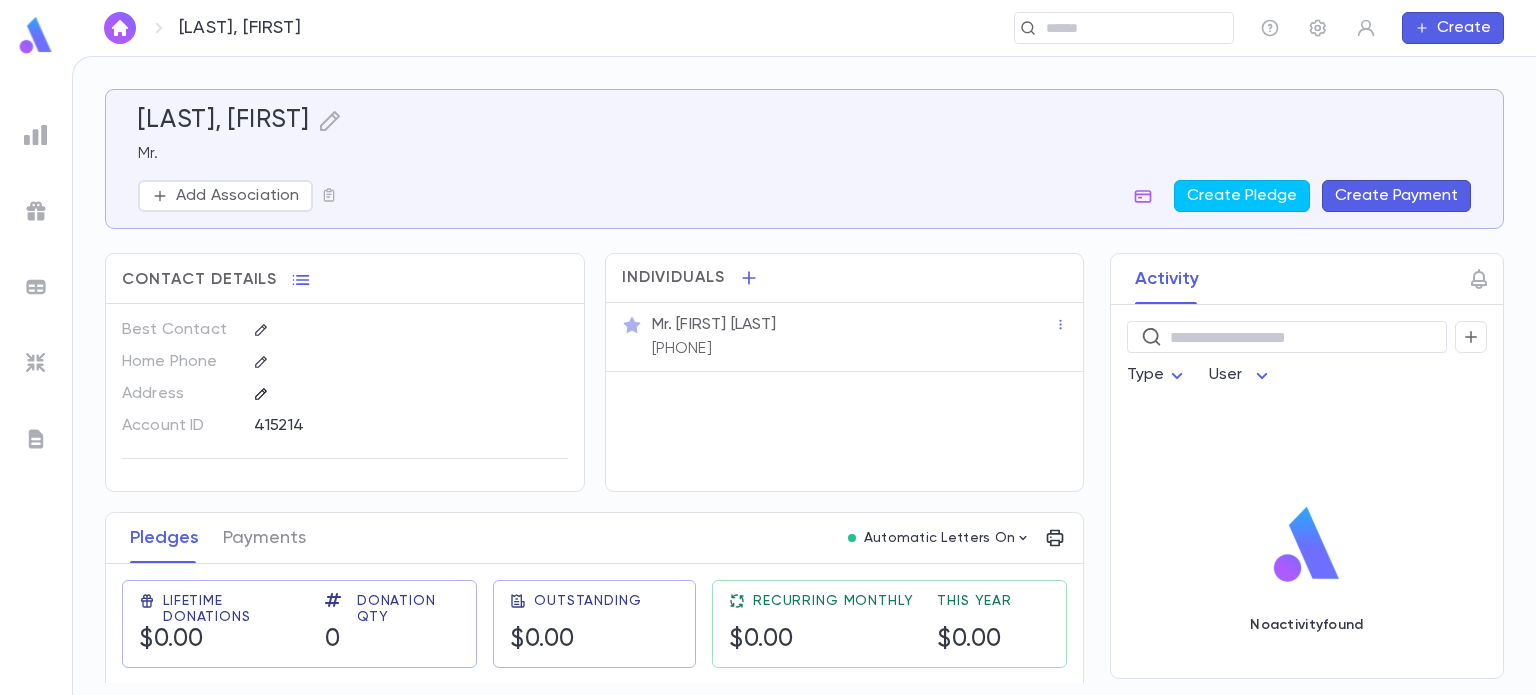 click 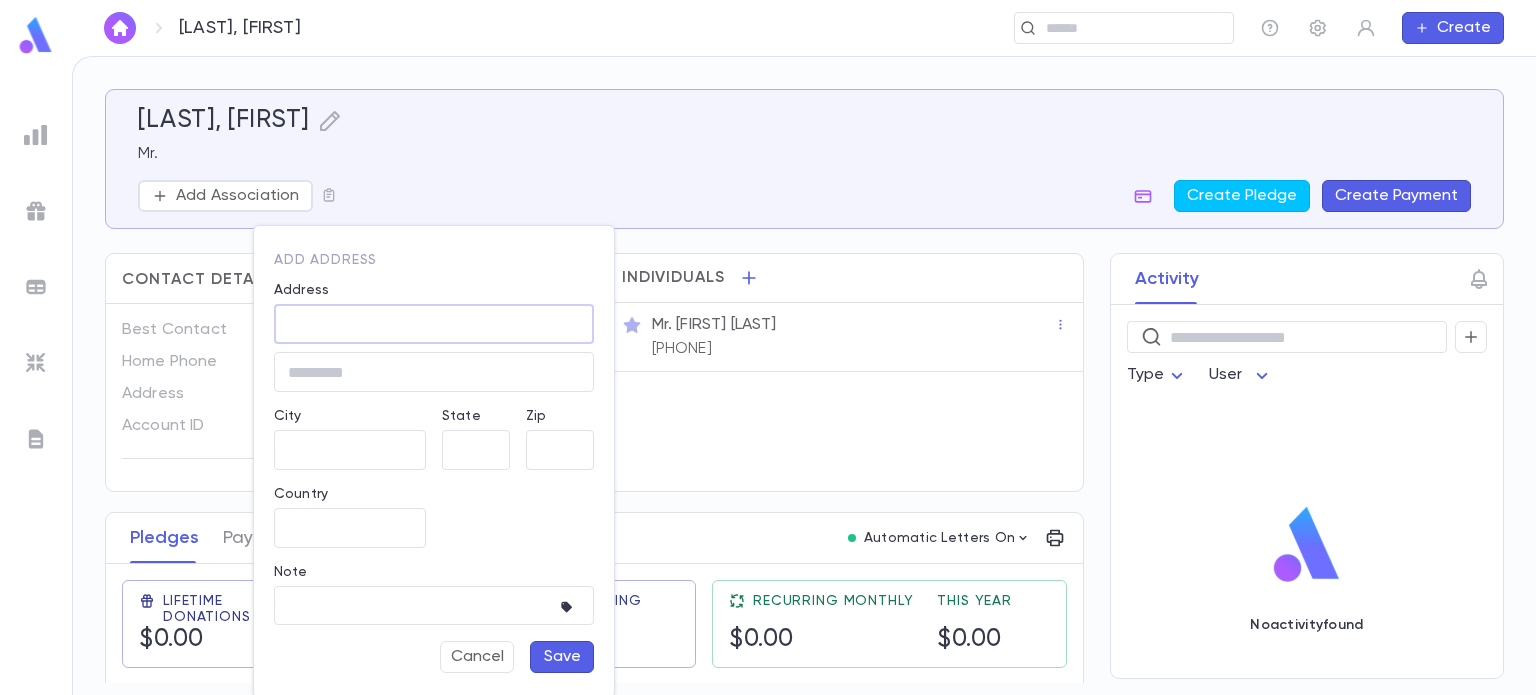 click on "Address" at bounding box center (434, 324) 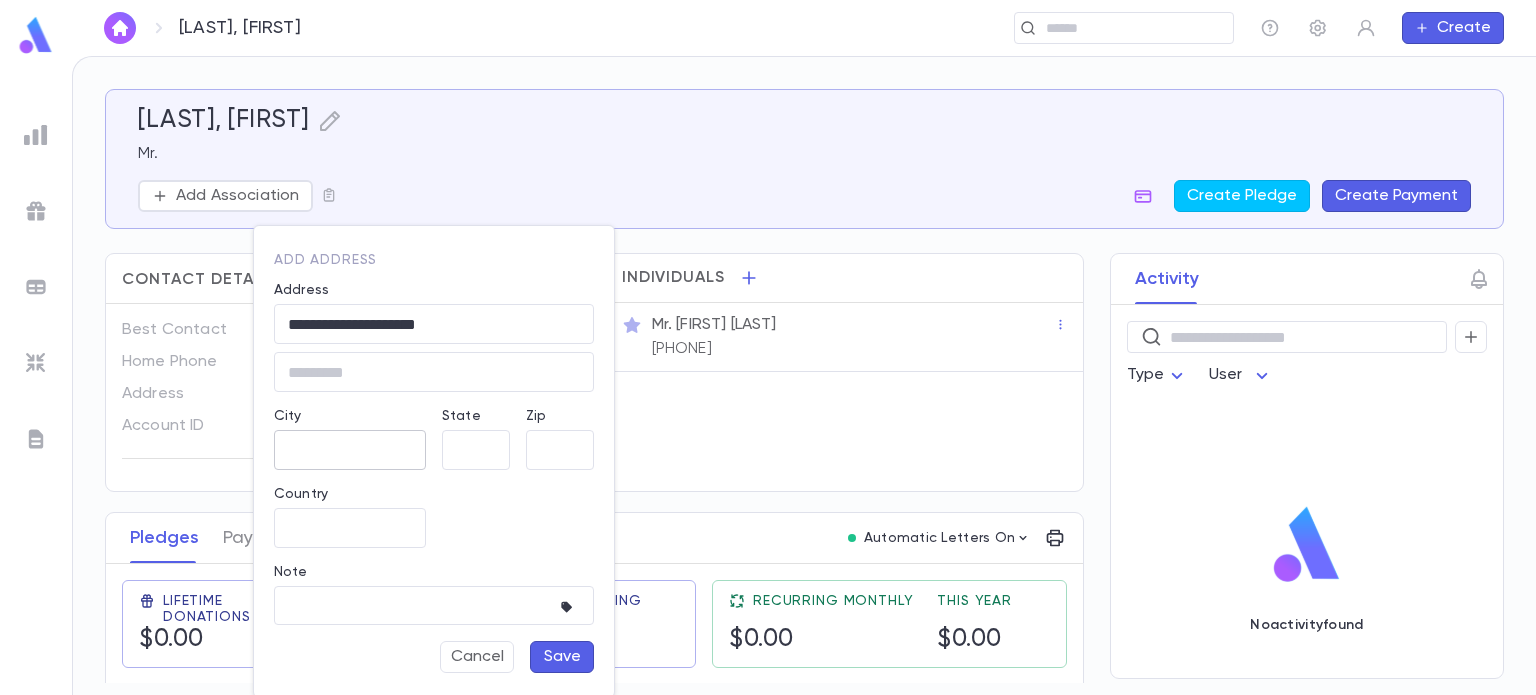 click on "[NUMBER] [STREET]
[CITY], [STATE] [POSTAL CODE], [COUNTRY]" at bounding box center (434, 442) 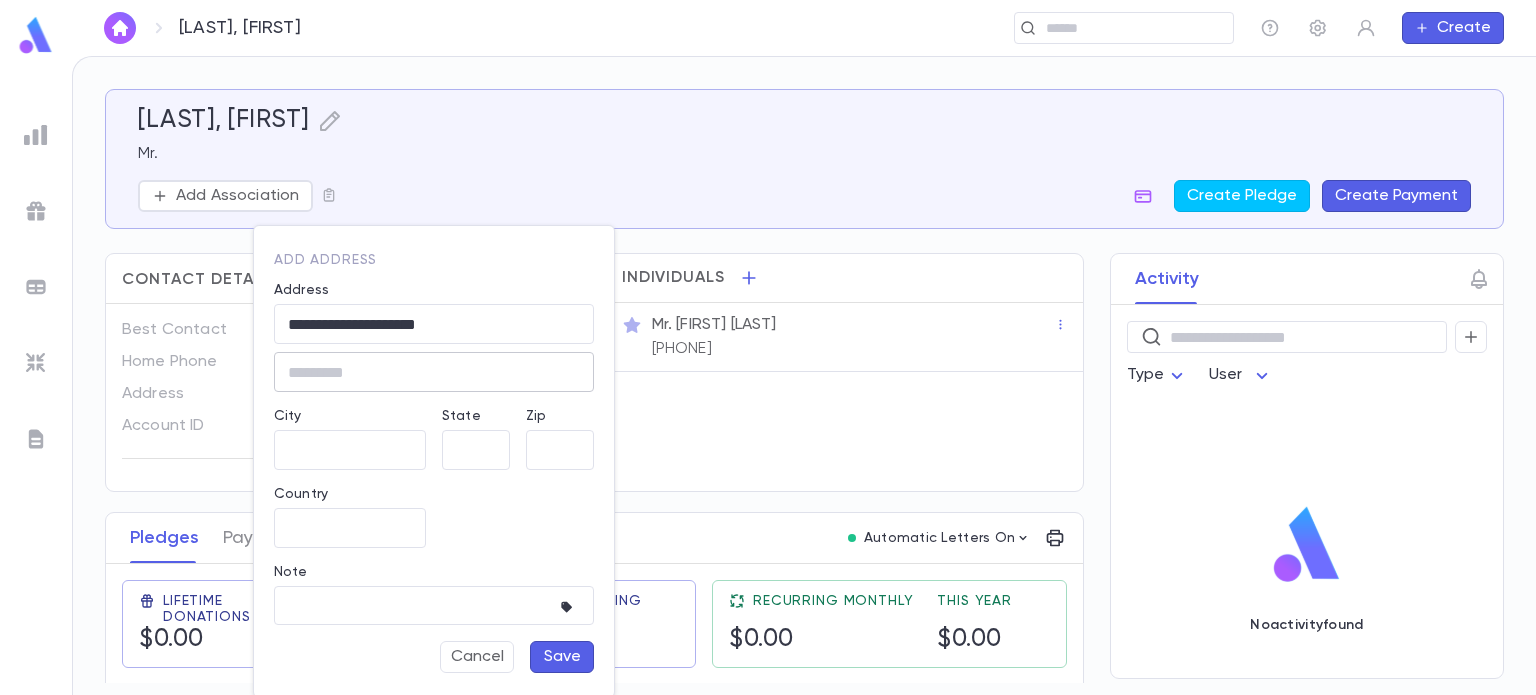 type on "**********" 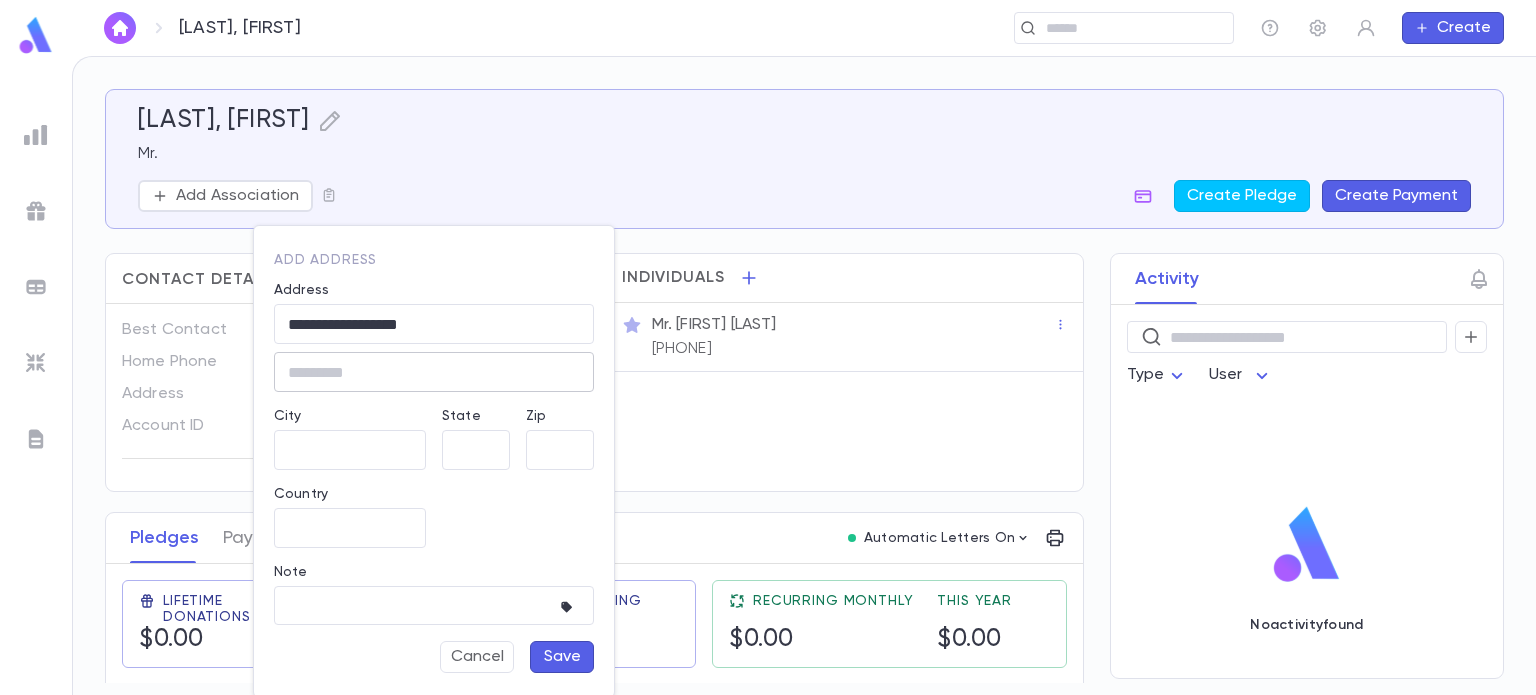 type on "**" 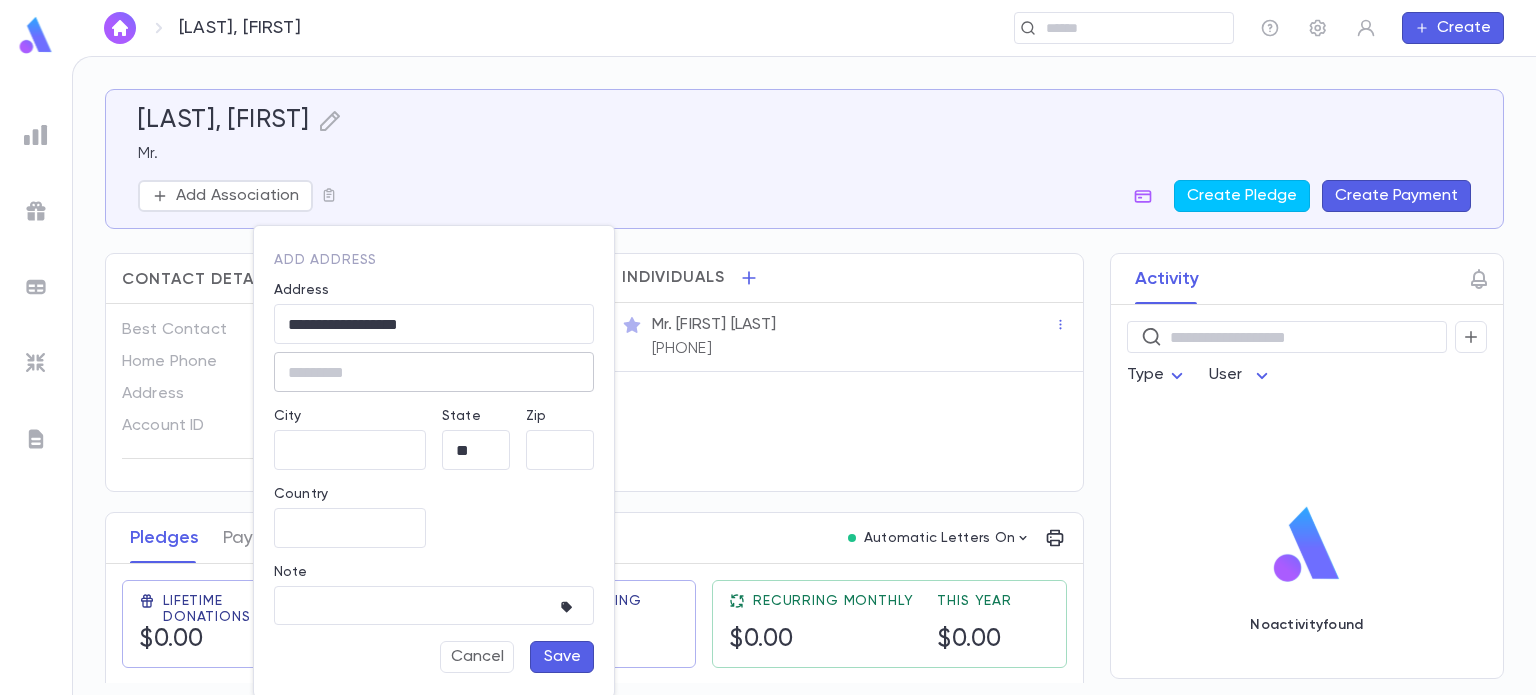 type on "**********" 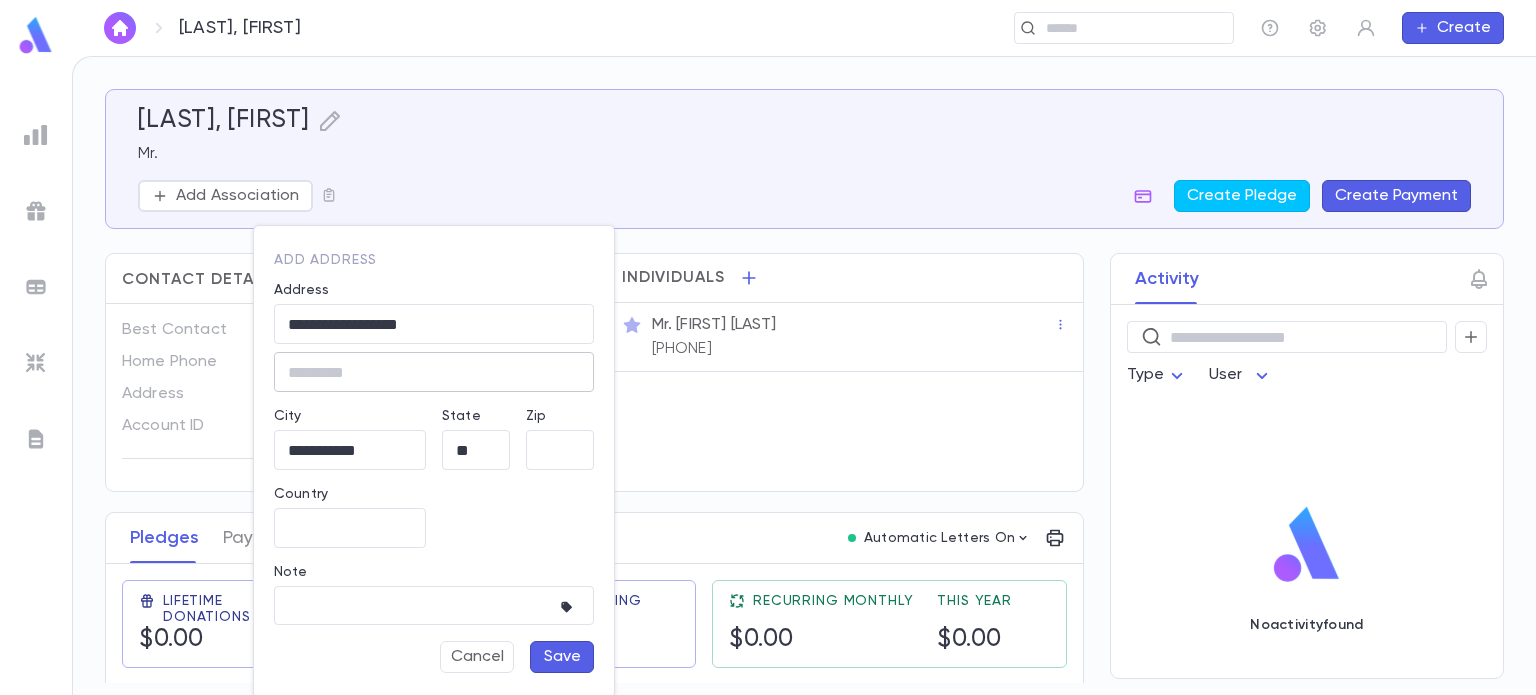 type on "**********" 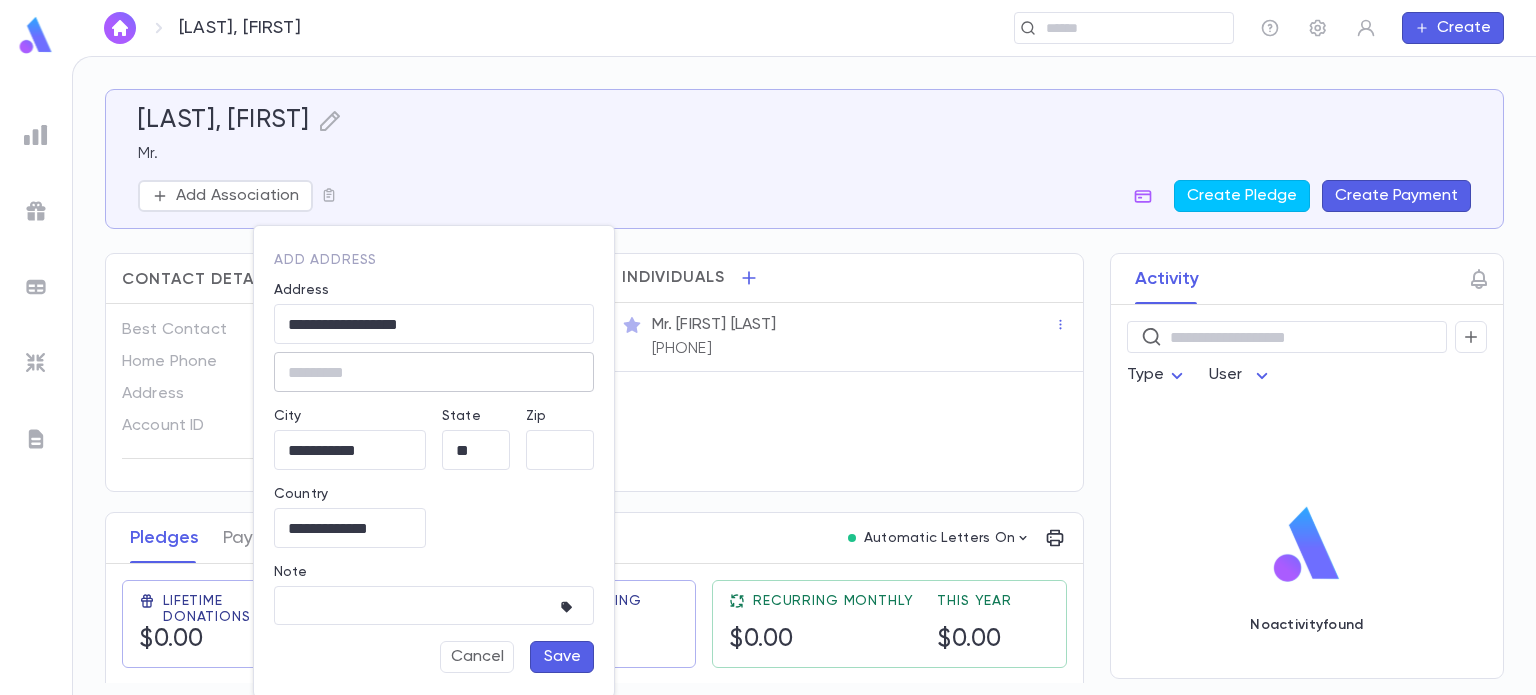 type on "*****" 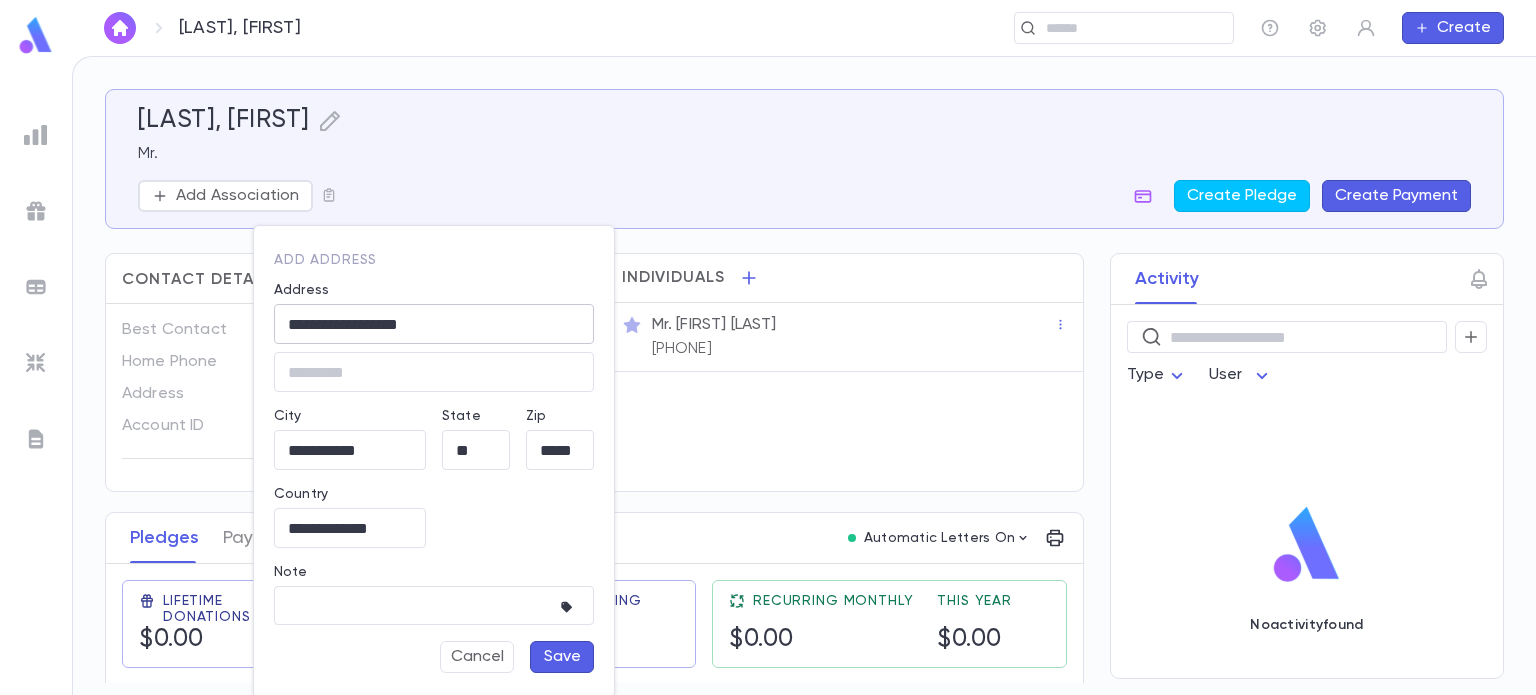 click on "**********" at bounding box center [434, 324] 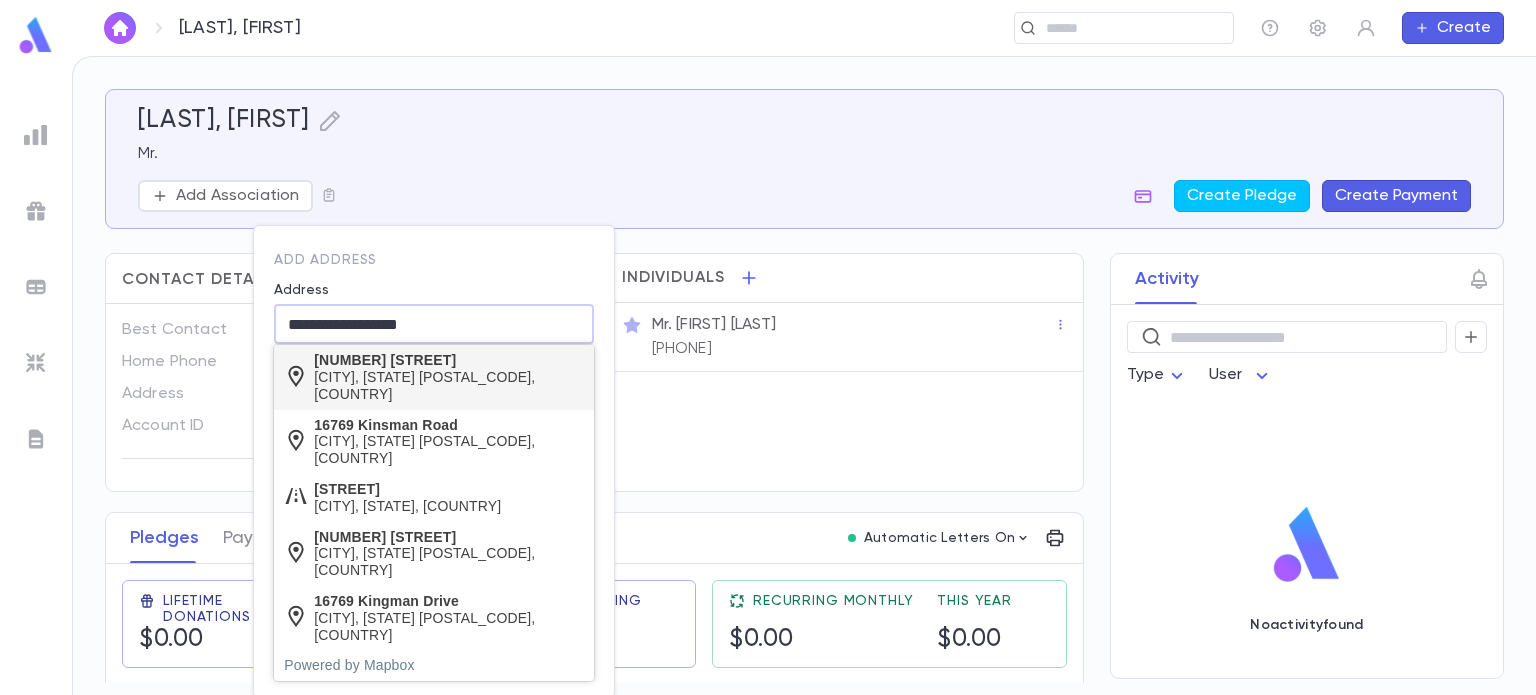 click on "[CITY], [STATE] [POSTAL_CODE], [COUNTRY]" at bounding box center [448, 386] 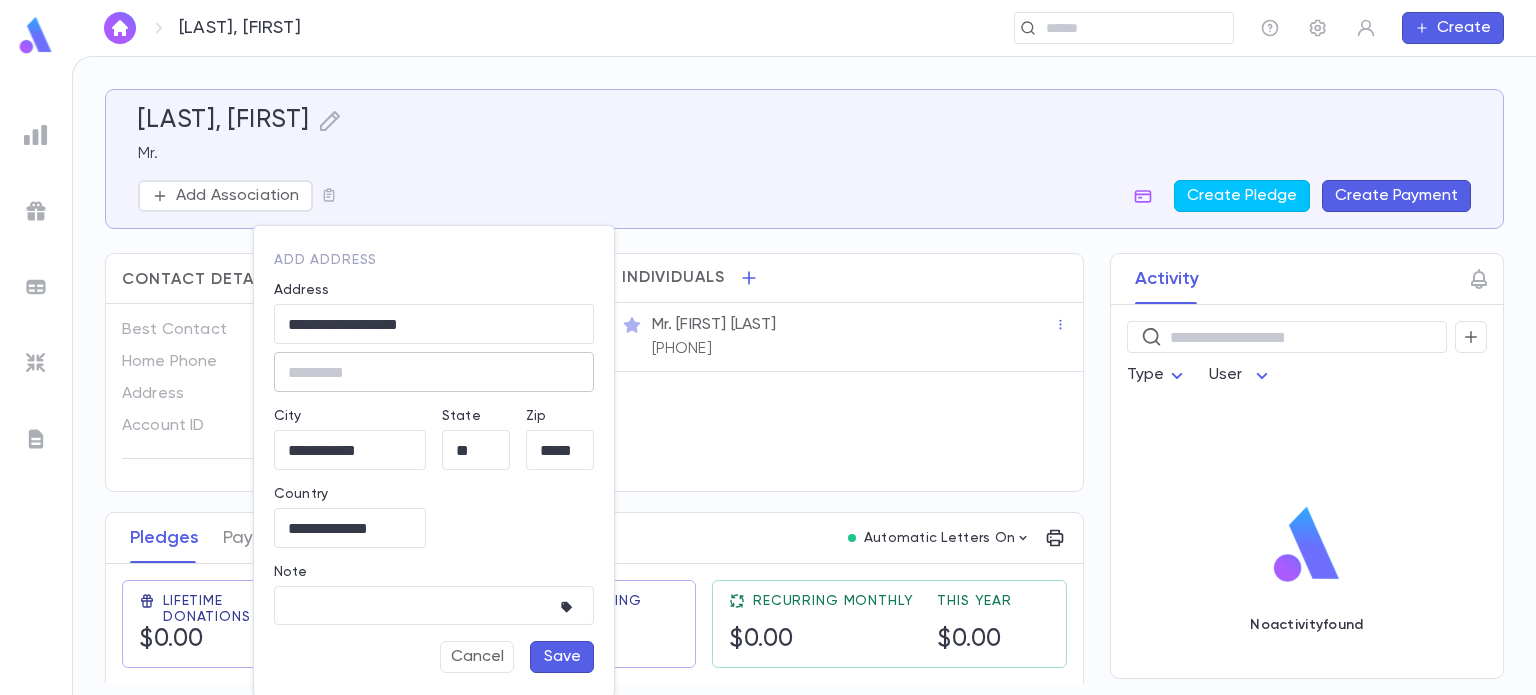 type on "**********" 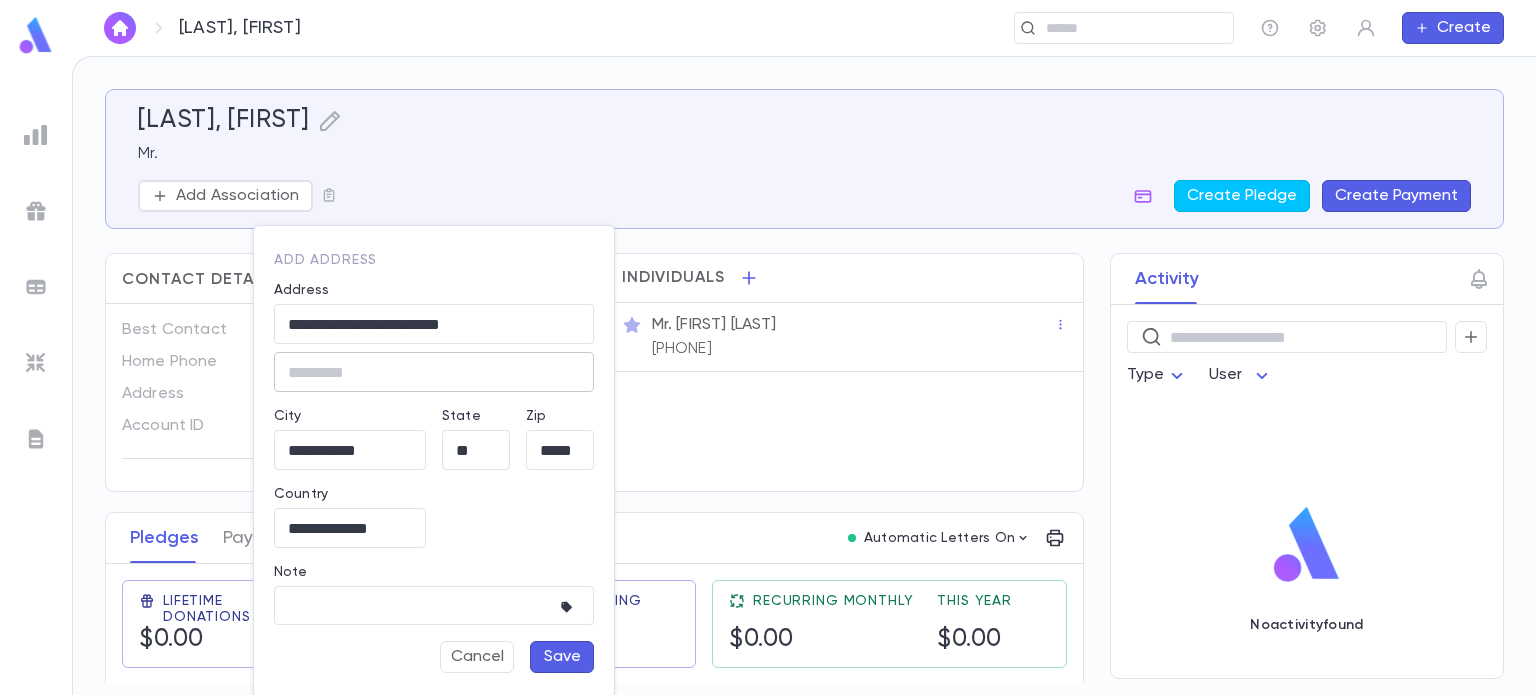 type on "**" 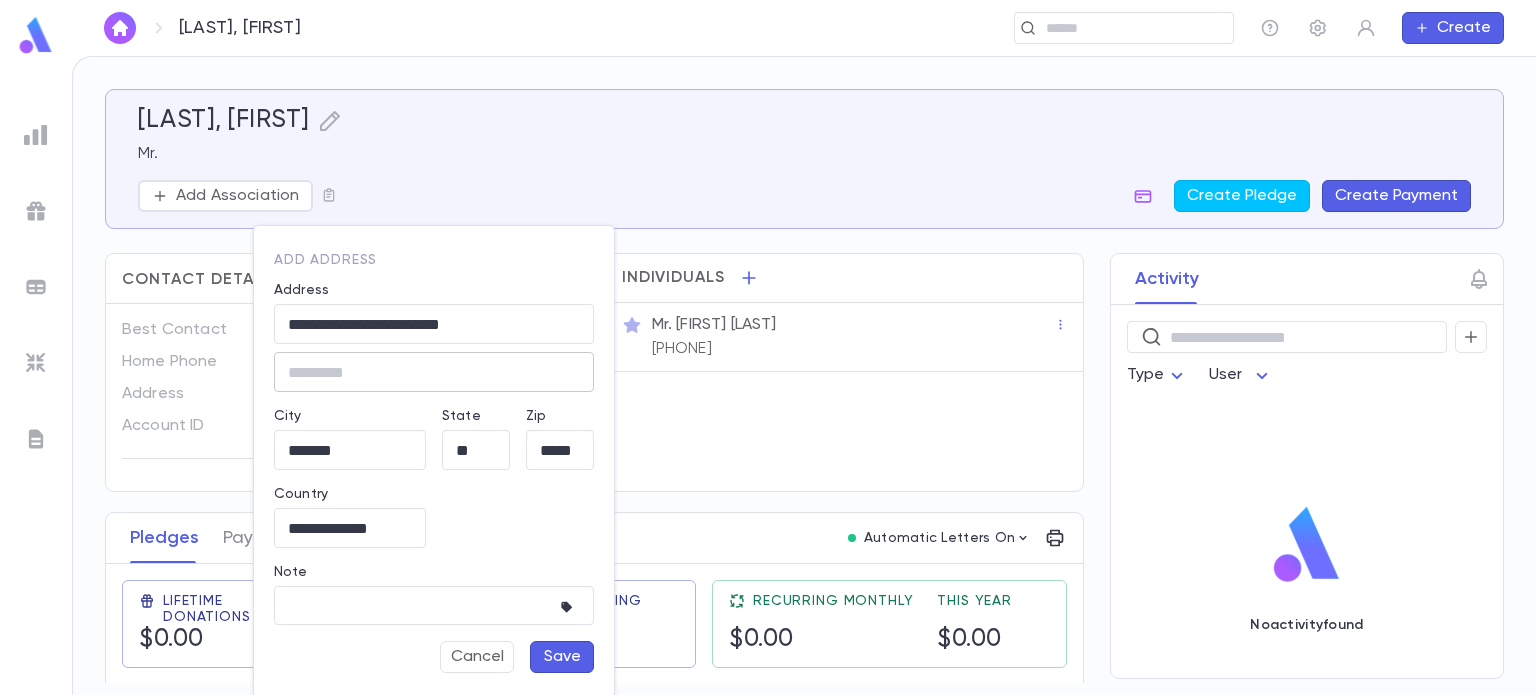 type on "*****" 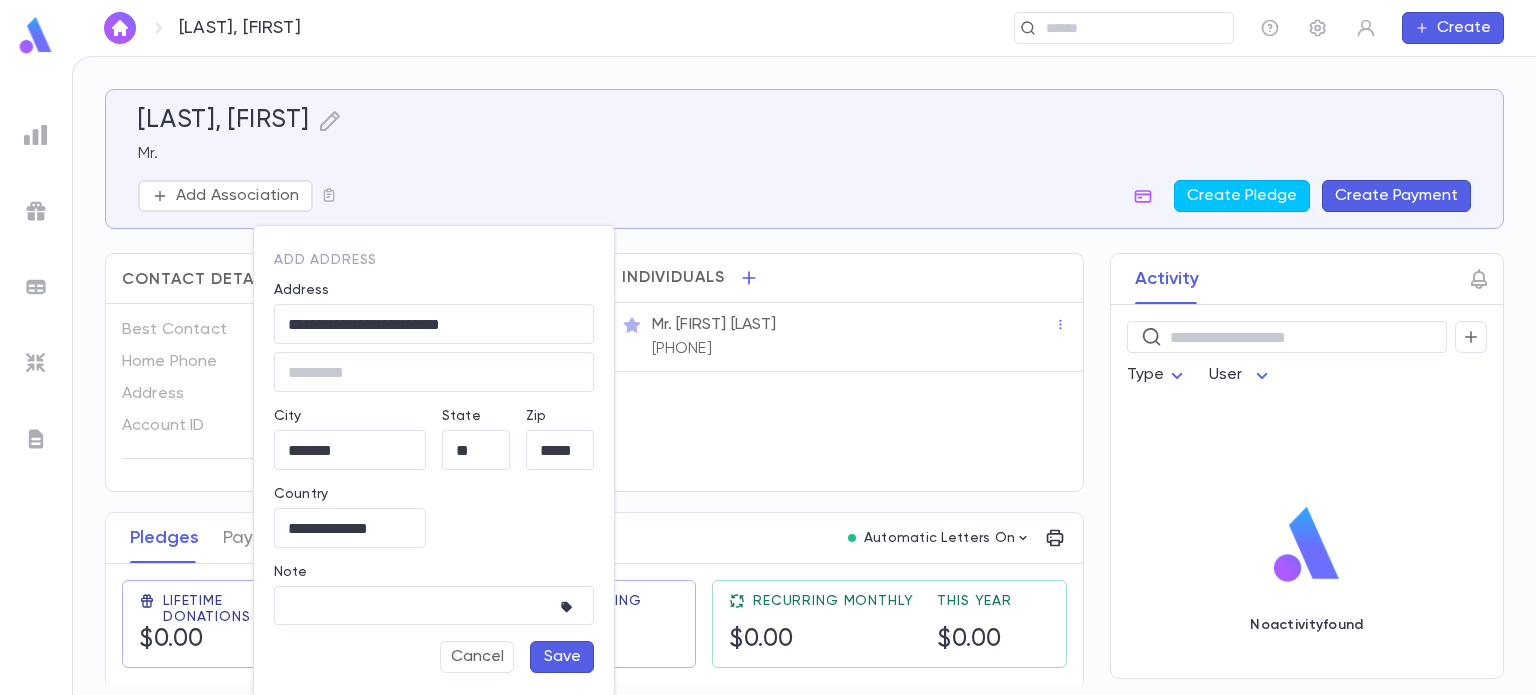click on "Save" at bounding box center [562, 657] 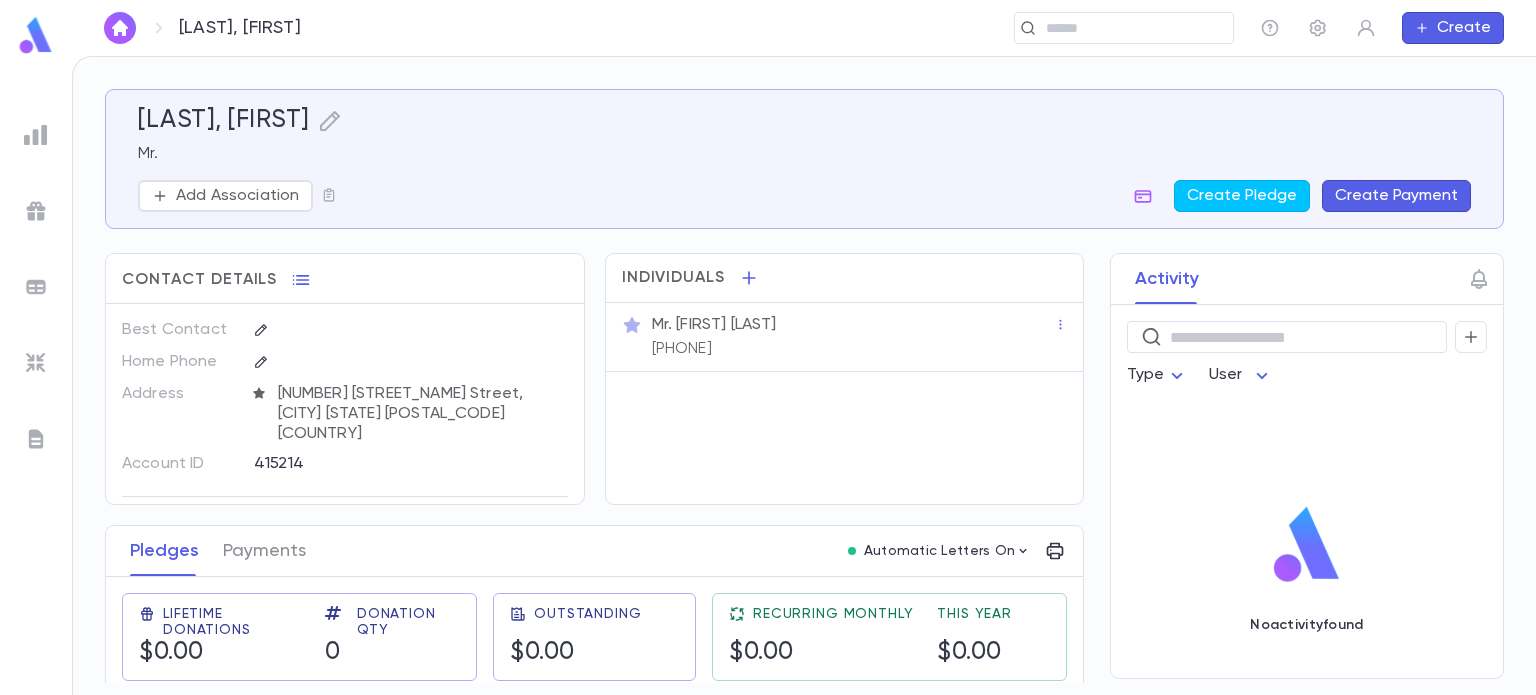 click on "Mr. [FIRST] [LAST]" at bounding box center (714, 325) 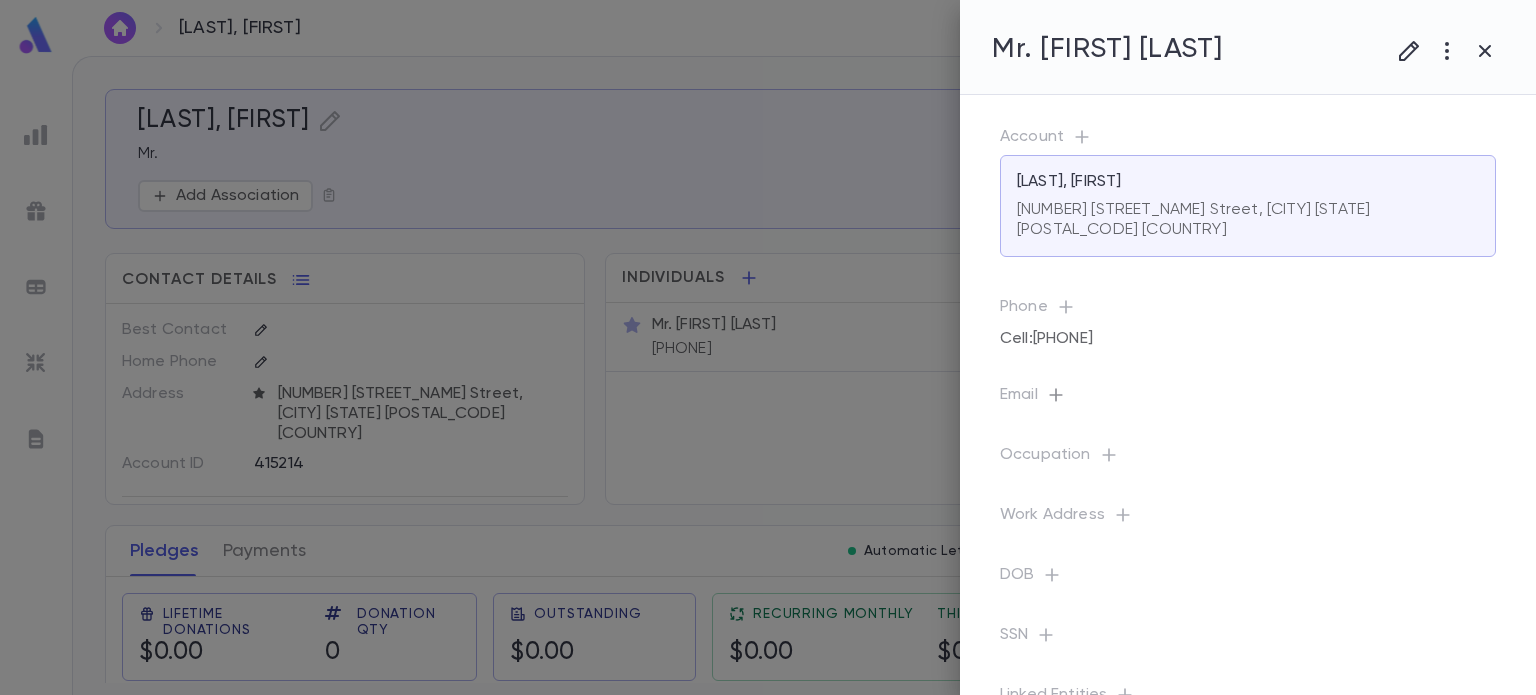click 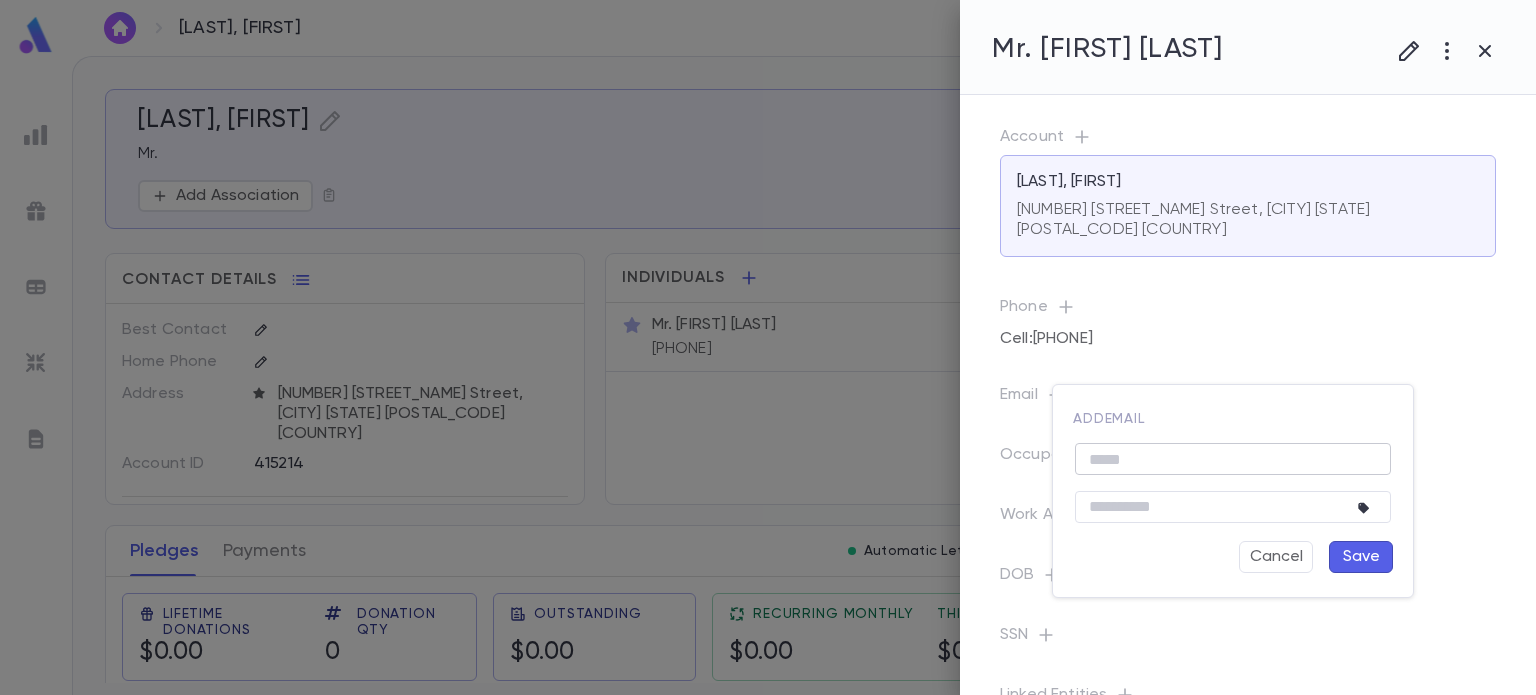click at bounding box center (1233, 459) 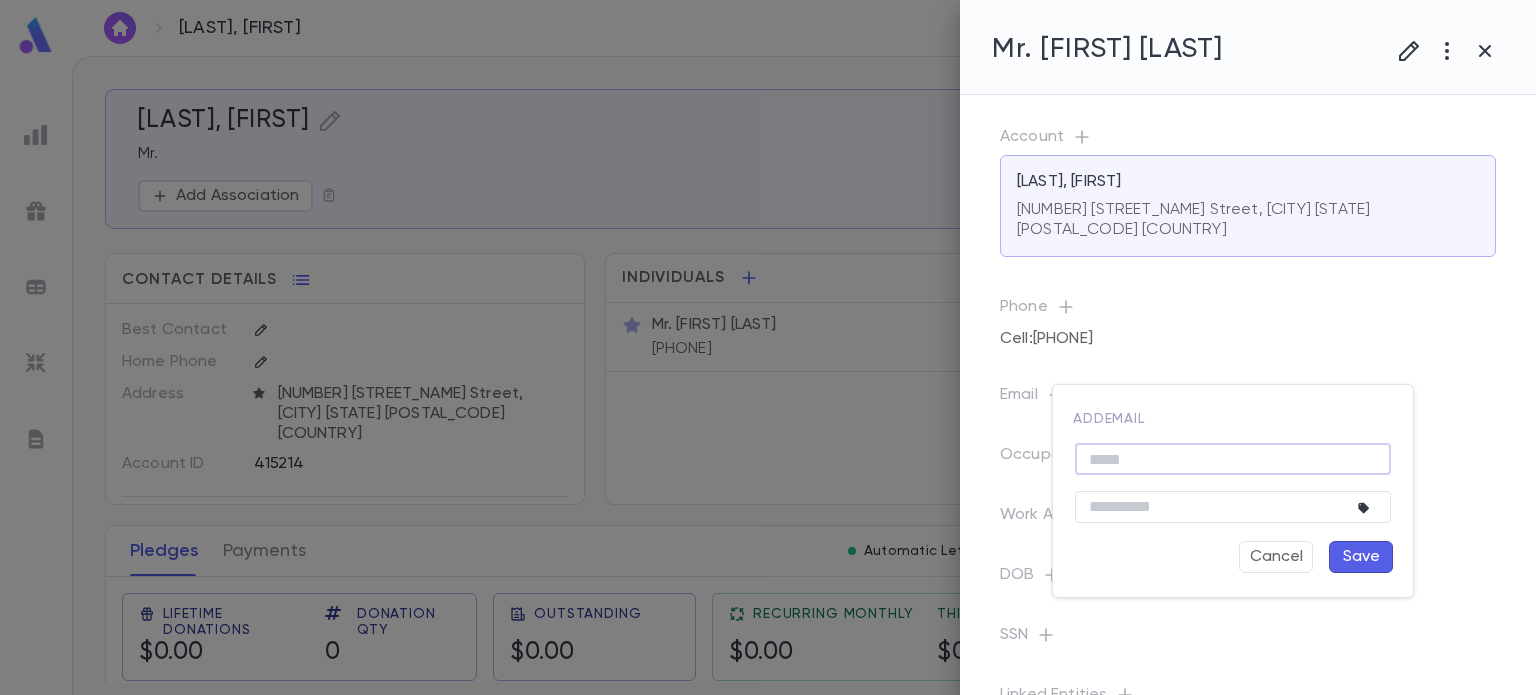 paste on "**********" 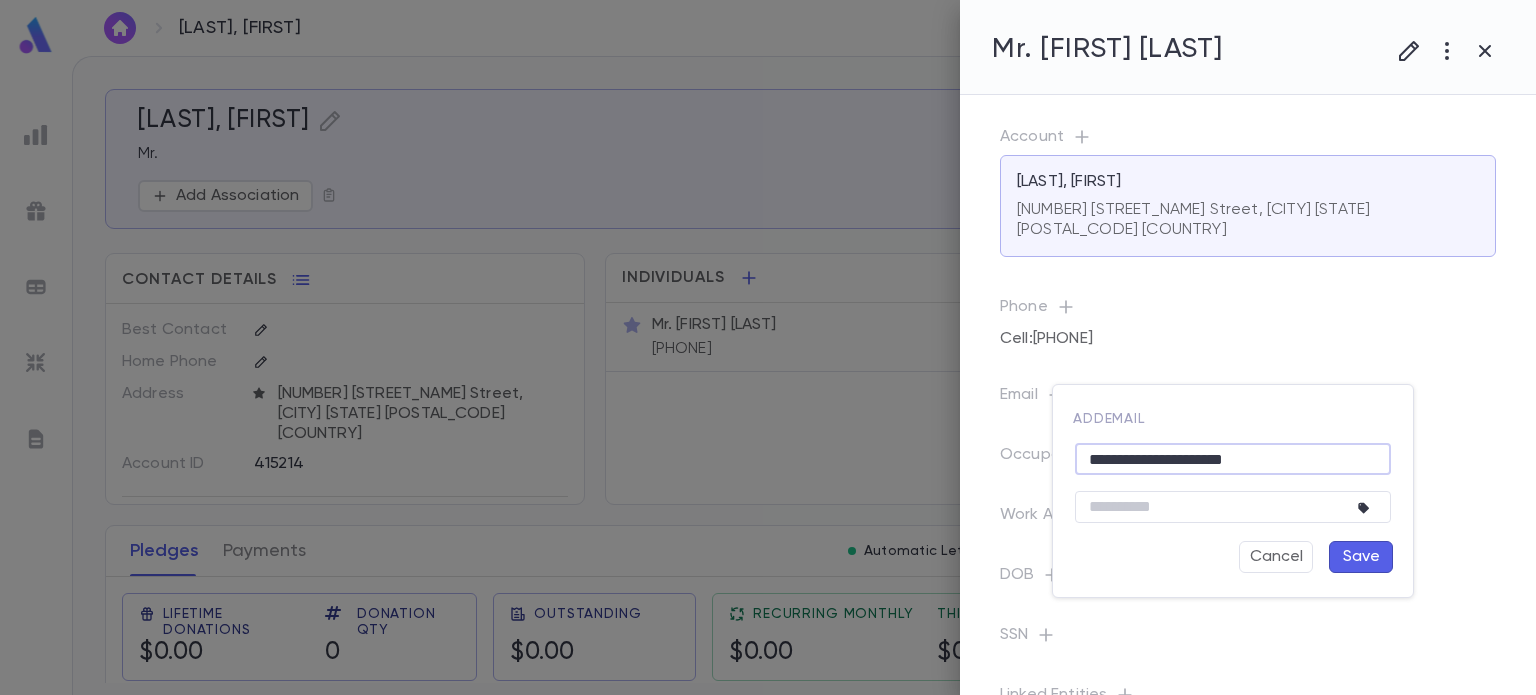 type on "**********" 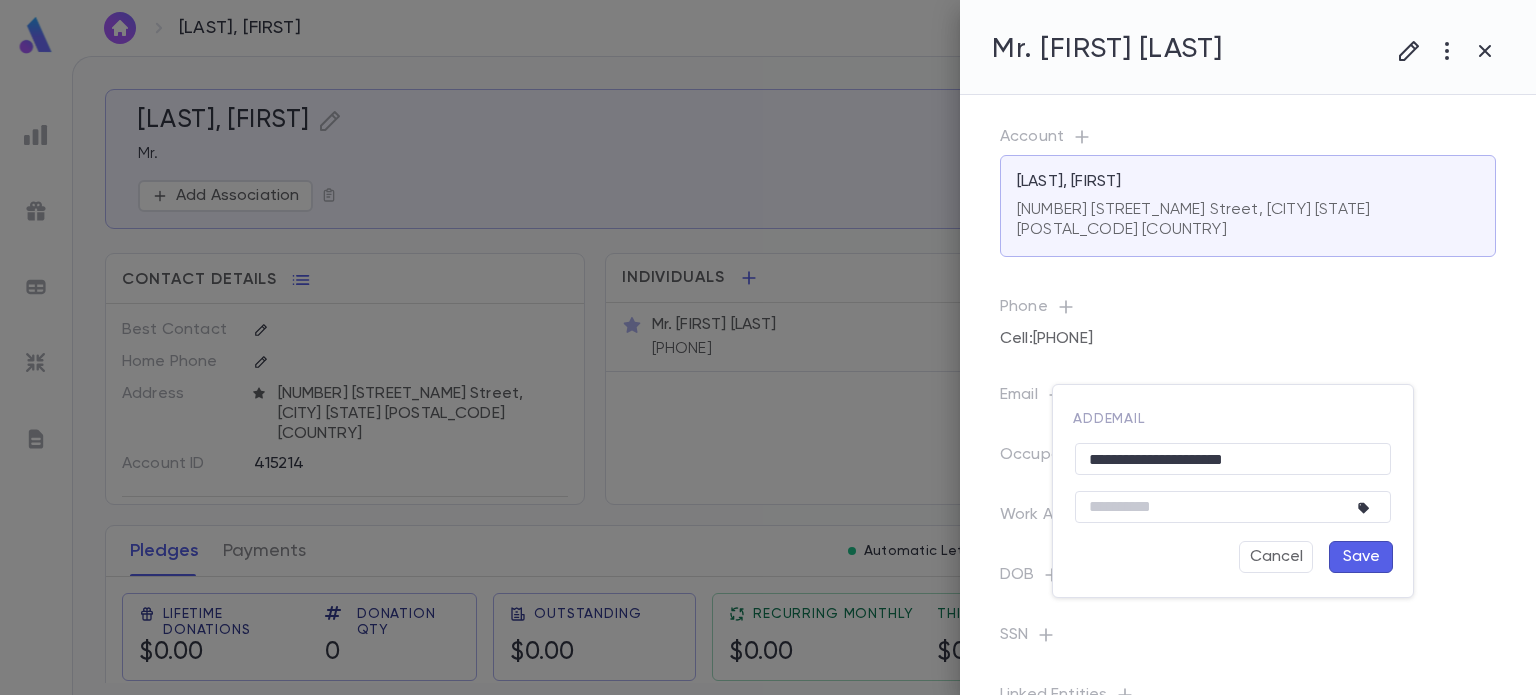 click on "Save" at bounding box center (1361, 557) 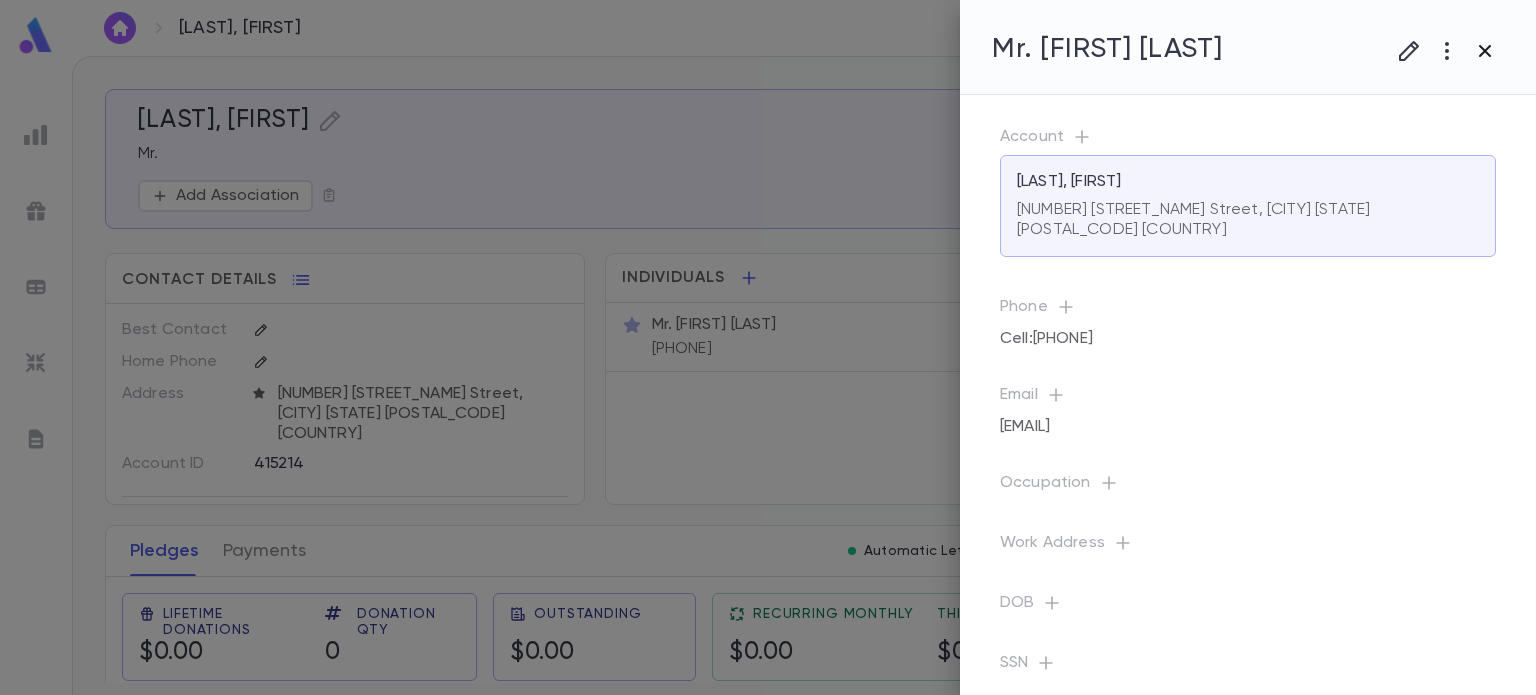 click 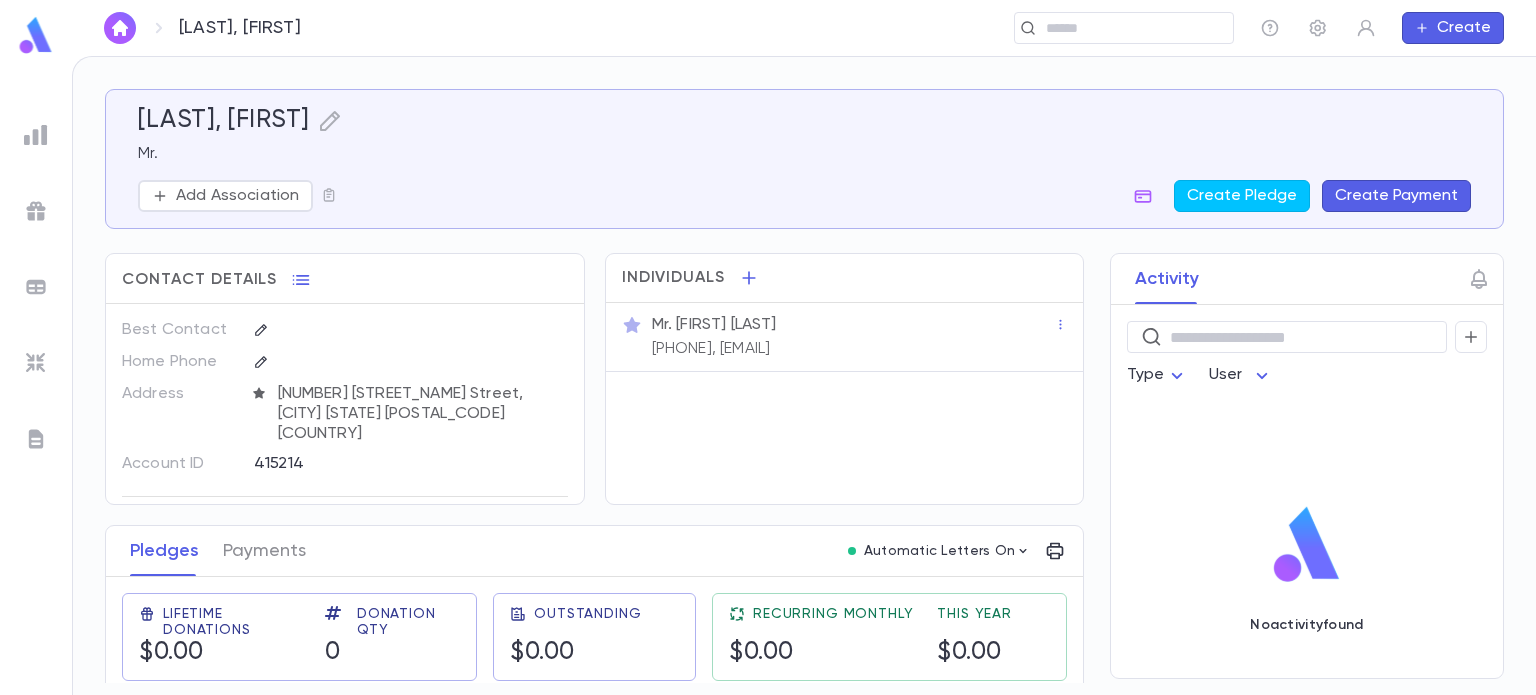 click on "Create Payment" at bounding box center [1396, 196] 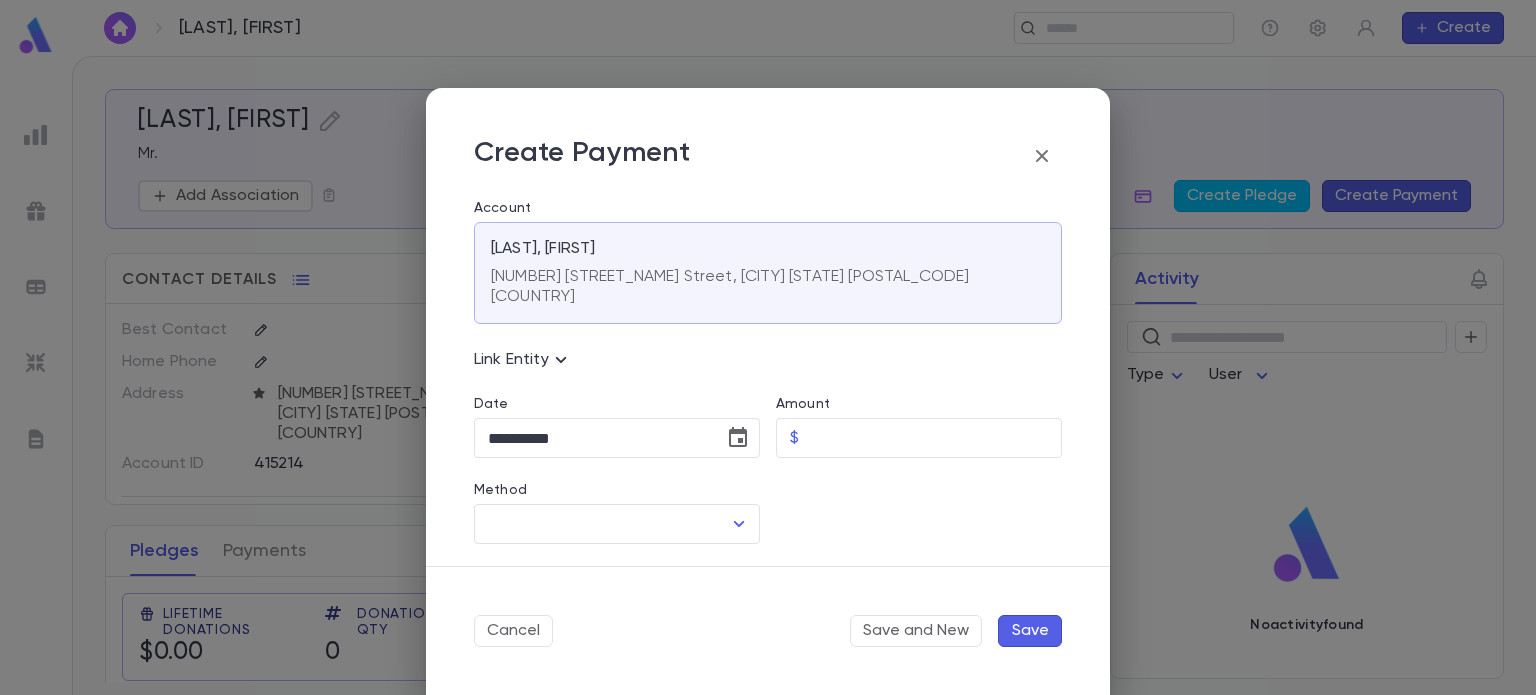 scroll, scrollTop: 83, scrollLeft: 0, axis: vertical 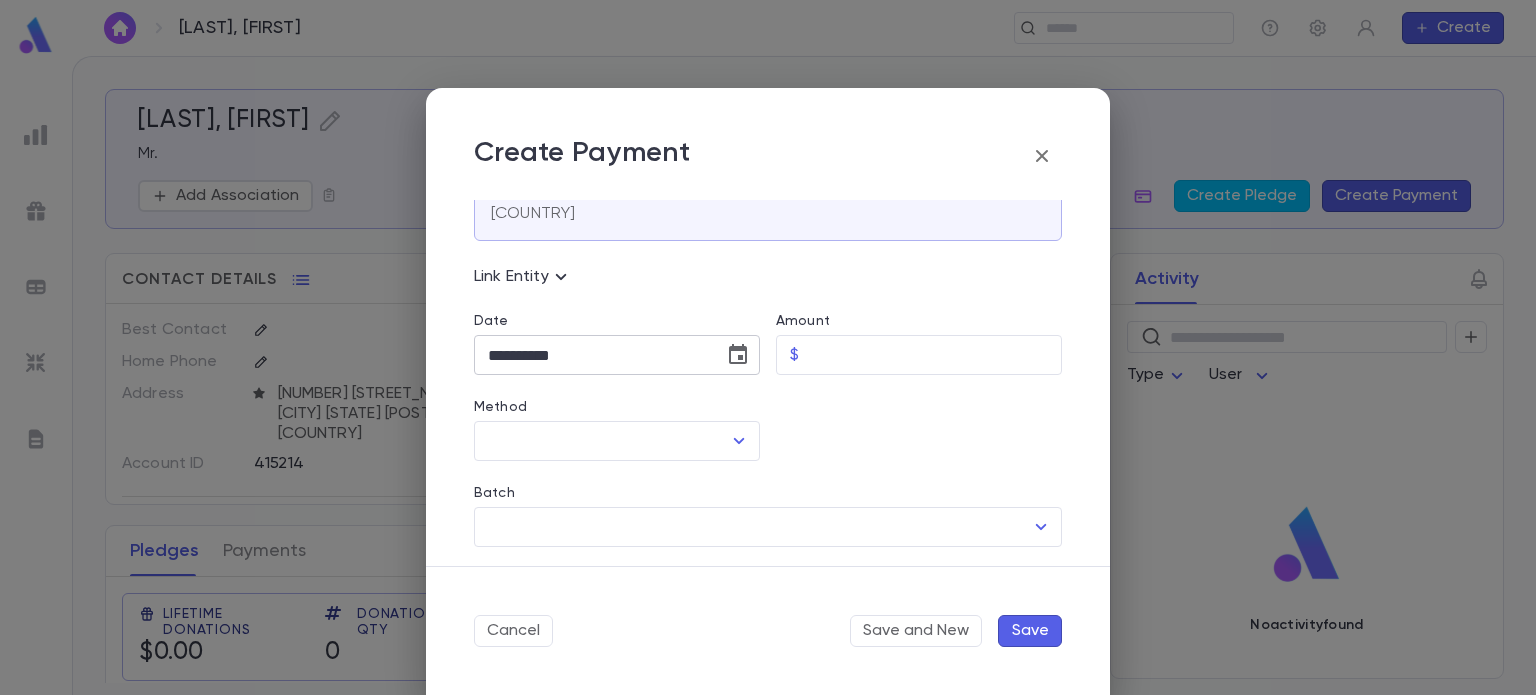 click 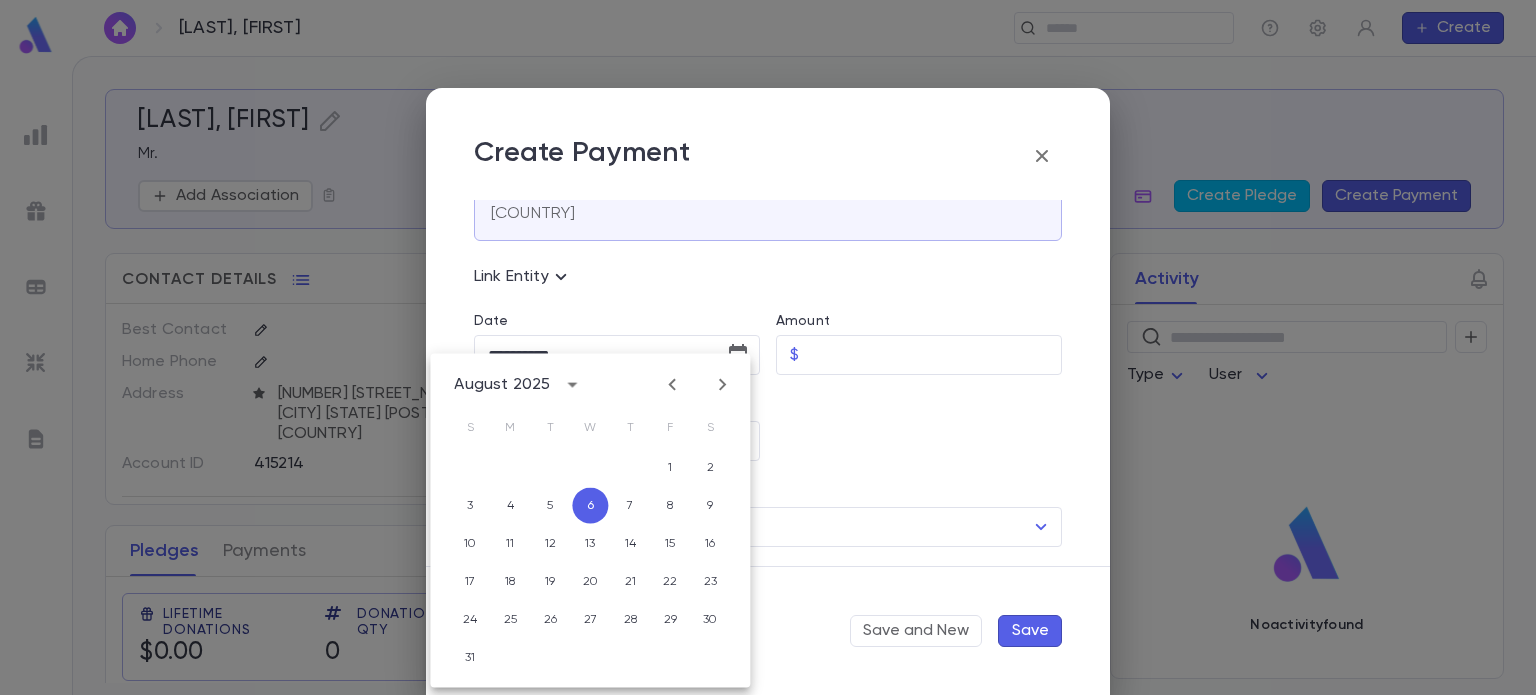 click on "Amount $ ​" at bounding box center [911, 332] 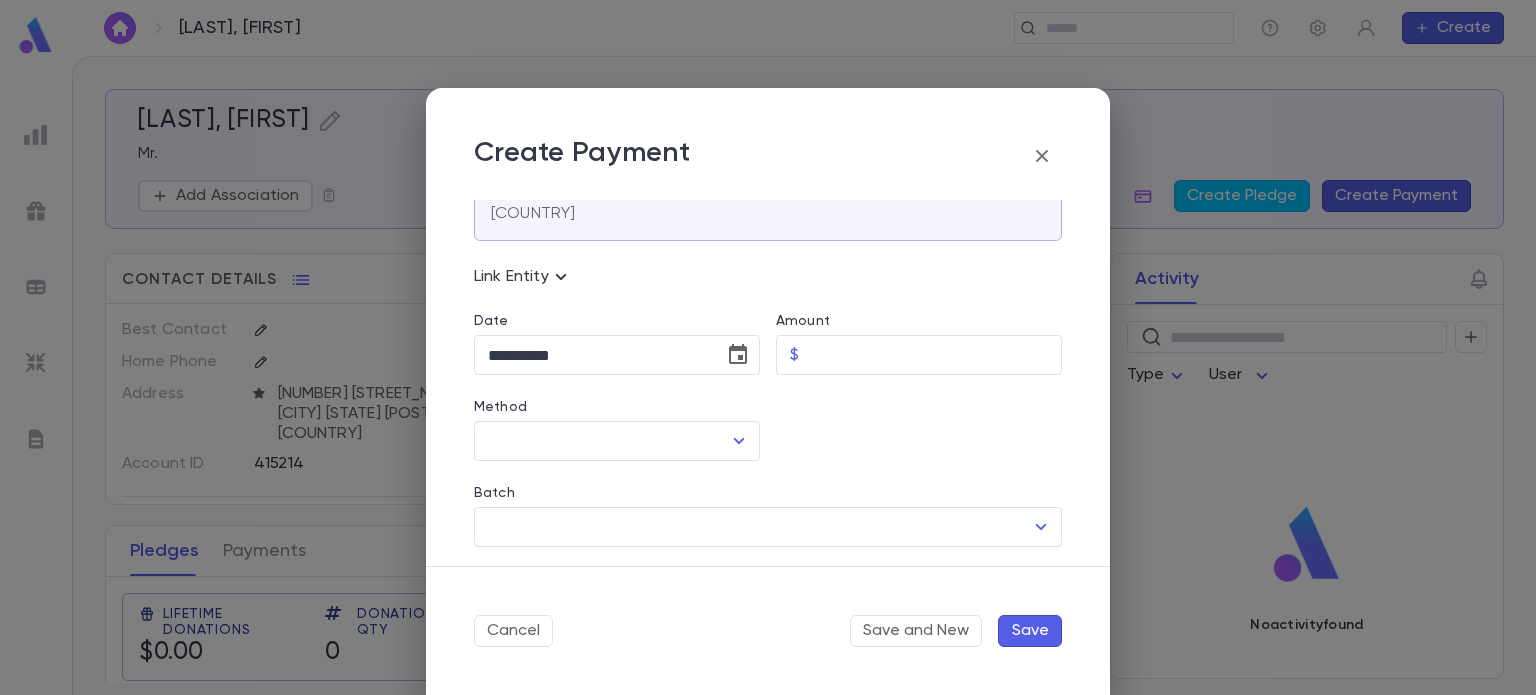 scroll, scrollTop: 298, scrollLeft: 0, axis: vertical 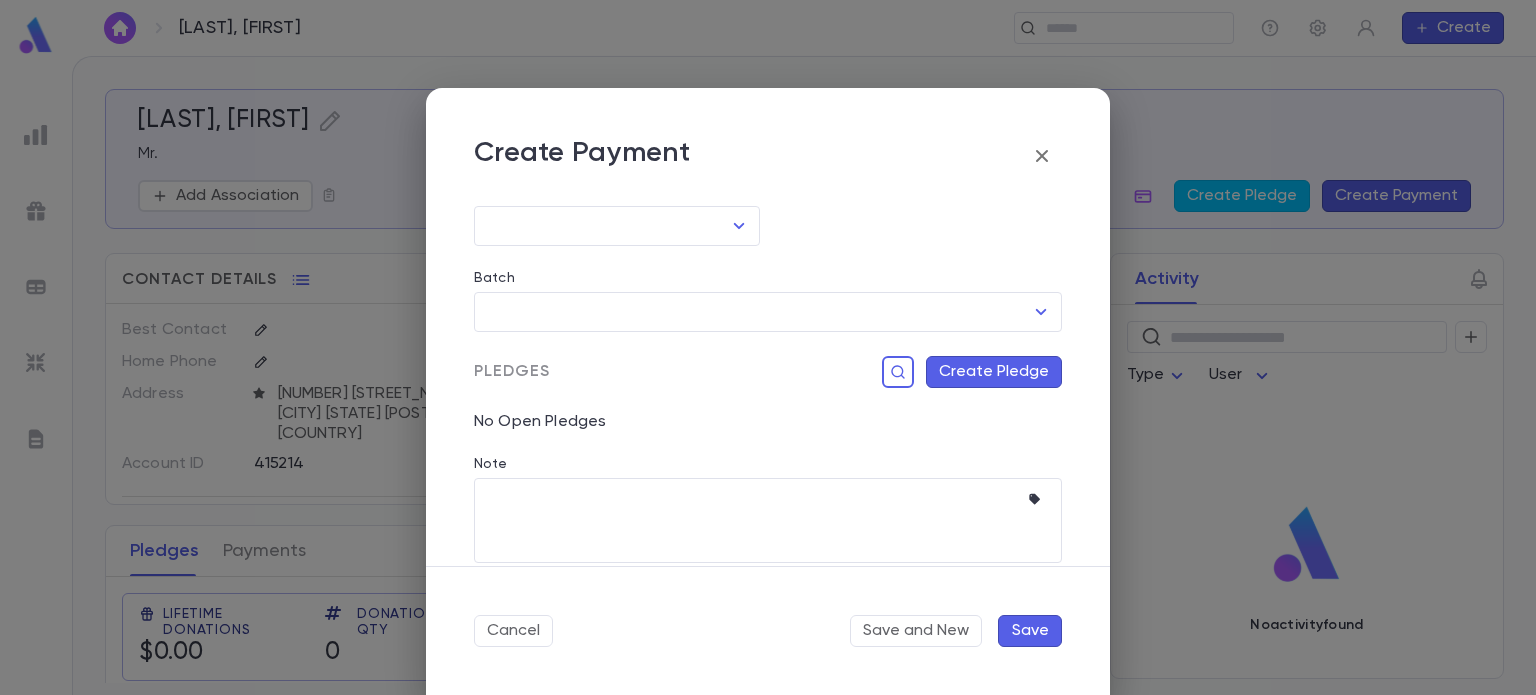 click 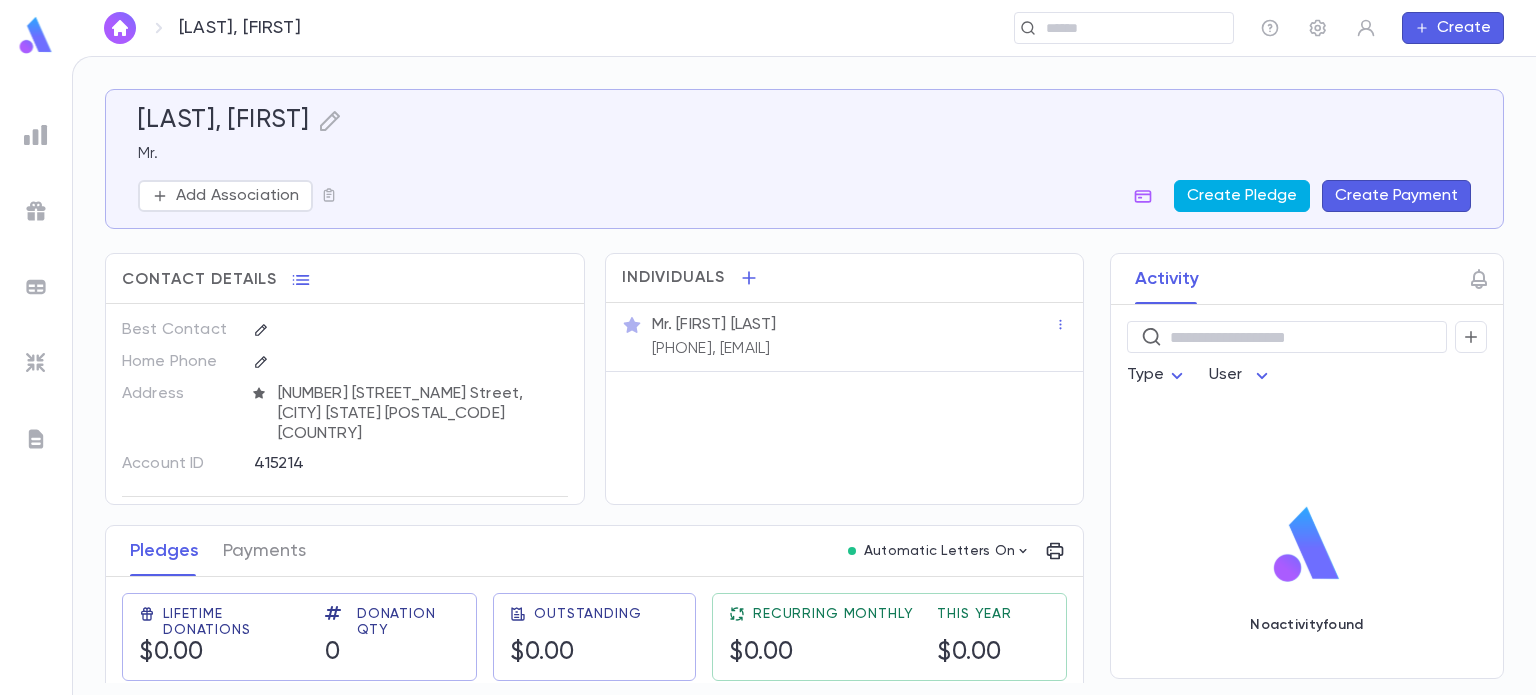 click on "Create Pledge" at bounding box center [1242, 196] 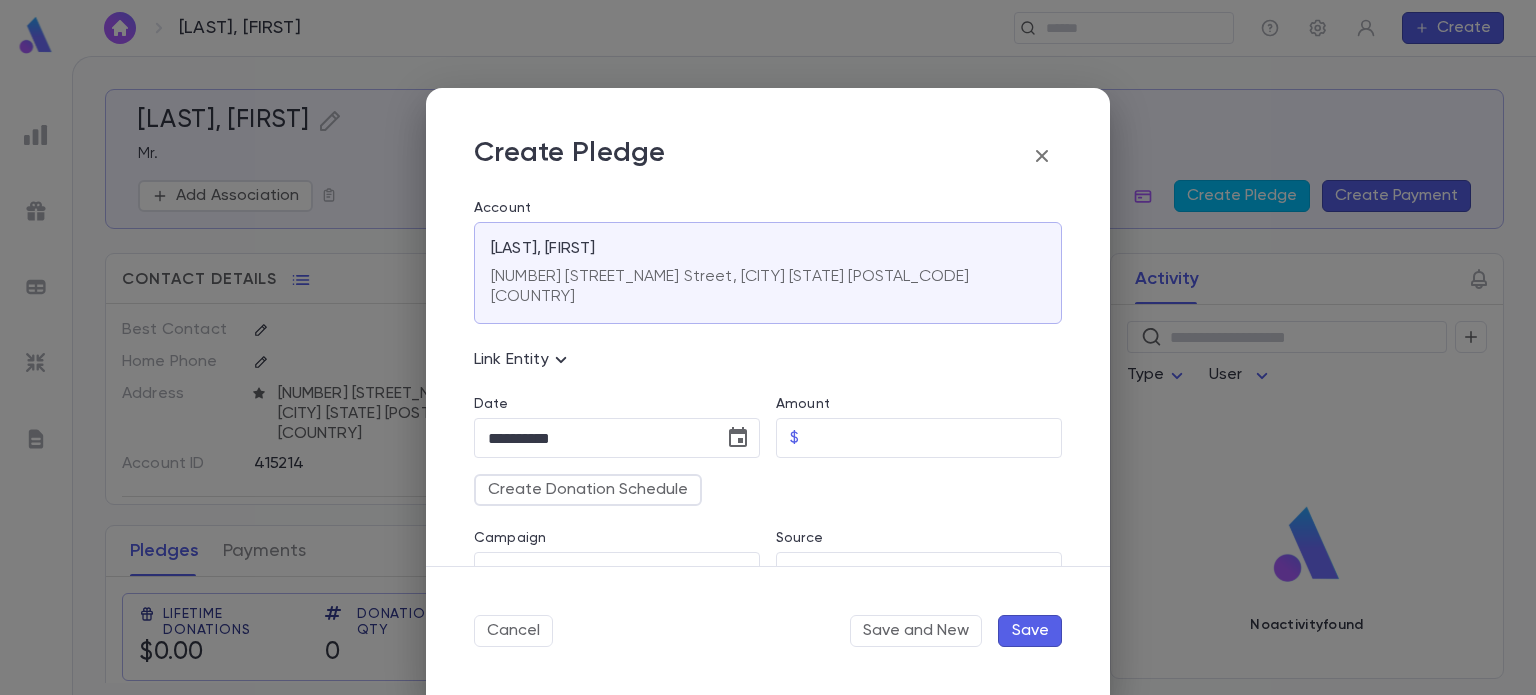 scroll, scrollTop: 64, scrollLeft: 0, axis: vertical 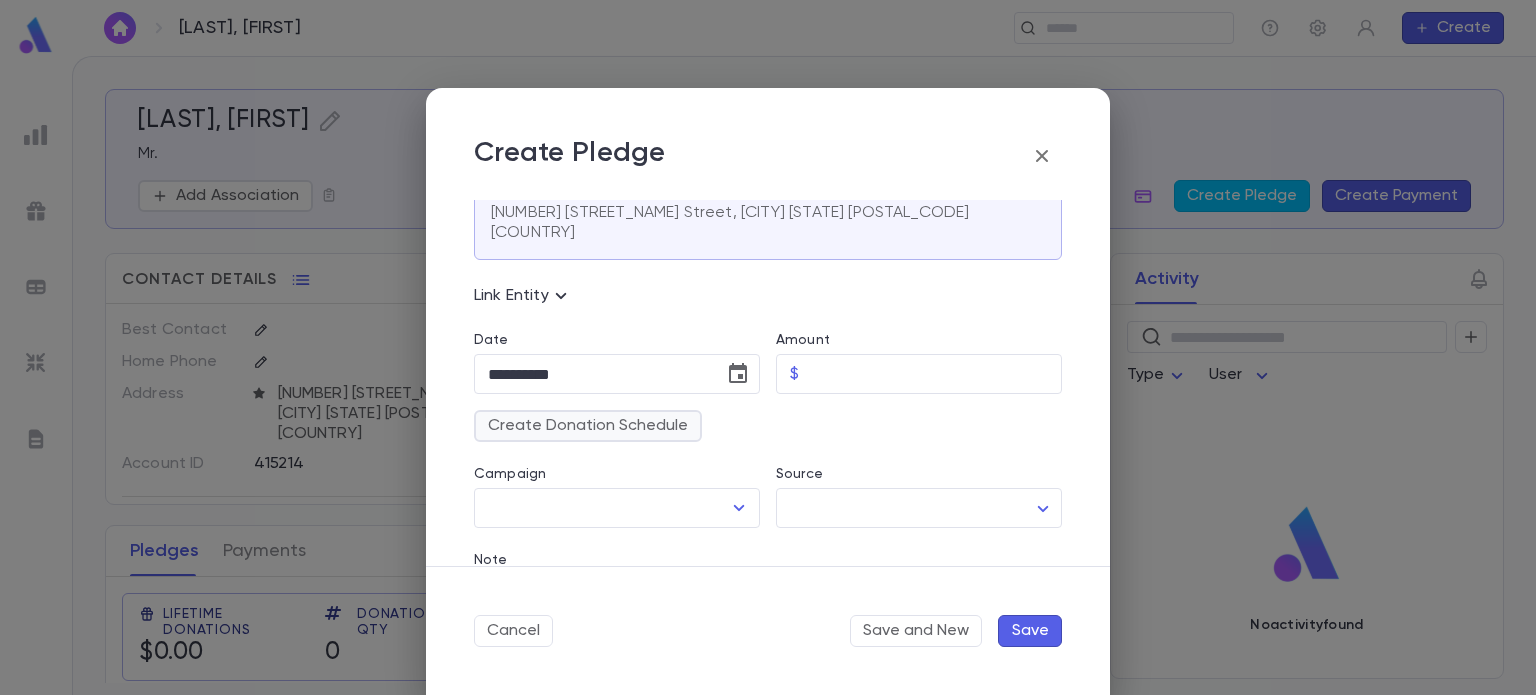 click on "Create Donation Schedule" at bounding box center (588, 426) 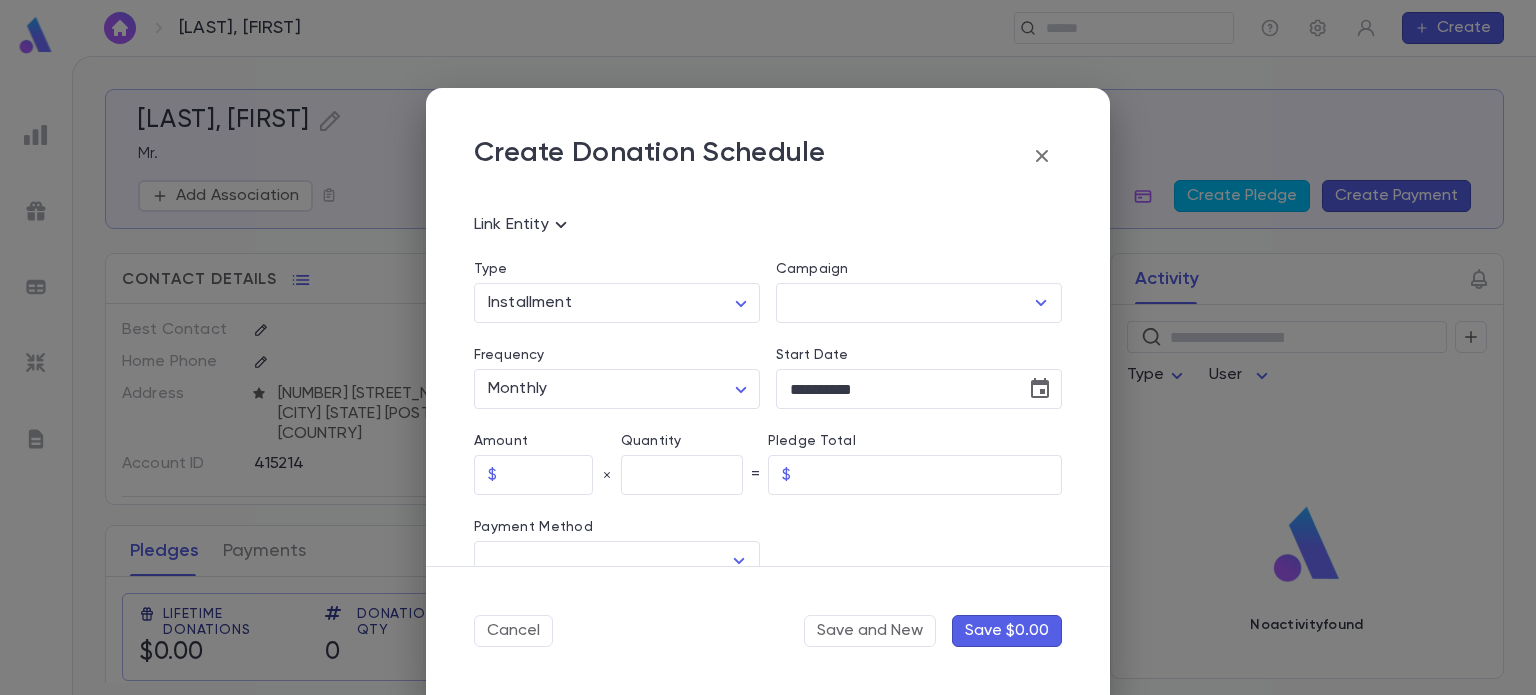 scroll, scrollTop: 140, scrollLeft: 0, axis: vertical 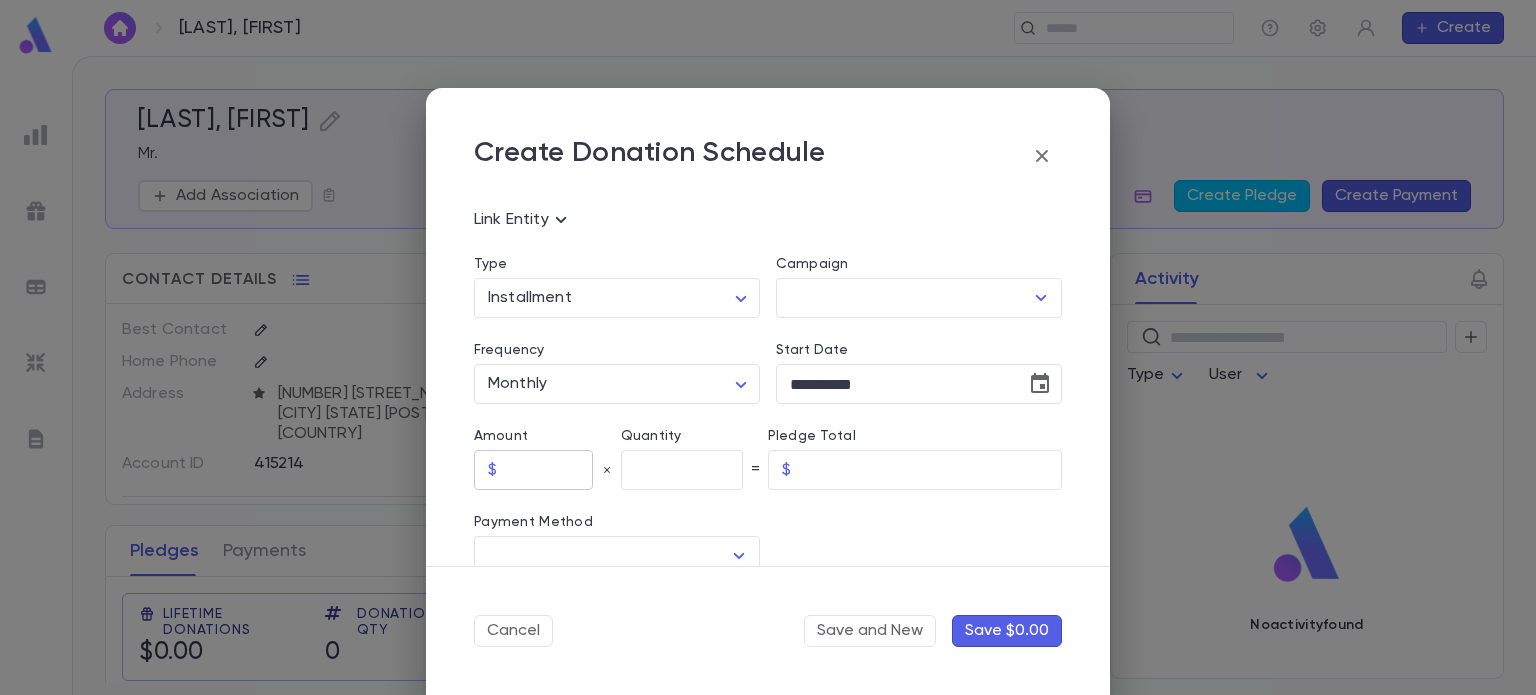 click at bounding box center (549, 470) 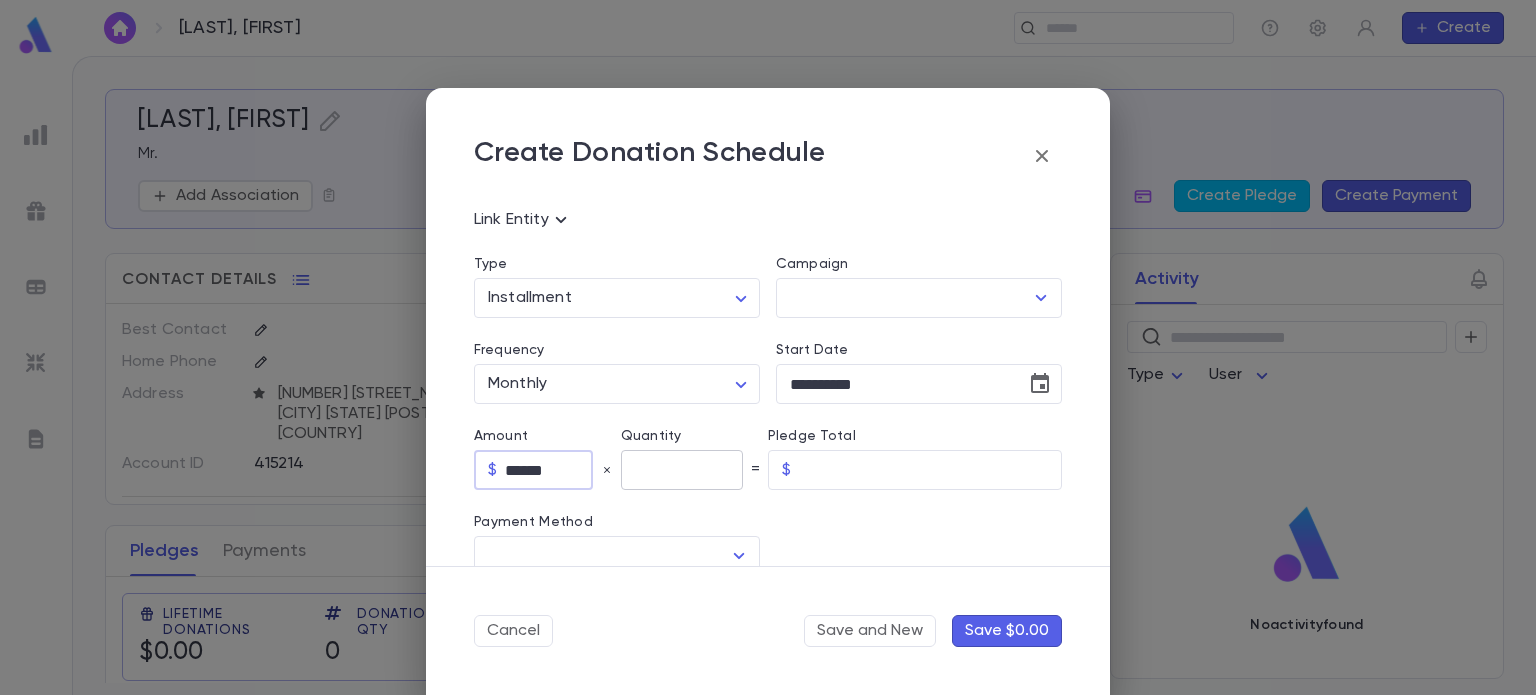 type on "******" 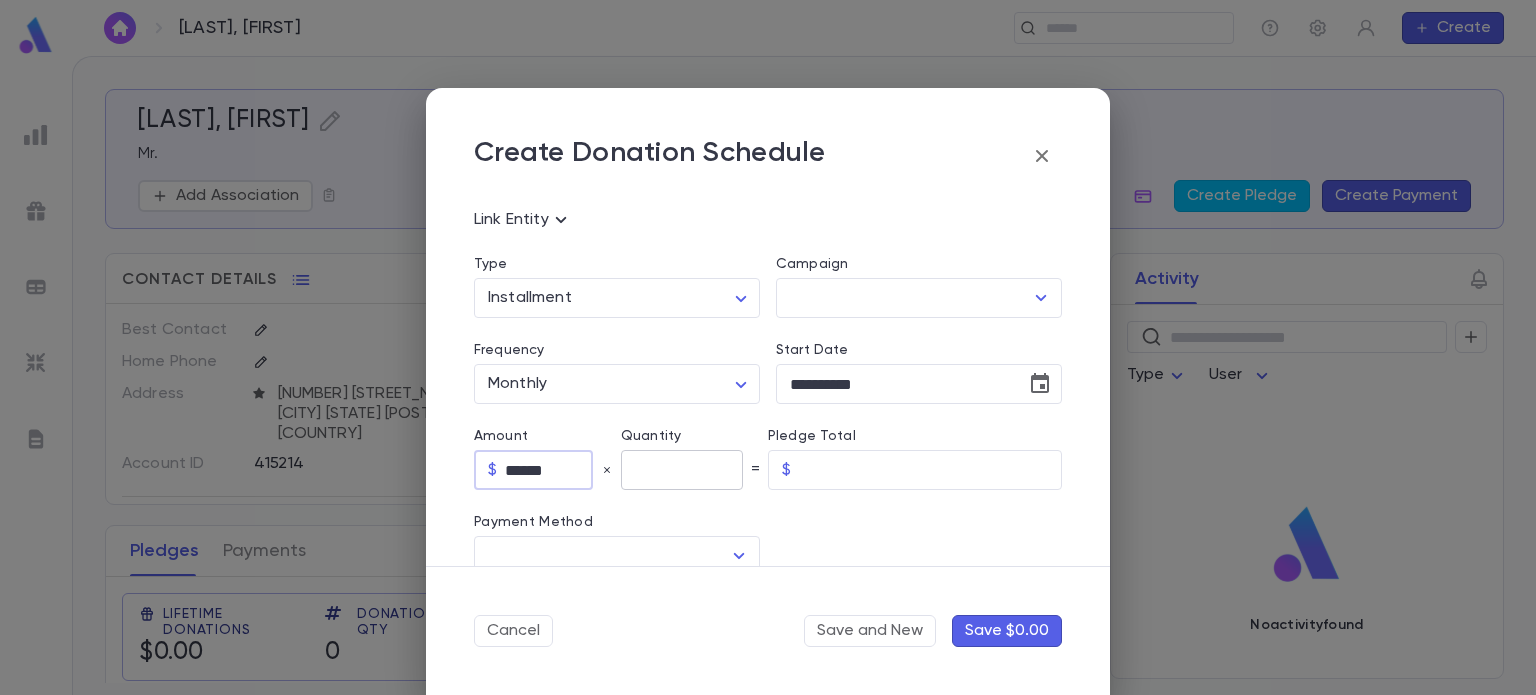 type on "******" 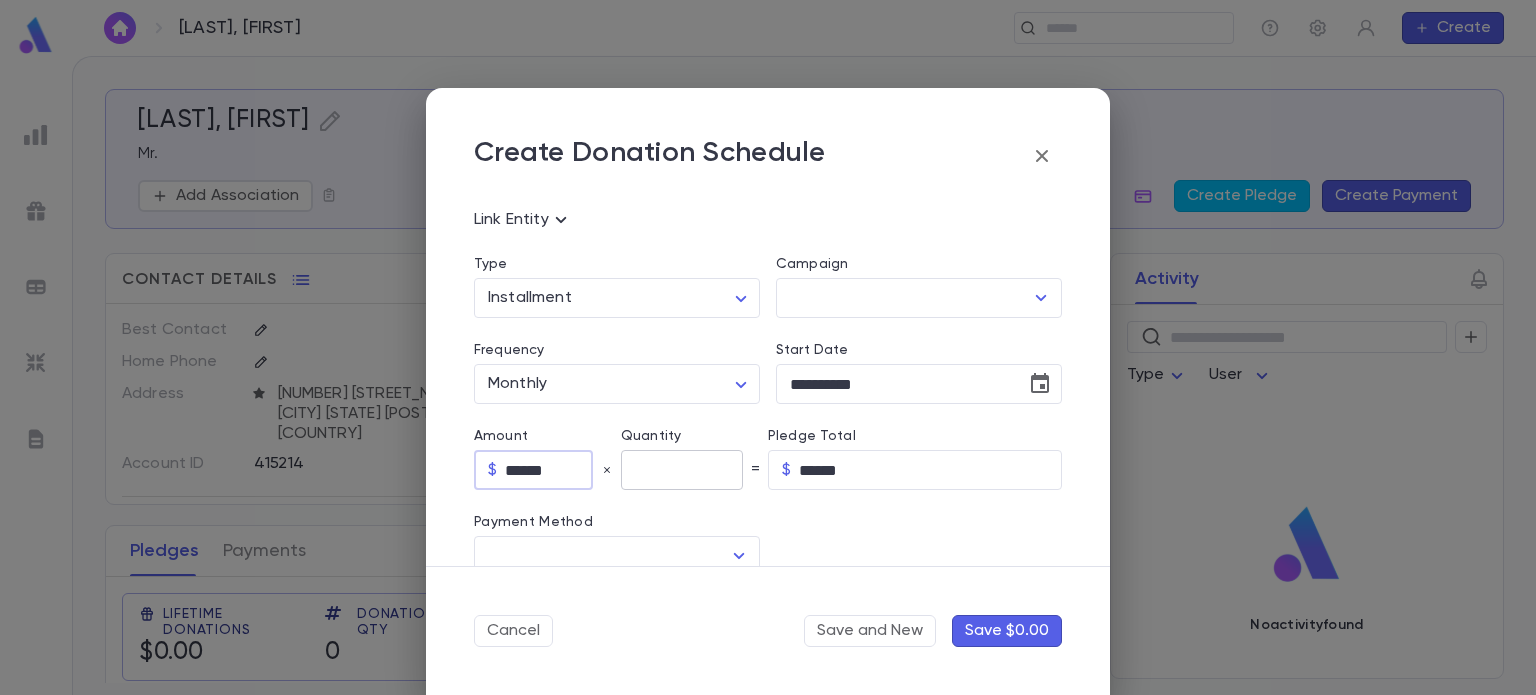 click at bounding box center (682, 470) 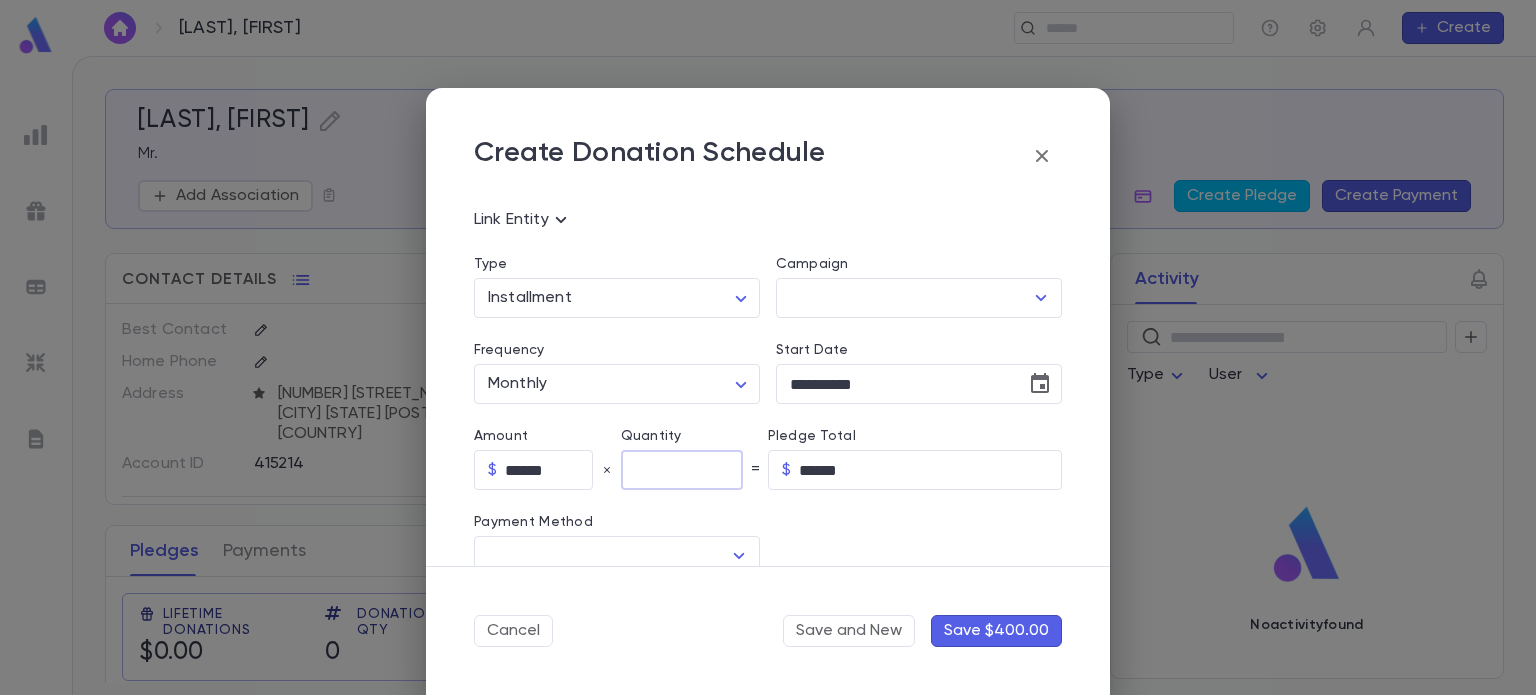 type on "**" 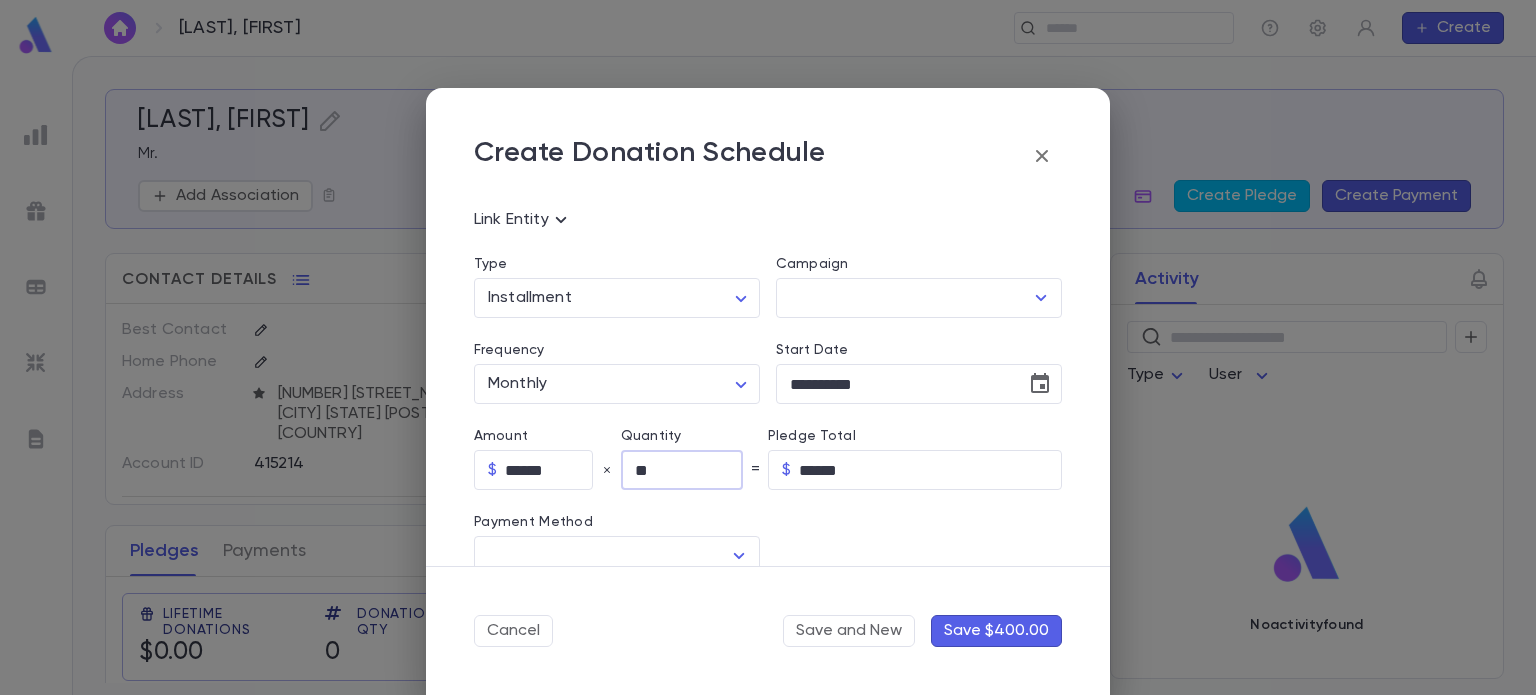 click on "Payment Method ​" at bounding box center [609, 533] 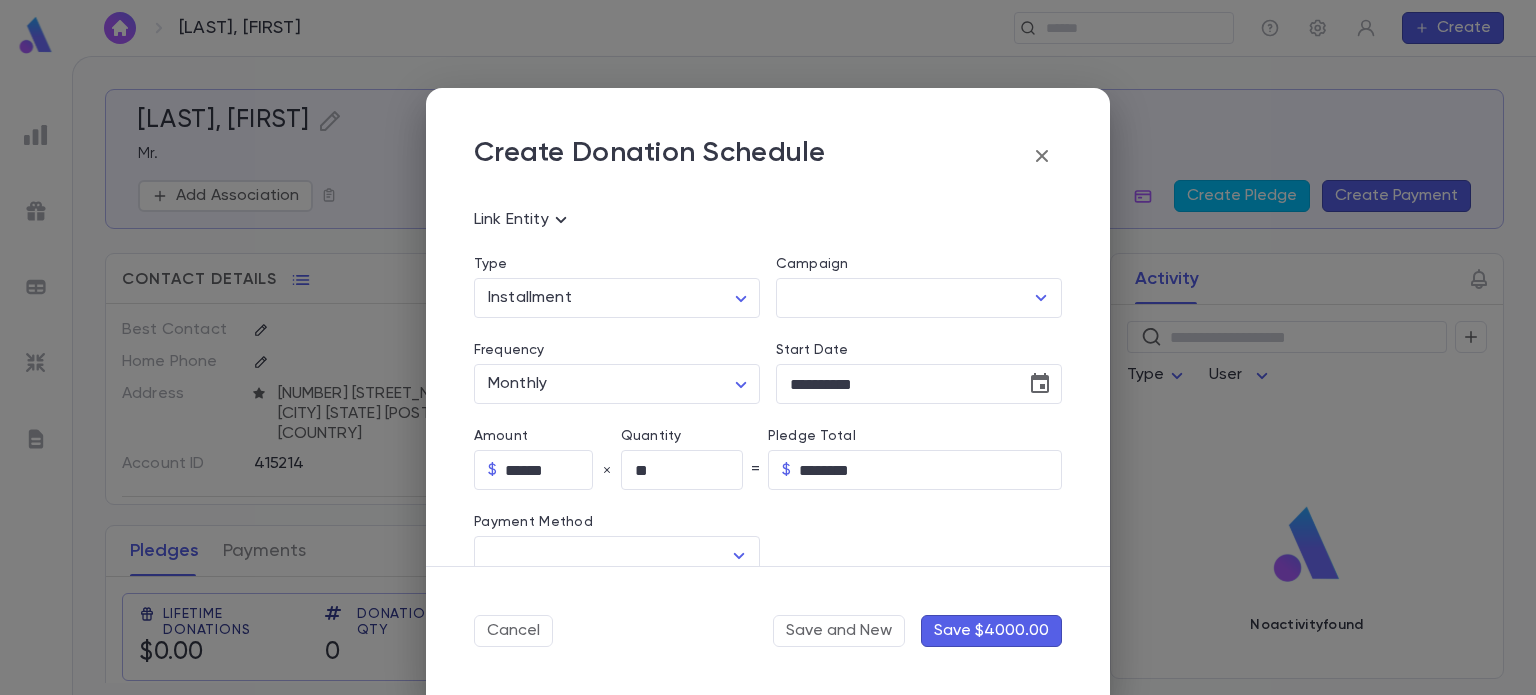 scroll, scrollTop: 283, scrollLeft: 0, axis: vertical 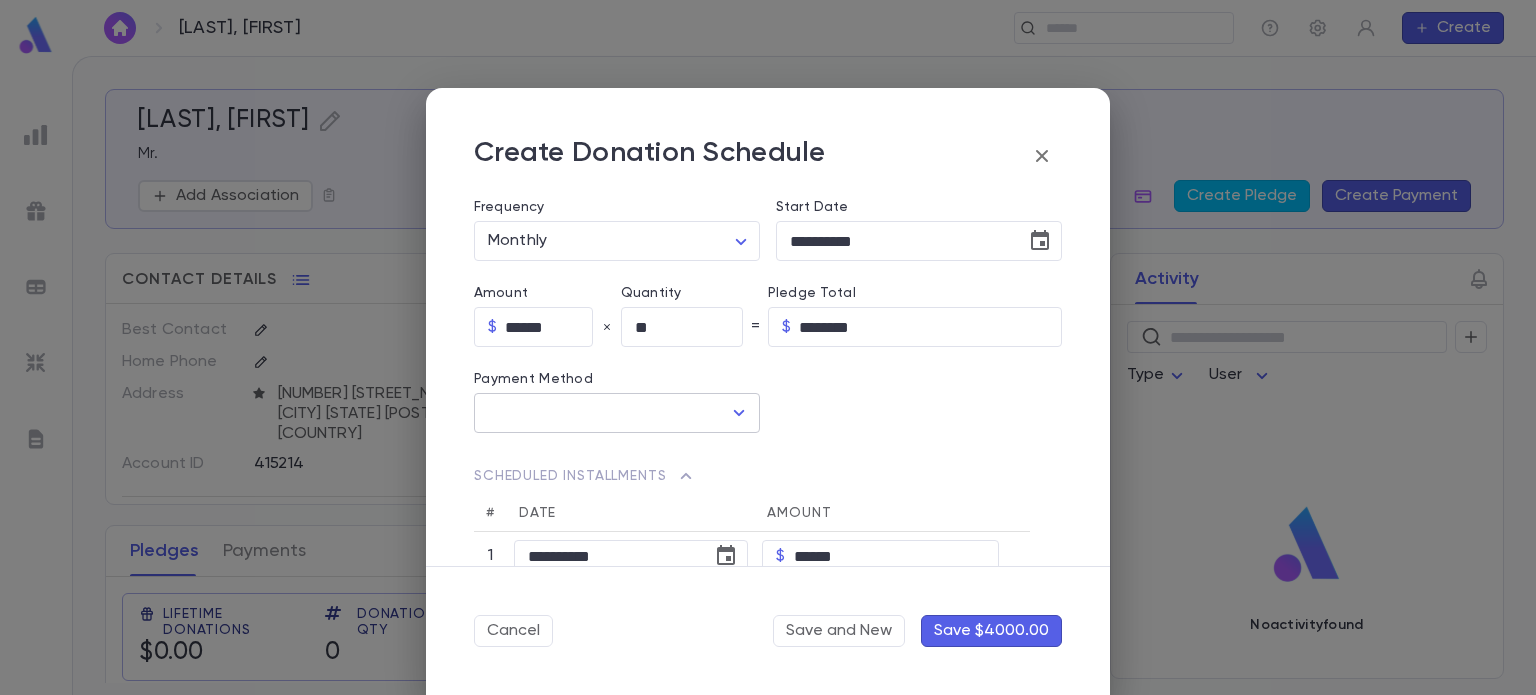click 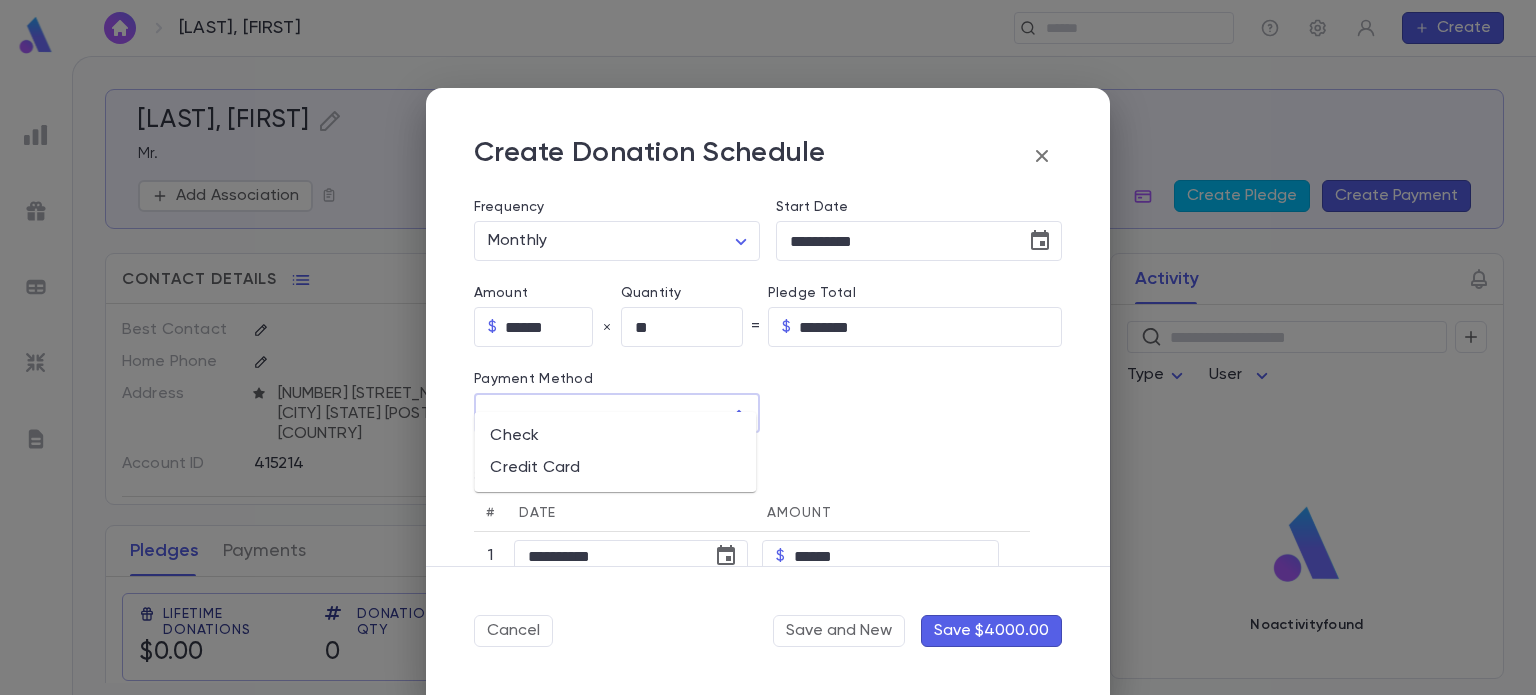 click on "Credit Card" at bounding box center [615, 468] 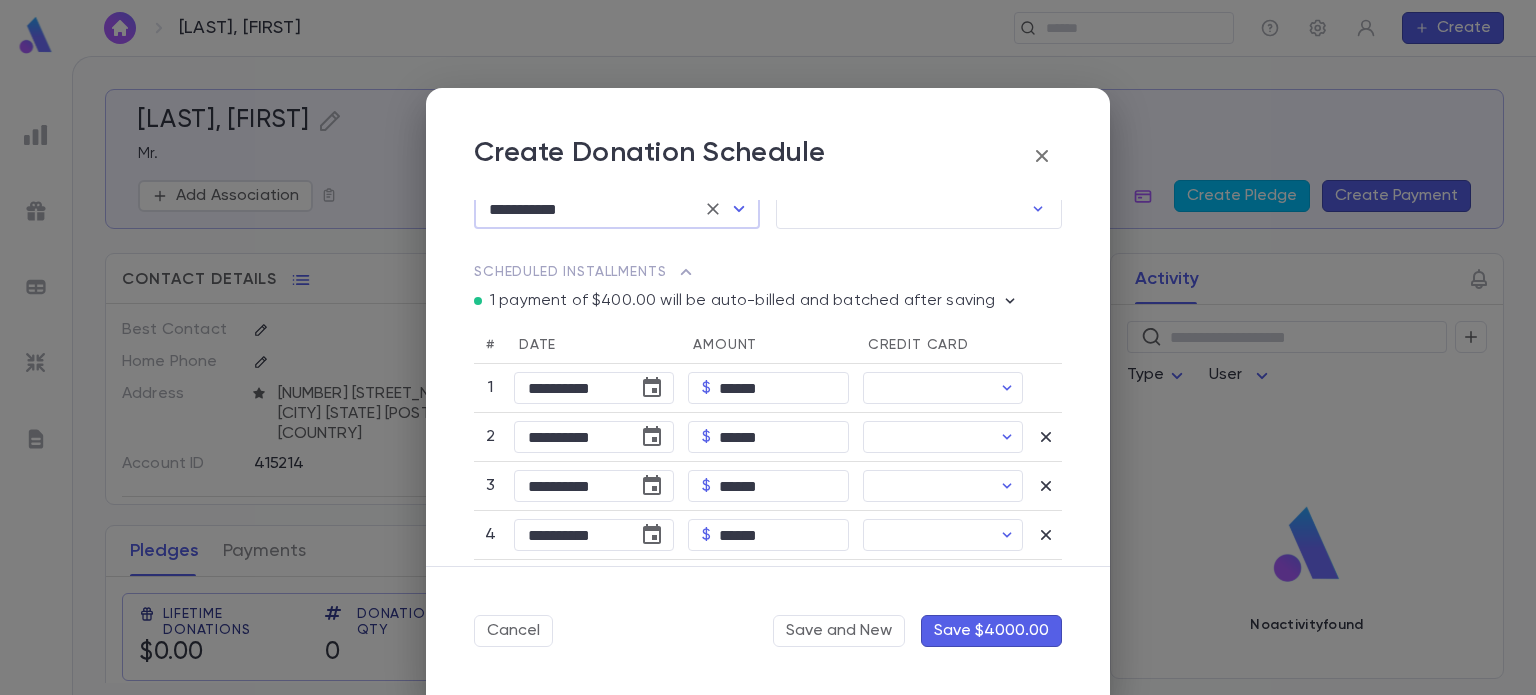 scroll, scrollTop: 487, scrollLeft: 0, axis: vertical 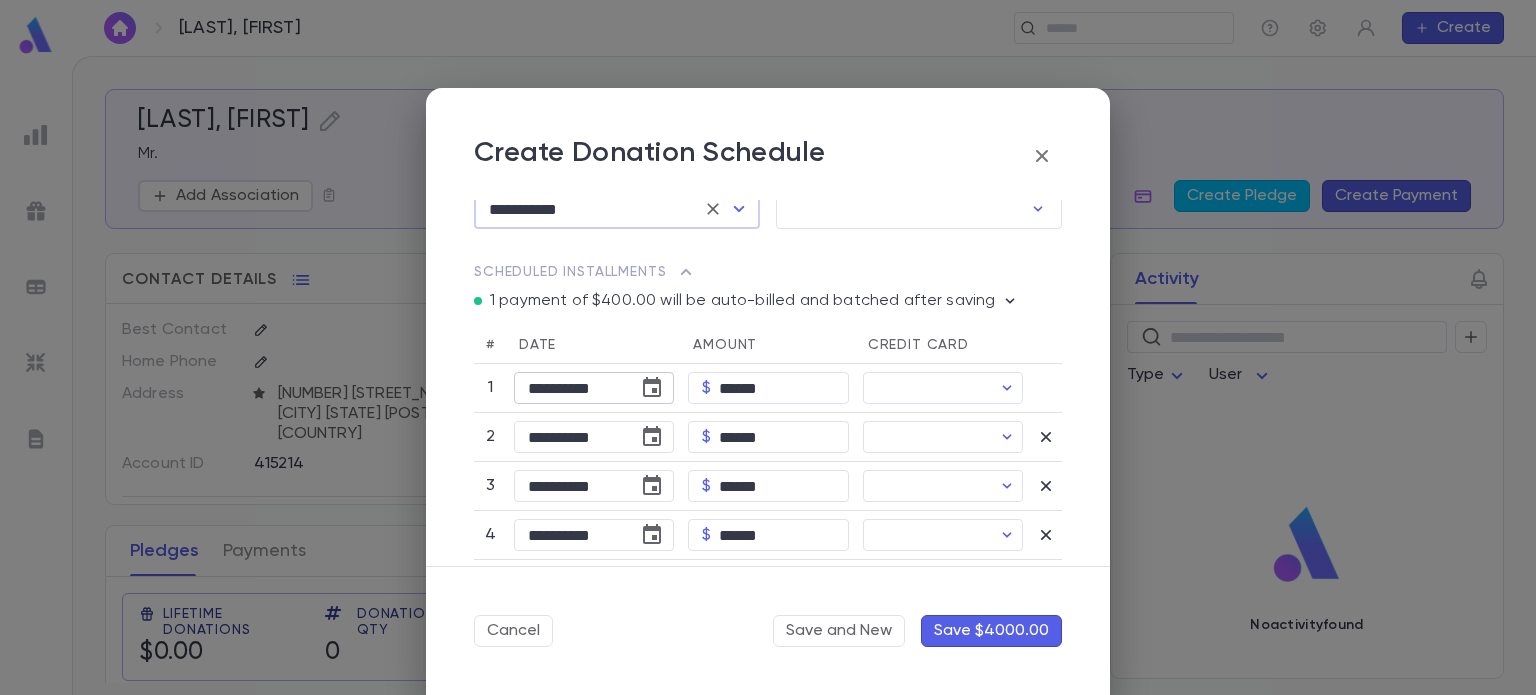 click 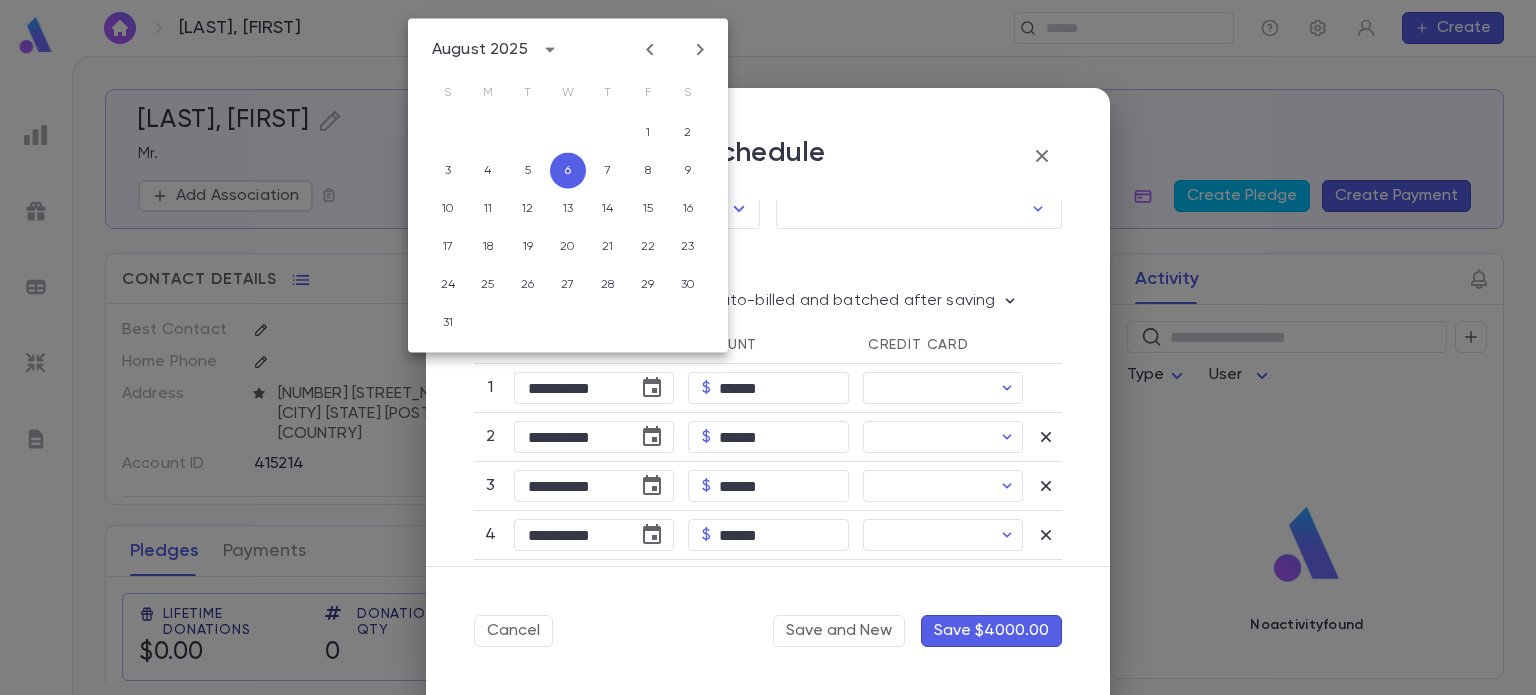 click on "1 payment of   $400.00   will be auto-billed and batched after saving" at bounding box center (755, 301) 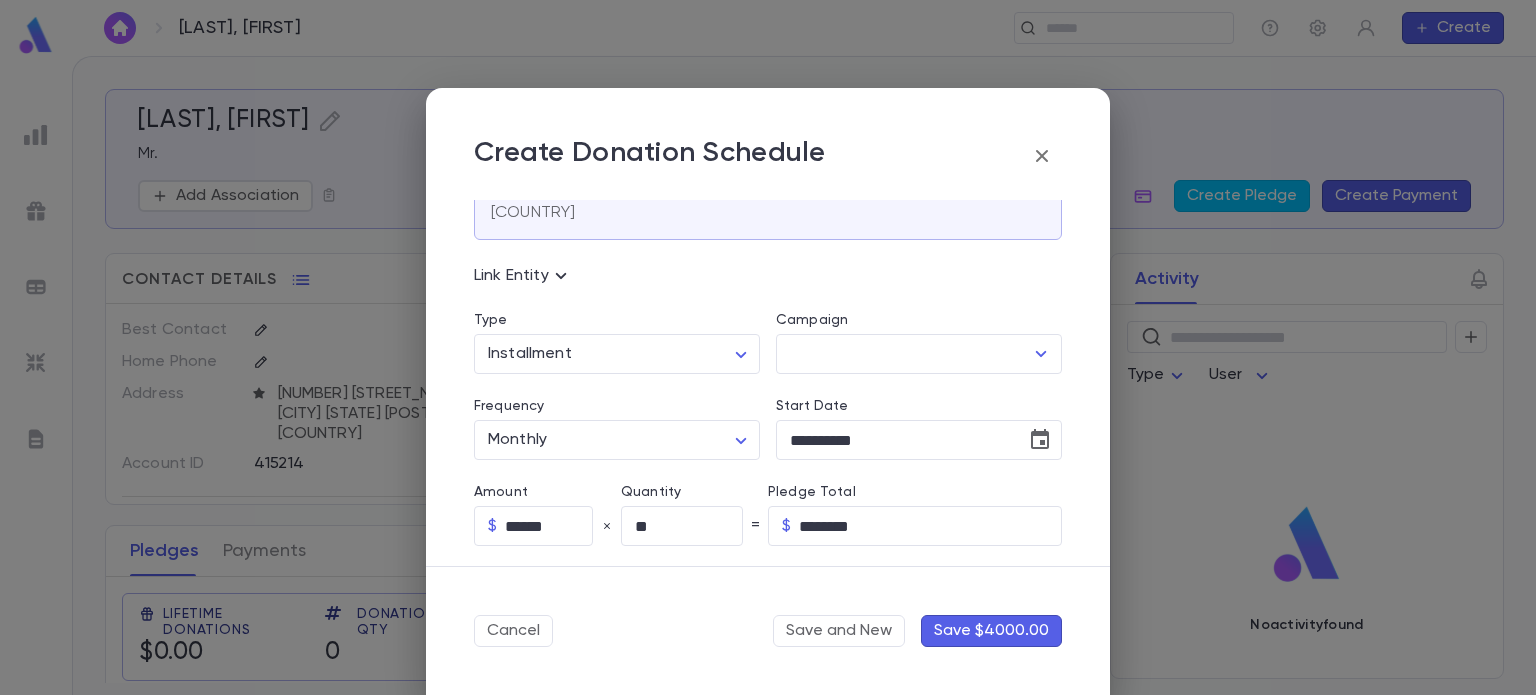 scroll, scrollTop: 83, scrollLeft: 0, axis: vertical 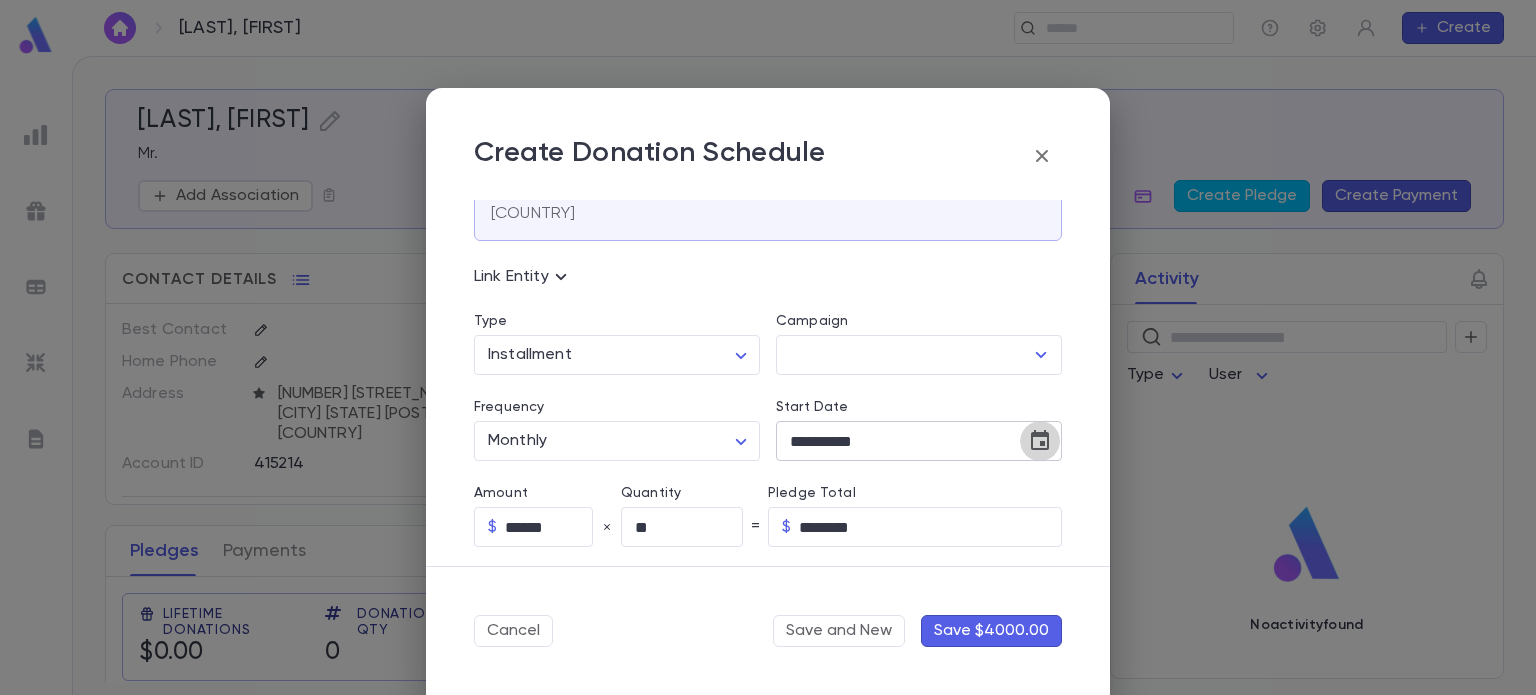 click 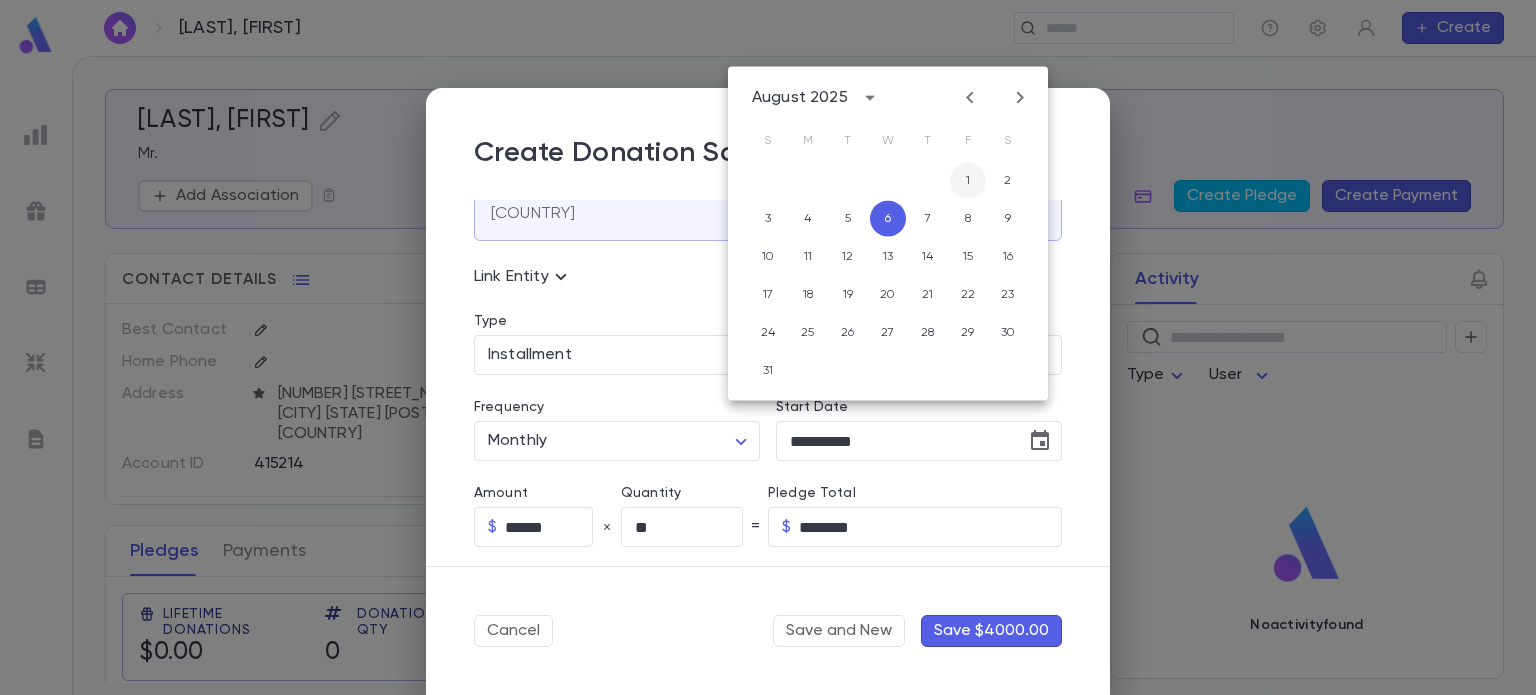 click on "1" at bounding box center (968, 181) 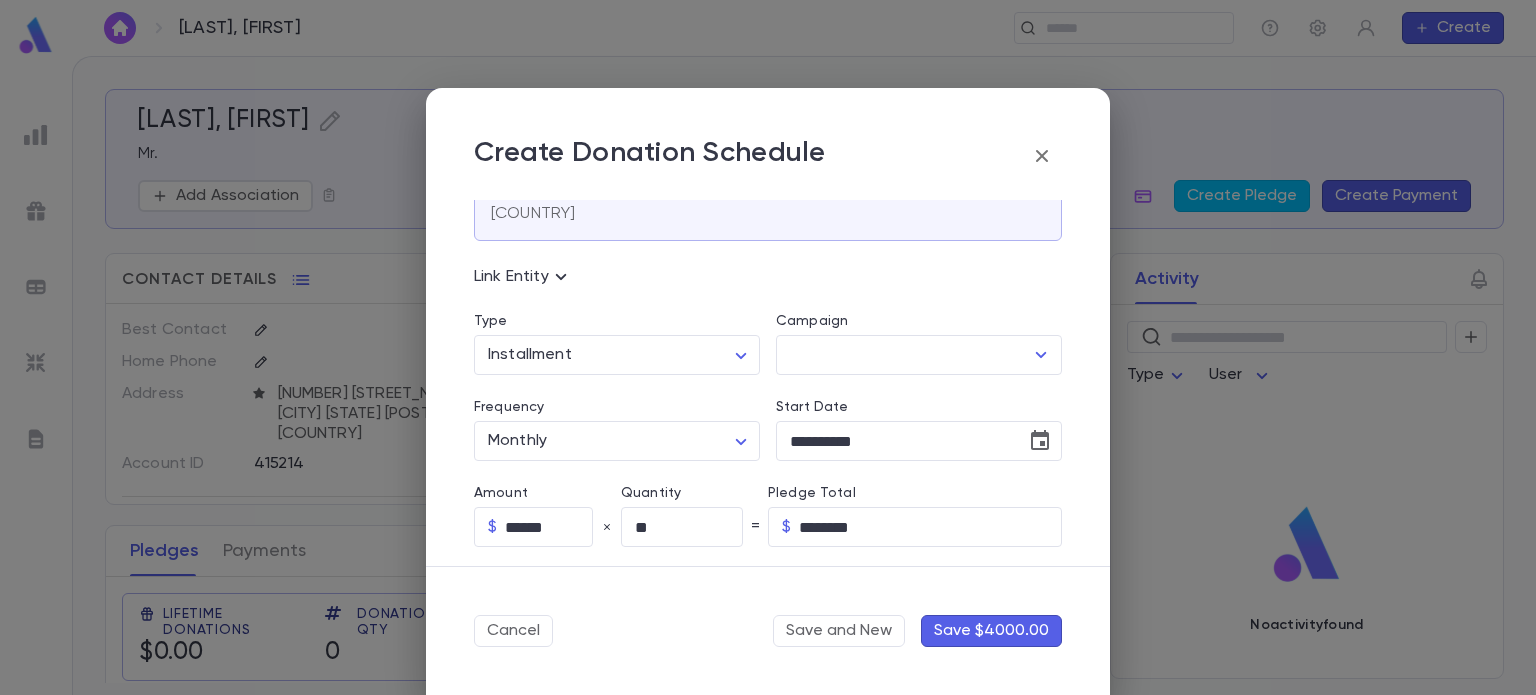 scroll, scrollTop: 447, scrollLeft: 0, axis: vertical 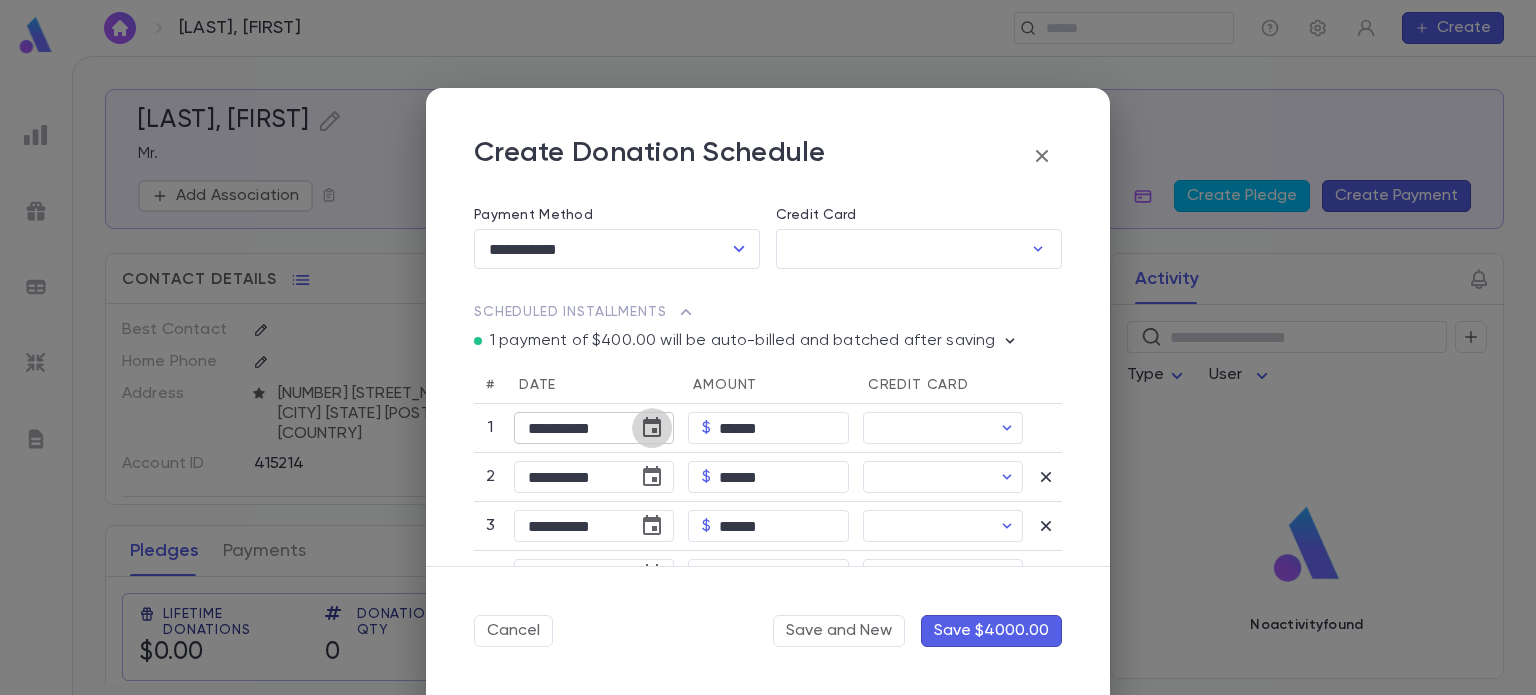 click 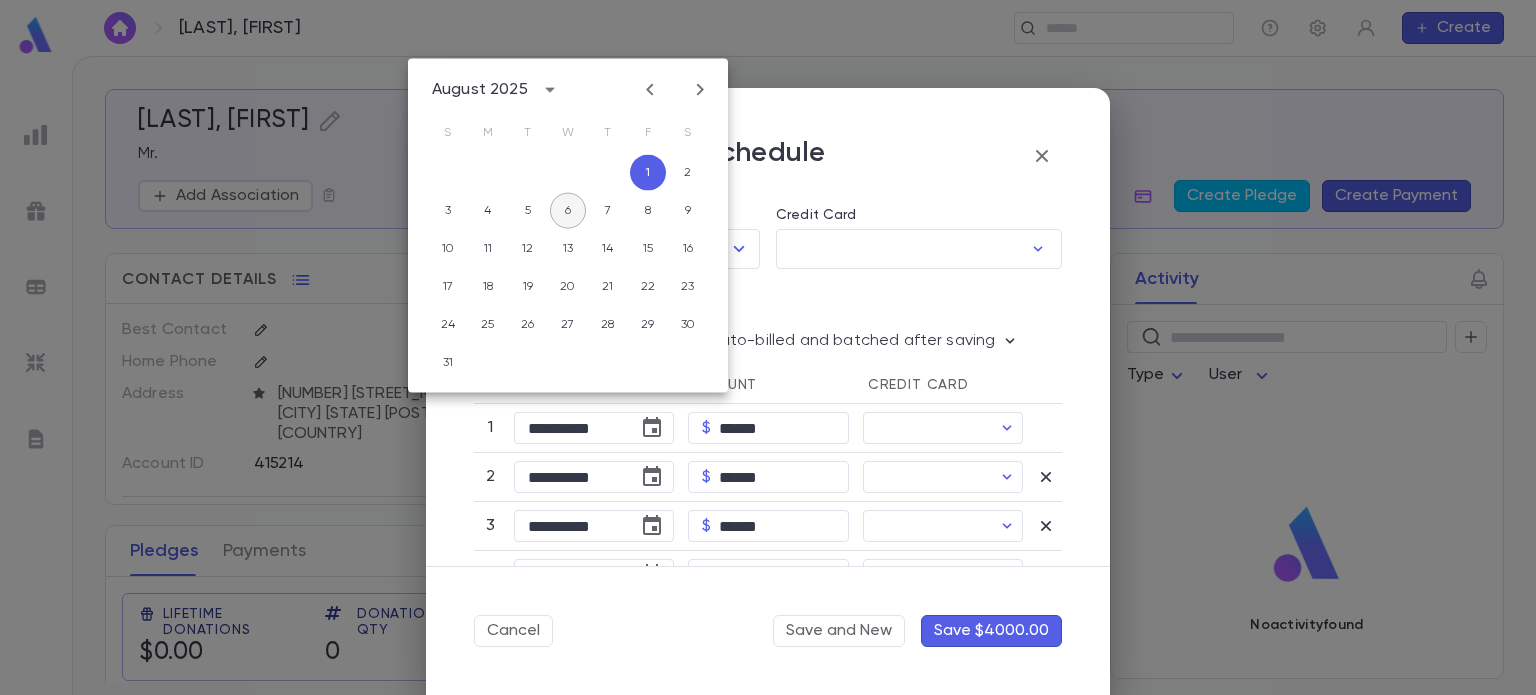 click on "6" at bounding box center [568, 211] 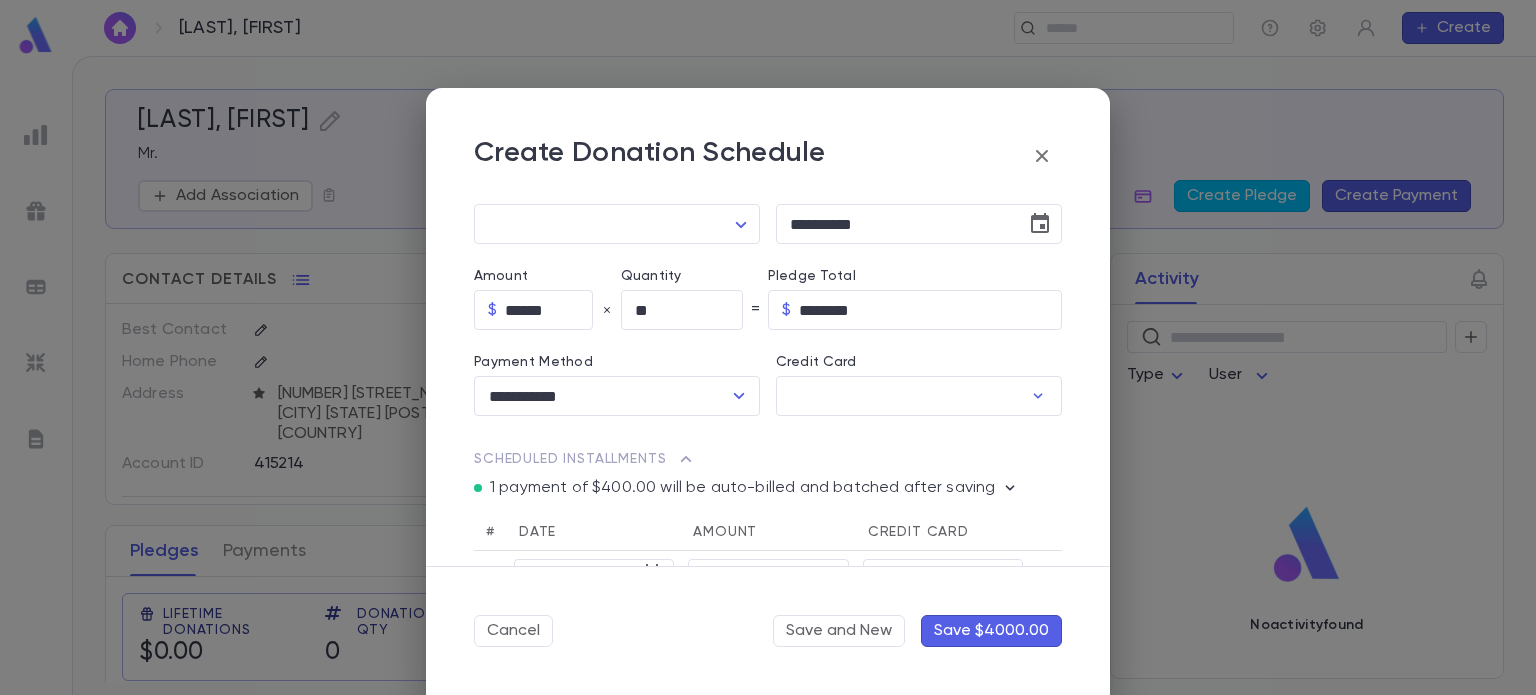 scroll, scrollTop: 232, scrollLeft: 0, axis: vertical 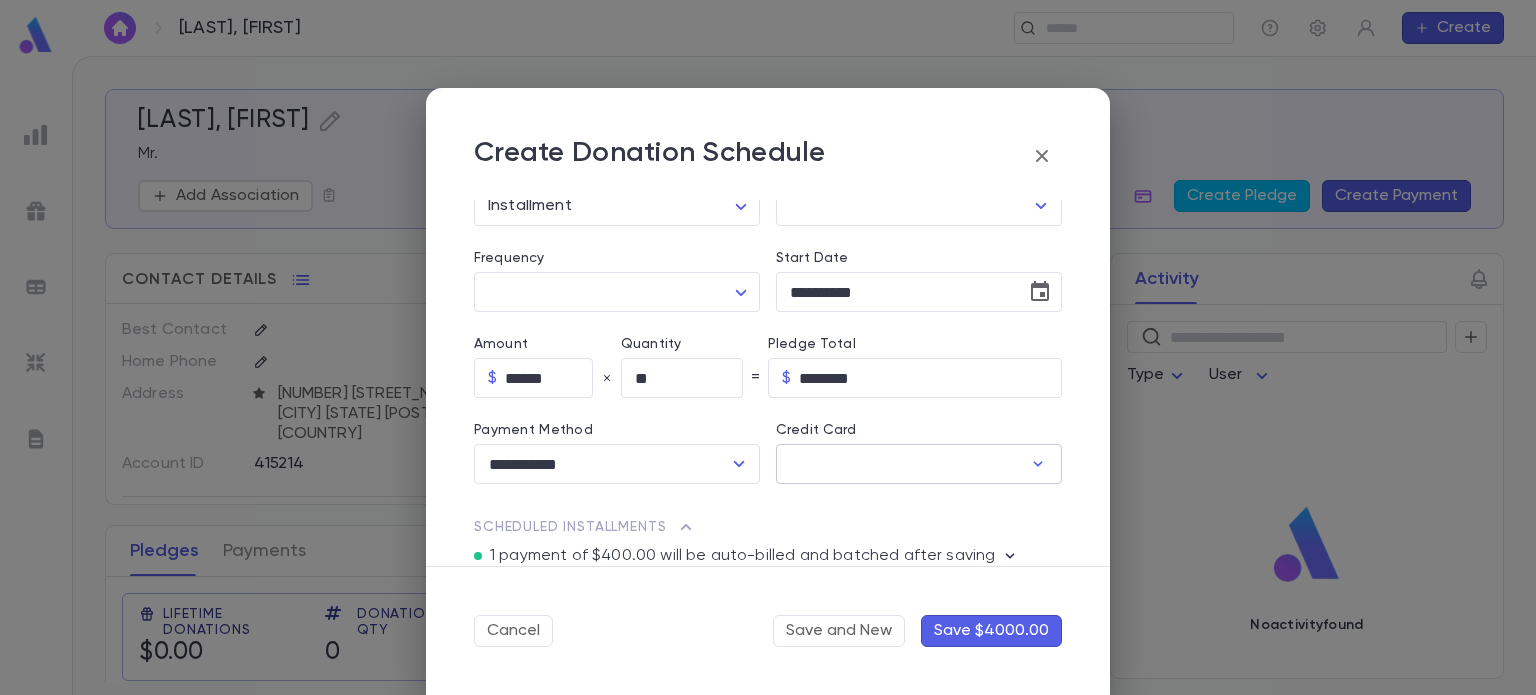 click on "Credit Card" at bounding box center [899, 464] 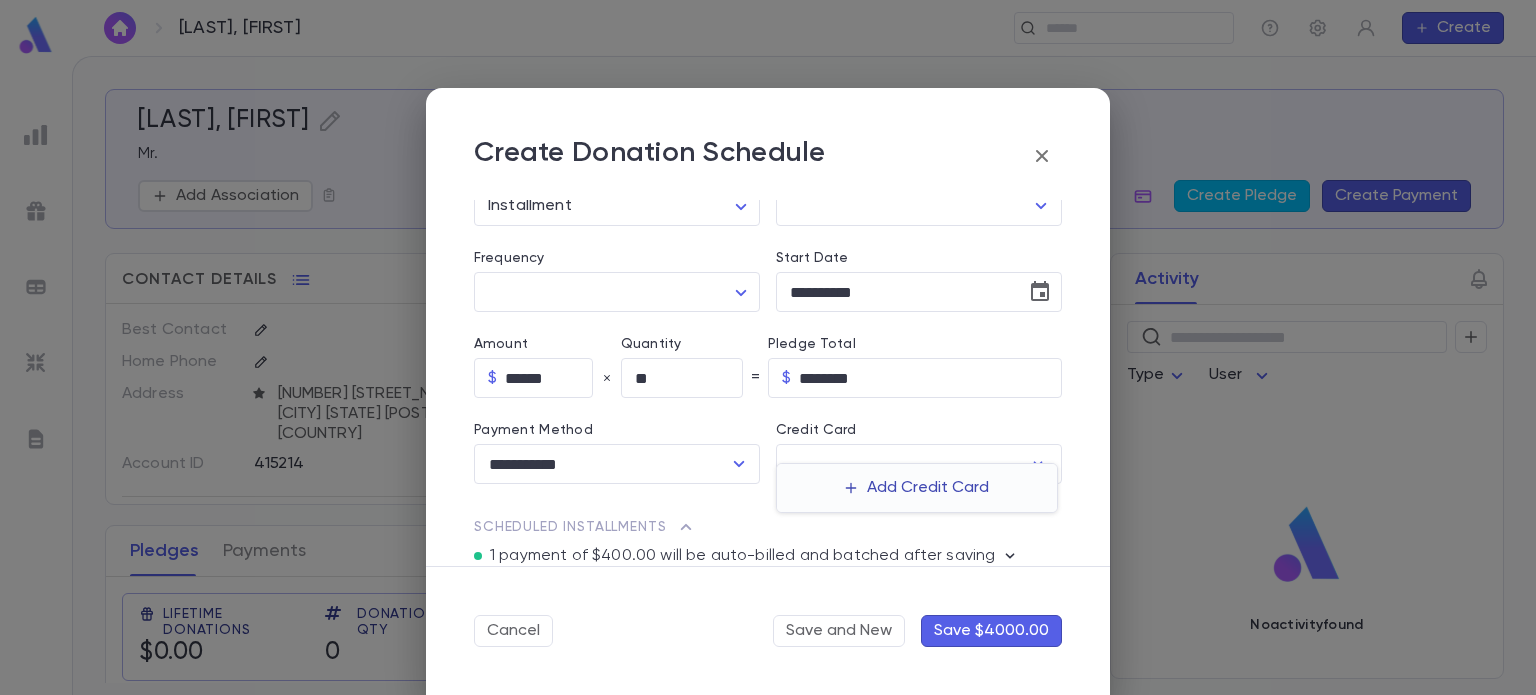 click on "Add   Credit Card" at bounding box center [917, 488] 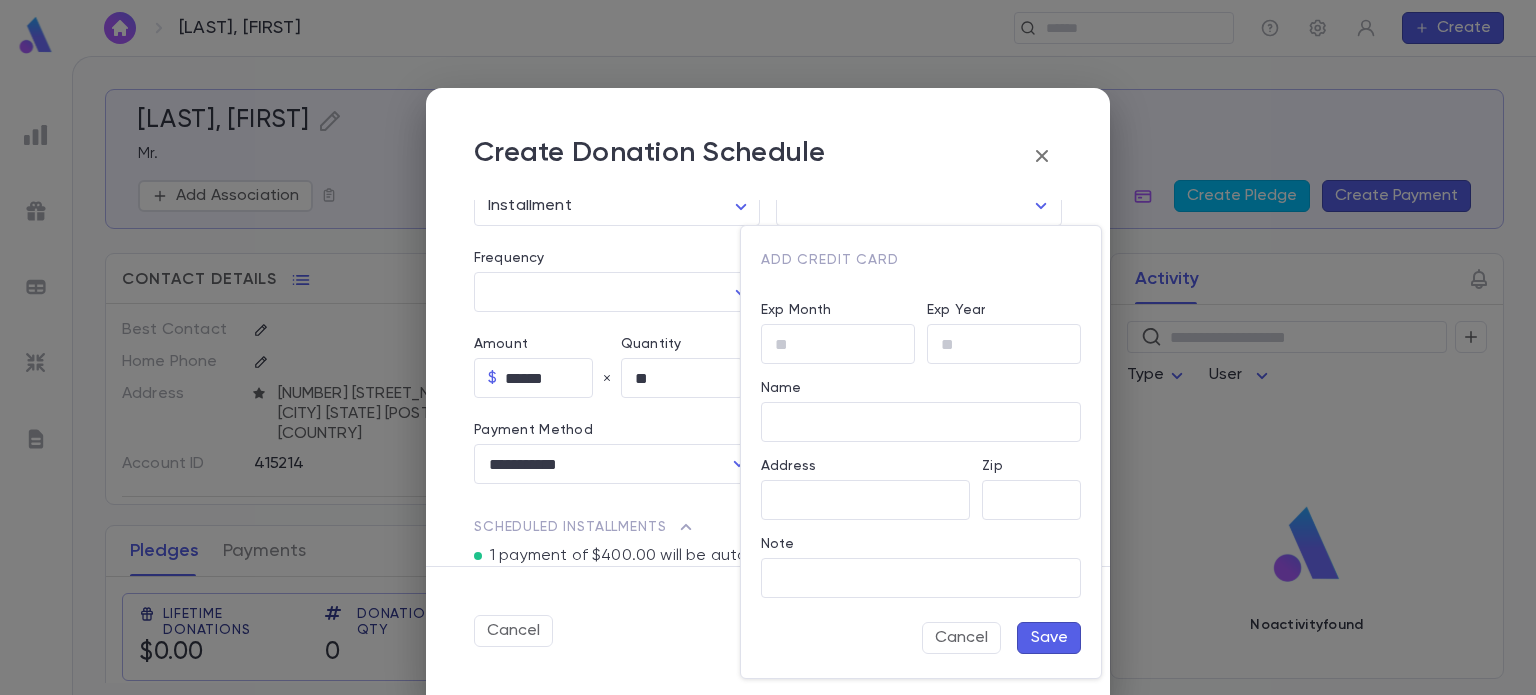 type on "**********" 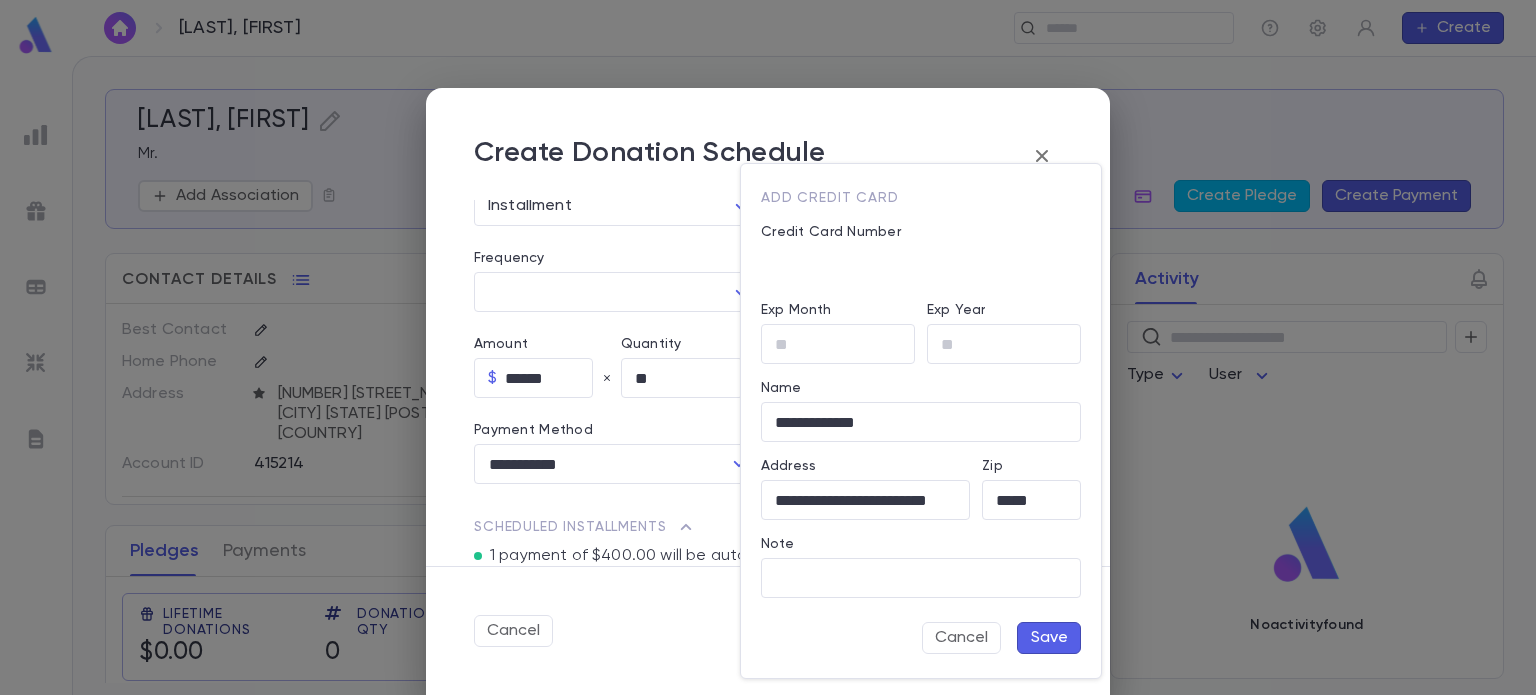 click at bounding box center (768, 347) 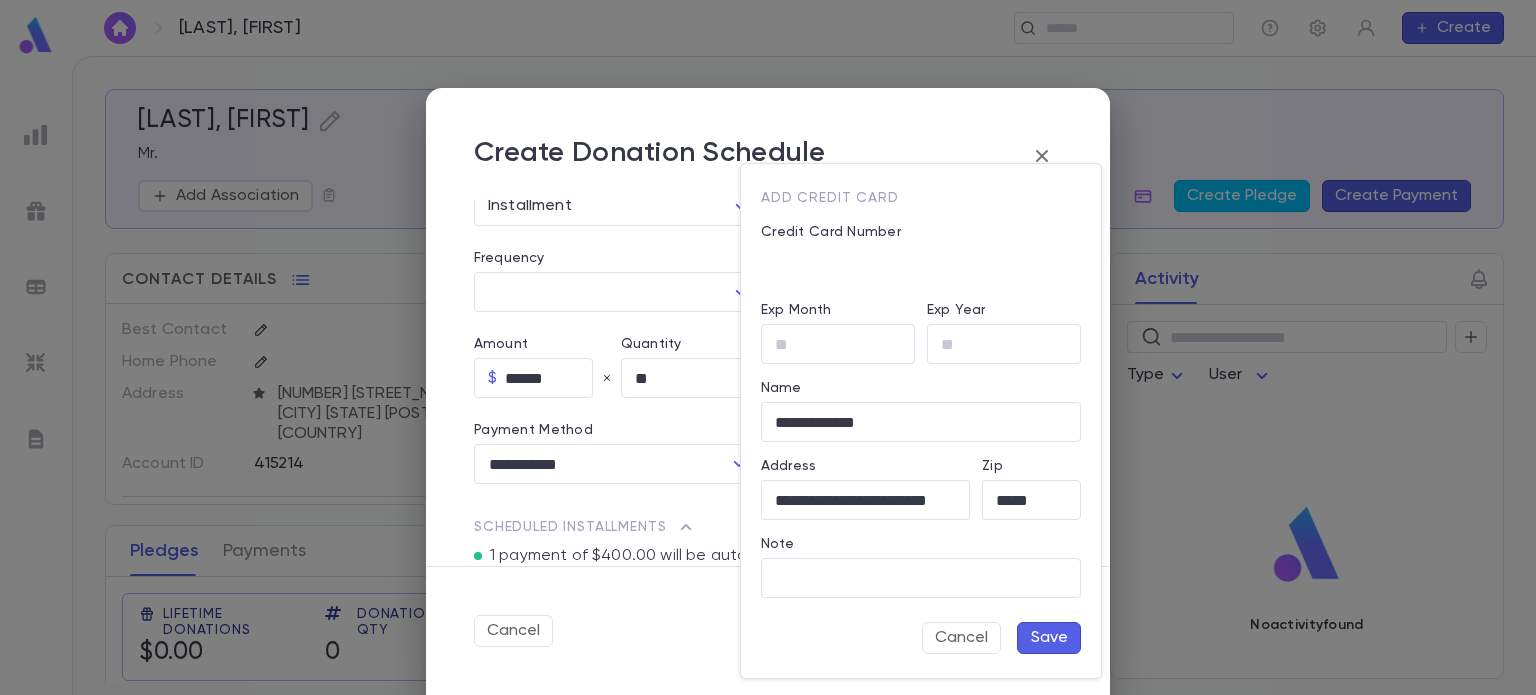 click at bounding box center (768, 347) 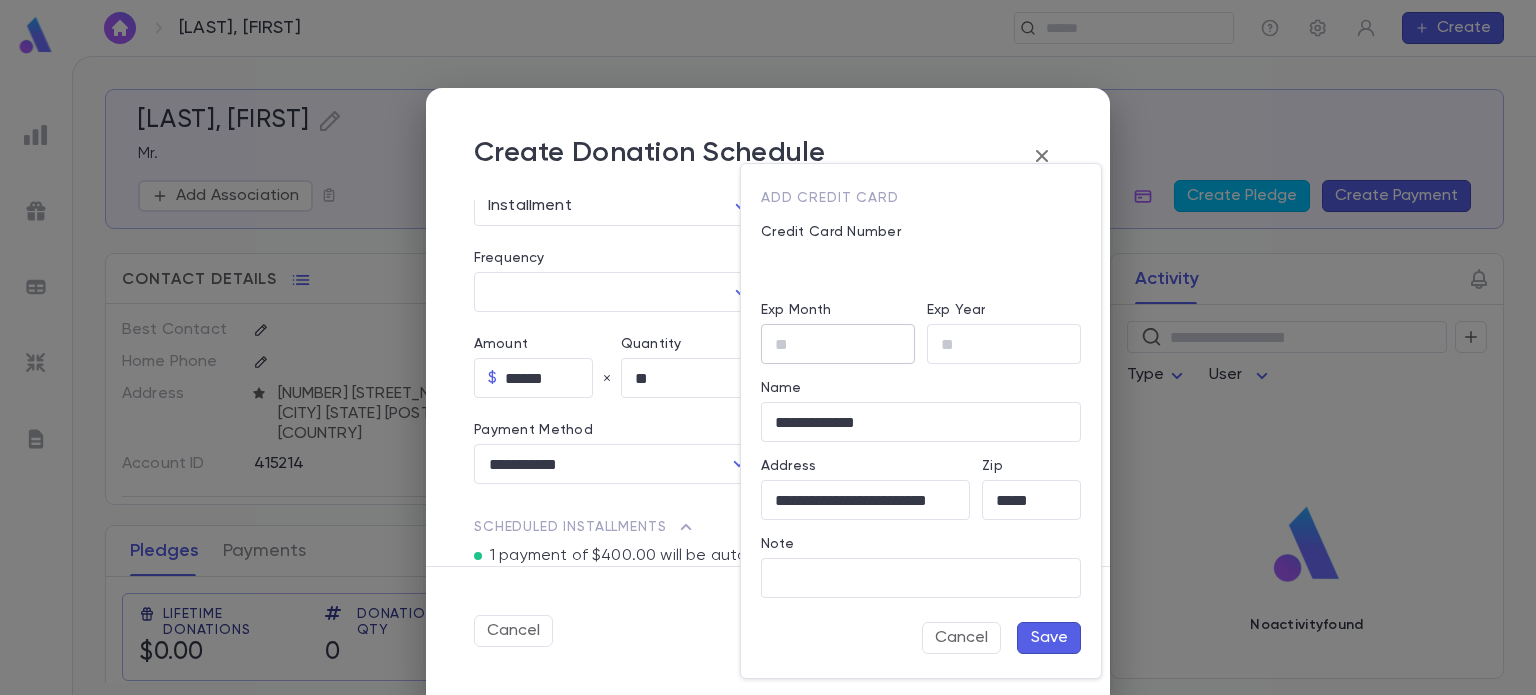 click on "Exp Month" at bounding box center [838, 344] 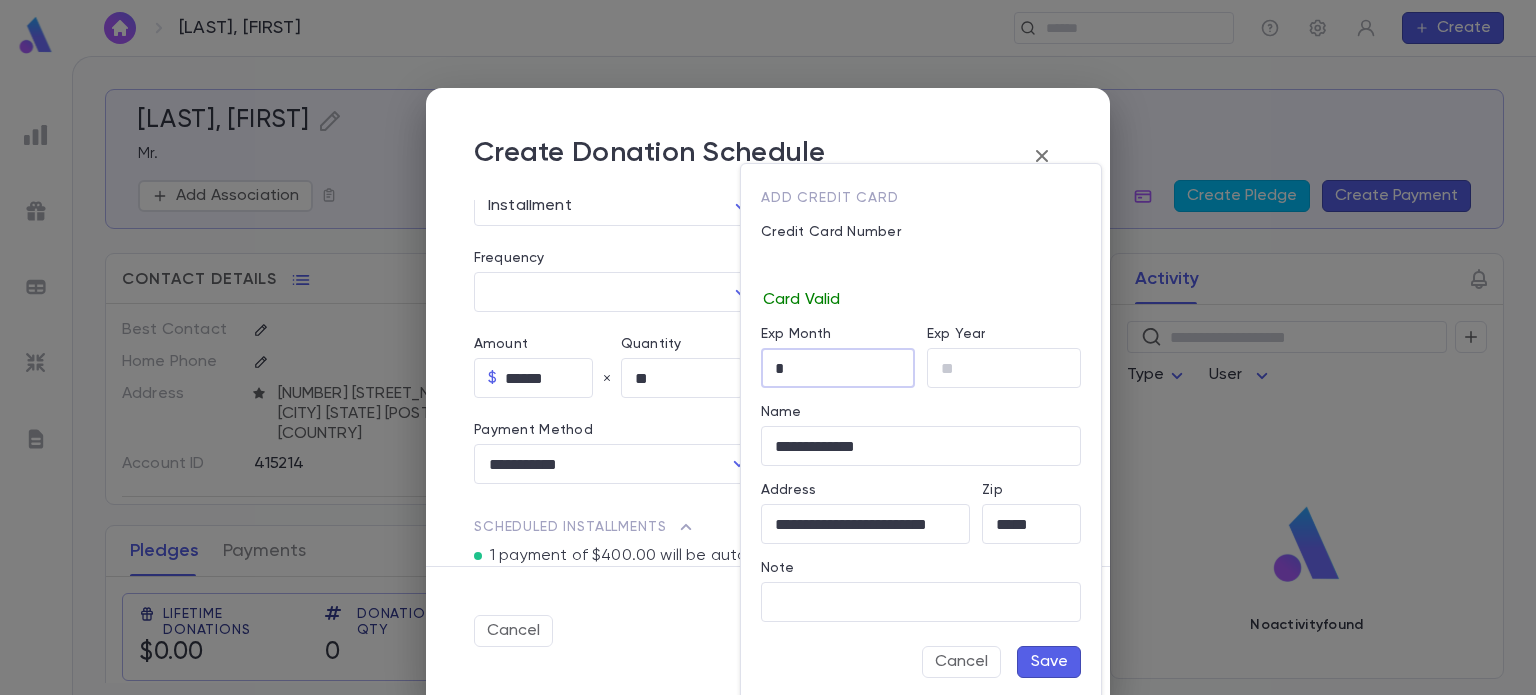 type on "*" 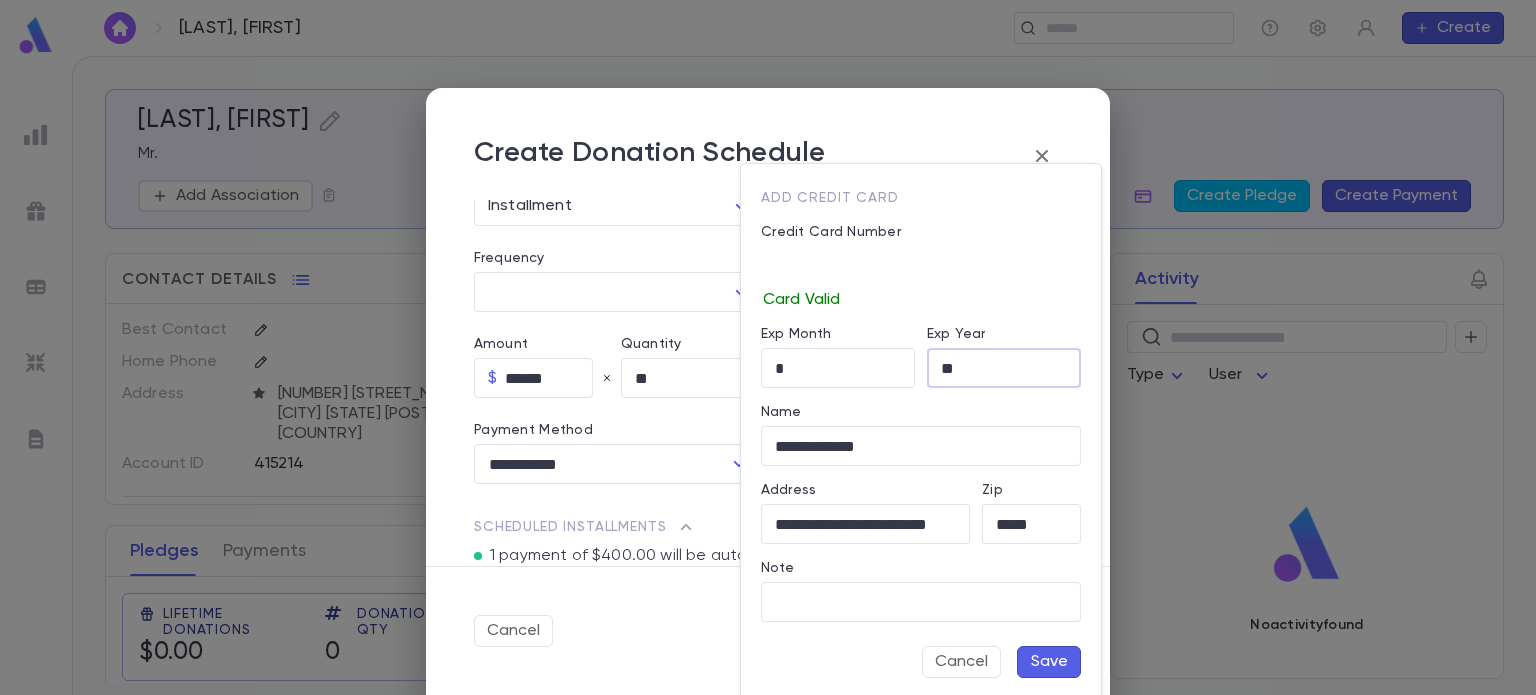 type on "**" 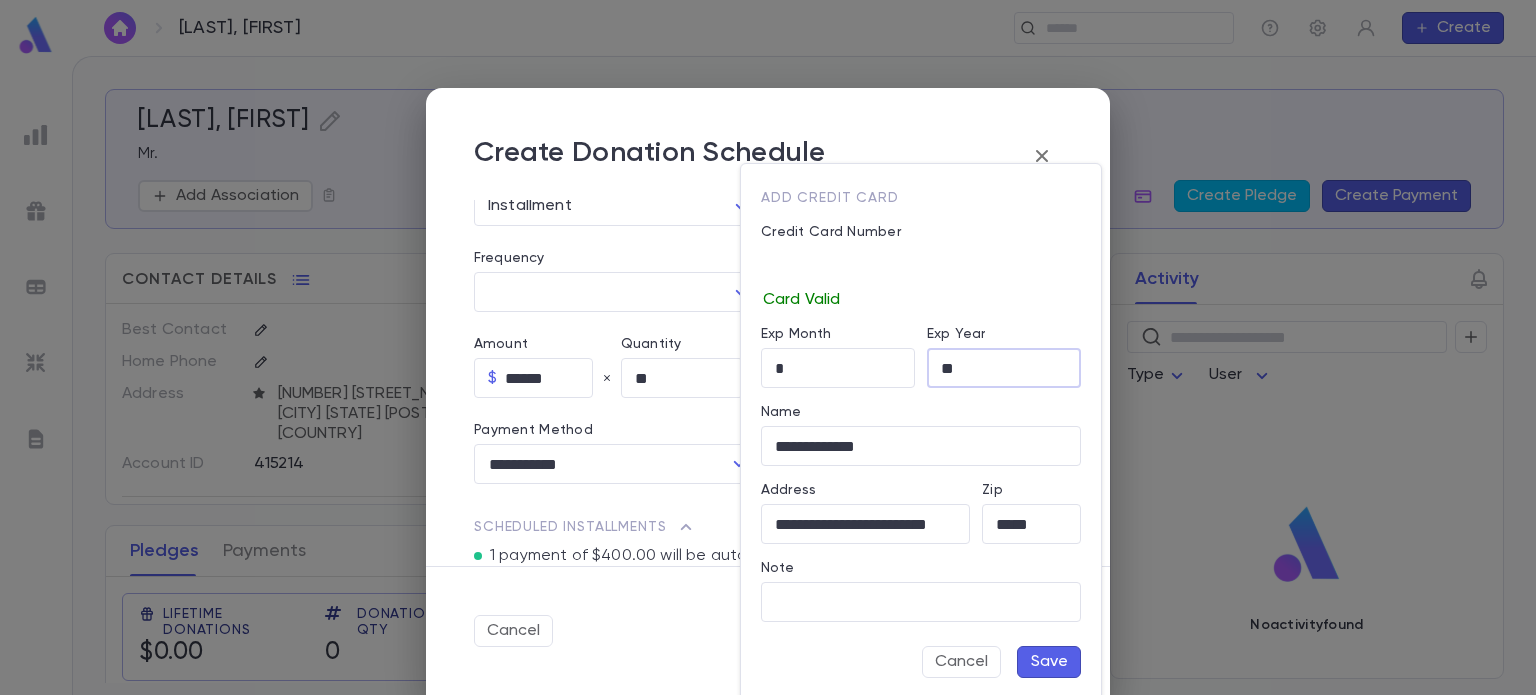 click on "**********" at bounding box center (915, 427) 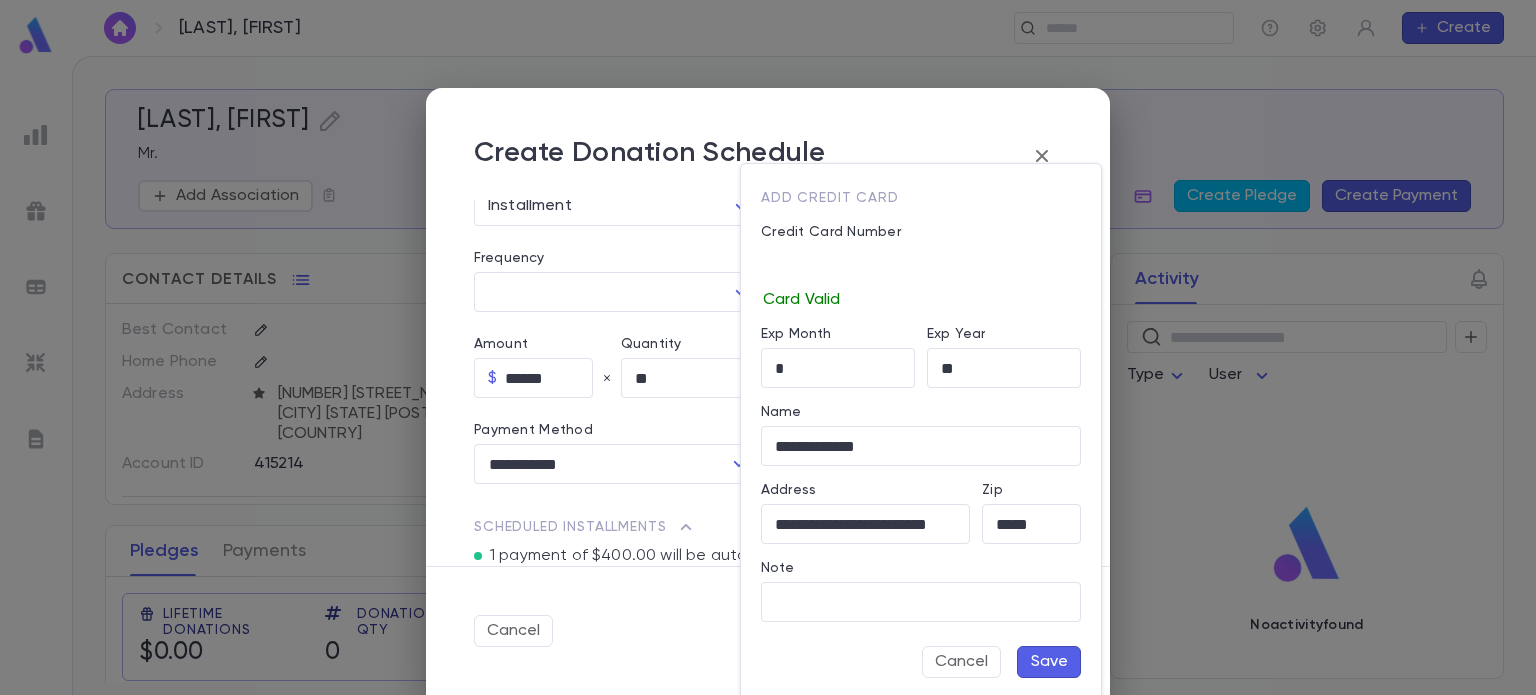 click on "Save" at bounding box center [1049, 662] 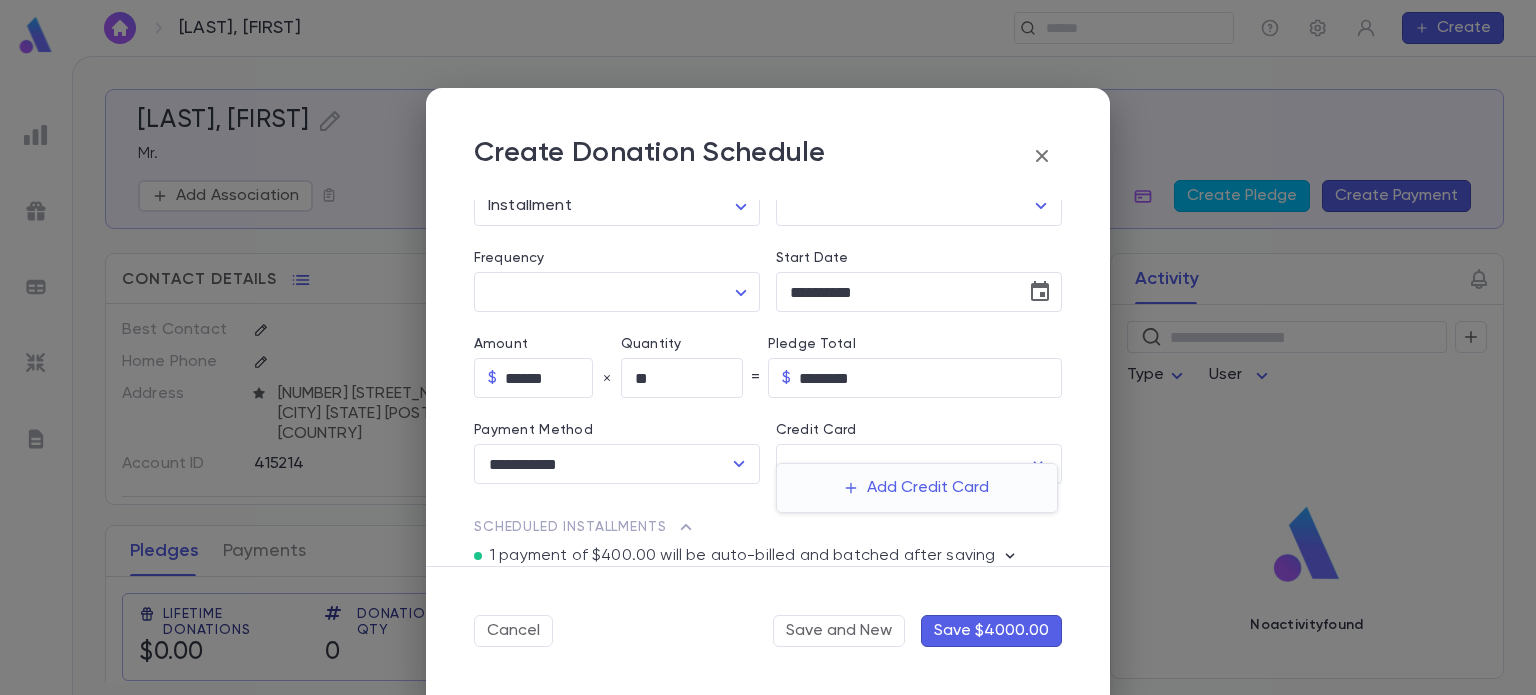type on "********" 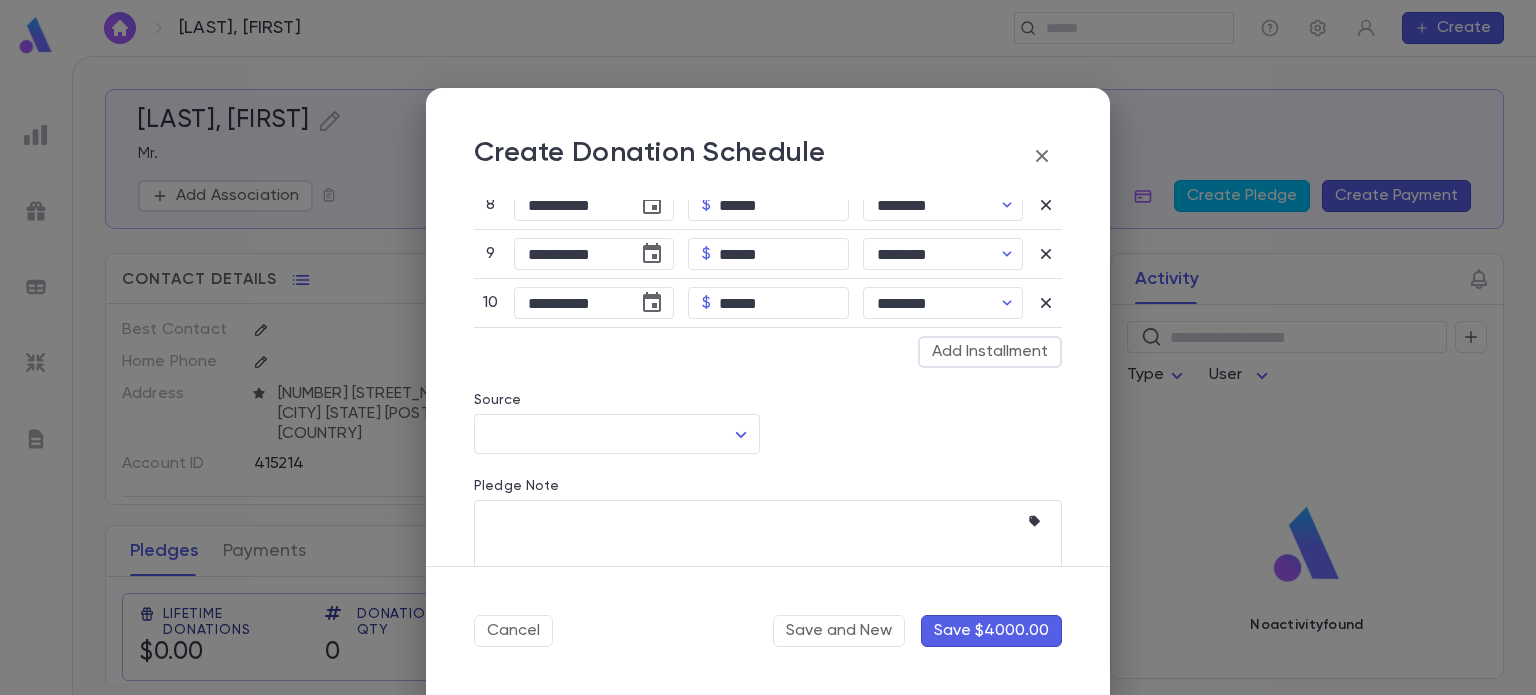 scroll, scrollTop: 1034, scrollLeft: 0, axis: vertical 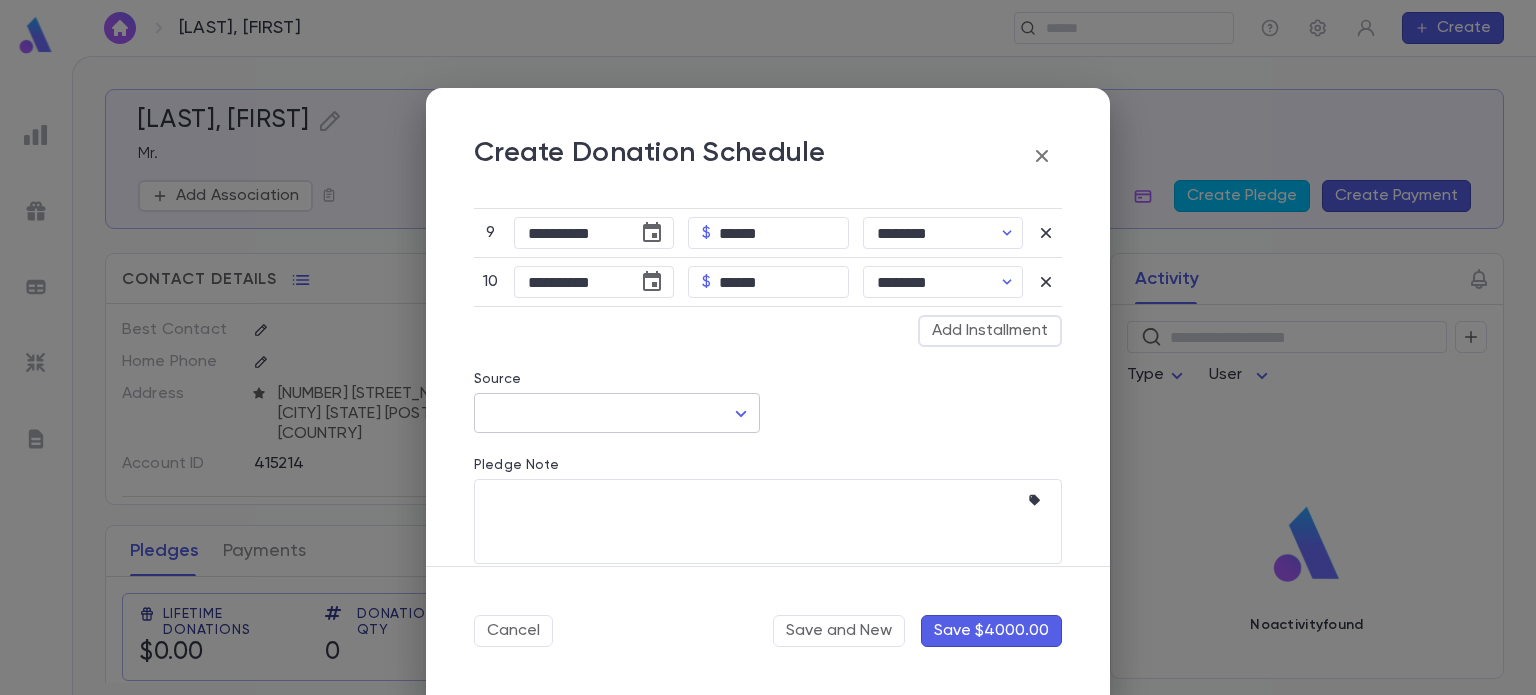click on "**********" at bounding box center [768, 375] 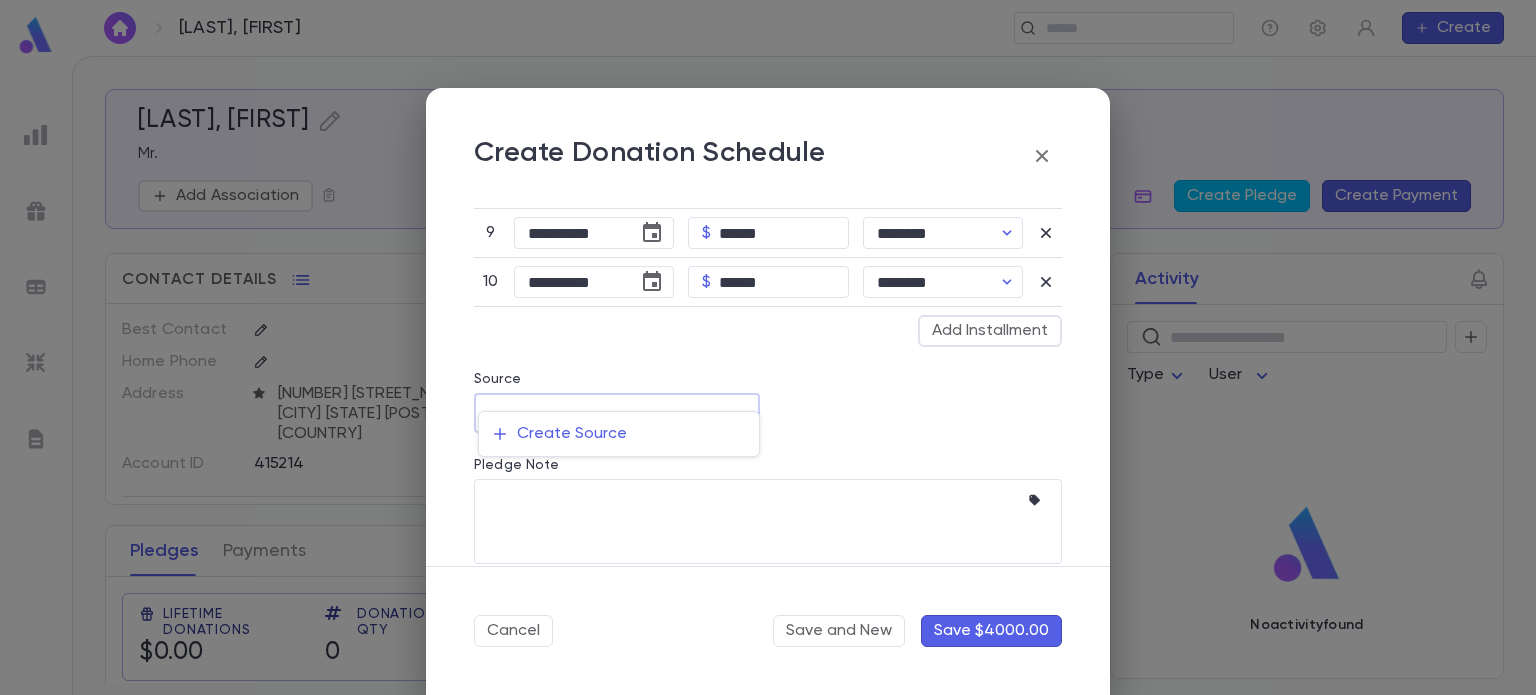click at bounding box center [768, 347] 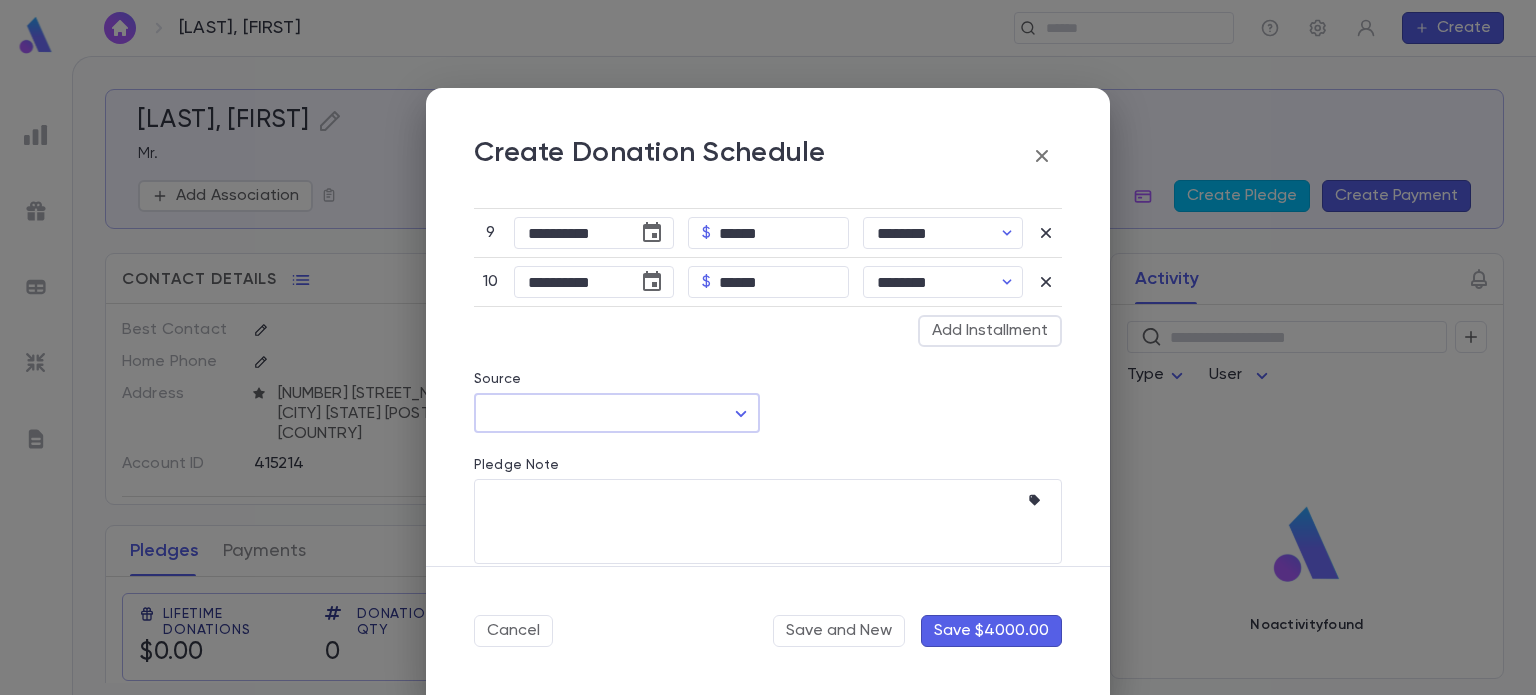 click on "Save $4000.00" at bounding box center (991, 631) 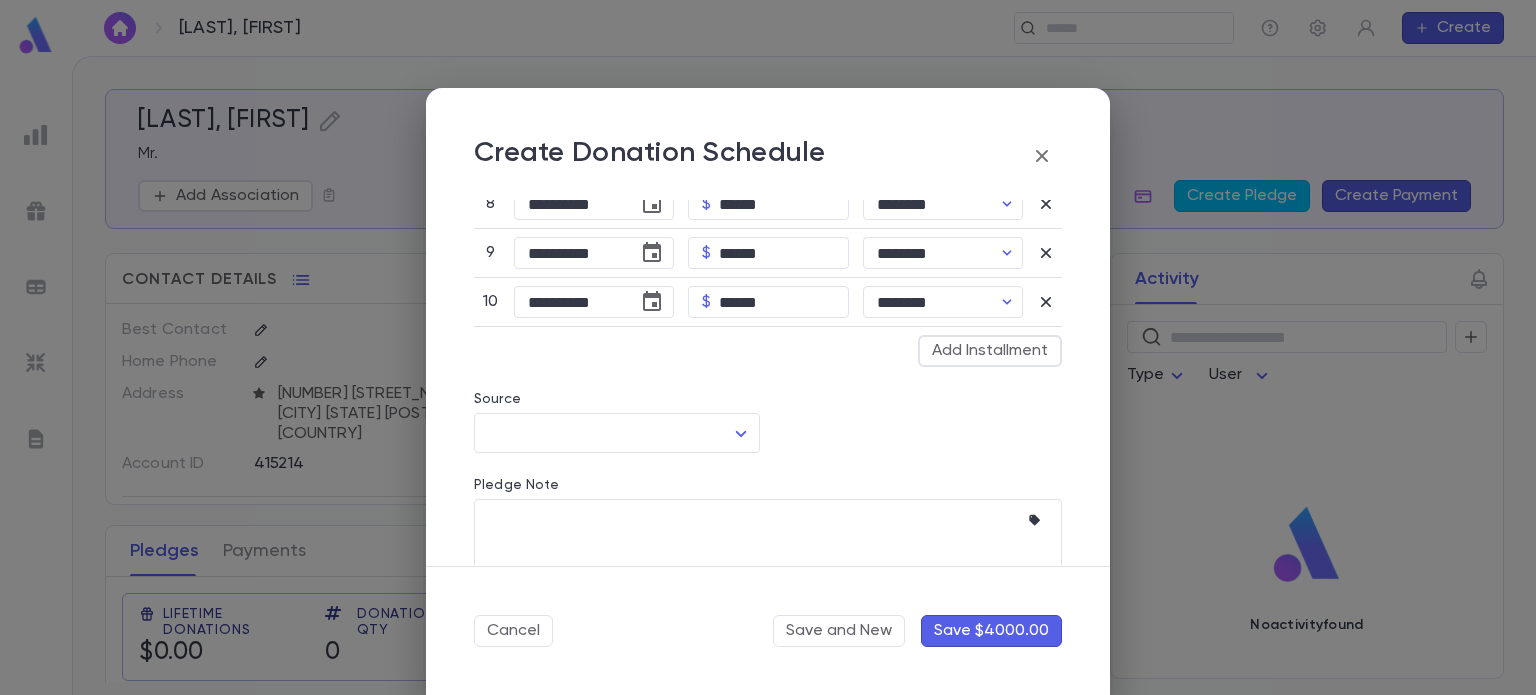 scroll, scrollTop: 1054, scrollLeft: 0, axis: vertical 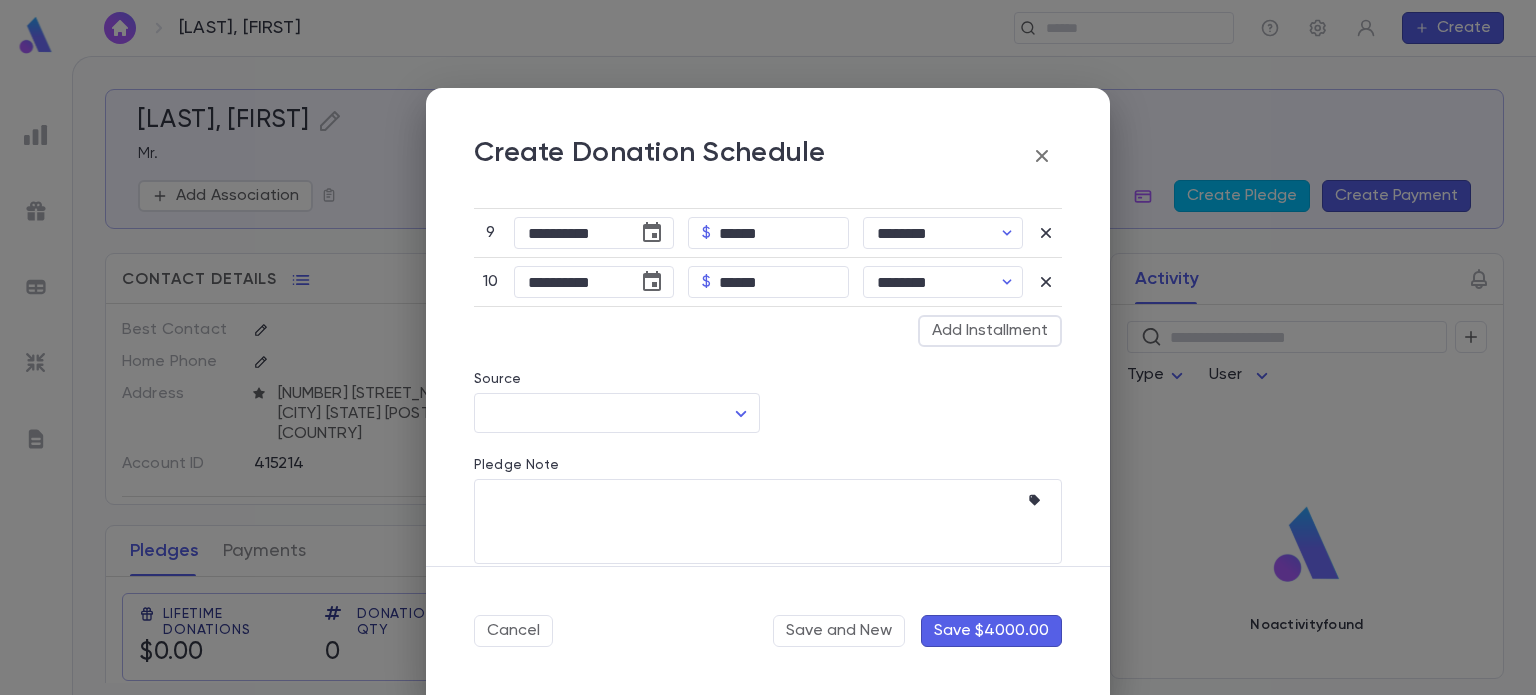 click on "Save $4000.00" at bounding box center [991, 631] 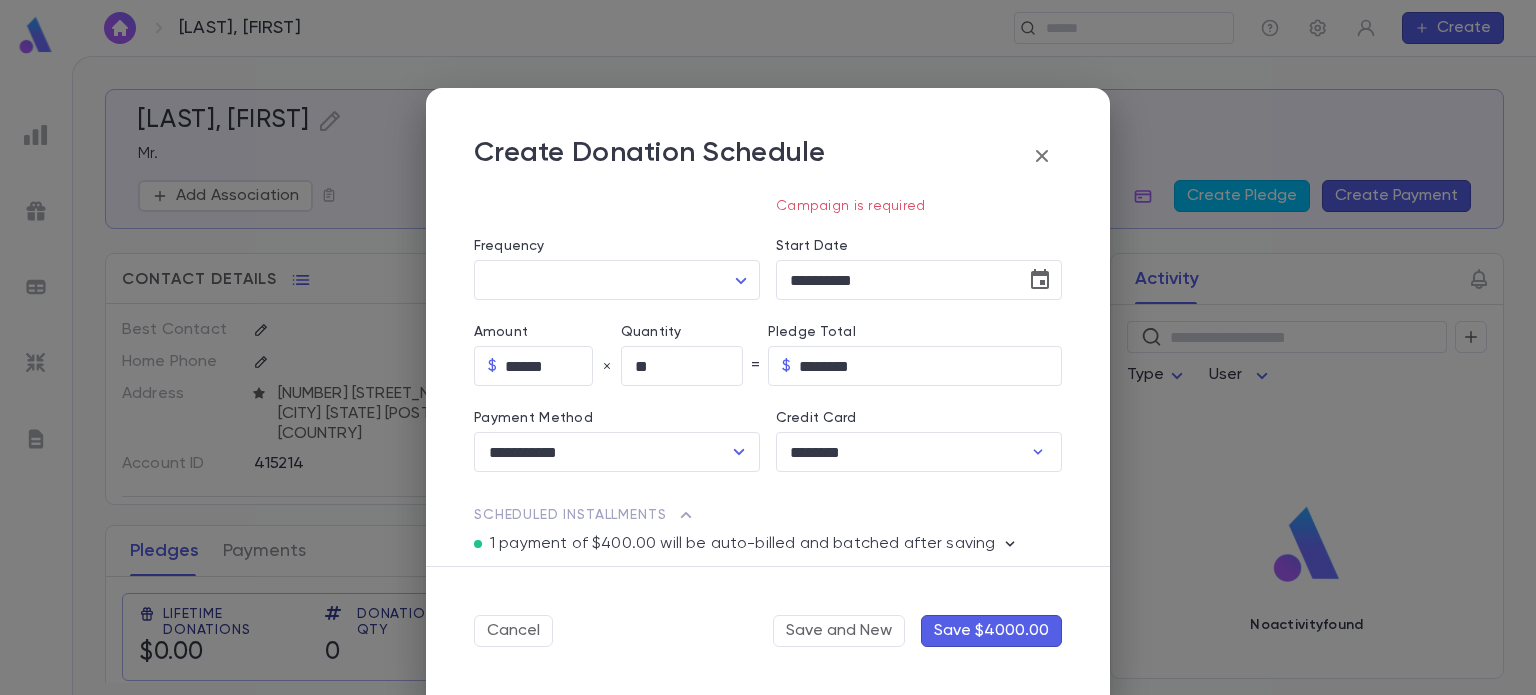 scroll, scrollTop: 0, scrollLeft: 0, axis: both 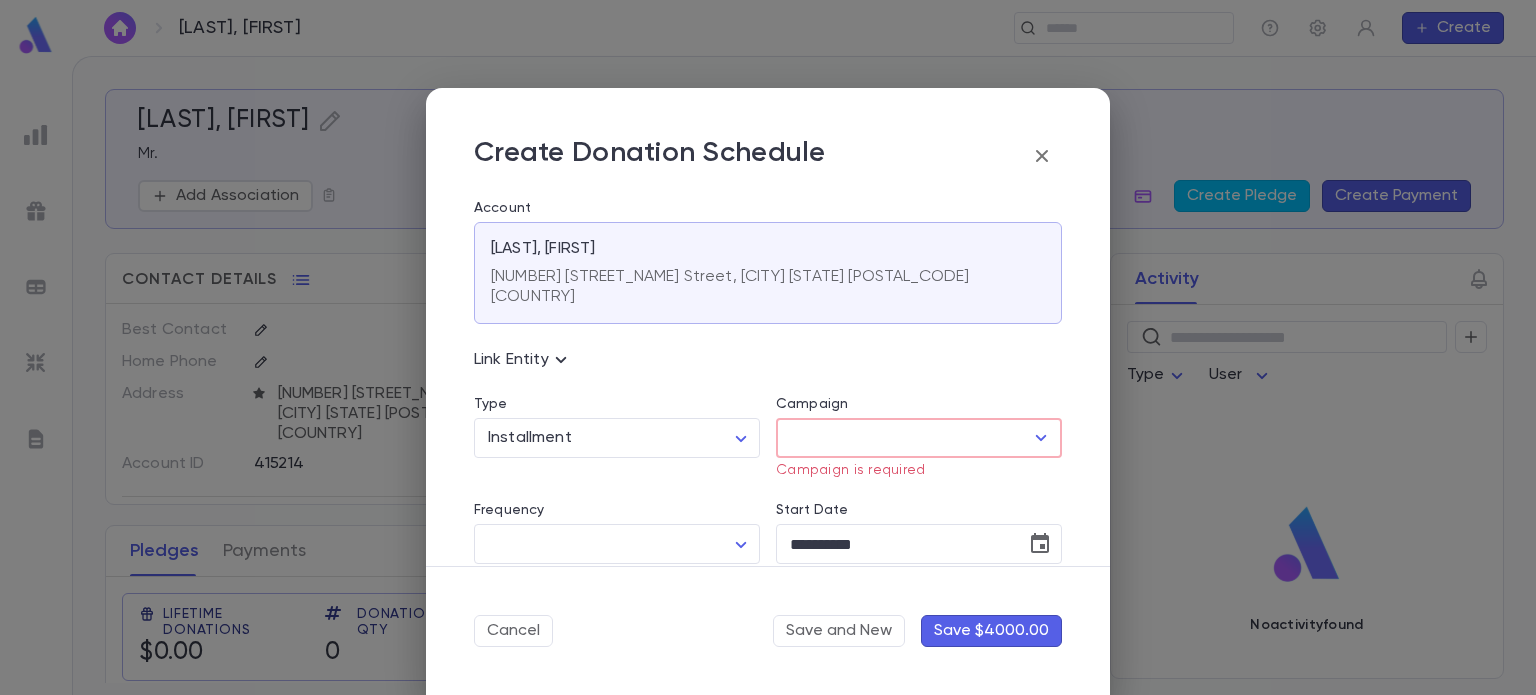 click on "Campaign" at bounding box center [904, 438] 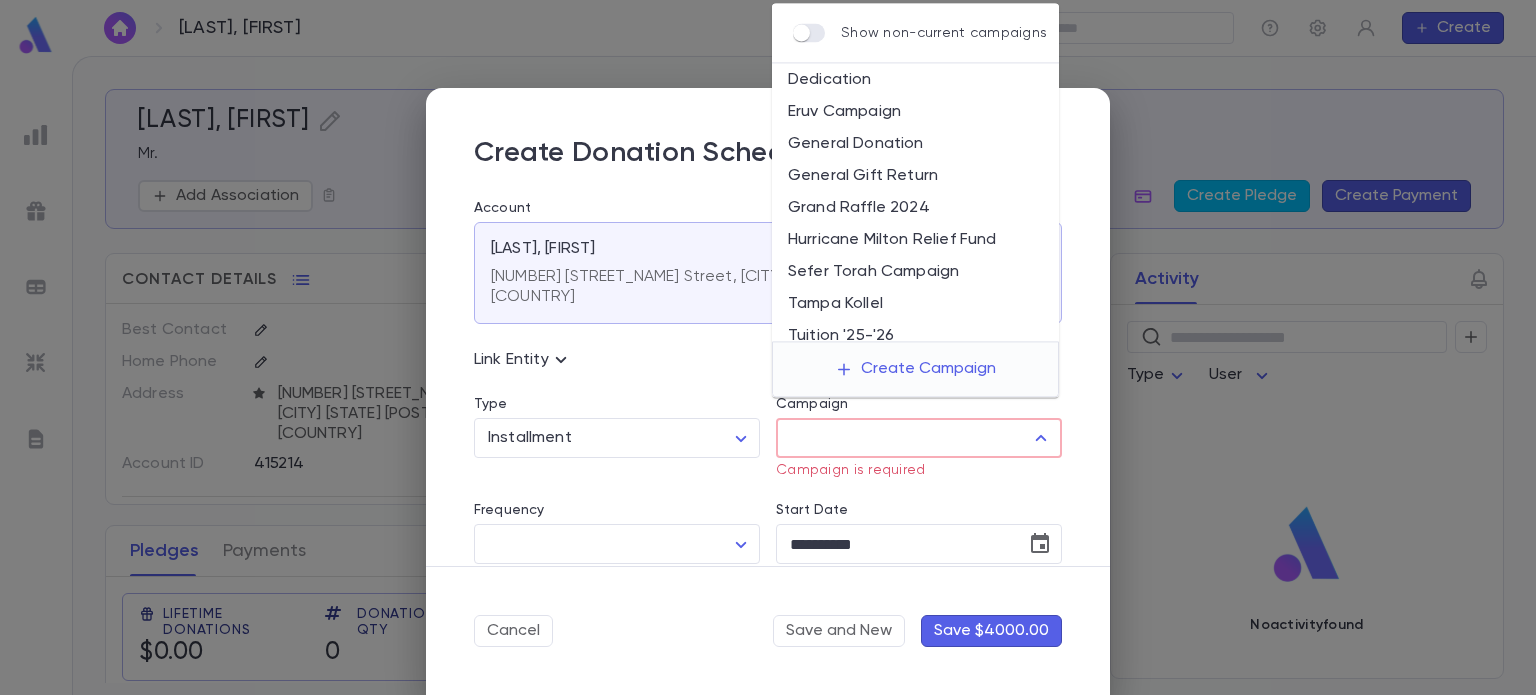scroll, scrollTop: 169, scrollLeft: 0, axis: vertical 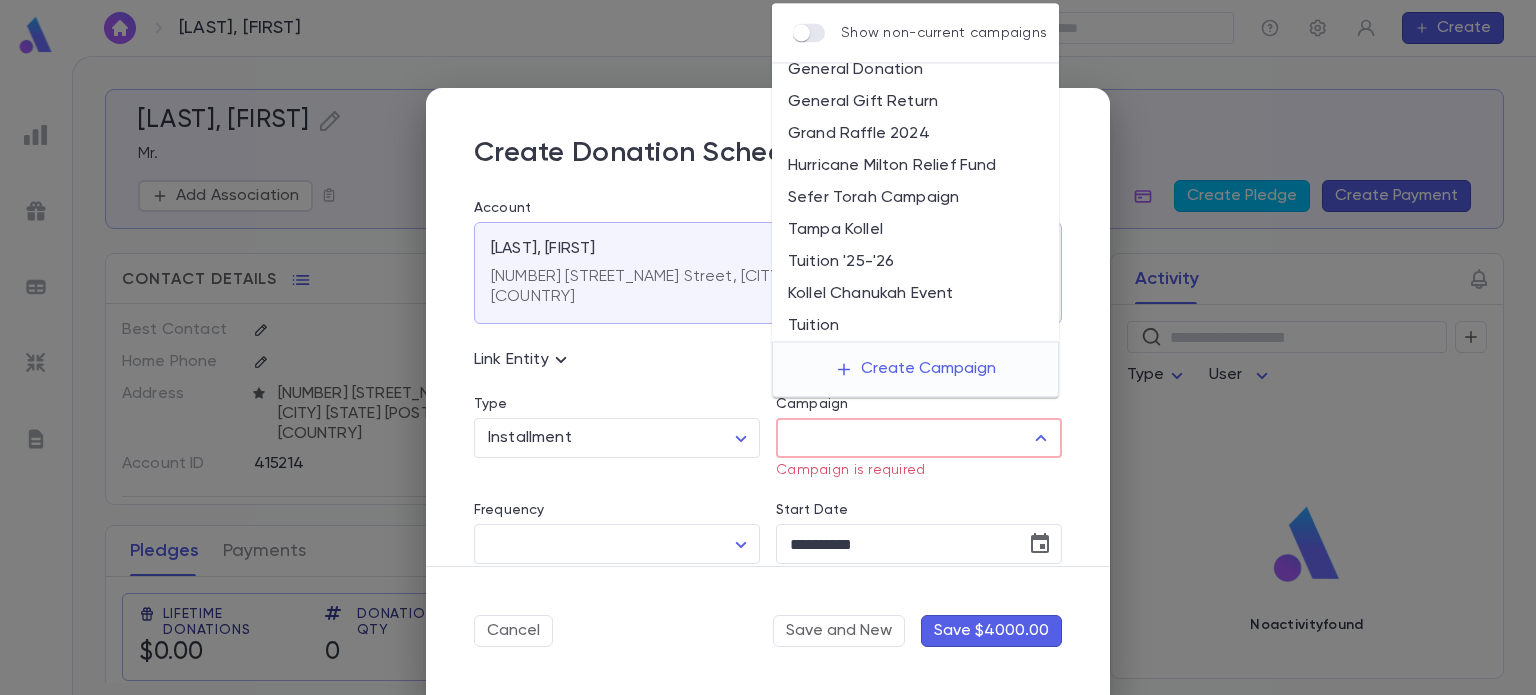 click on "Tuition '25-'26" at bounding box center [915, 262] 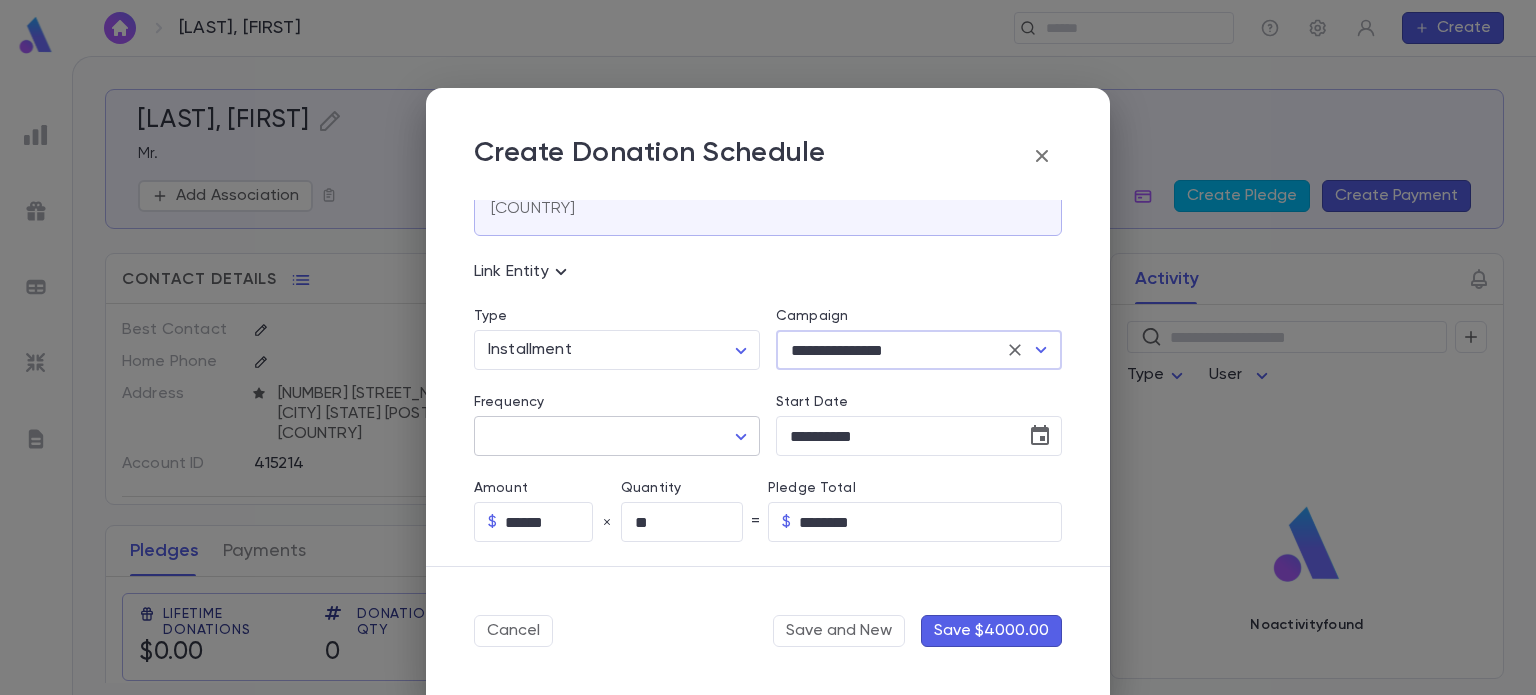 scroll, scrollTop: 88, scrollLeft: 0, axis: vertical 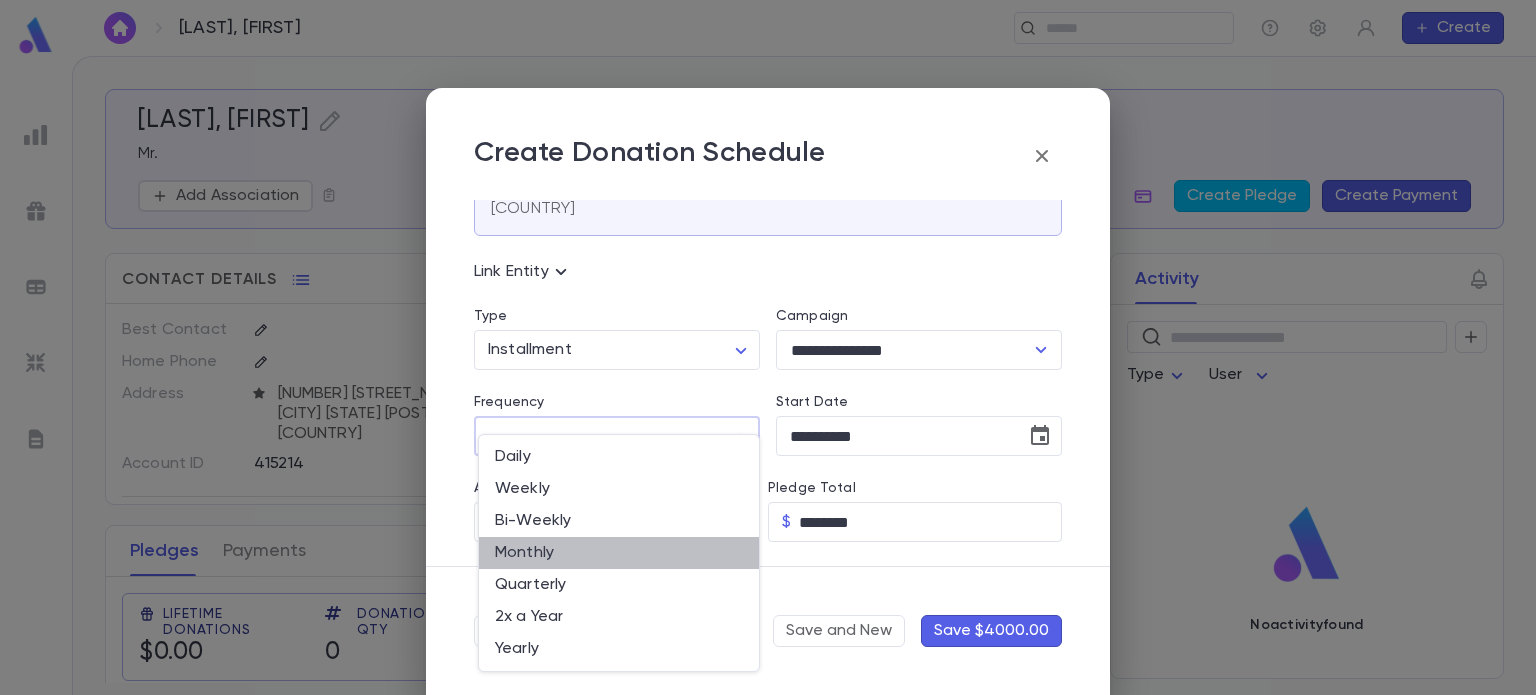 click on "Monthly" at bounding box center (619, 553) 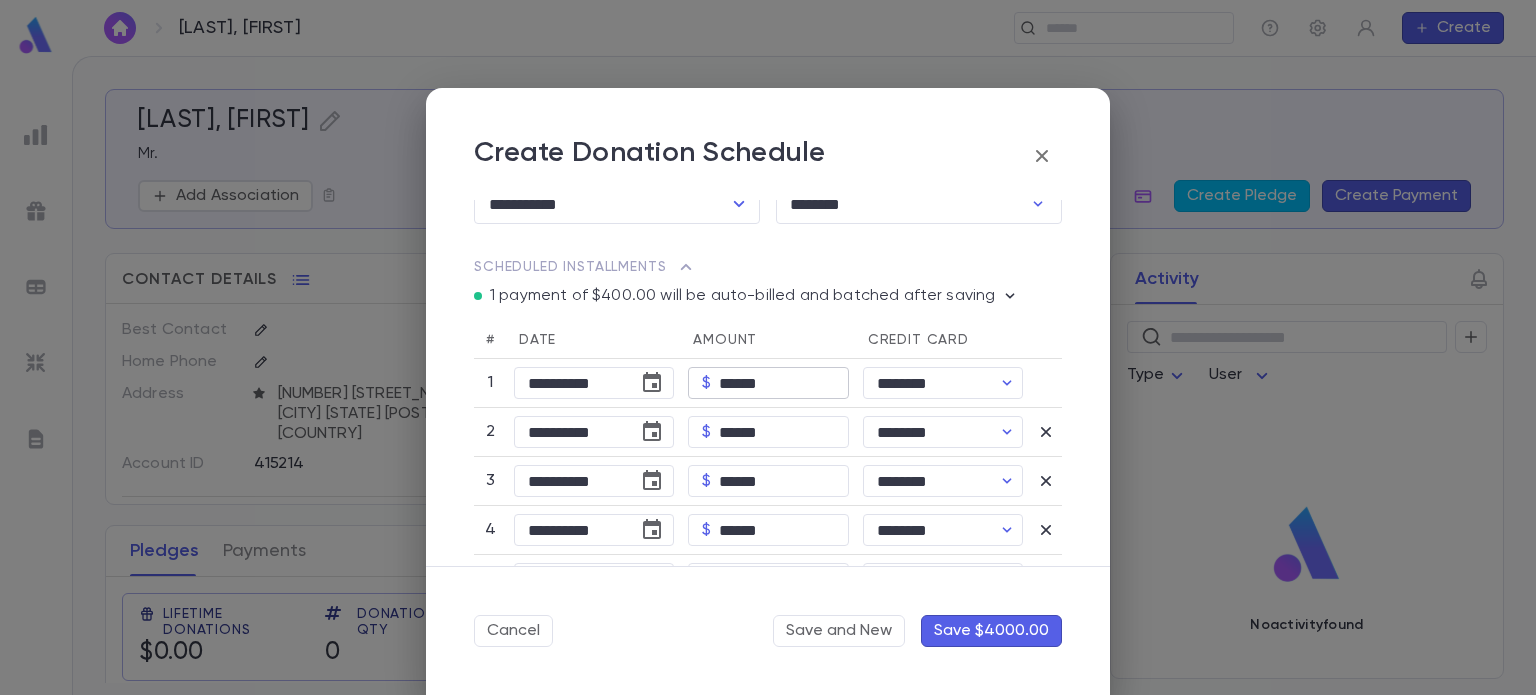 scroll, scrollTop: 19, scrollLeft: 0, axis: vertical 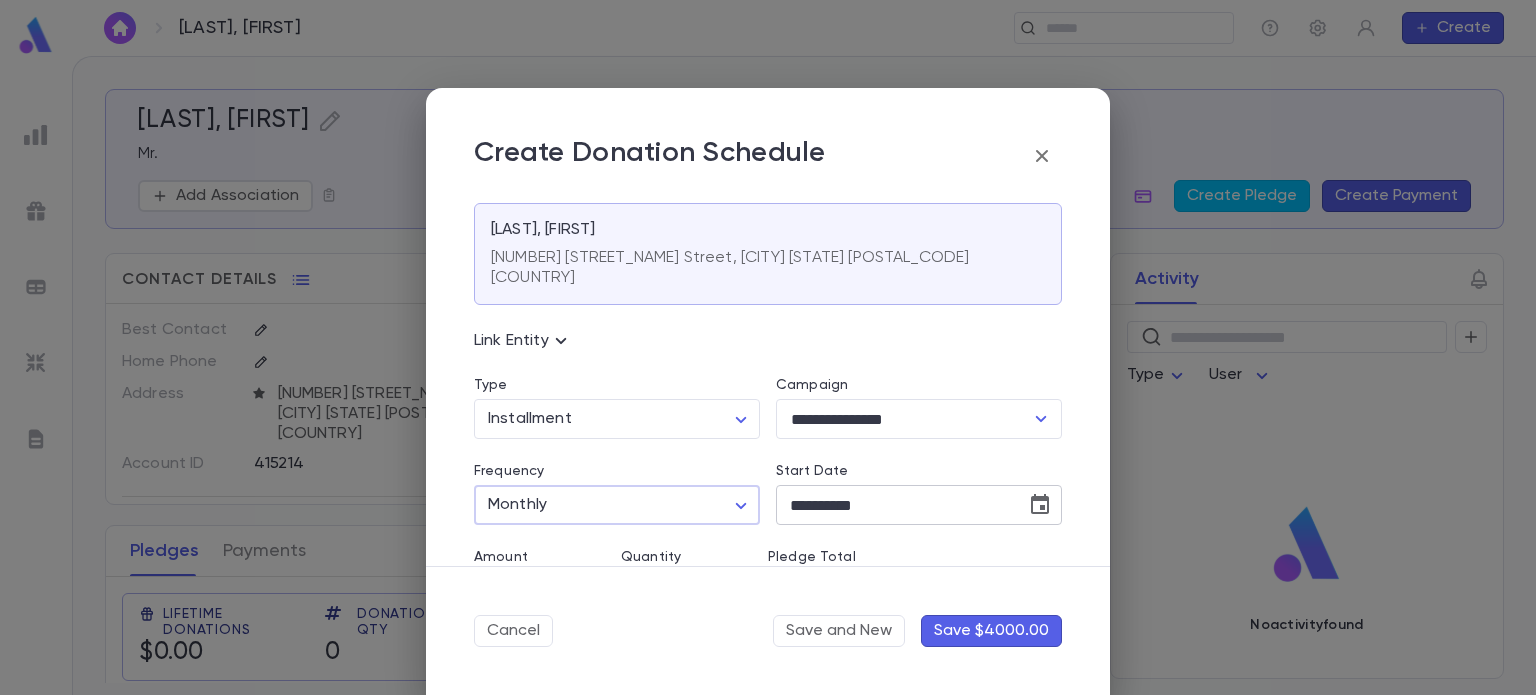 click 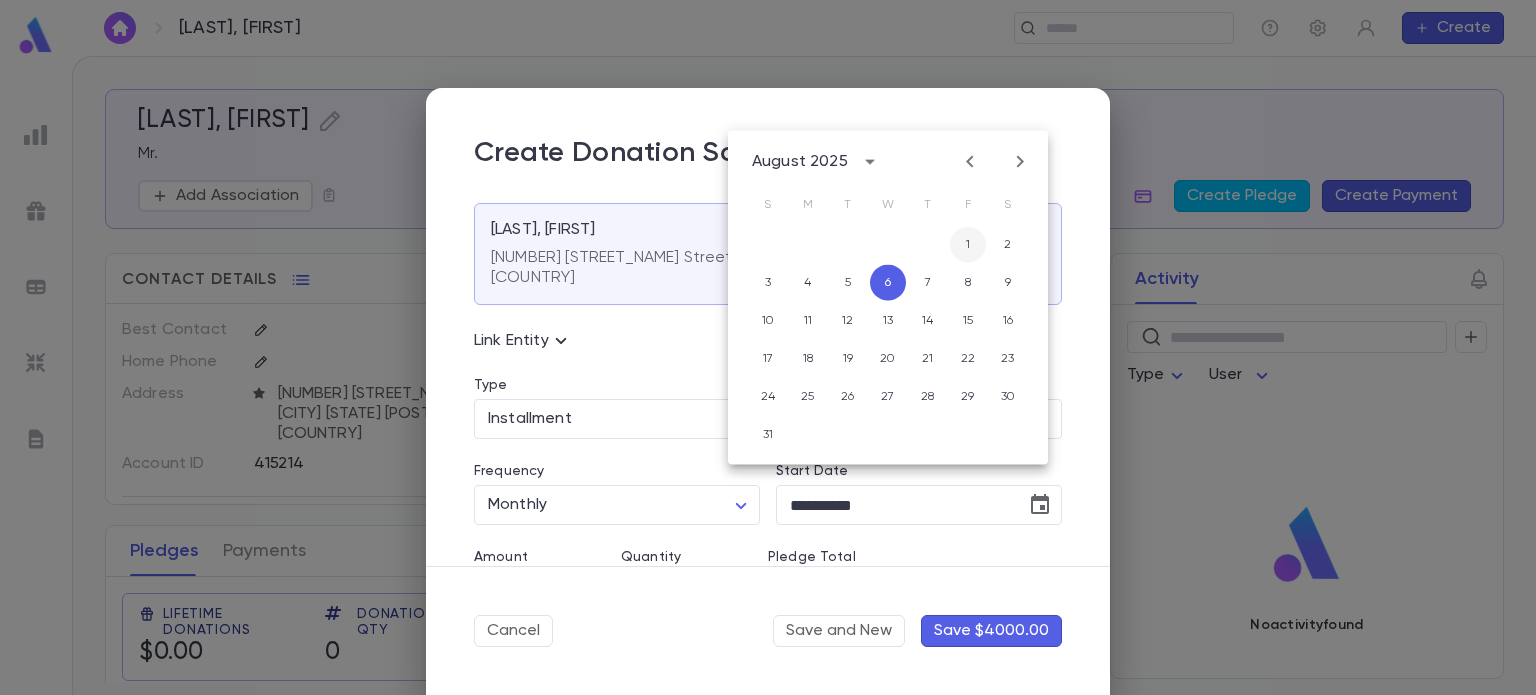 click on "1" at bounding box center [968, 245] 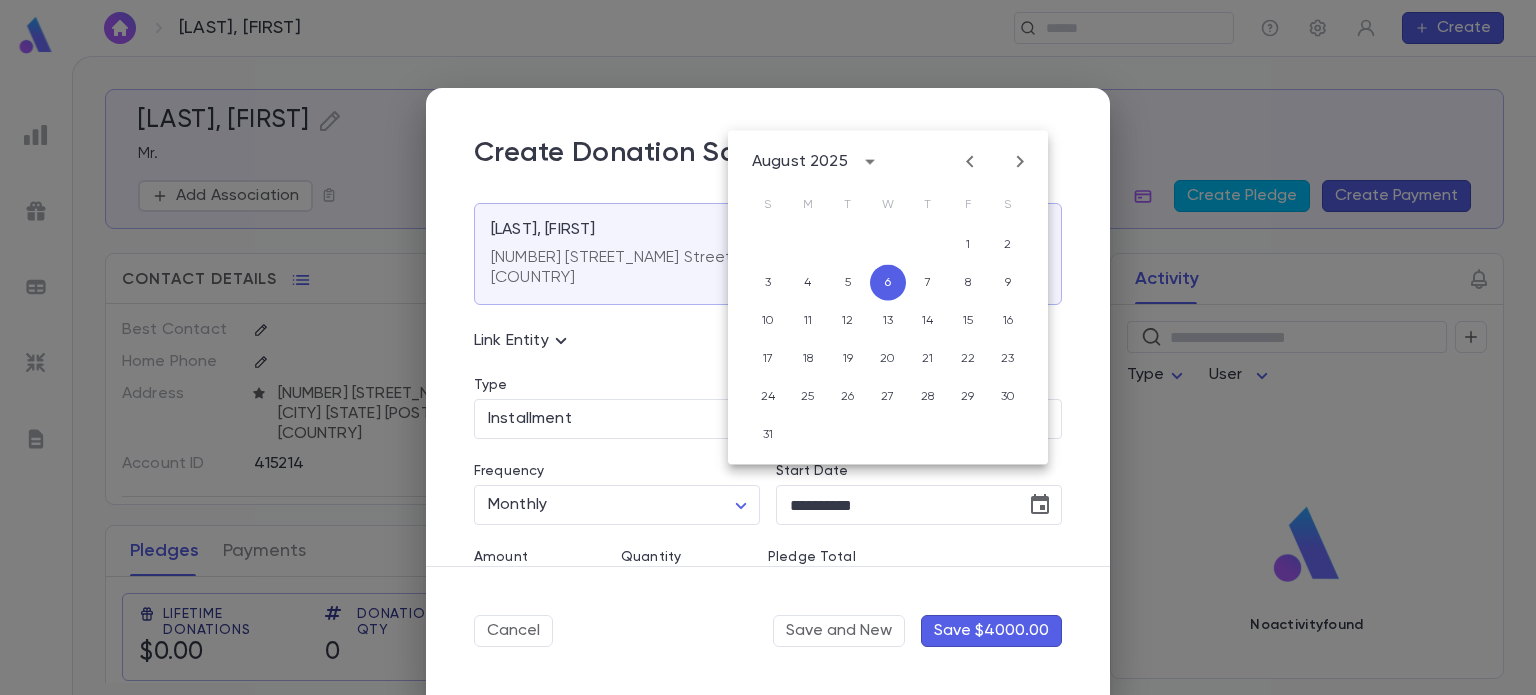 type on "**********" 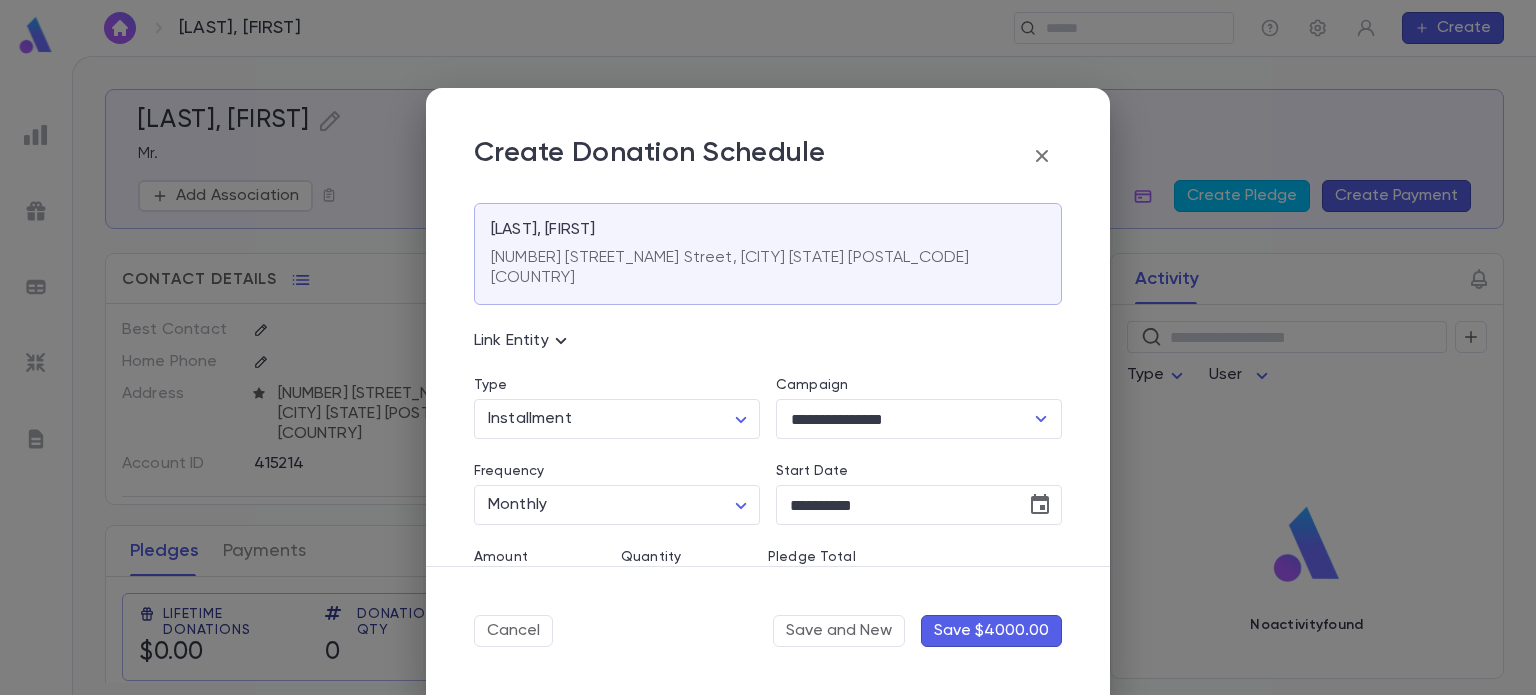 scroll, scrollTop: 368, scrollLeft: 0, axis: vertical 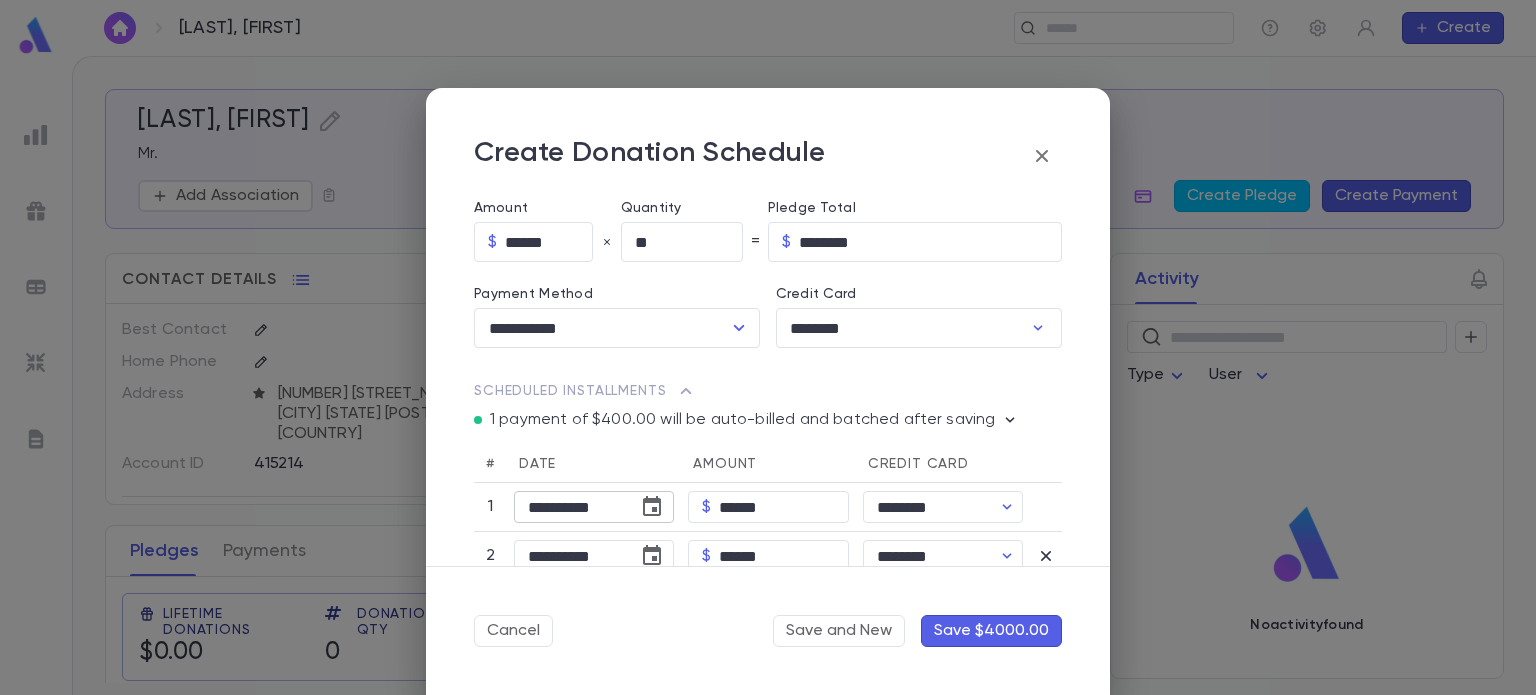 click 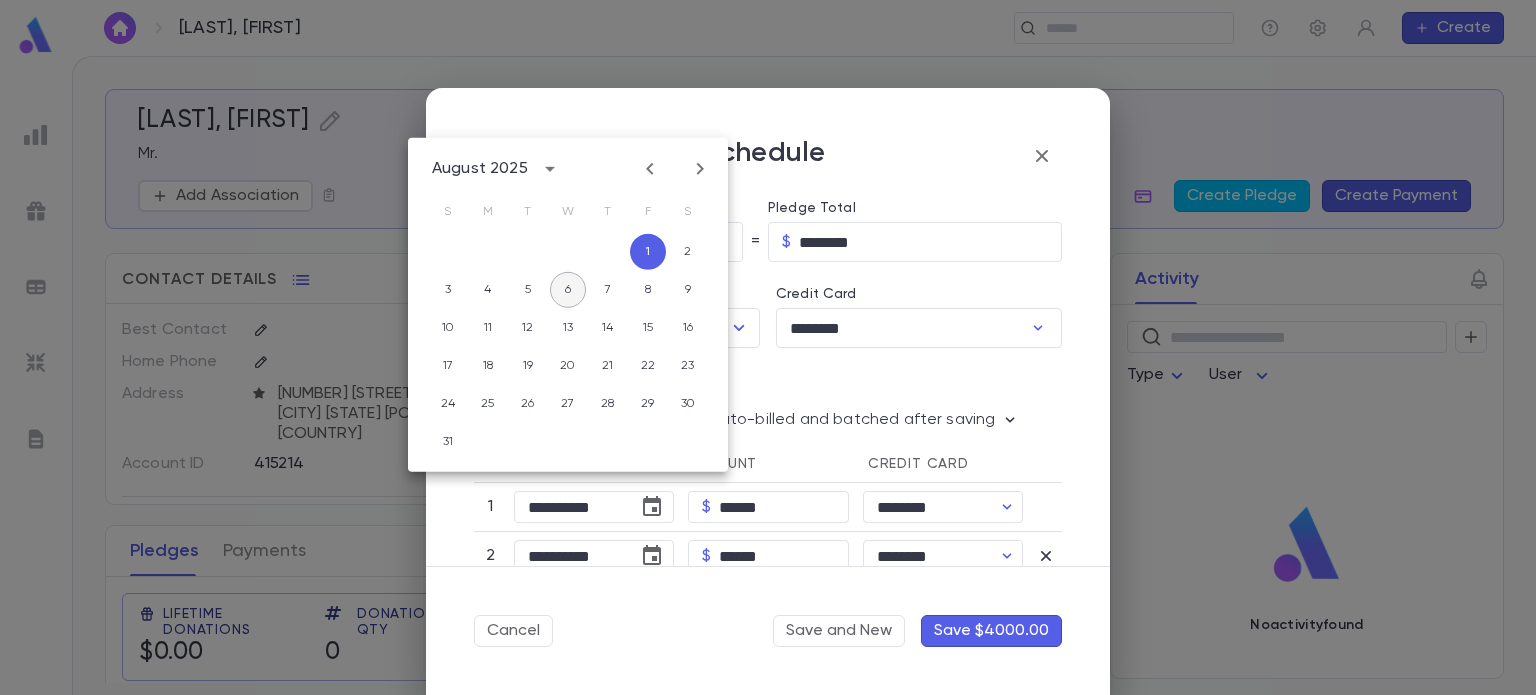 click on "6" at bounding box center [568, 290] 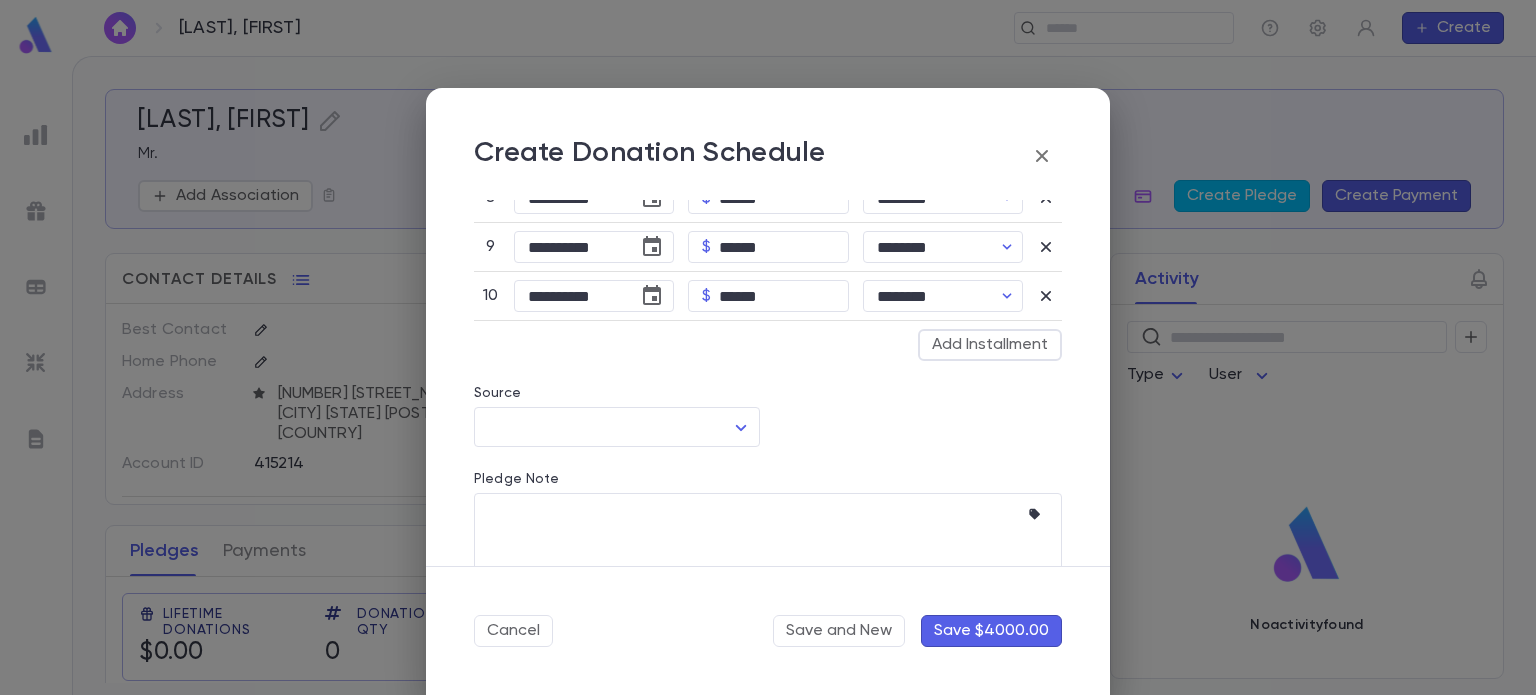 scroll, scrollTop: 1034, scrollLeft: 0, axis: vertical 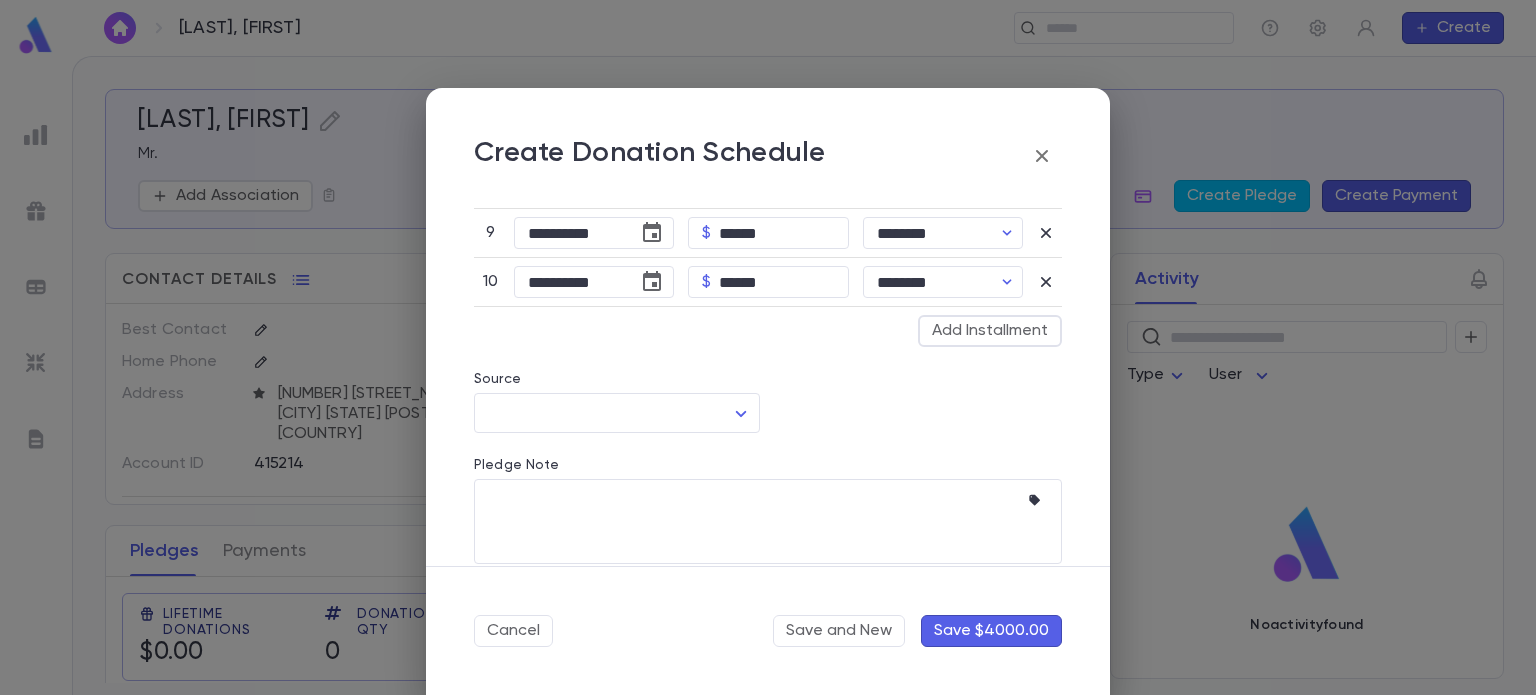 click on "Save $4000.00" at bounding box center (991, 631) 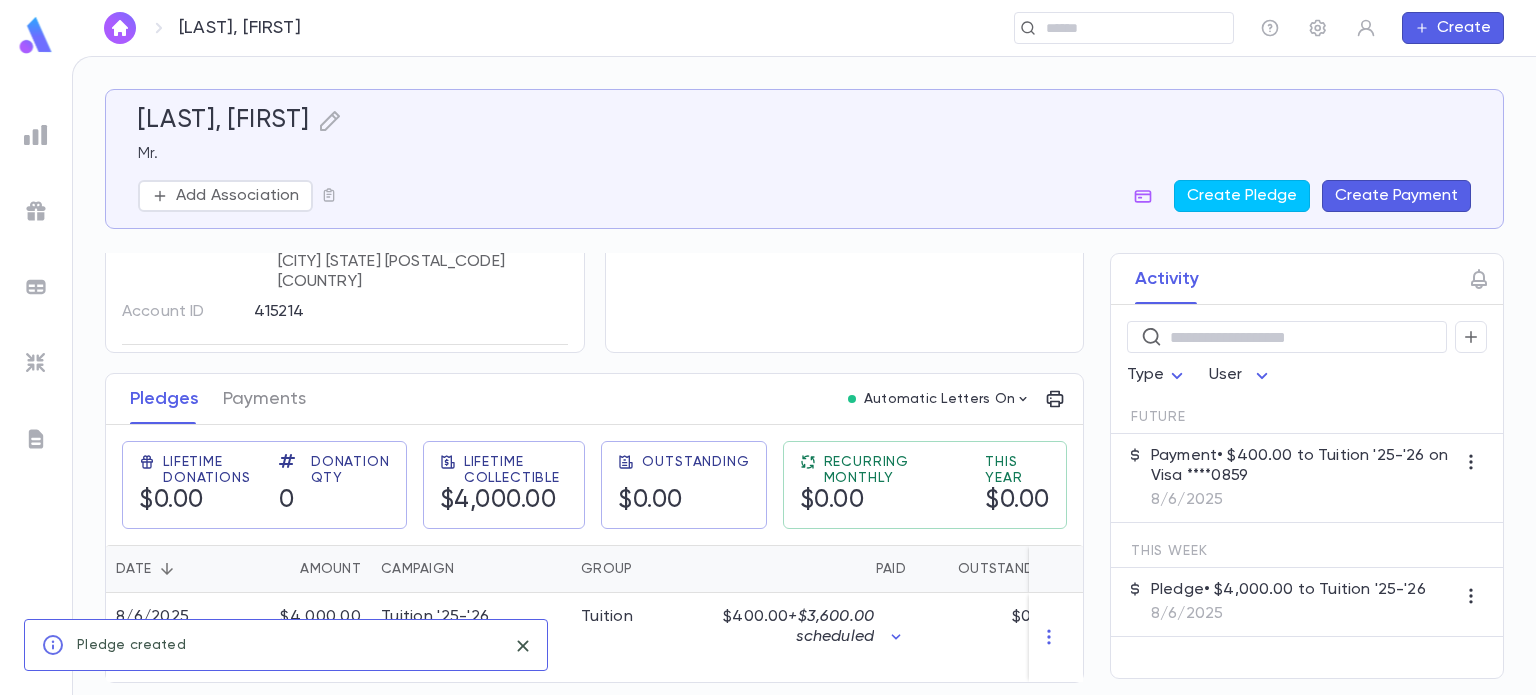 scroll, scrollTop: 156, scrollLeft: 0, axis: vertical 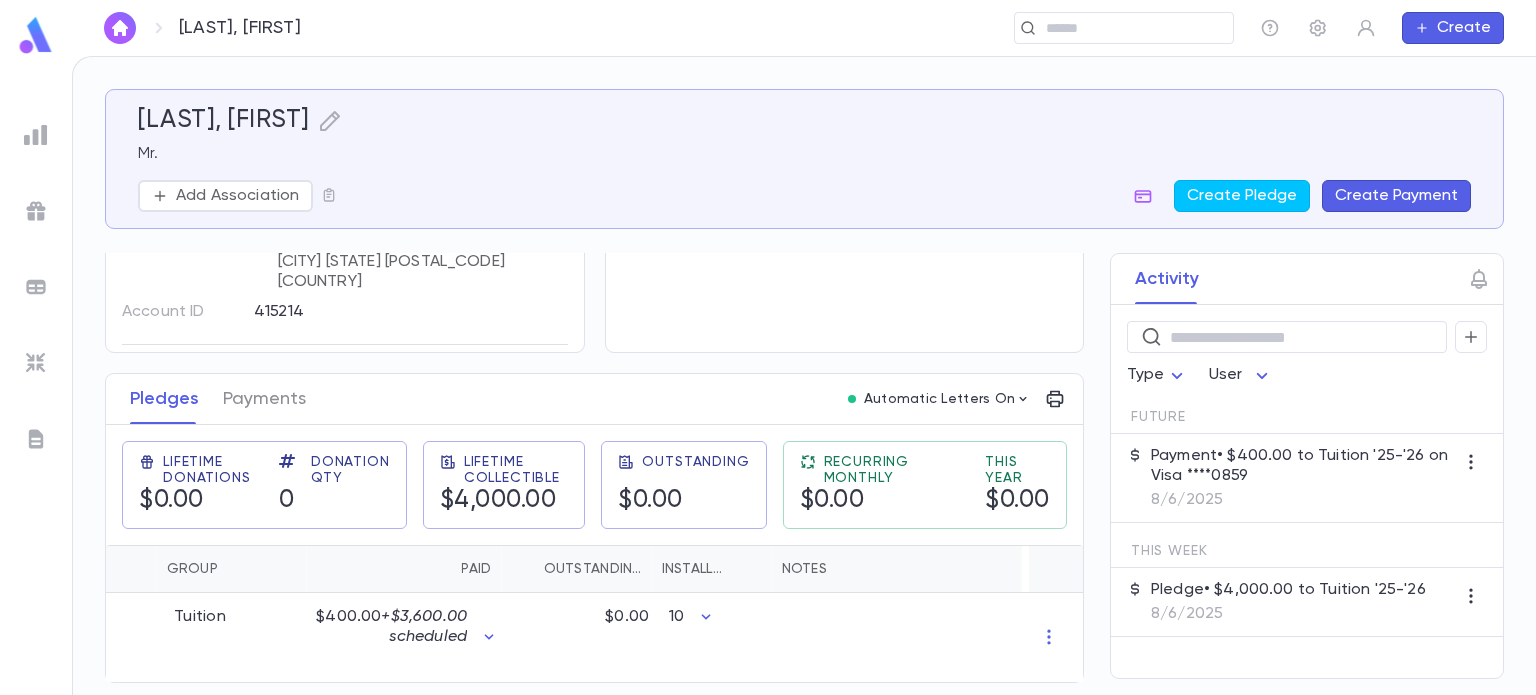 click at bounding box center [36, 439] 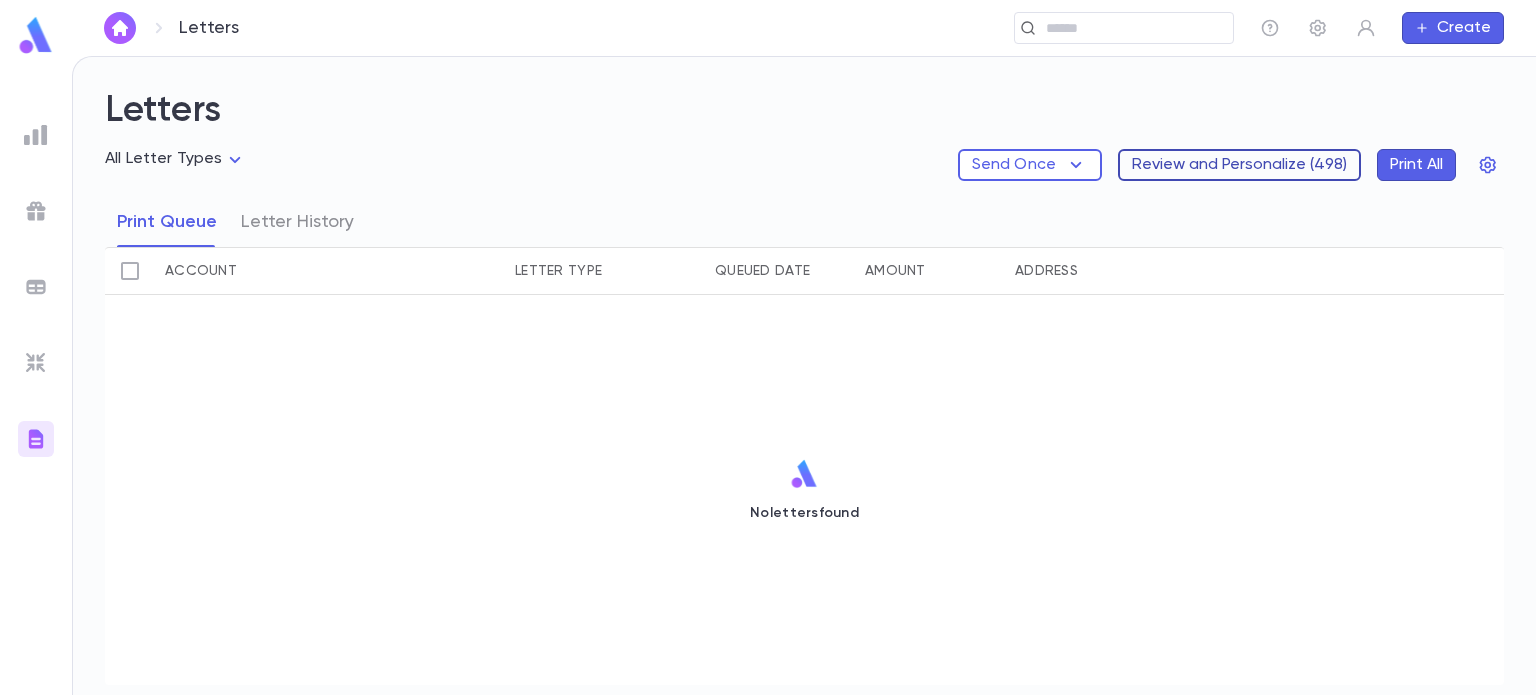 click on "Review and Personalize ( 498 )" at bounding box center (1239, 165) 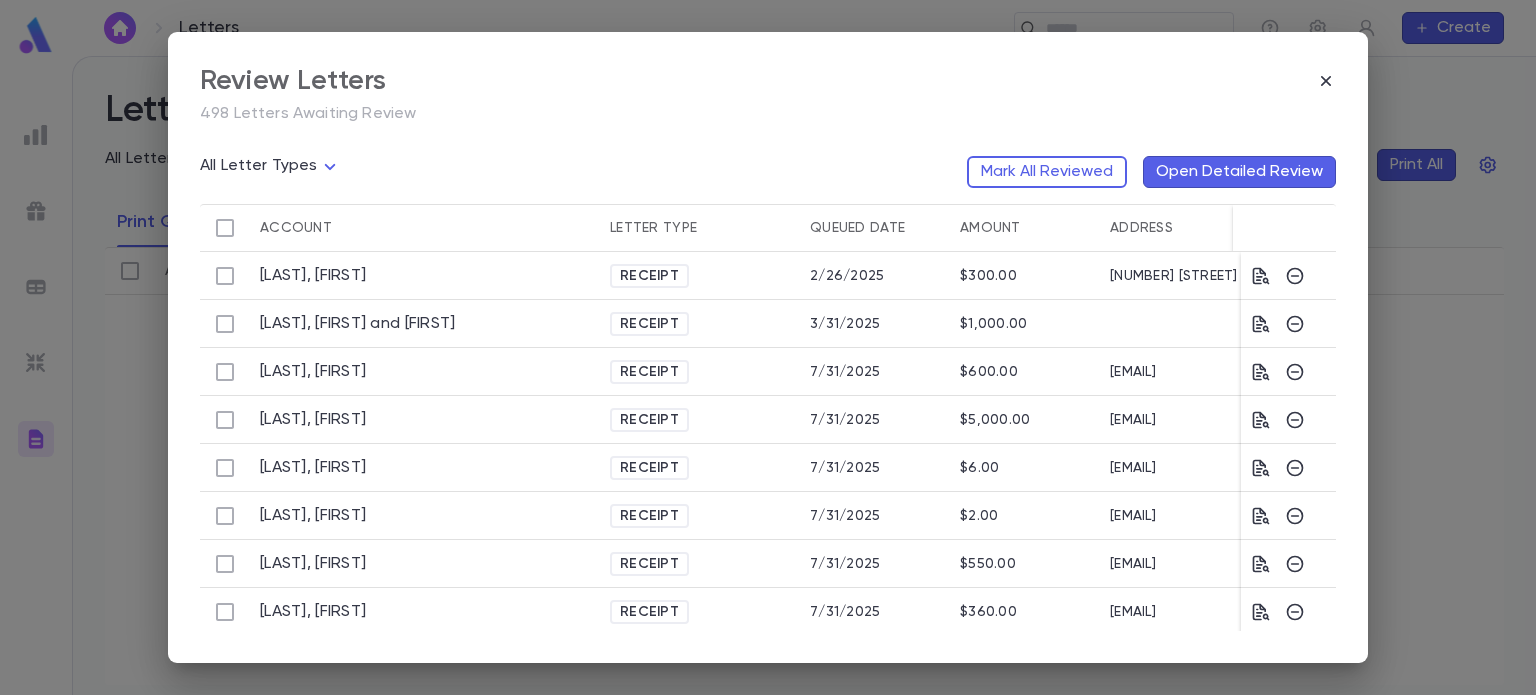 scroll, scrollTop: 880, scrollLeft: 0, axis: vertical 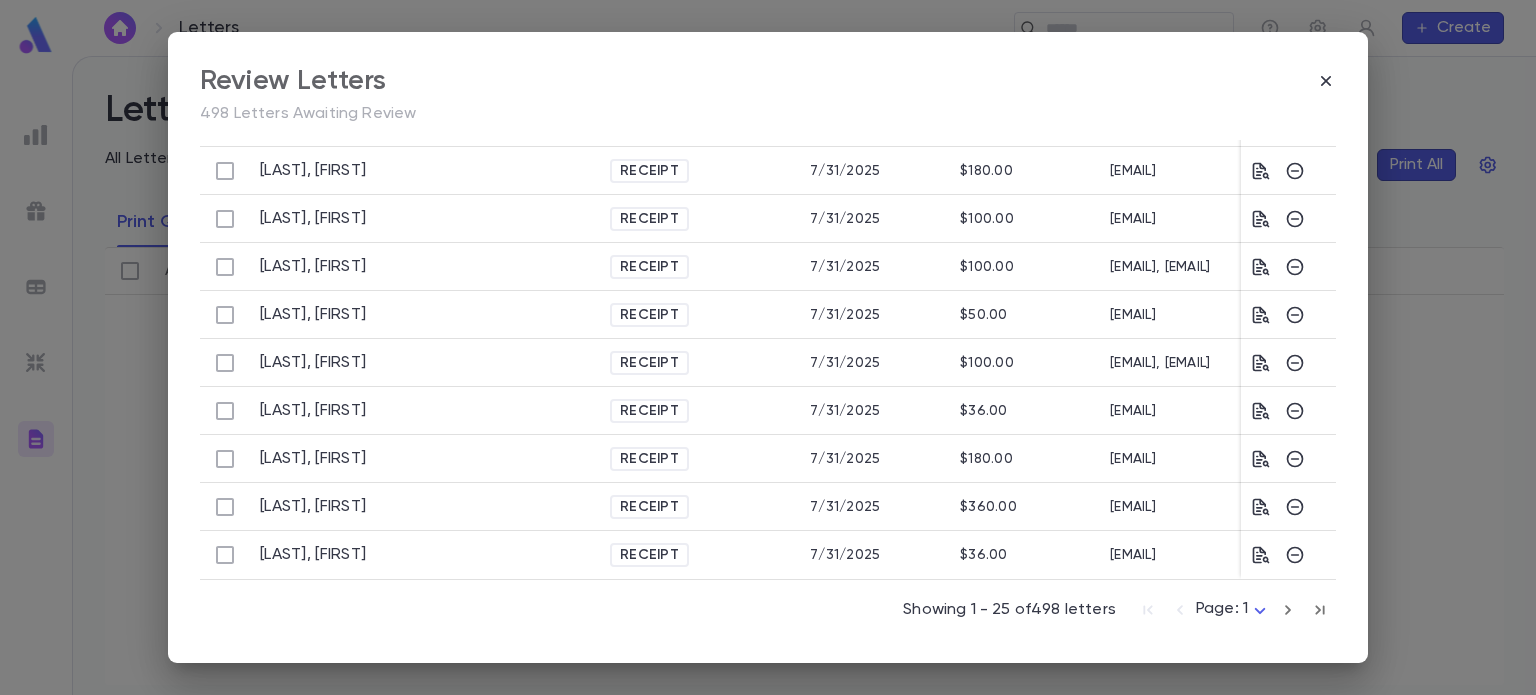 click on "Letters ​  Create Letters All Letter Types Send Once Review and Personalize ( 498 ) Print All Print Queue Letter History Account Letter Type Queued Date Amount Address No  letters  found Profile Log out Account Pledge Payment Donation Summaries Review Letters 498 Letters Awaiting Review All Letter Types Mark All Reviewed Open Detailed Review Account Letter Type Queued Date Amount Address [LAST], [FIRST] Receipt 2/26/2025 $300.00  12905 Rain Forest Street [LAST], [FIRST] and [LAST] Receipt 3/31/2025 $1,000.00   [LAST], [MALE_FIRST] and [FEMALE_FIRST] Receipt 7/31/2025 $600.00  [EMAIL] [LAST], [FIRST] Receipt 7/31/2025 $5,000.00  [EMAIL] [LAST], [FIRST] Receipt 7/31/2025 $6.00  [EMAIL] [LAST], [FIRST] Receipt 7/31/2025 $2.00  [EMAIL] [LAST], [FIRST] Receipt 7/31/2025 $550.00  [EMAIL] [LAST], [FIRST] Receipt 7/31/2025 $360.00  [EMAIL] [LAST], [FIRST] Receipt 7/31/2025 $180.00  [EMAIL] [LAST], [FIRST] Receipt 7/31/2025 $100.00 Receipt" at bounding box center (768, 375) 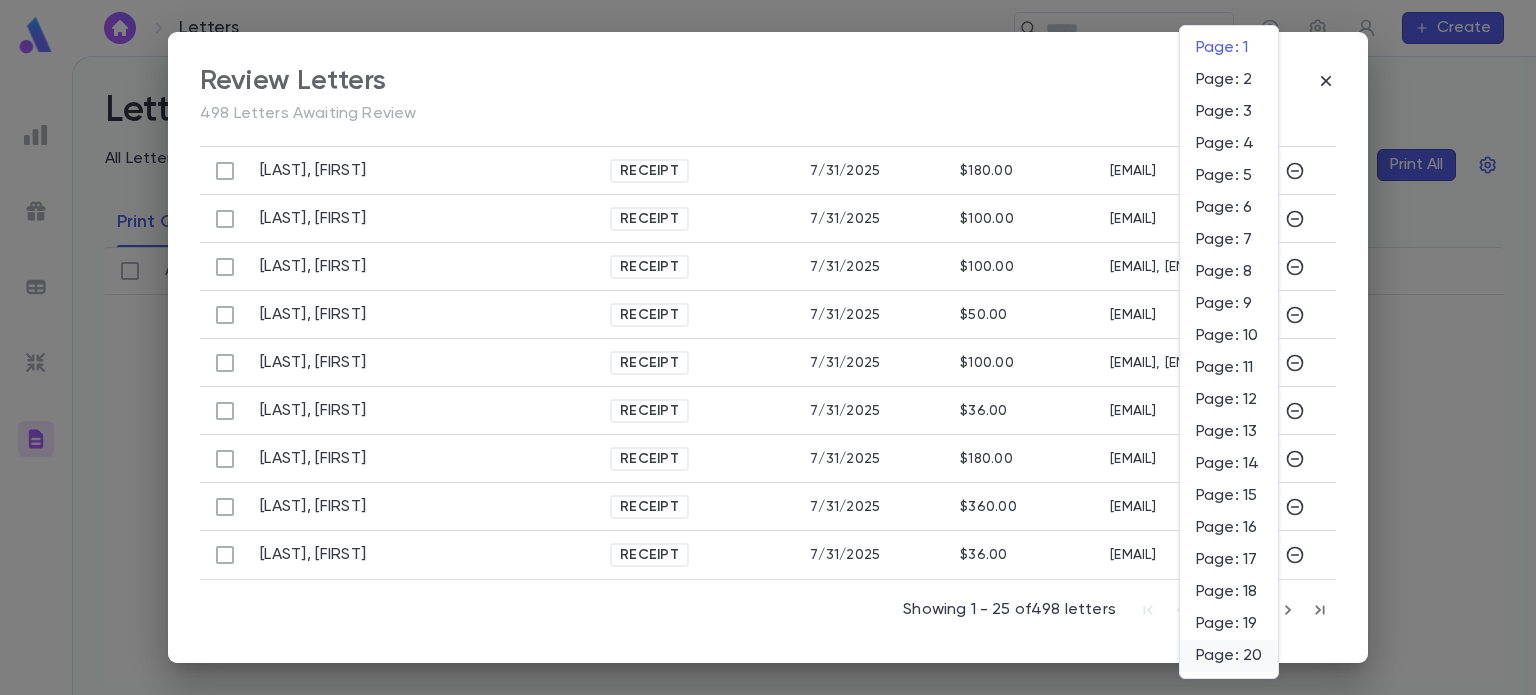 click on "Page: 20" at bounding box center (1229, 656) 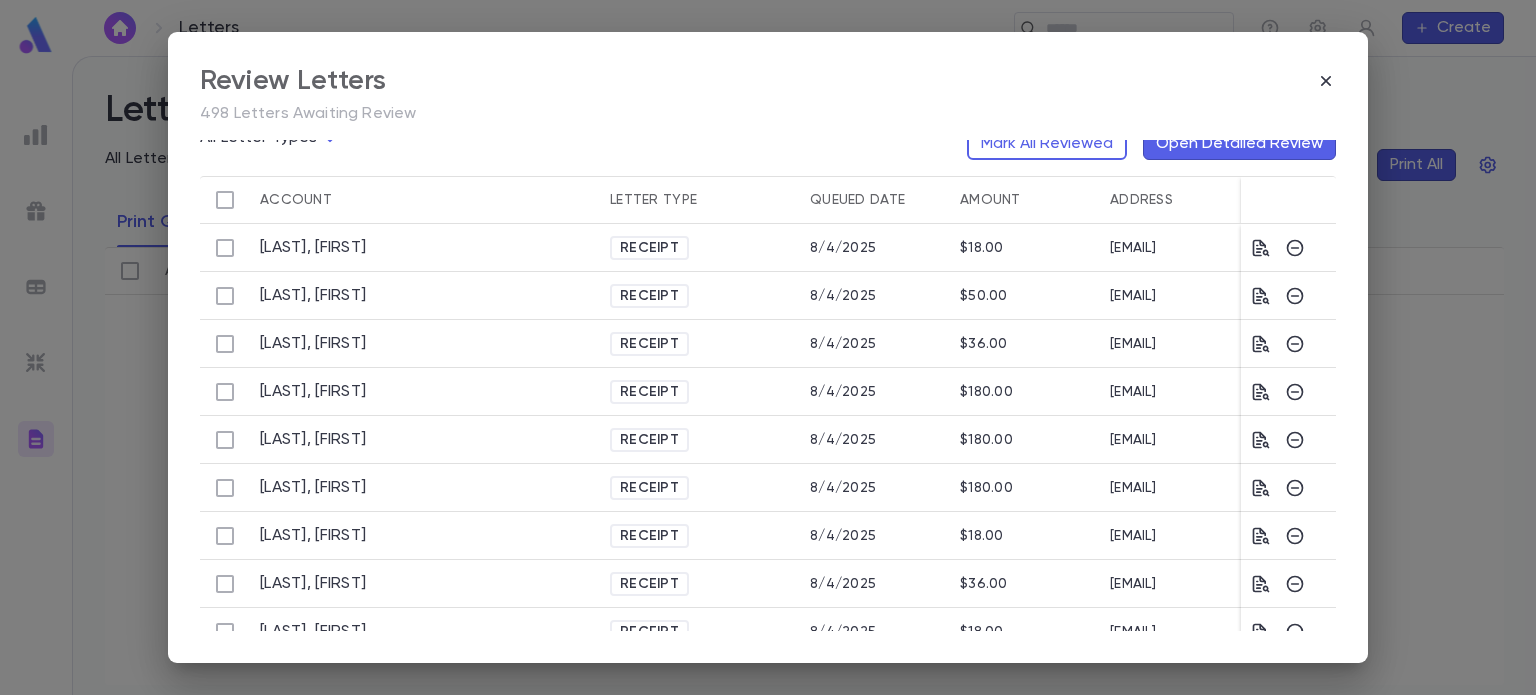 scroll, scrollTop: 784, scrollLeft: 0, axis: vertical 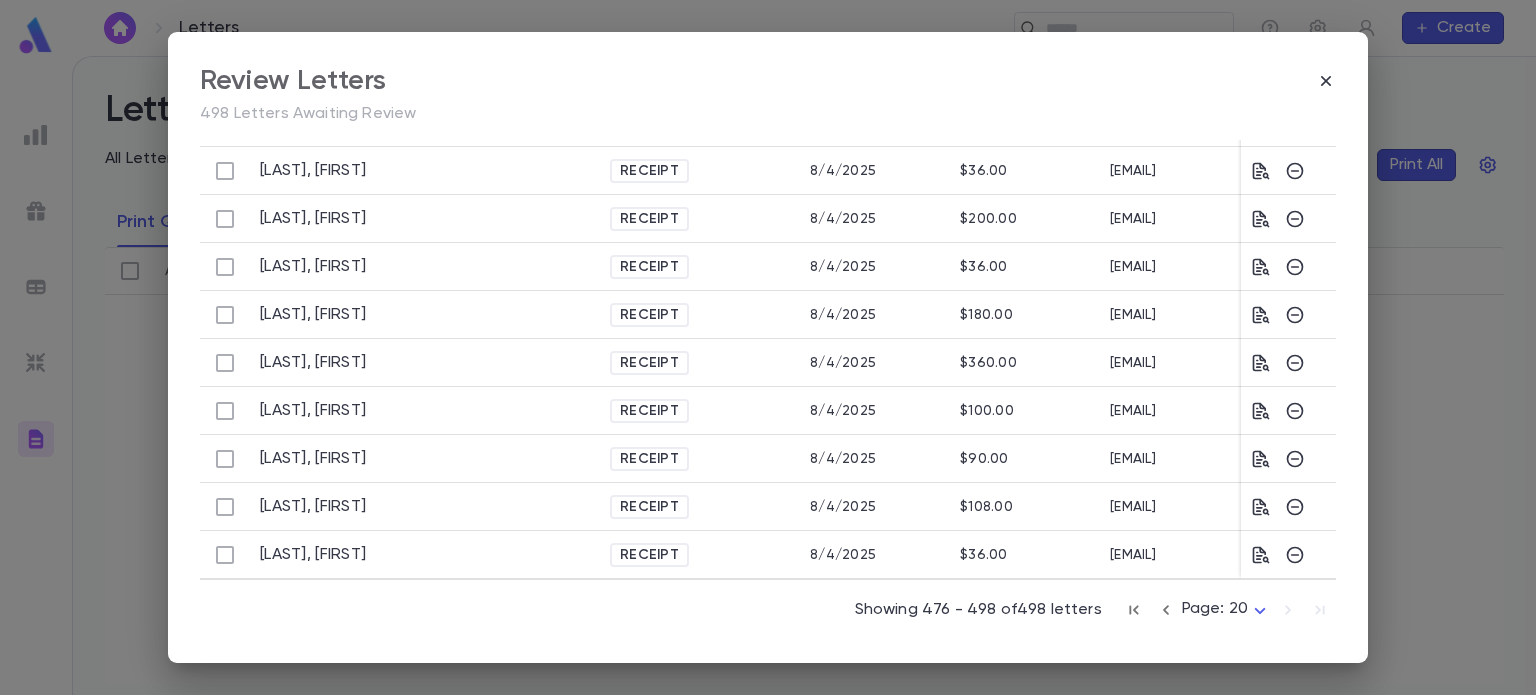 click 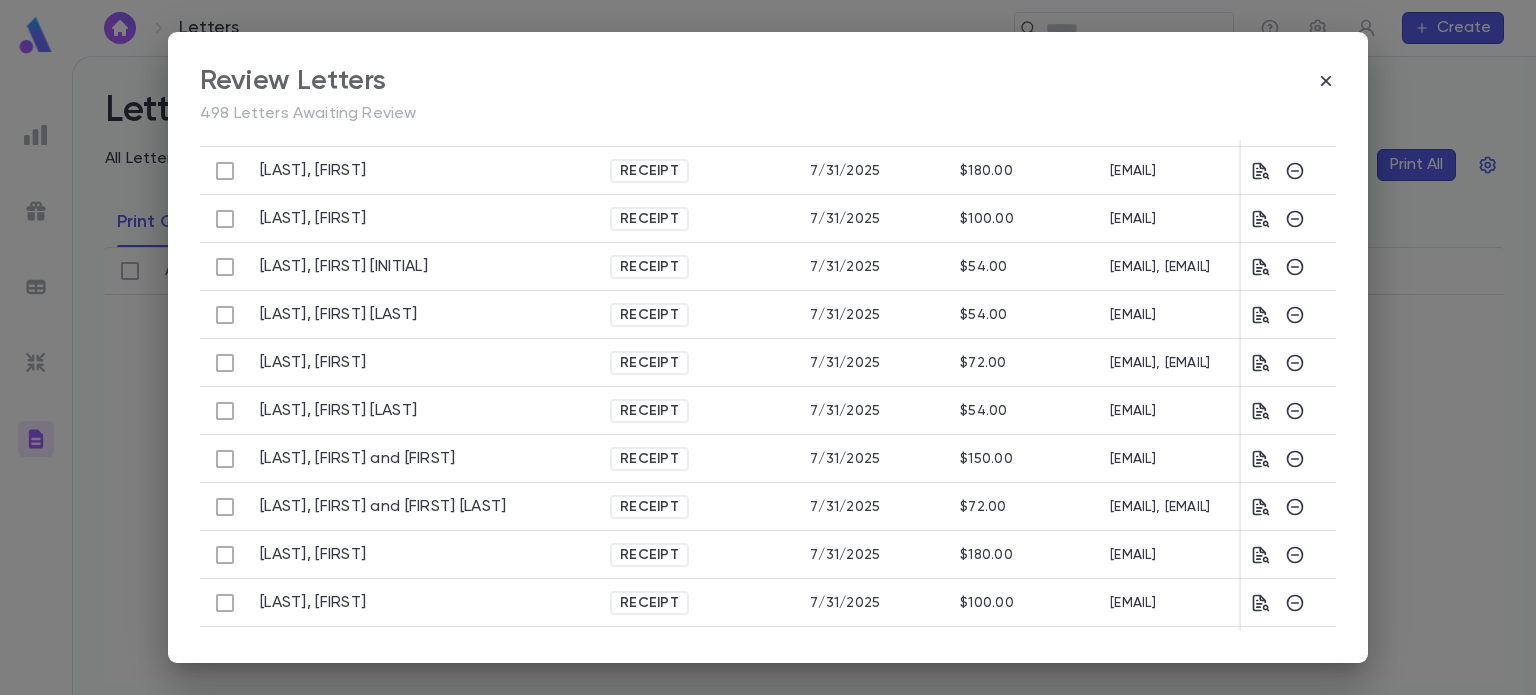 scroll, scrollTop: 485, scrollLeft: 0, axis: vertical 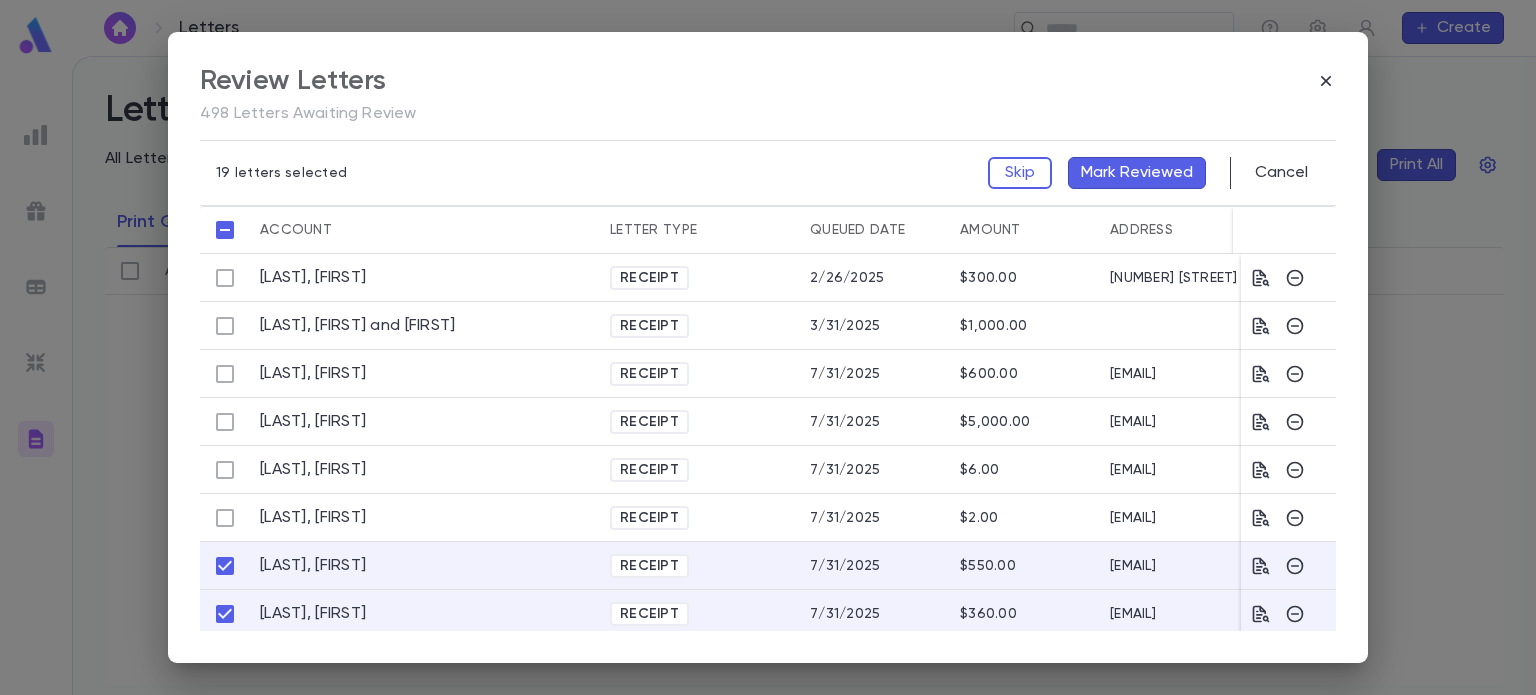 click on "Mark Reviewed" at bounding box center (1137, 173) 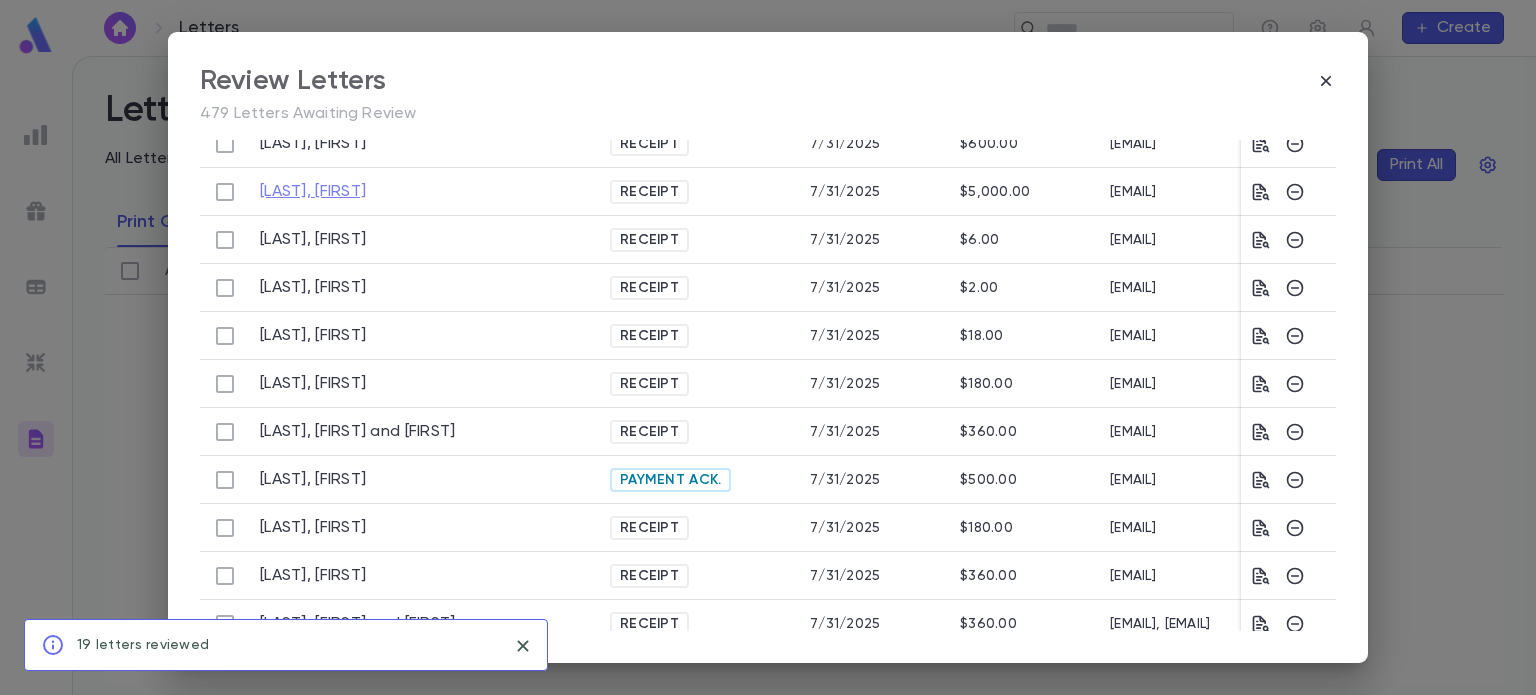 scroll, scrollTop: 230, scrollLeft: 0, axis: vertical 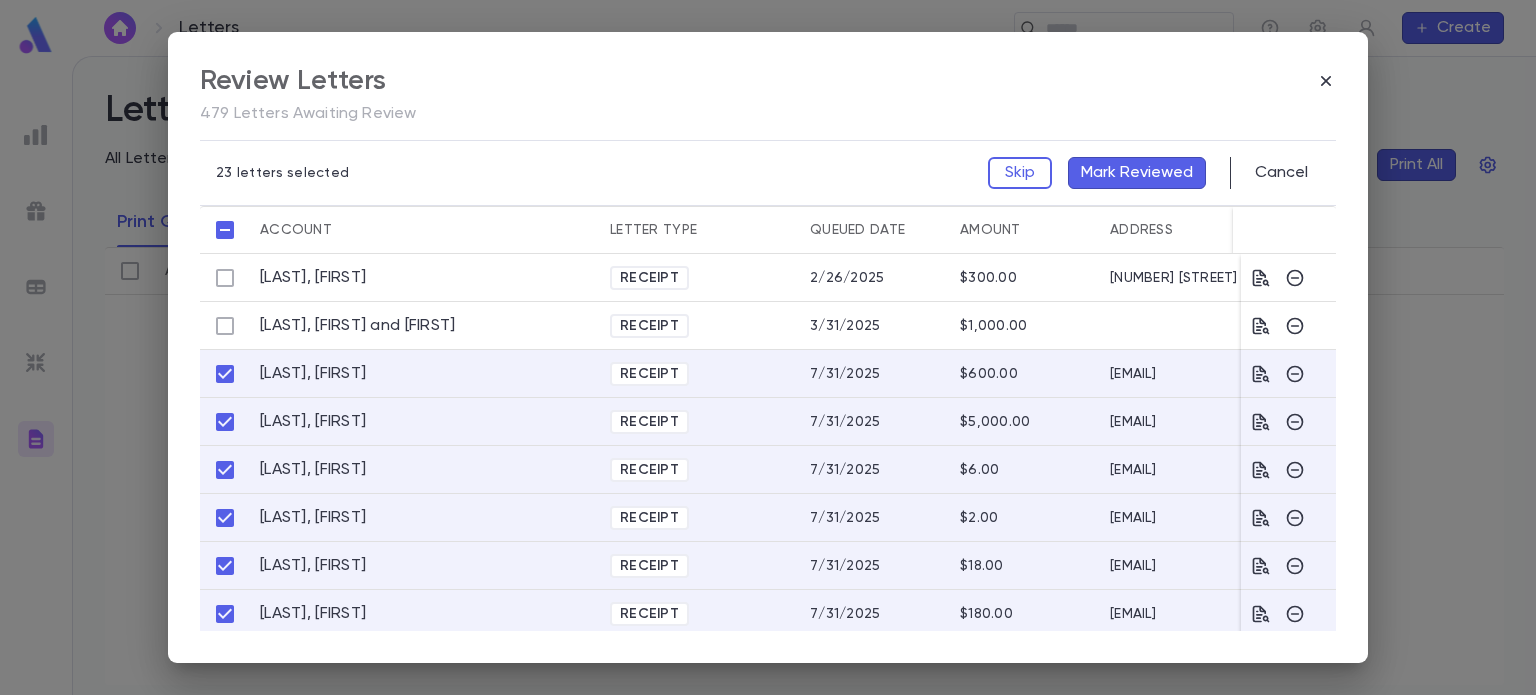 click on "Mark Reviewed" at bounding box center [1137, 173] 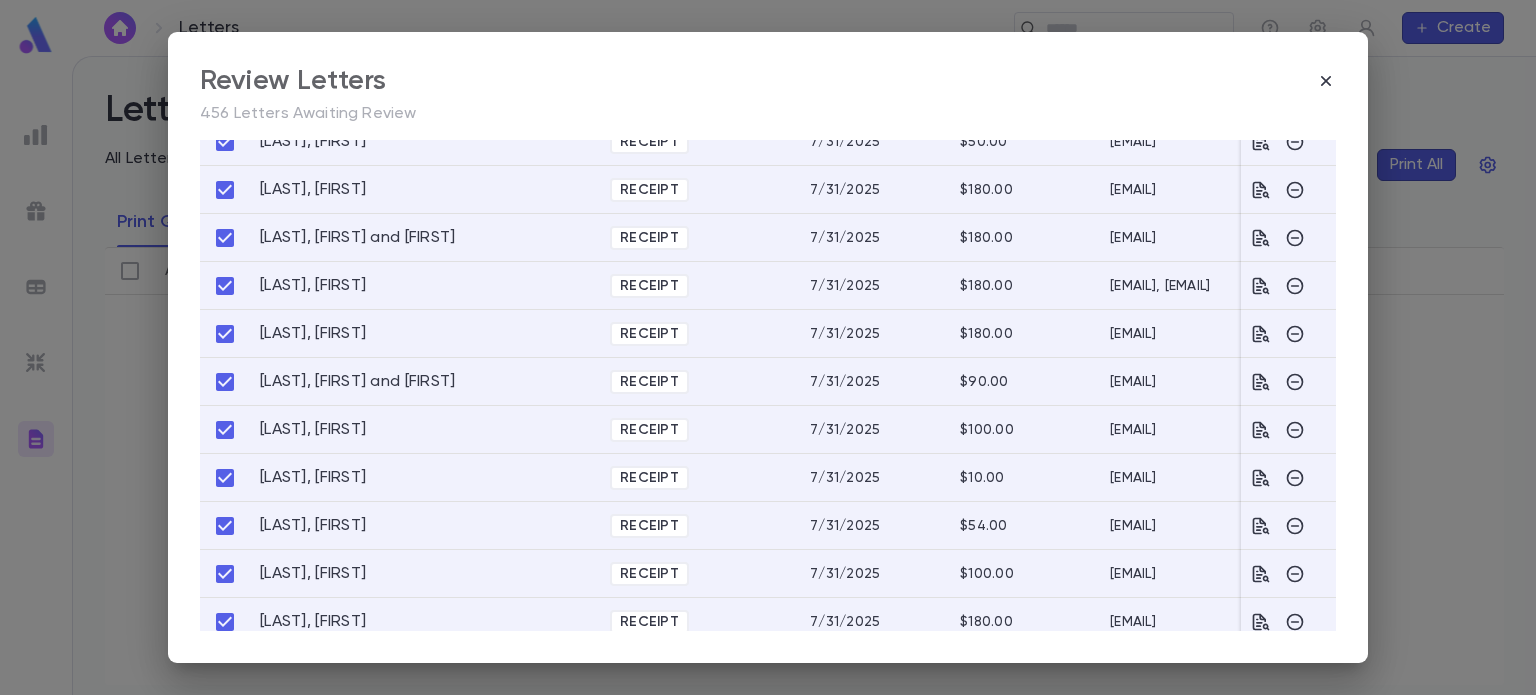 scroll, scrollTop: 0, scrollLeft: 0, axis: both 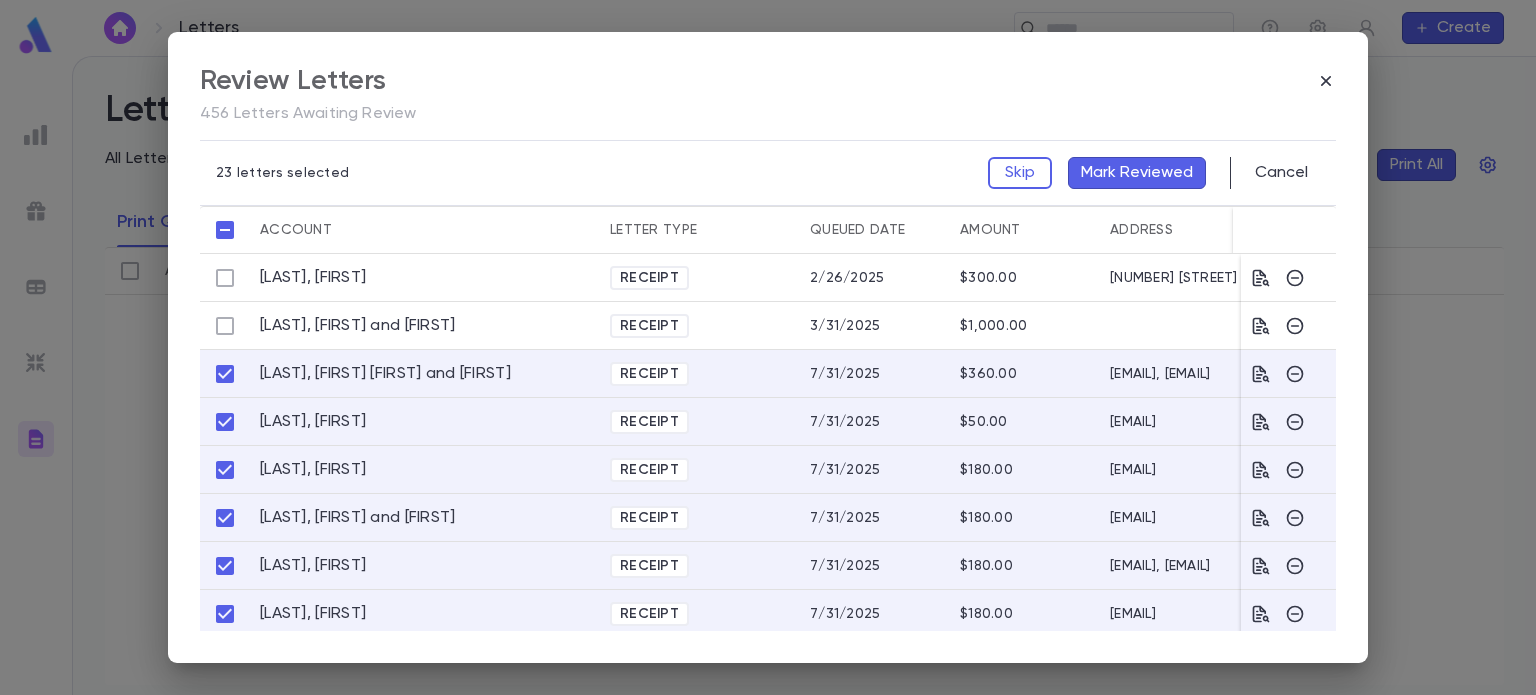 click on "Mark Reviewed" at bounding box center (1137, 173) 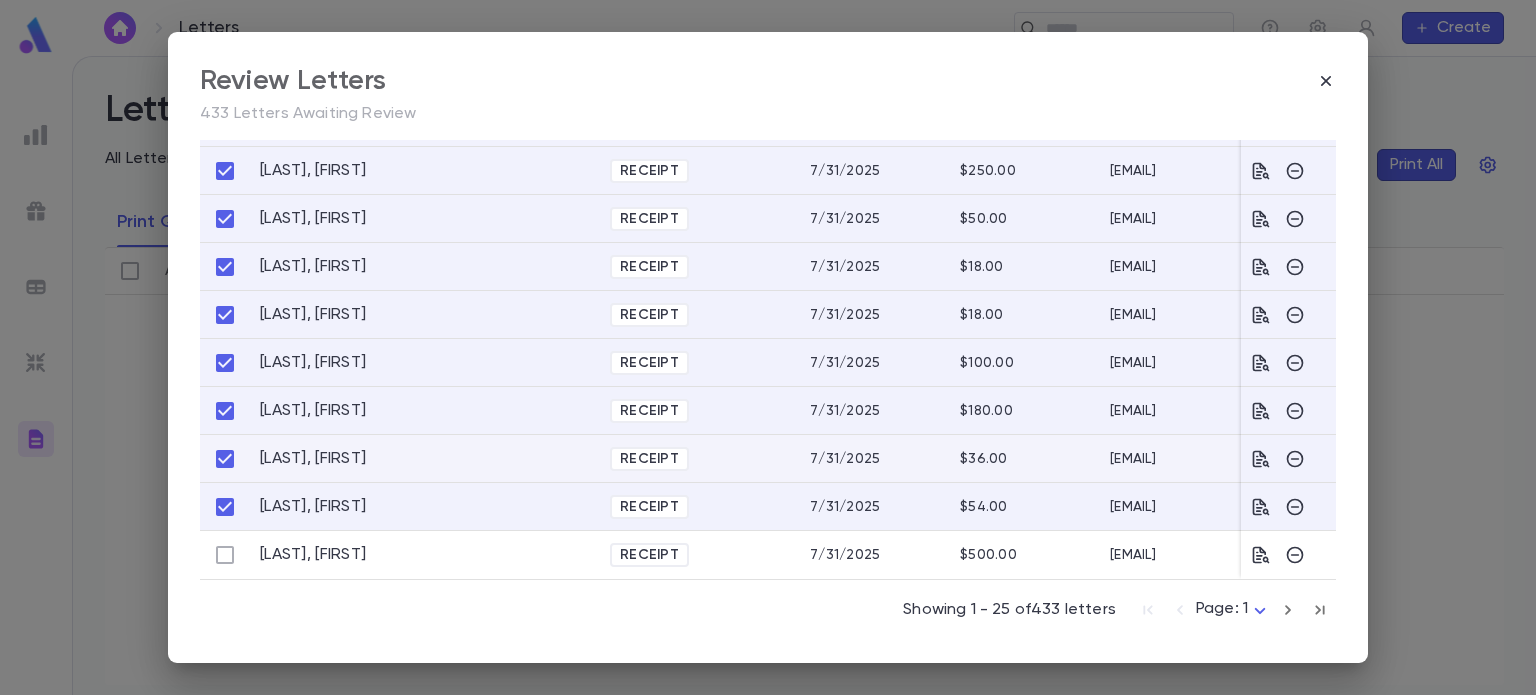 scroll, scrollTop: 881, scrollLeft: 0, axis: vertical 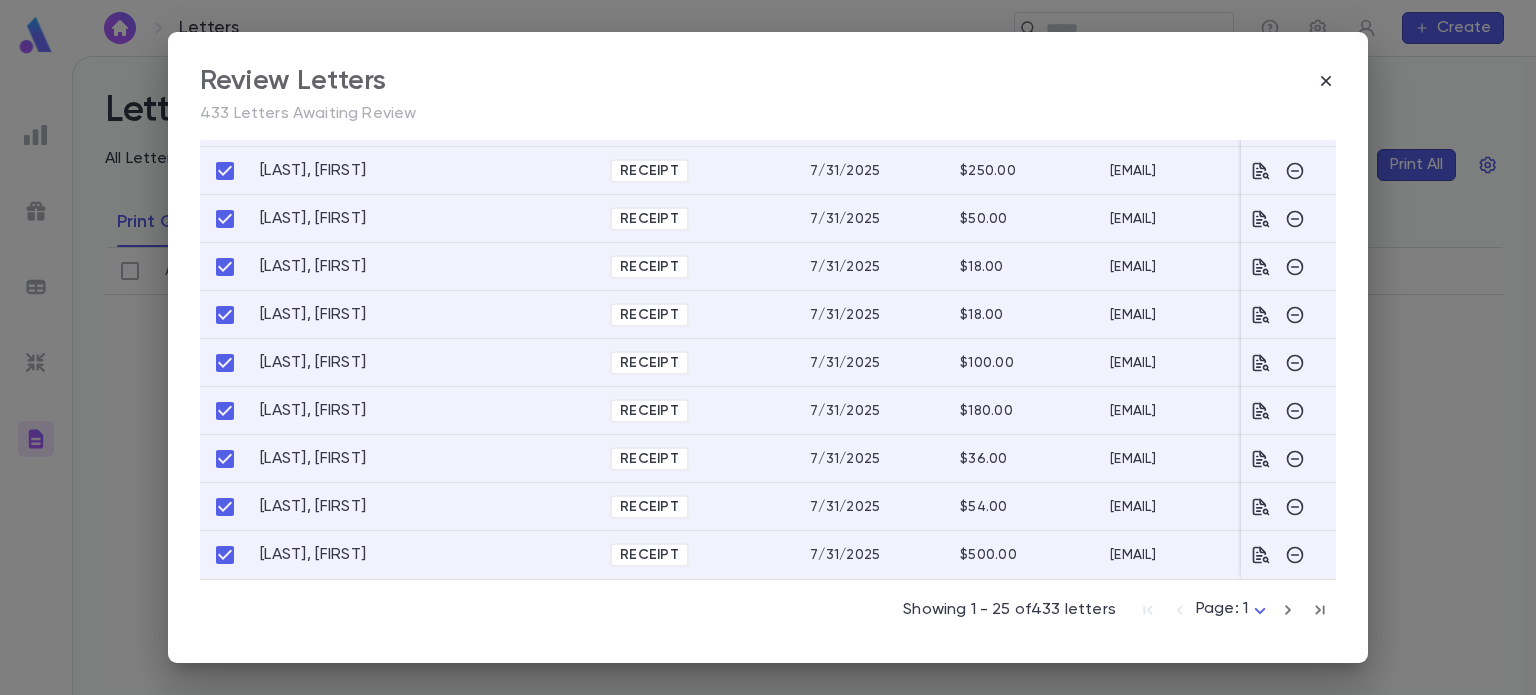 click 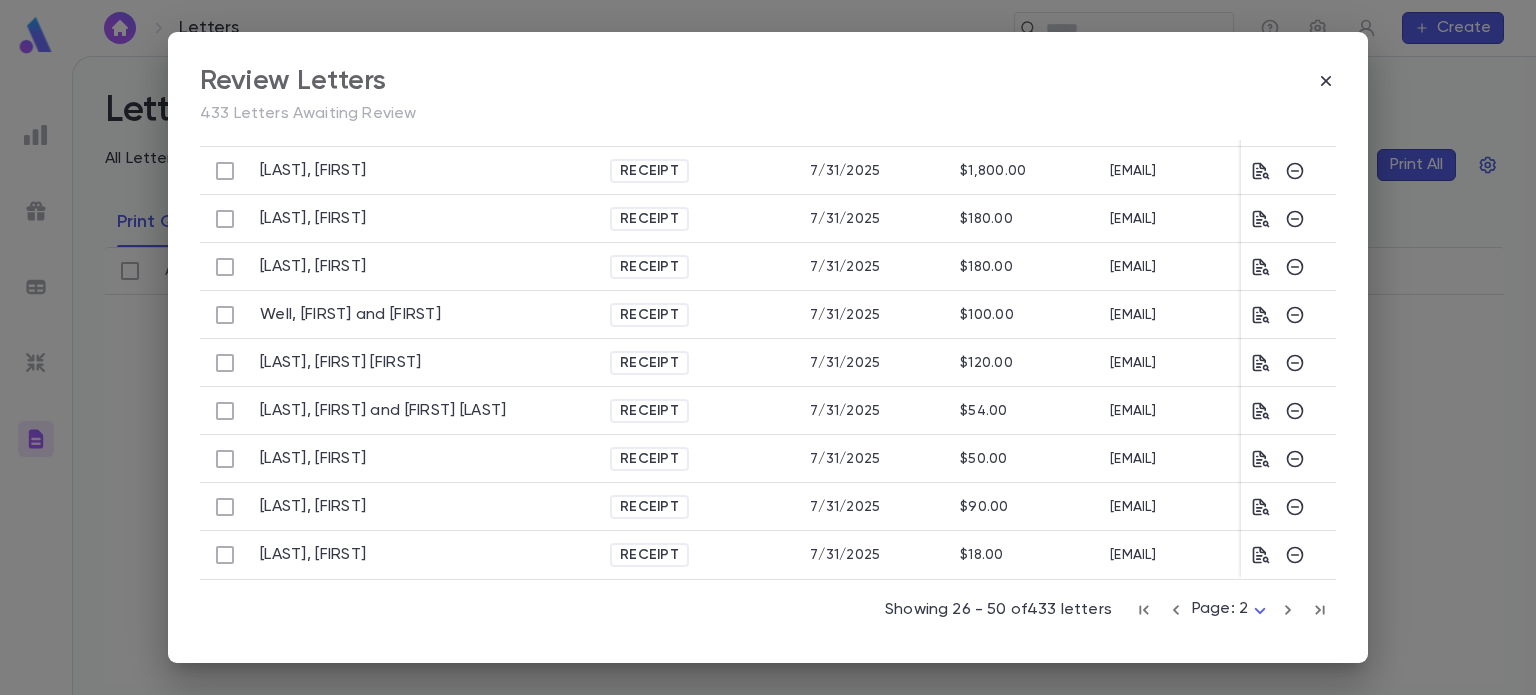 scroll, scrollTop: 880, scrollLeft: 0, axis: vertical 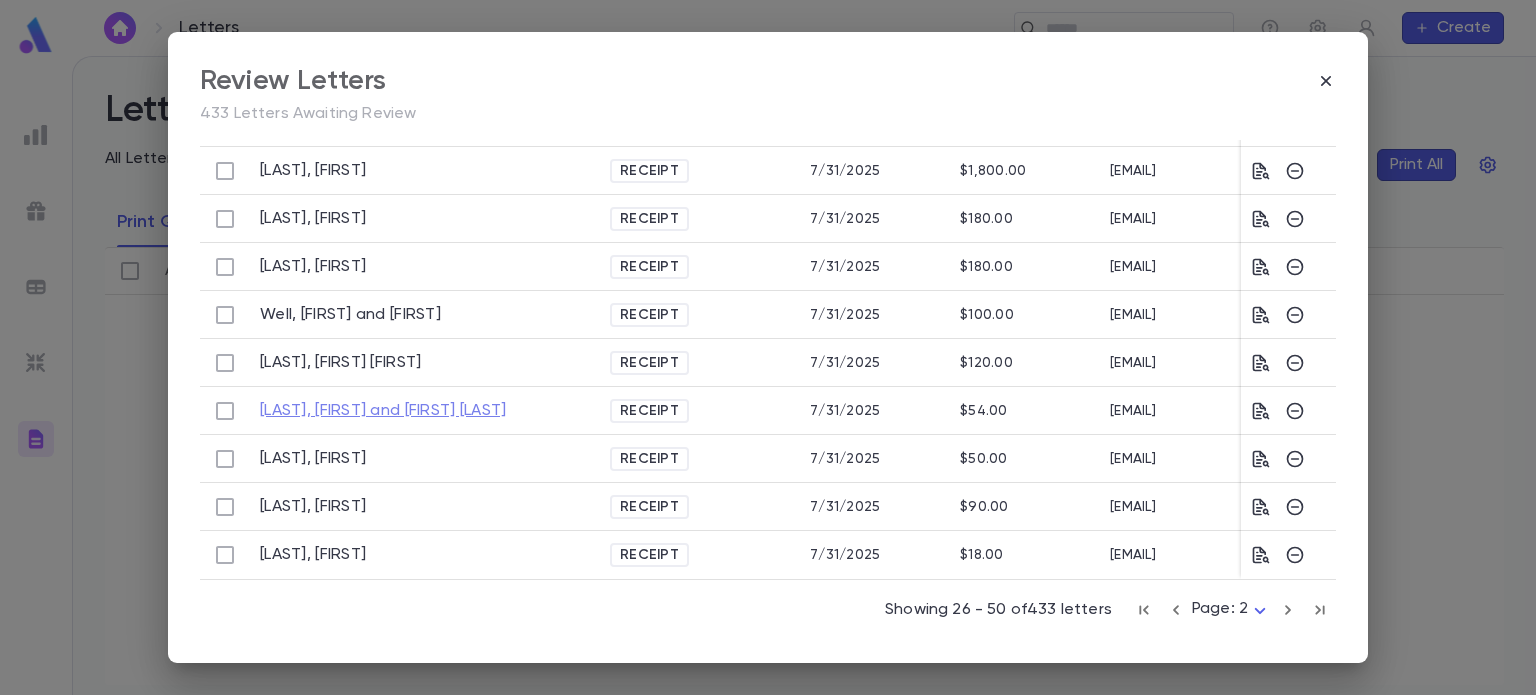 drag, startPoint x: 518, startPoint y: 427, endPoint x: 367, endPoint y: 392, distance: 155.00322 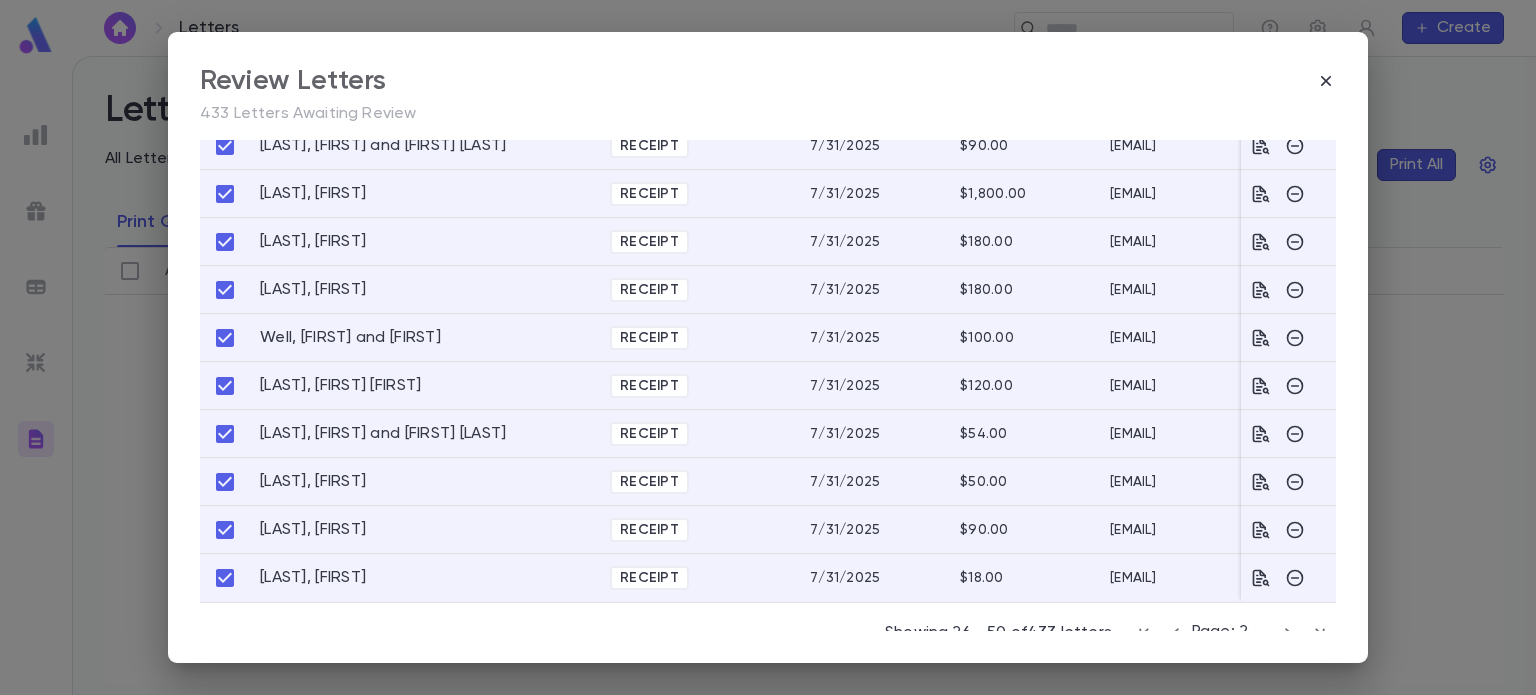 scroll, scrollTop: 882, scrollLeft: 0, axis: vertical 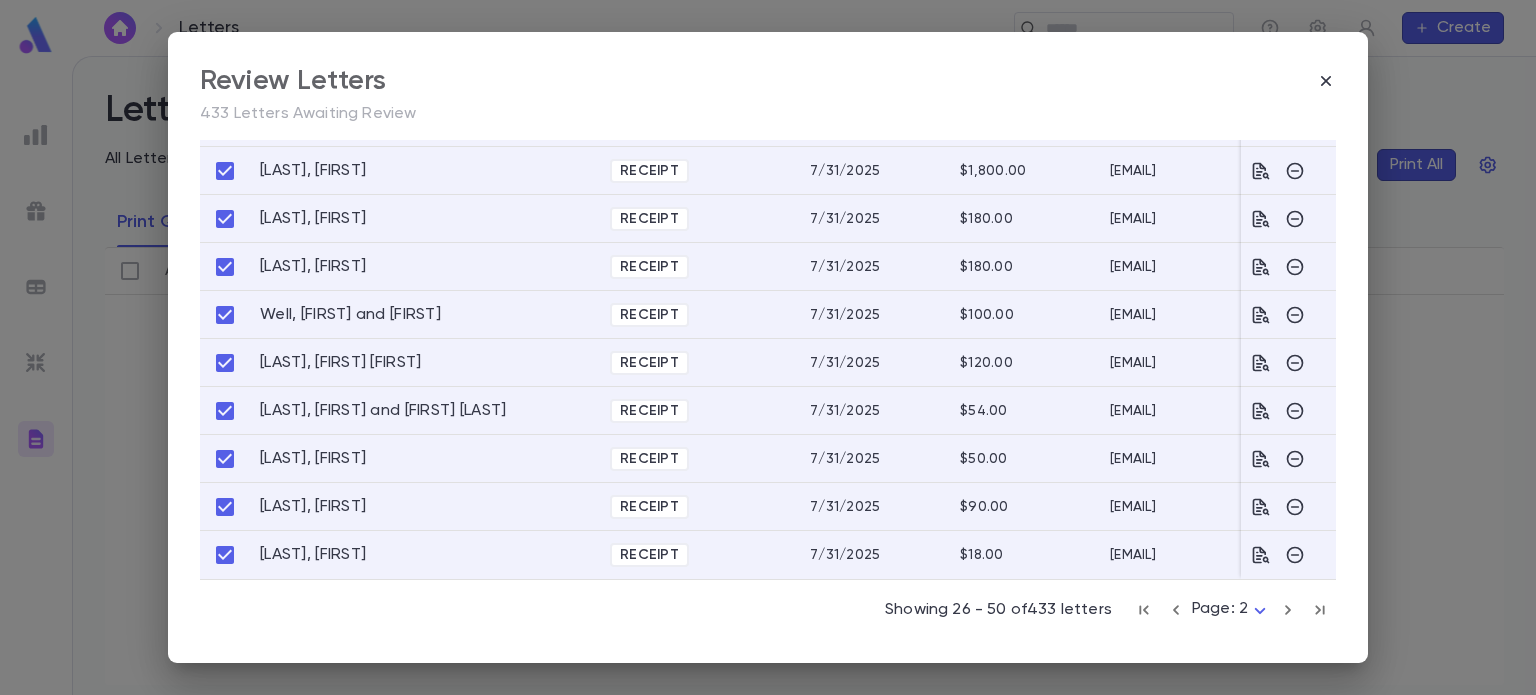 click 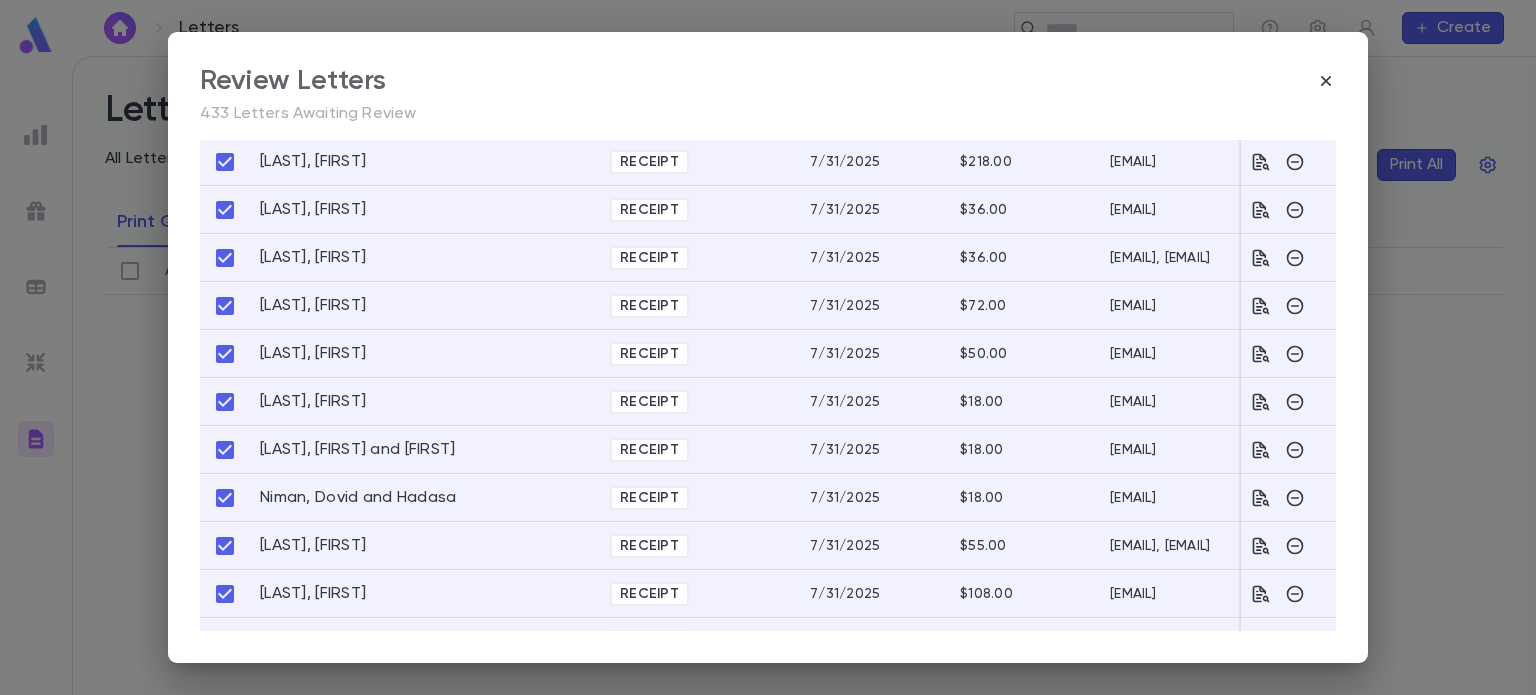 scroll, scrollTop: 882, scrollLeft: 0, axis: vertical 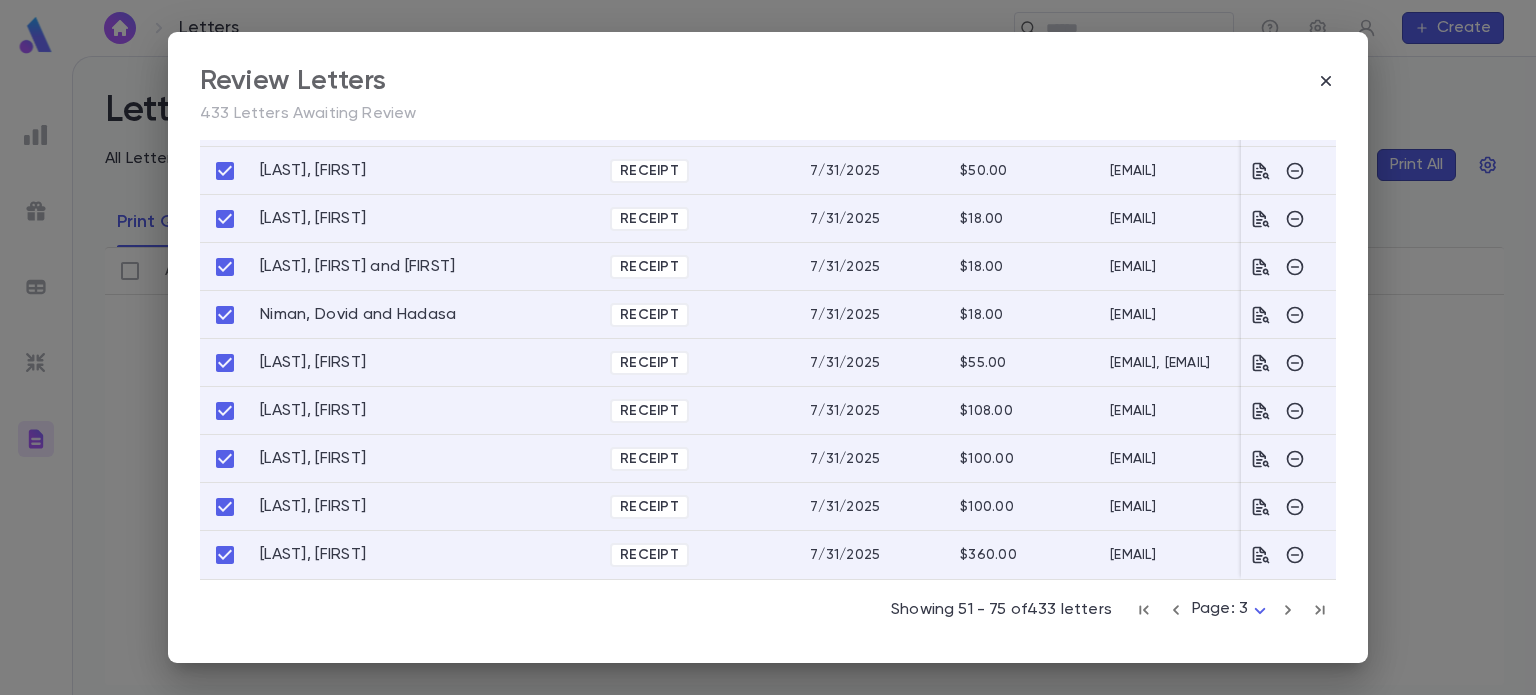click 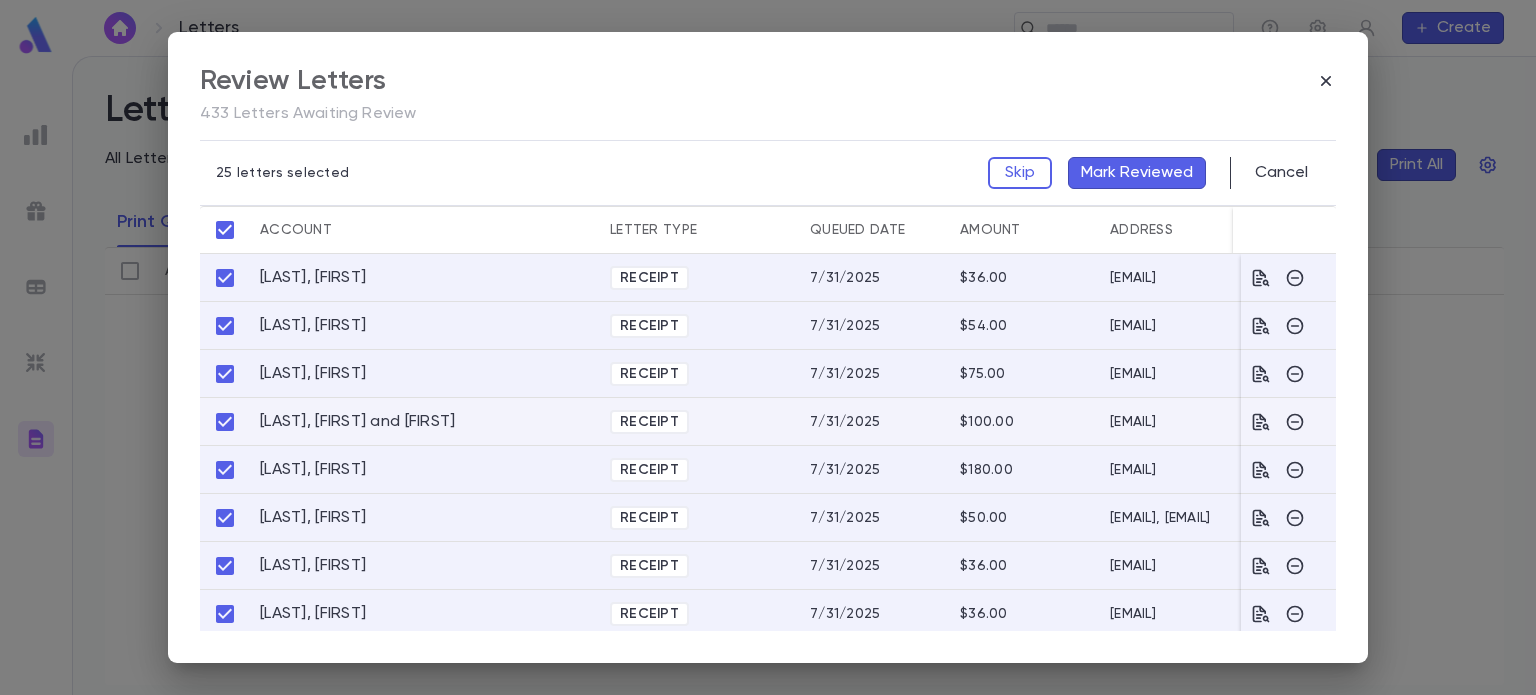 scroll, scrollTop: 882, scrollLeft: 0, axis: vertical 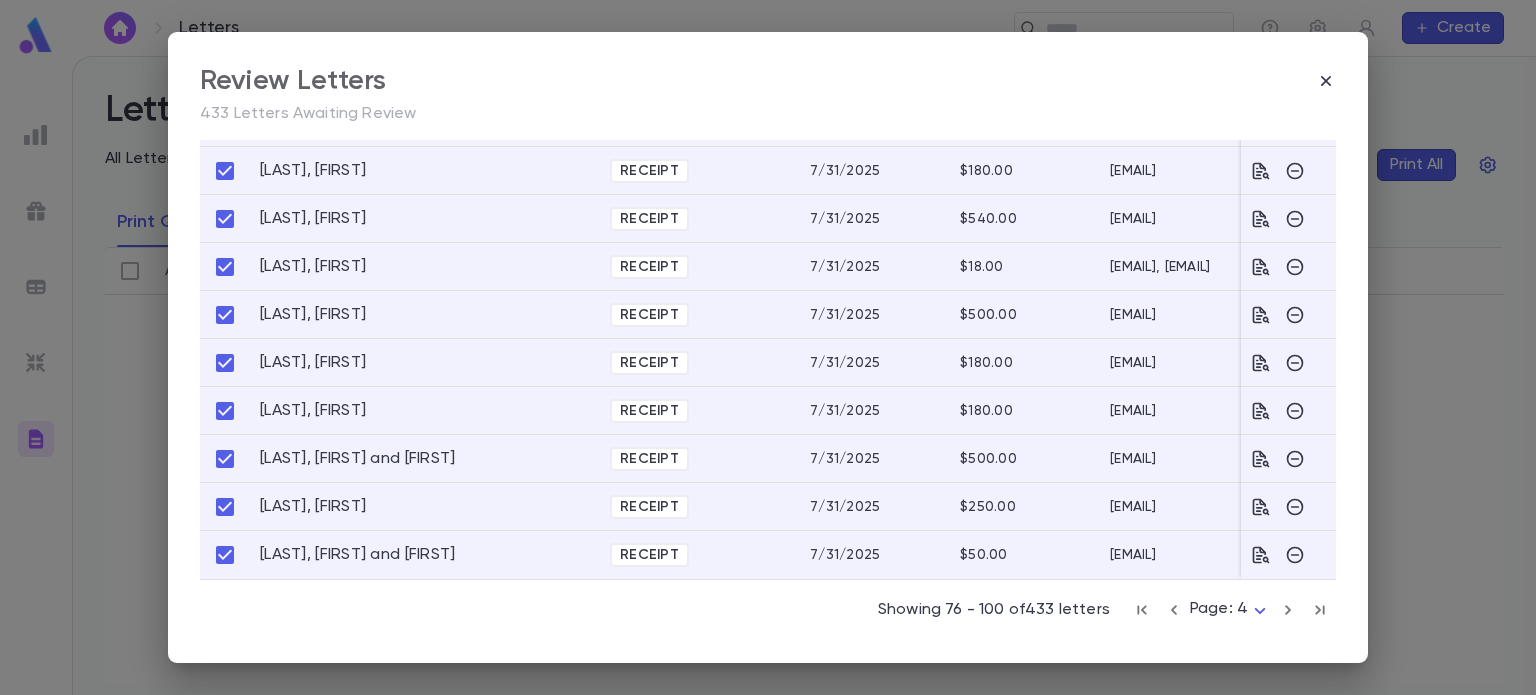 click 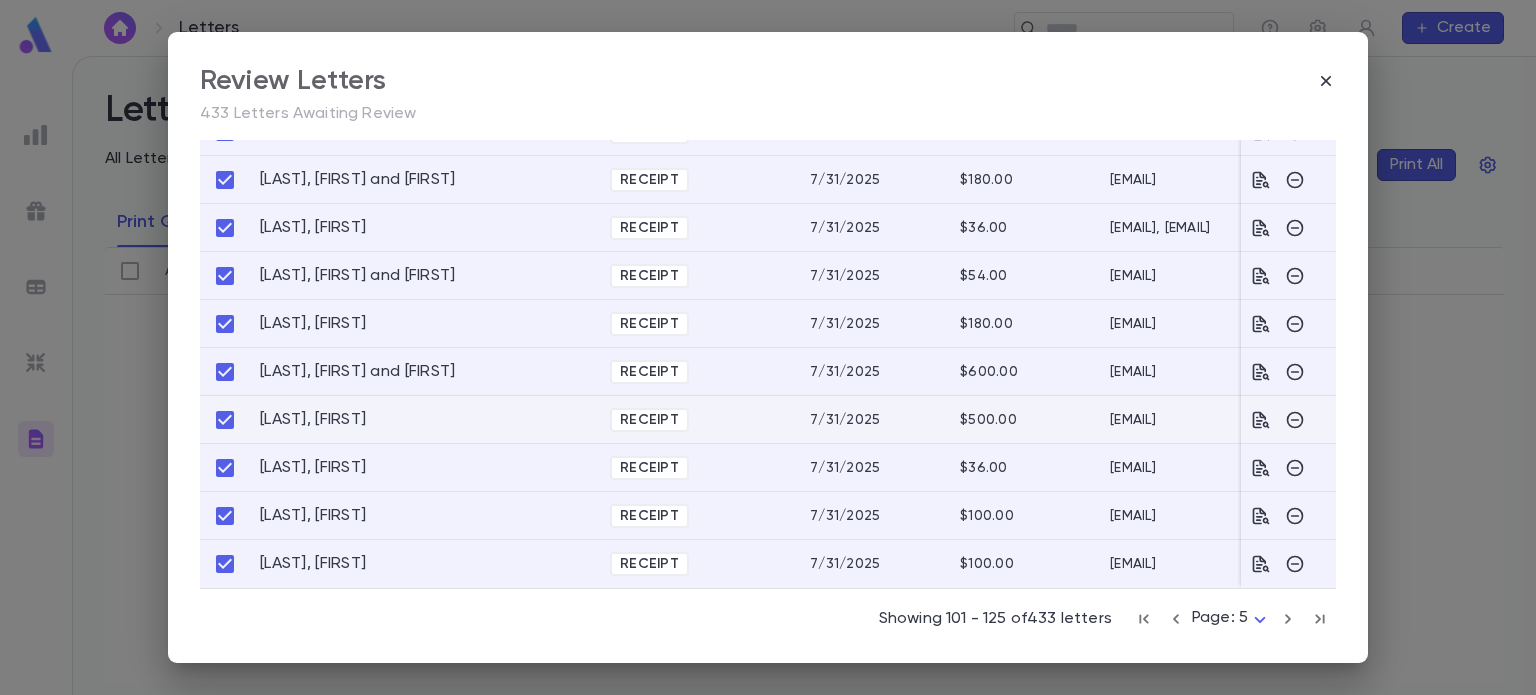 scroll, scrollTop: 882, scrollLeft: 0, axis: vertical 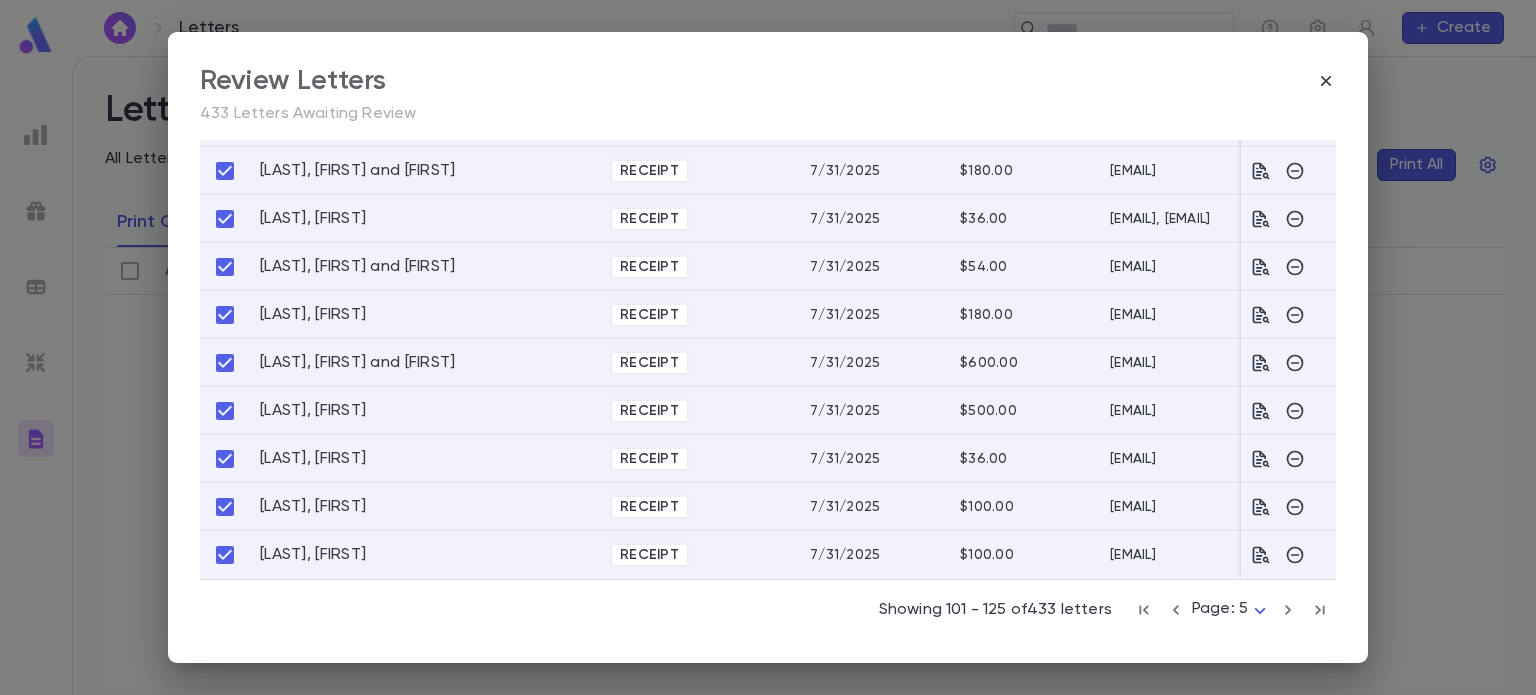 click 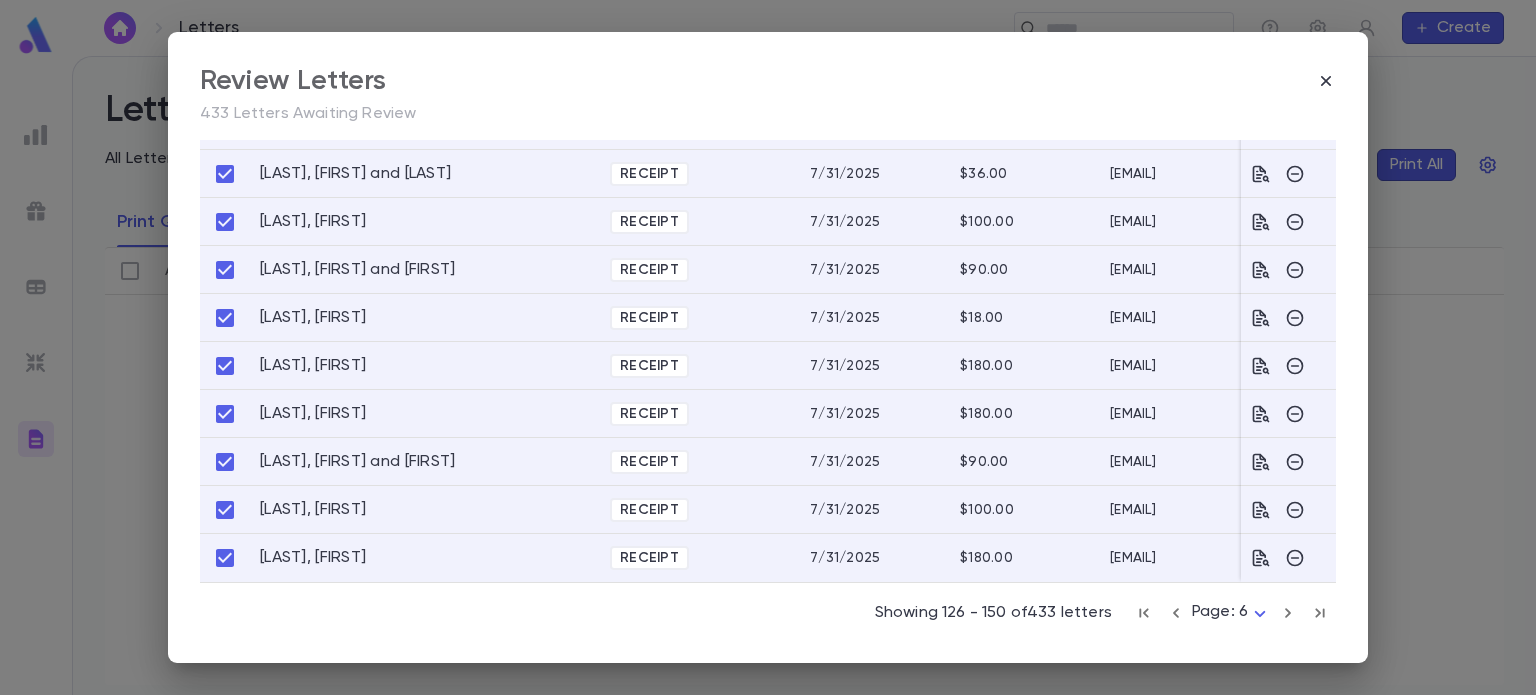 scroll, scrollTop: 882, scrollLeft: 0, axis: vertical 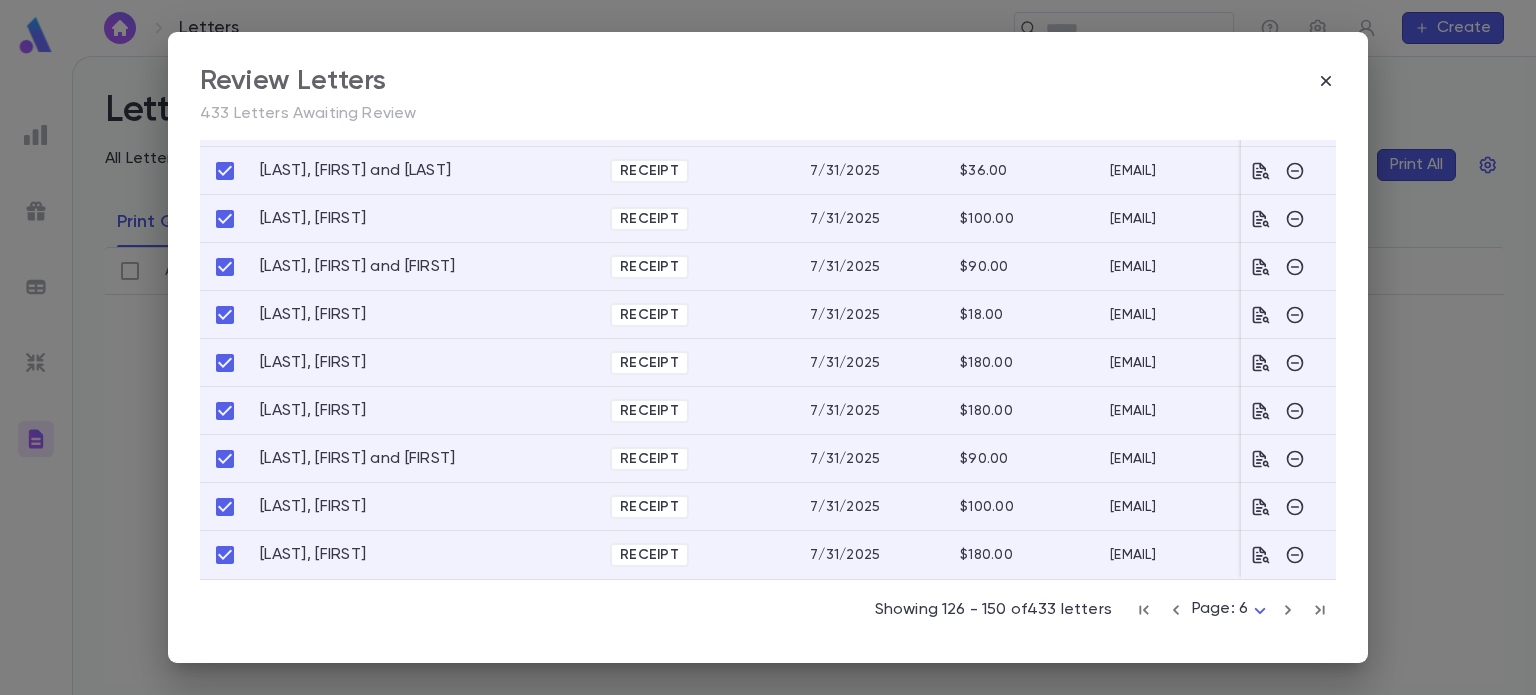 click 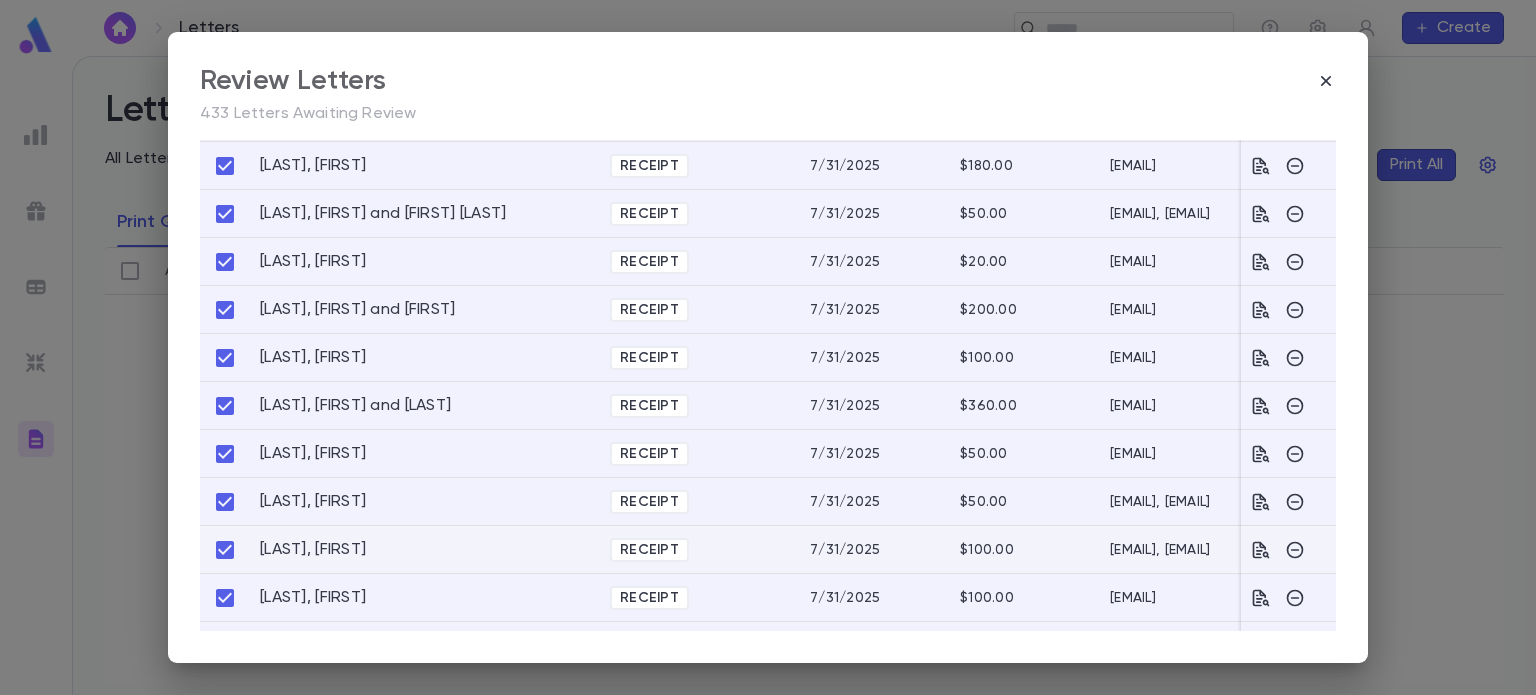 scroll, scrollTop: 882, scrollLeft: 0, axis: vertical 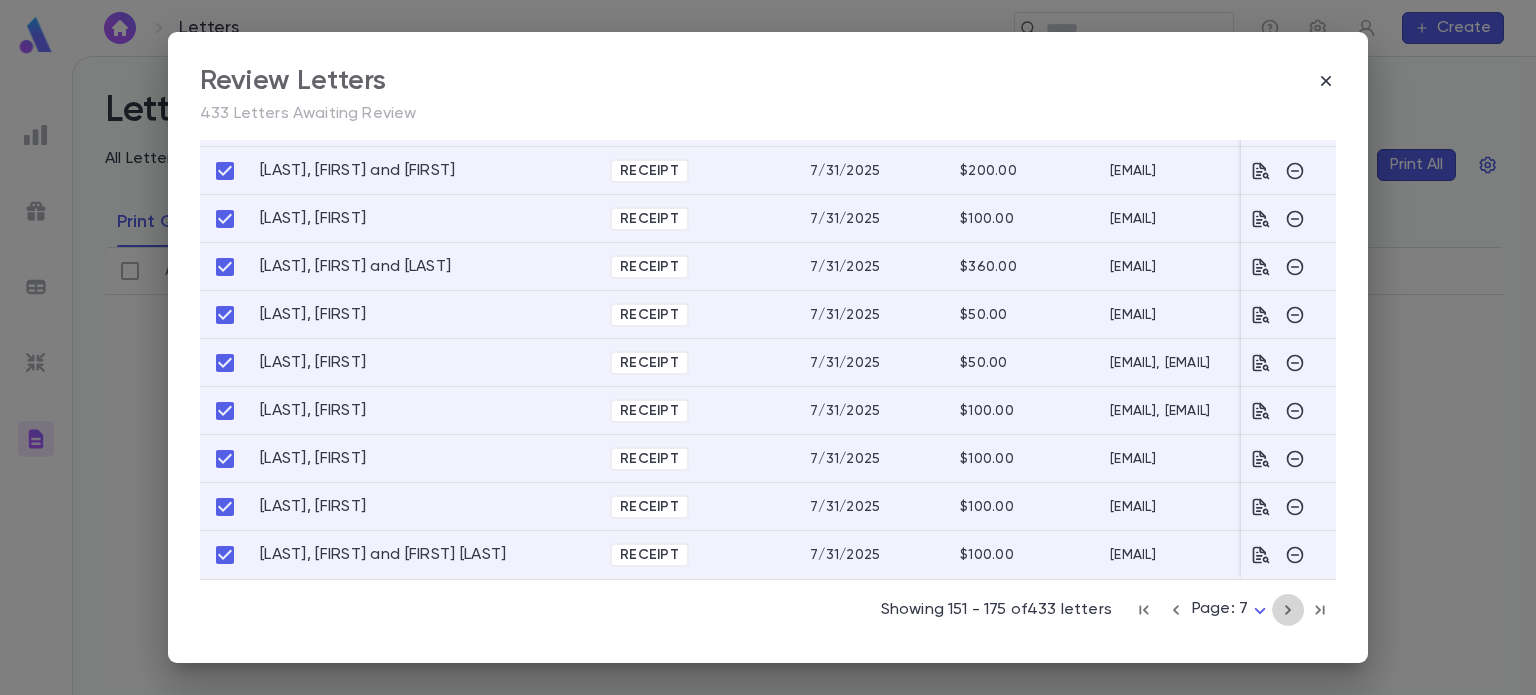 click 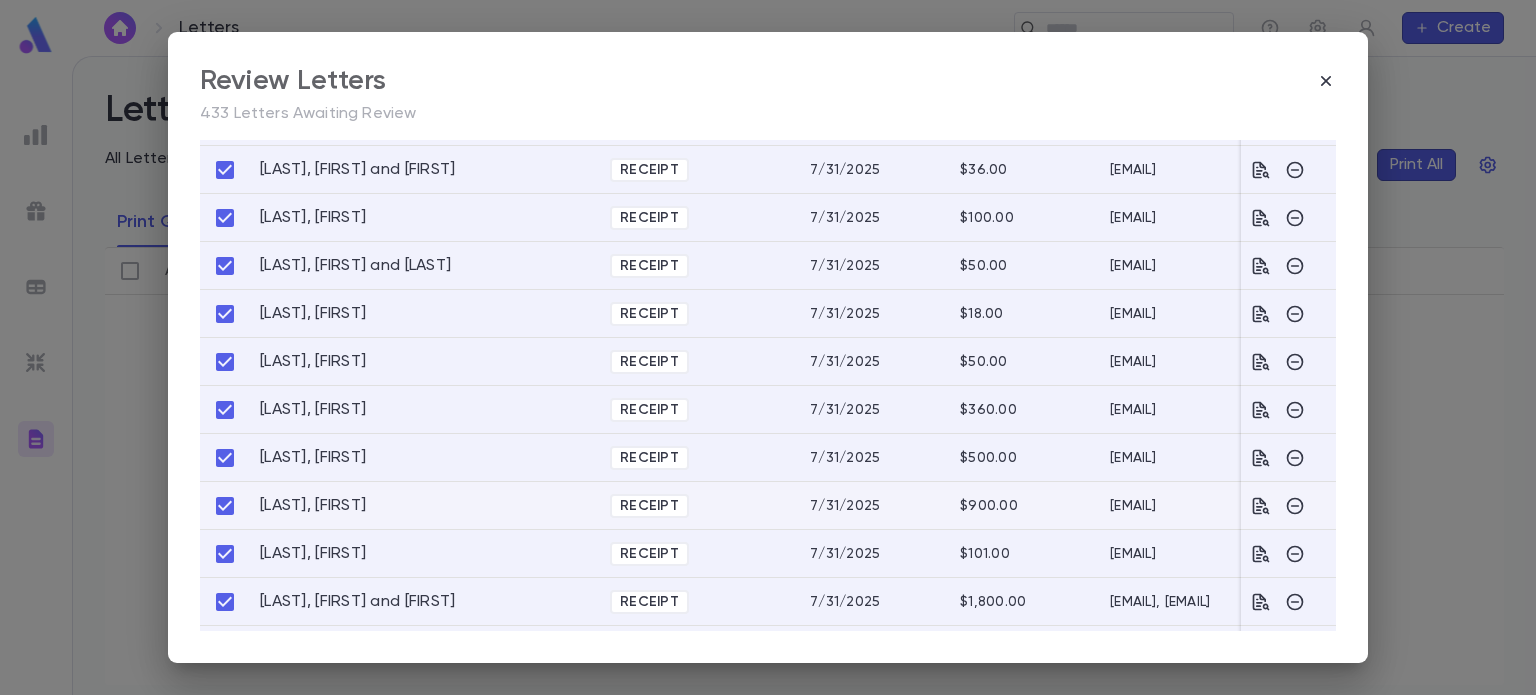 scroll, scrollTop: 882, scrollLeft: 0, axis: vertical 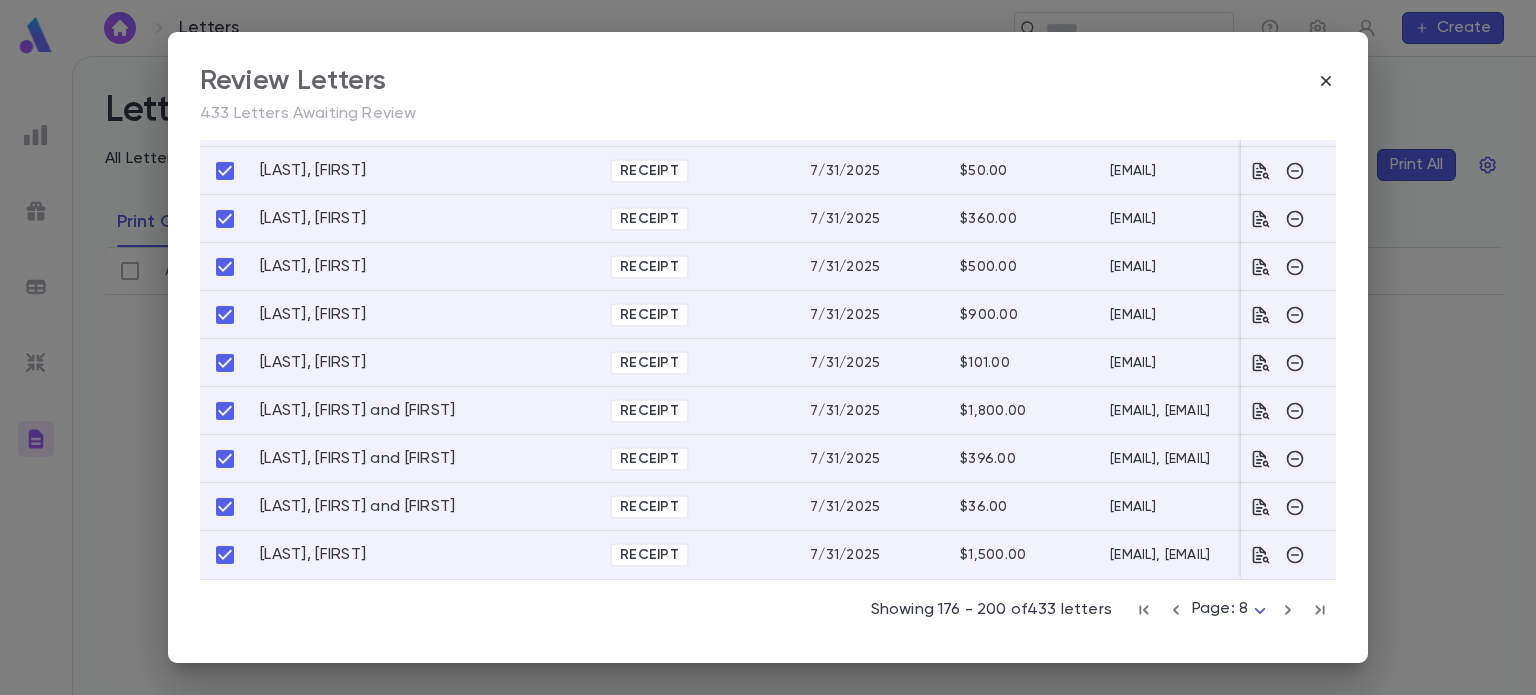 click 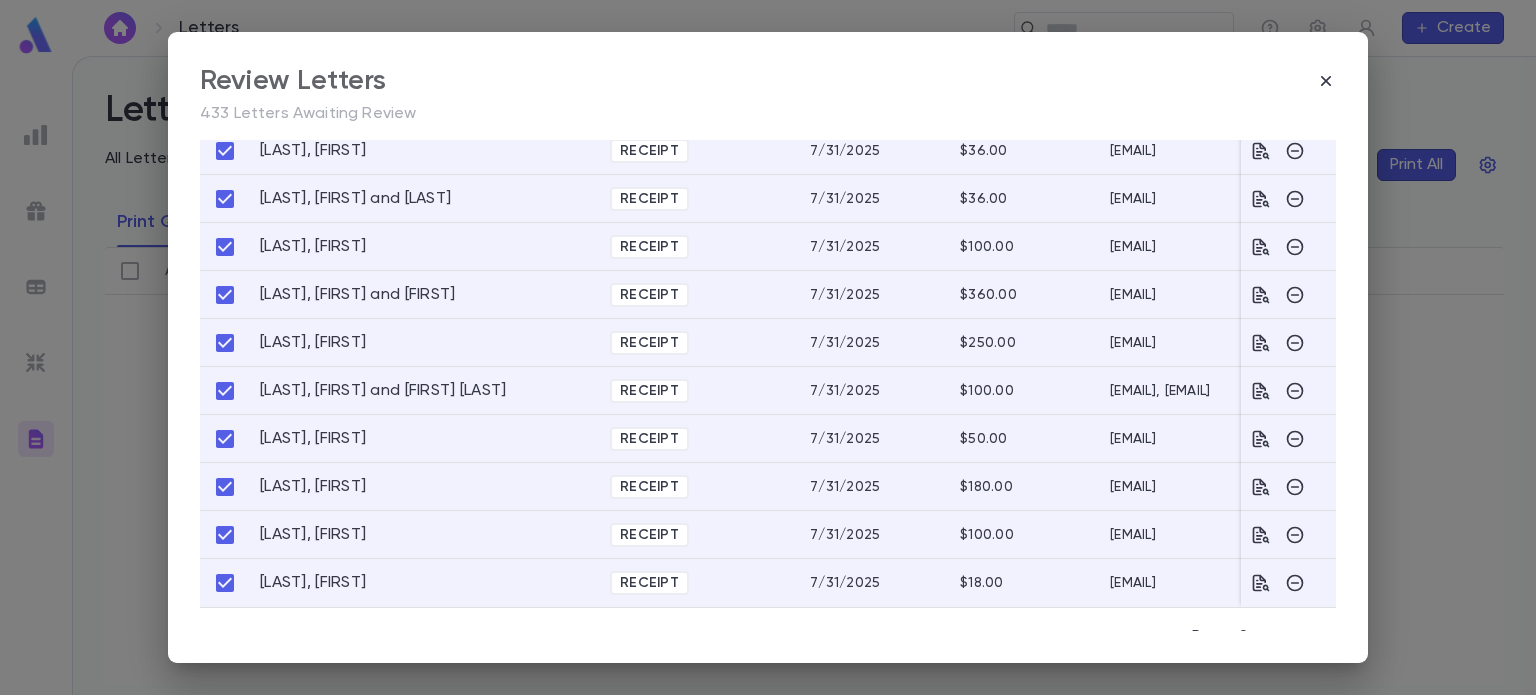 scroll, scrollTop: 882, scrollLeft: 0, axis: vertical 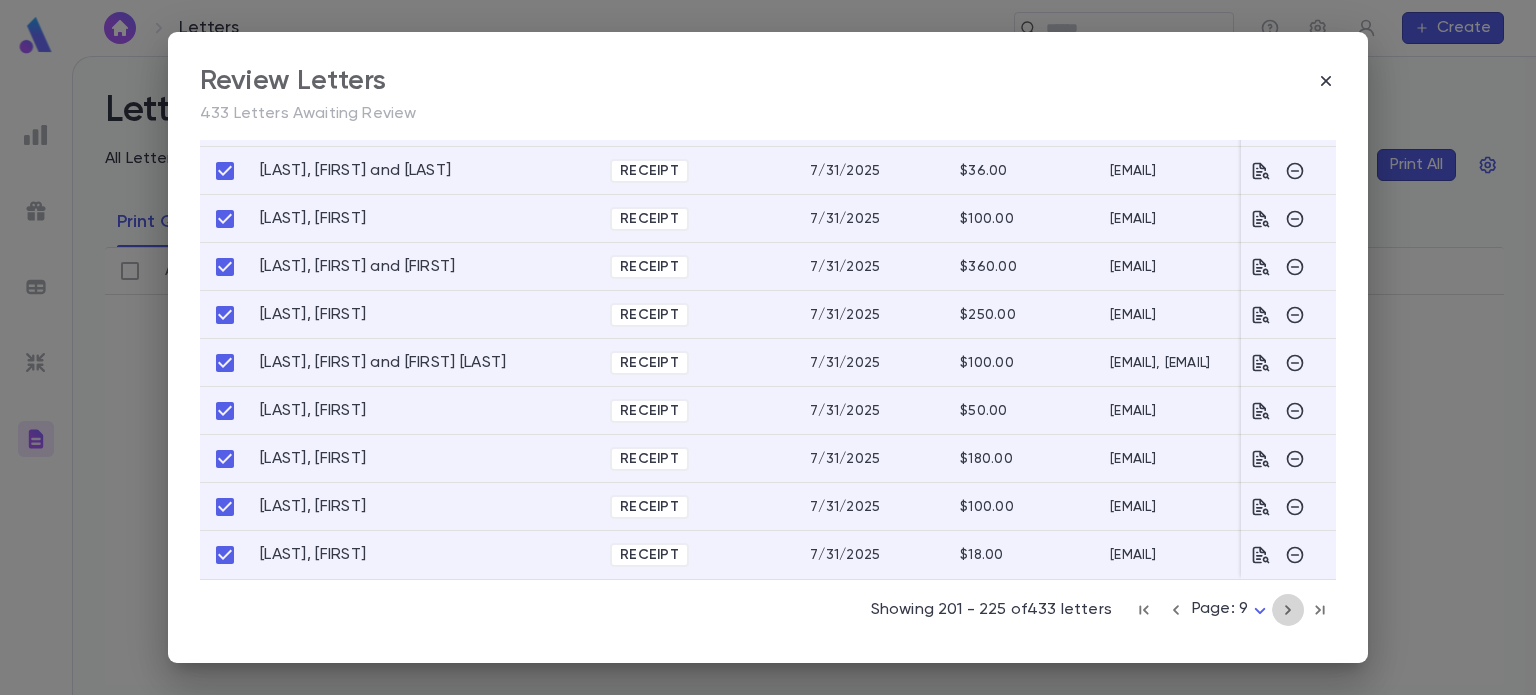 click 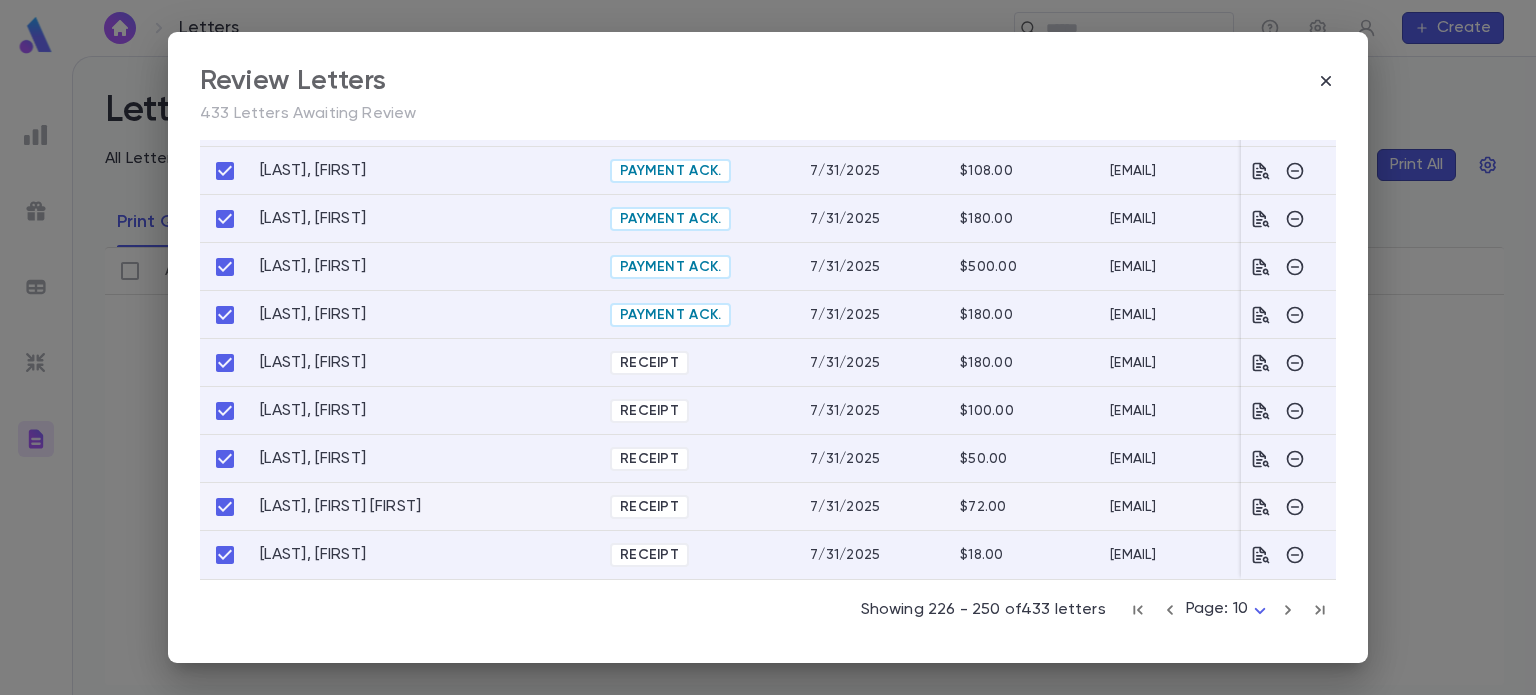 scroll, scrollTop: 882, scrollLeft: 0, axis: vertical 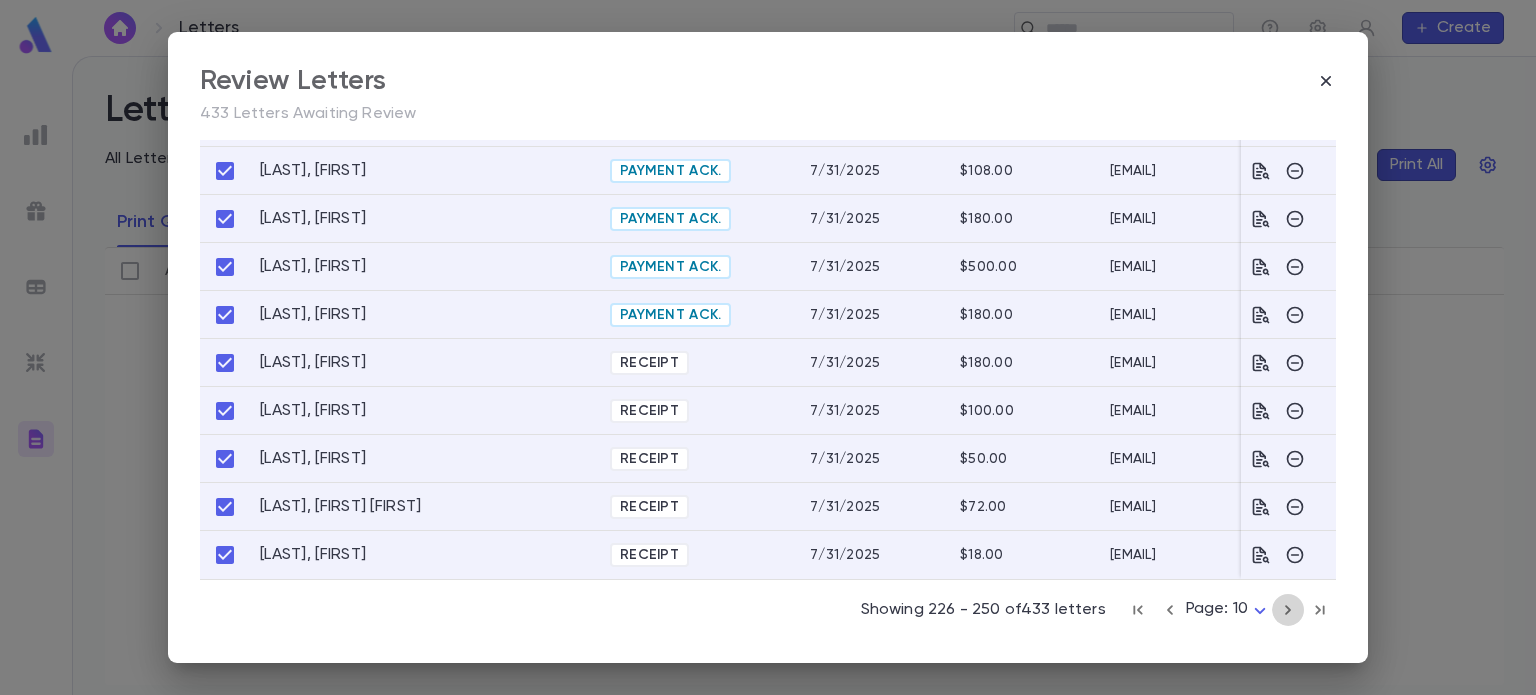 click 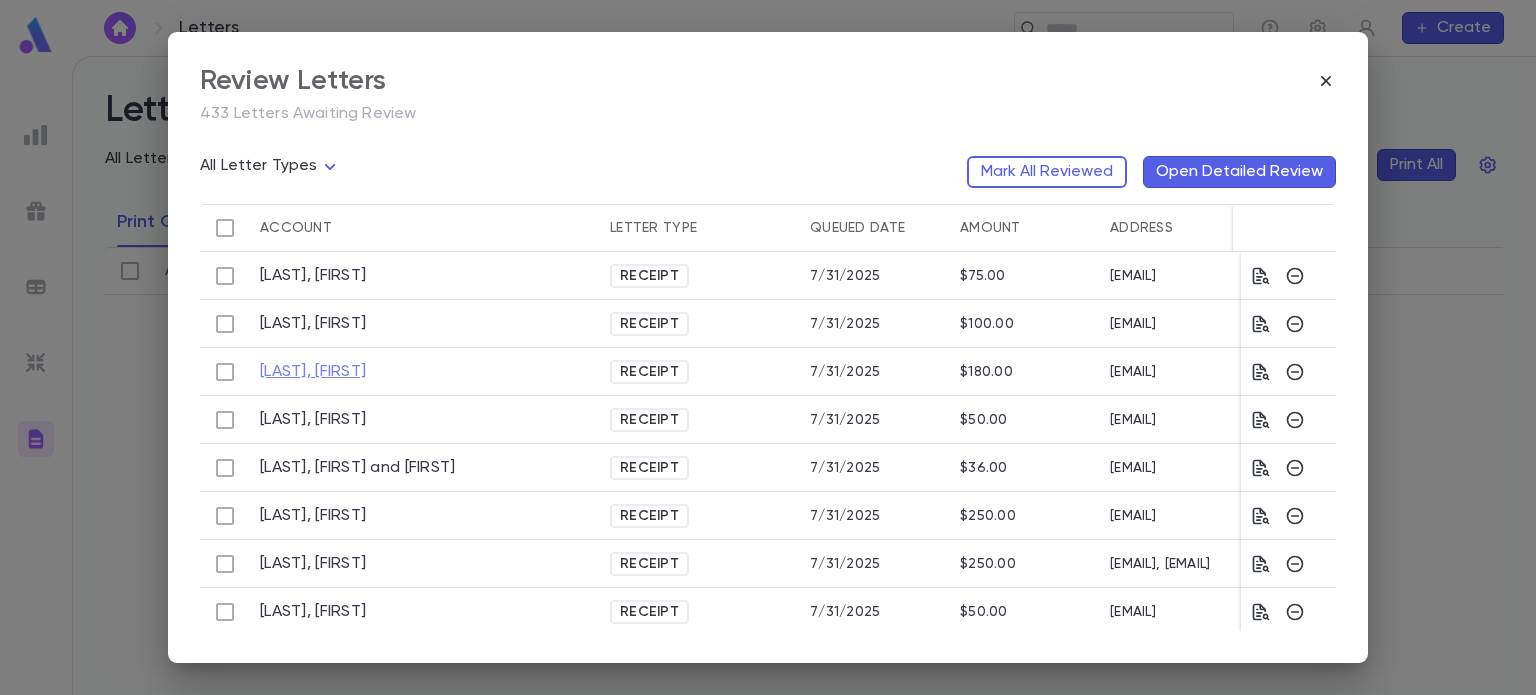 scroll, scrollTop: 0, scrollLeft: 0, axis: both 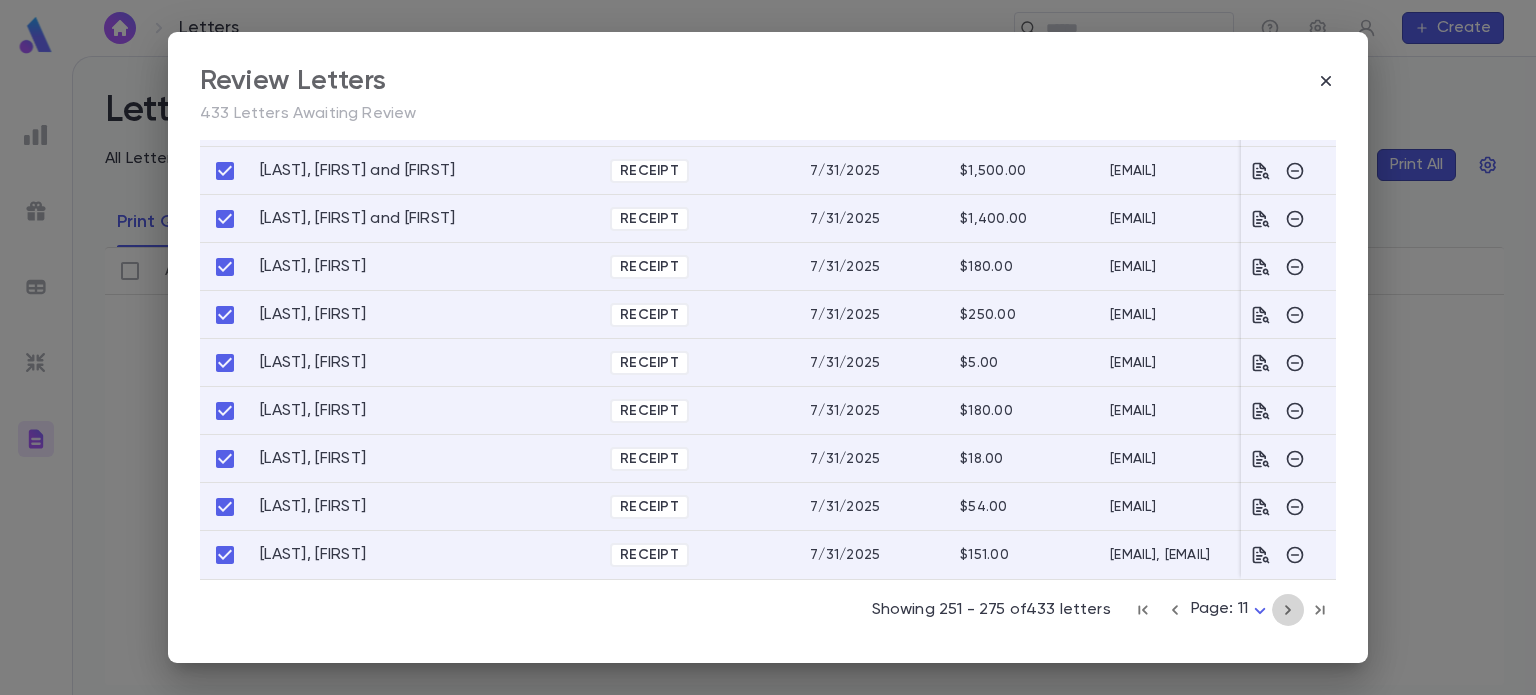 click 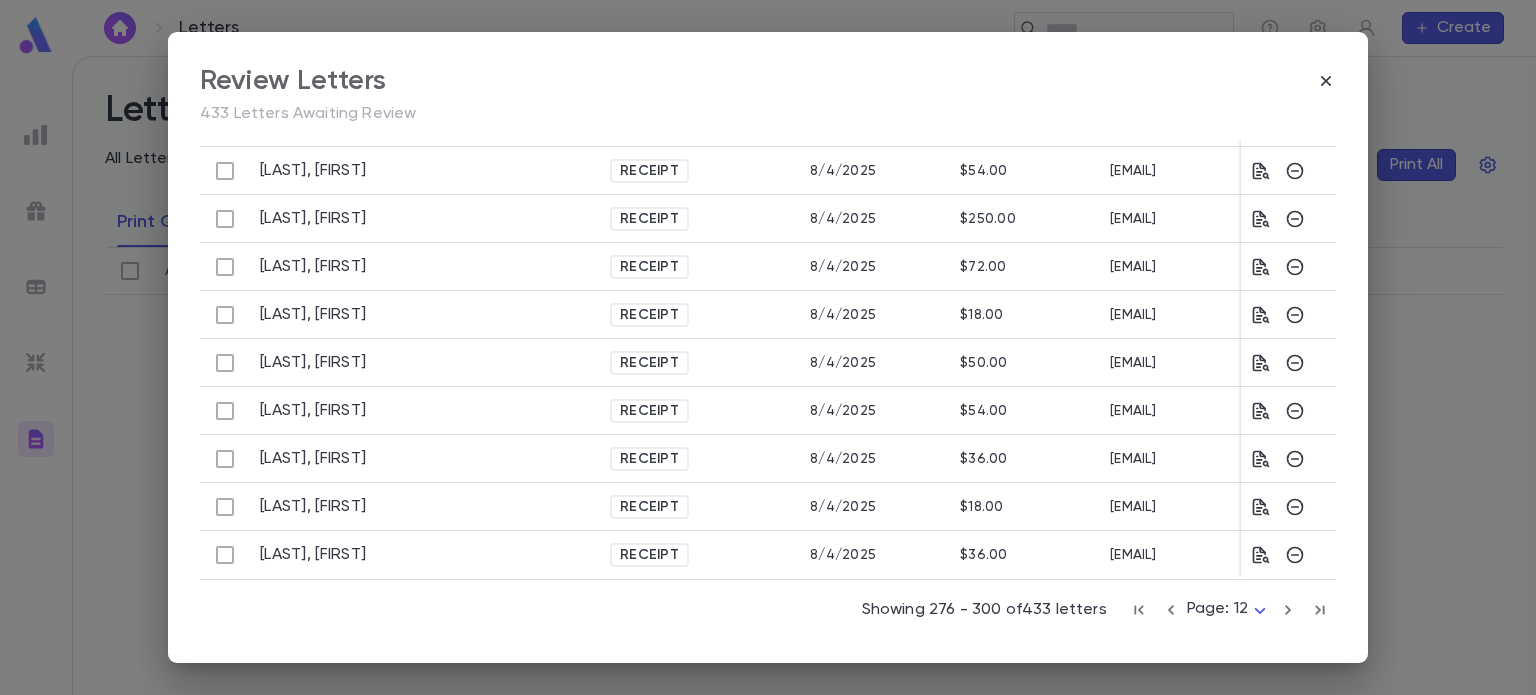 scroll, scrollTop: 880, scrollLeft: 0, axis: vertical 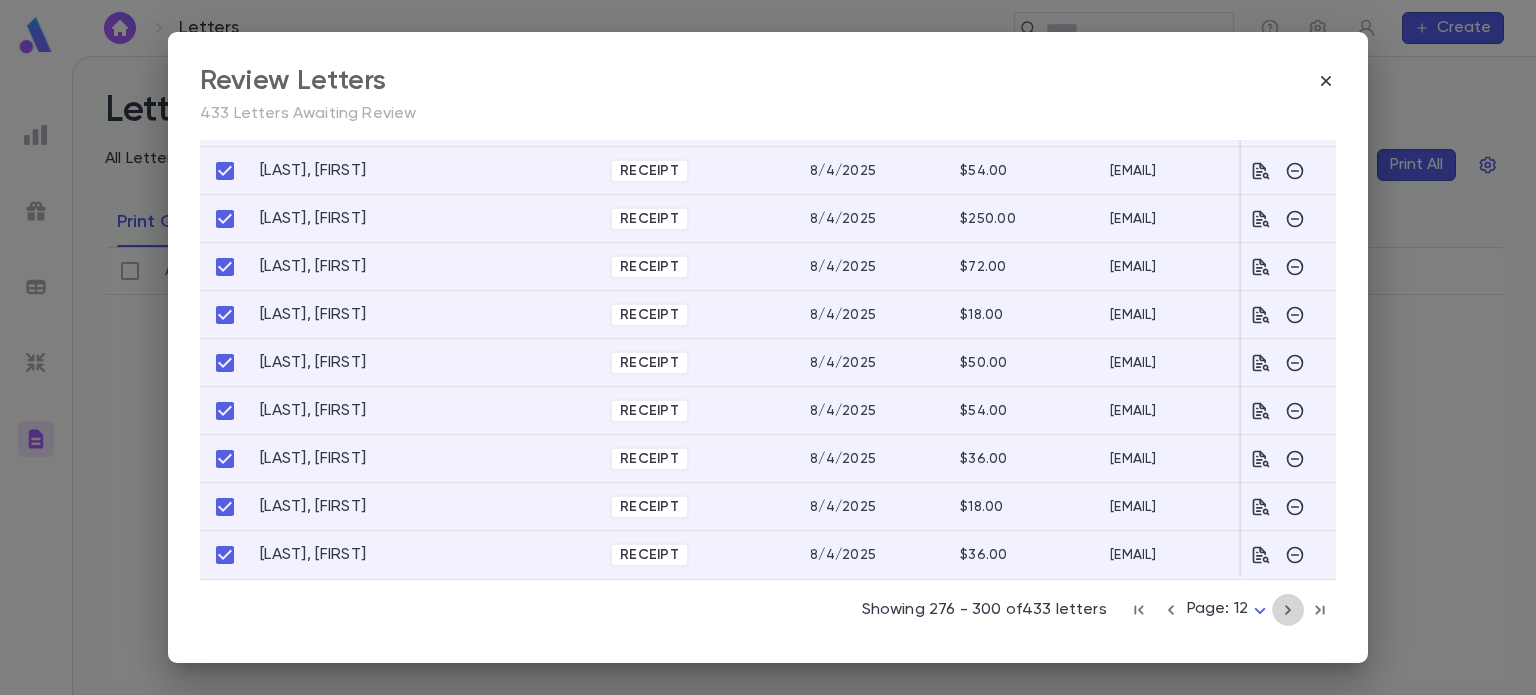 click 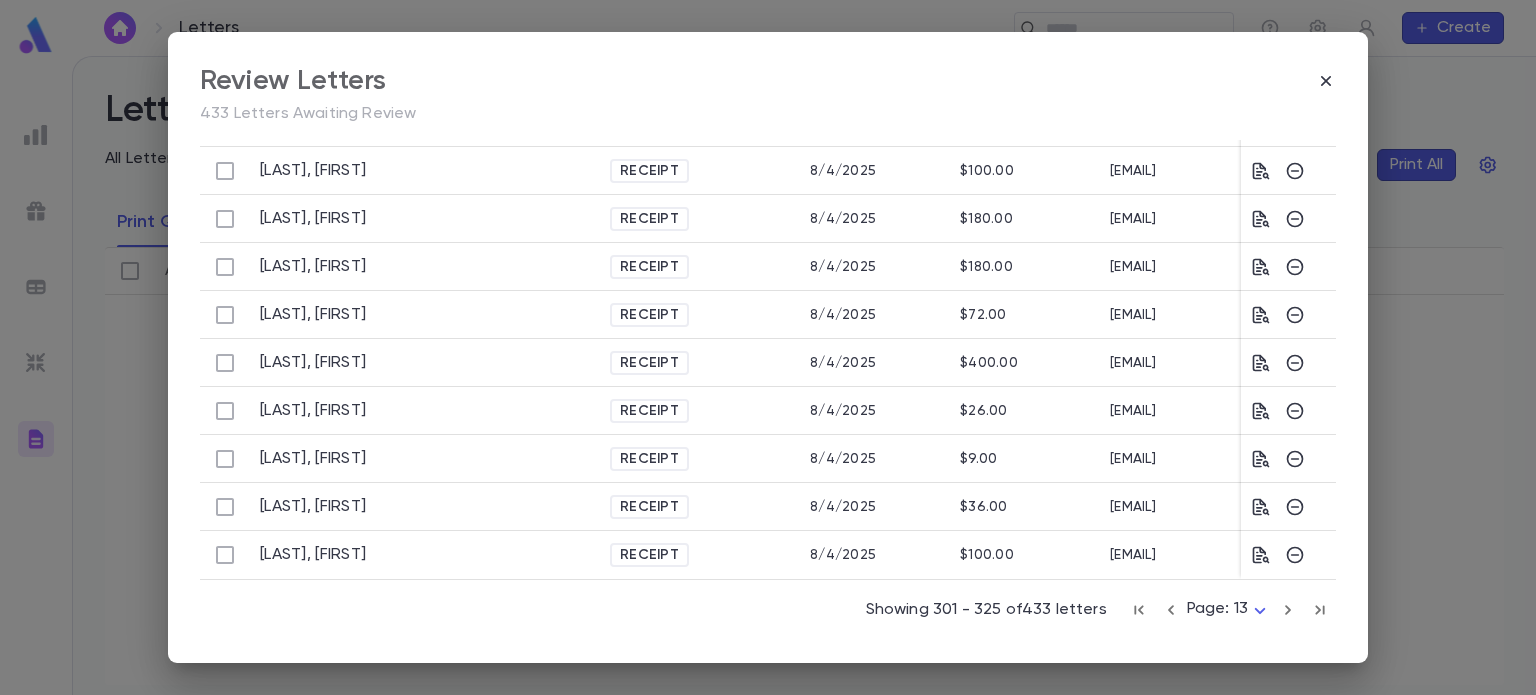 scroll, scrollTop: 0, scrollLeft: 0, axis: both 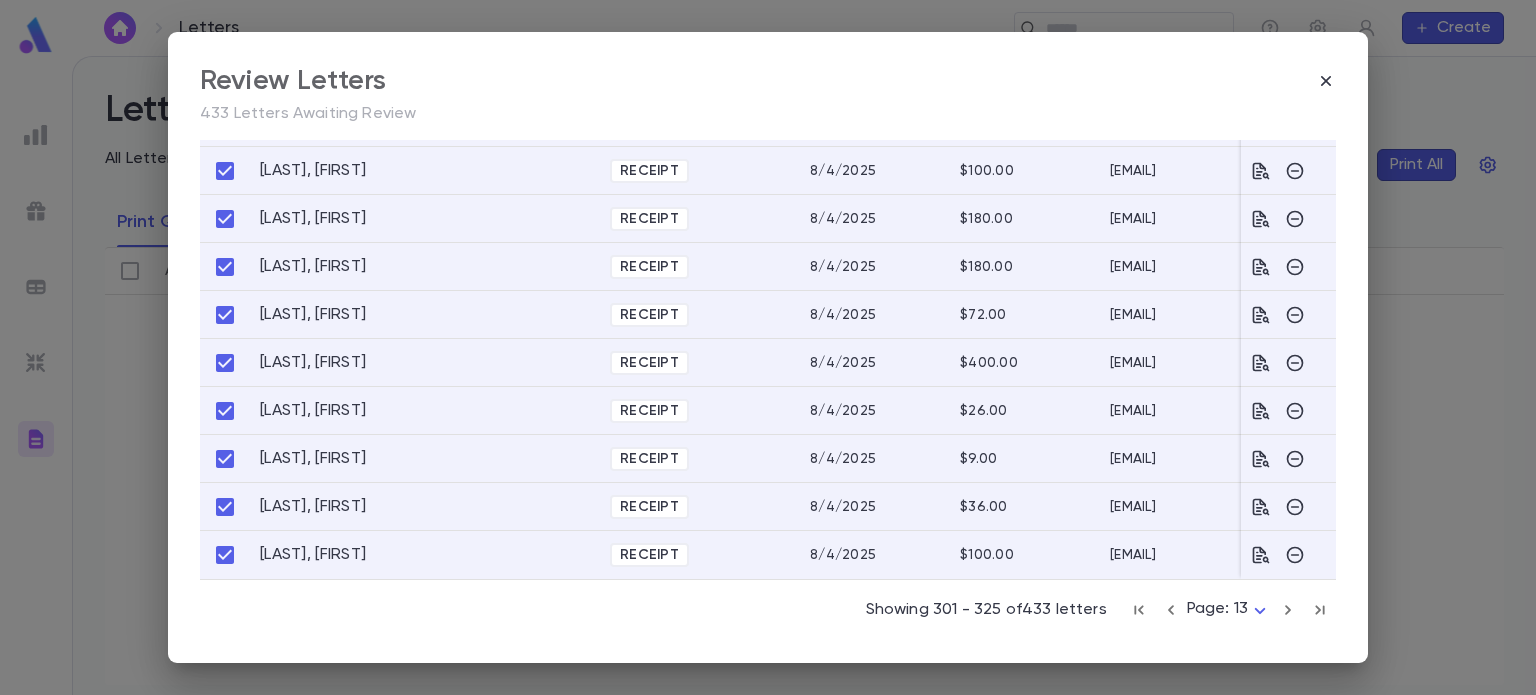 click 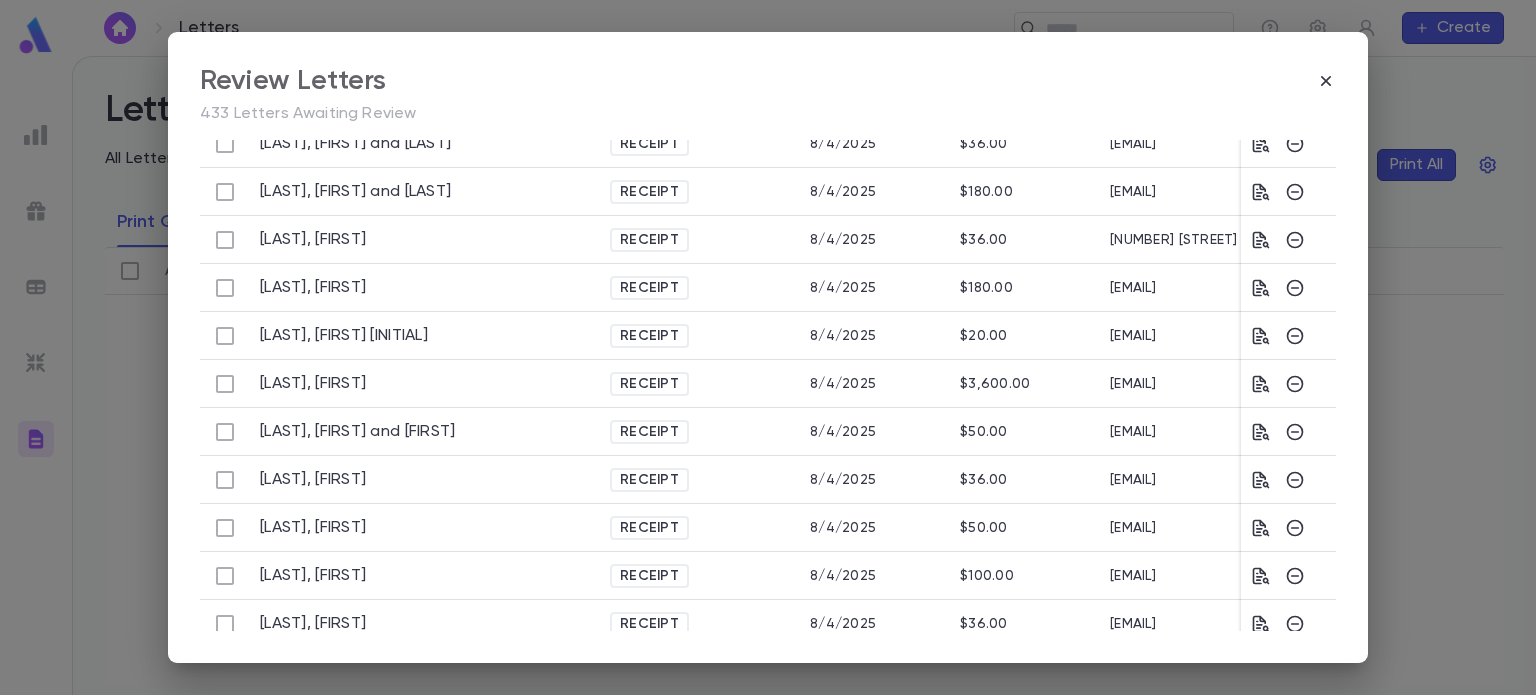 scroll, scrollTop: 0, scrollLeft: 0, axis: both 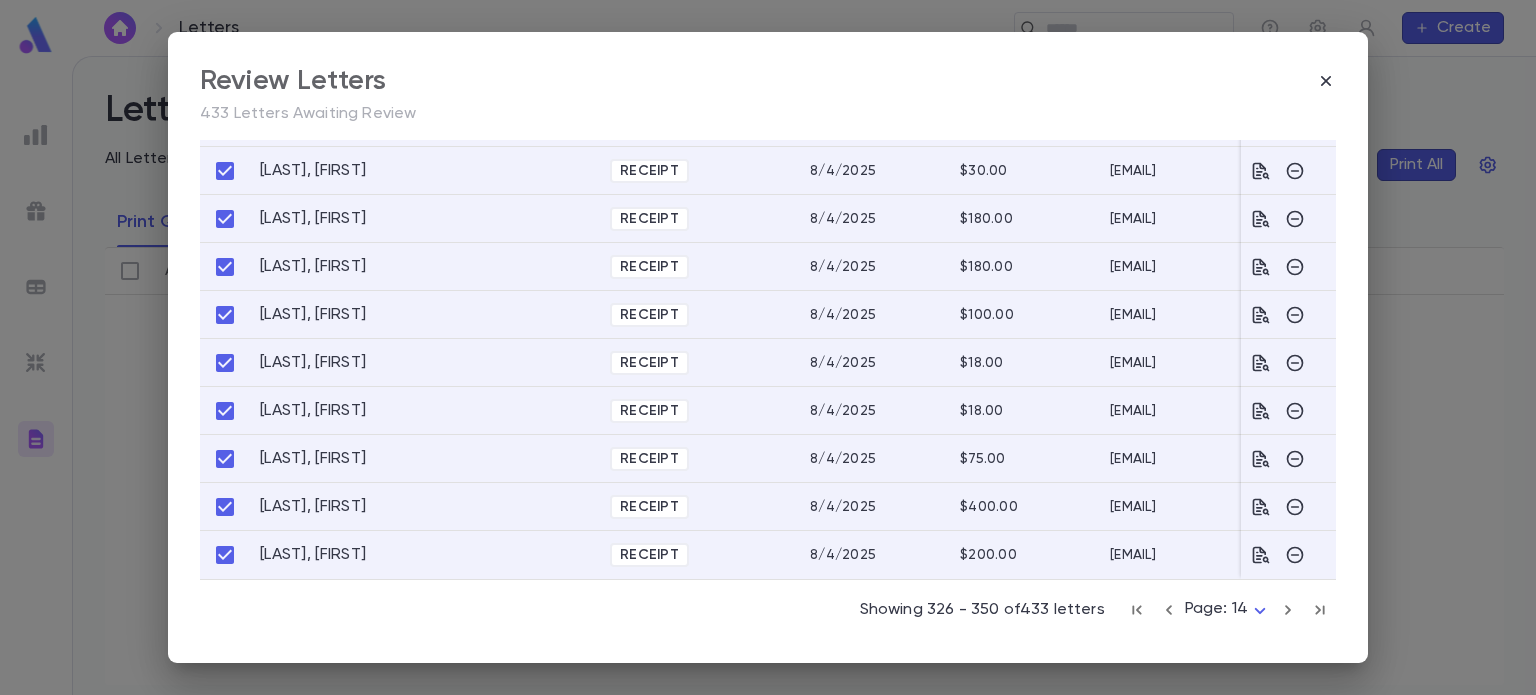 click 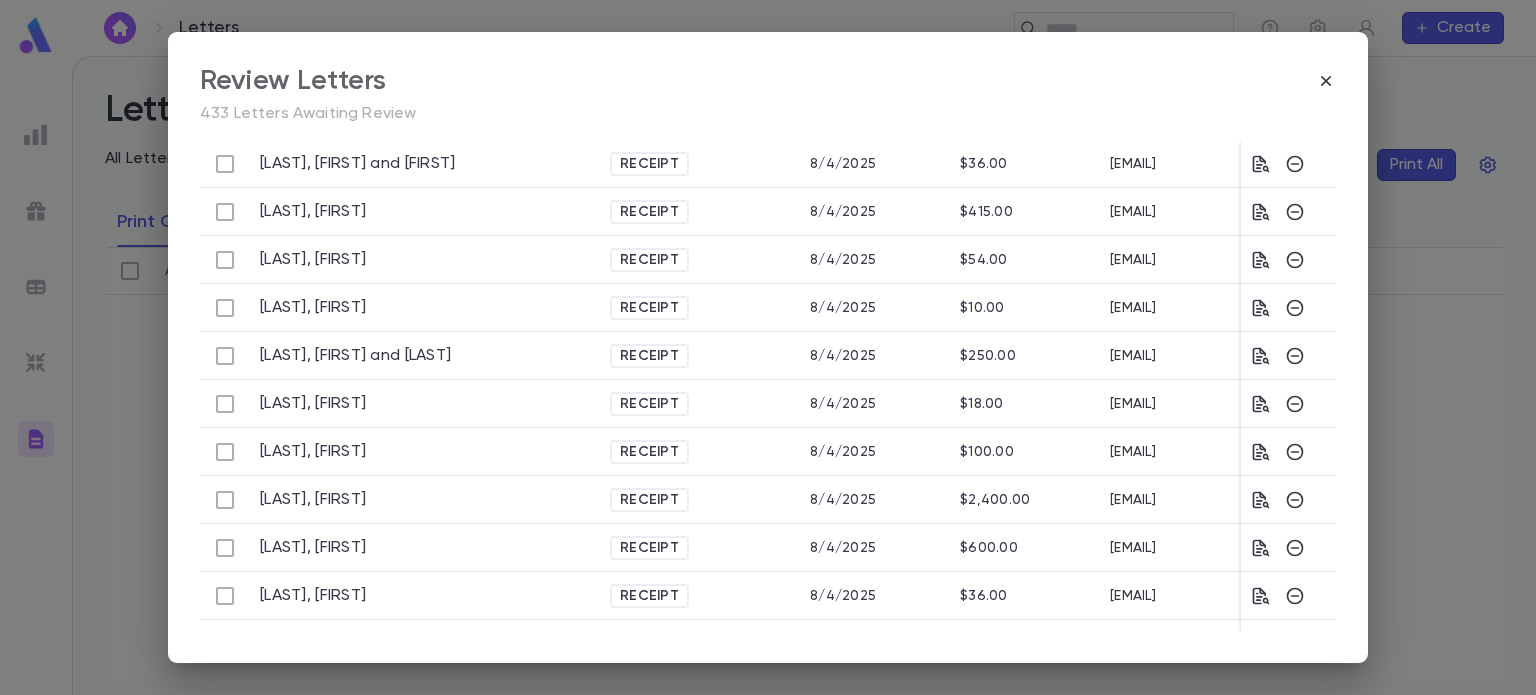 scroll, scrollTop: 0, scrollLeft: 0, axis: both 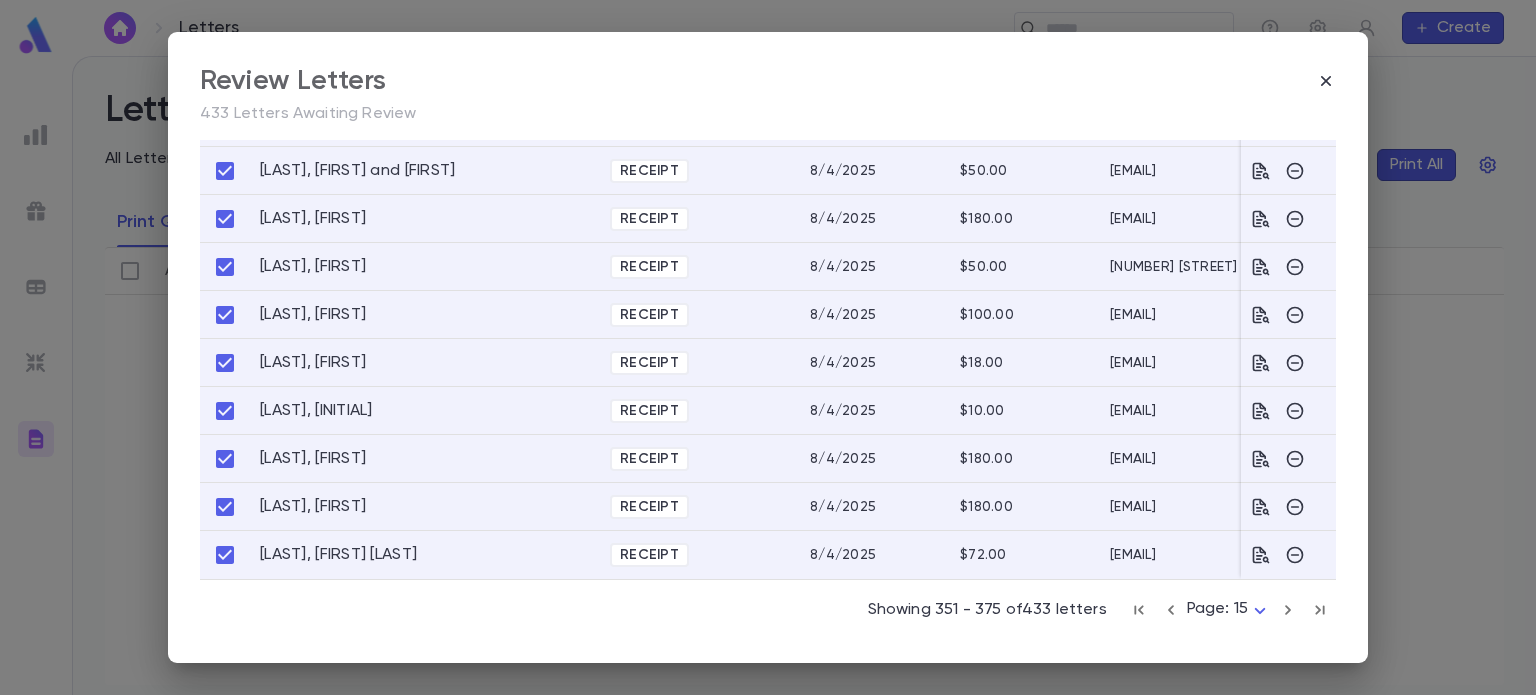 click 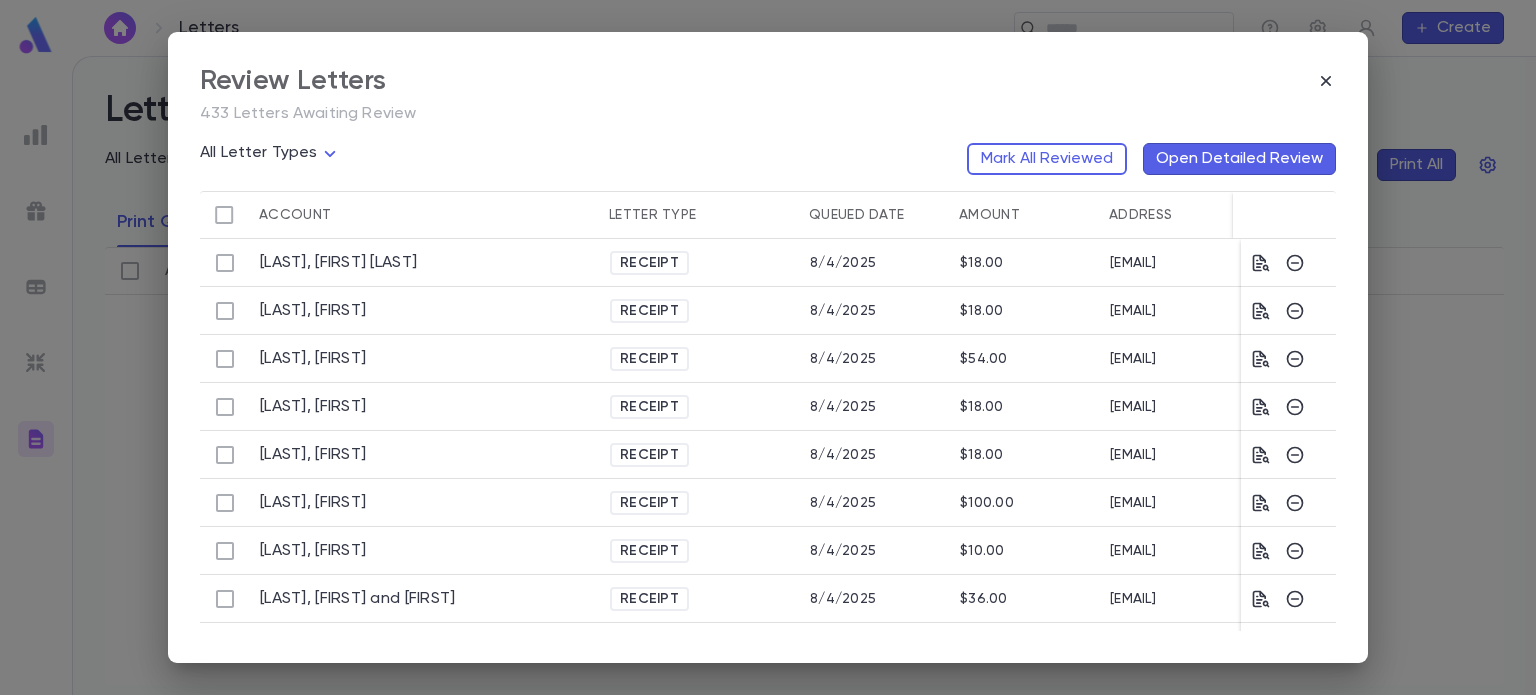 scroll, scrollTop: 0, scrollLeft: 0, axis: both 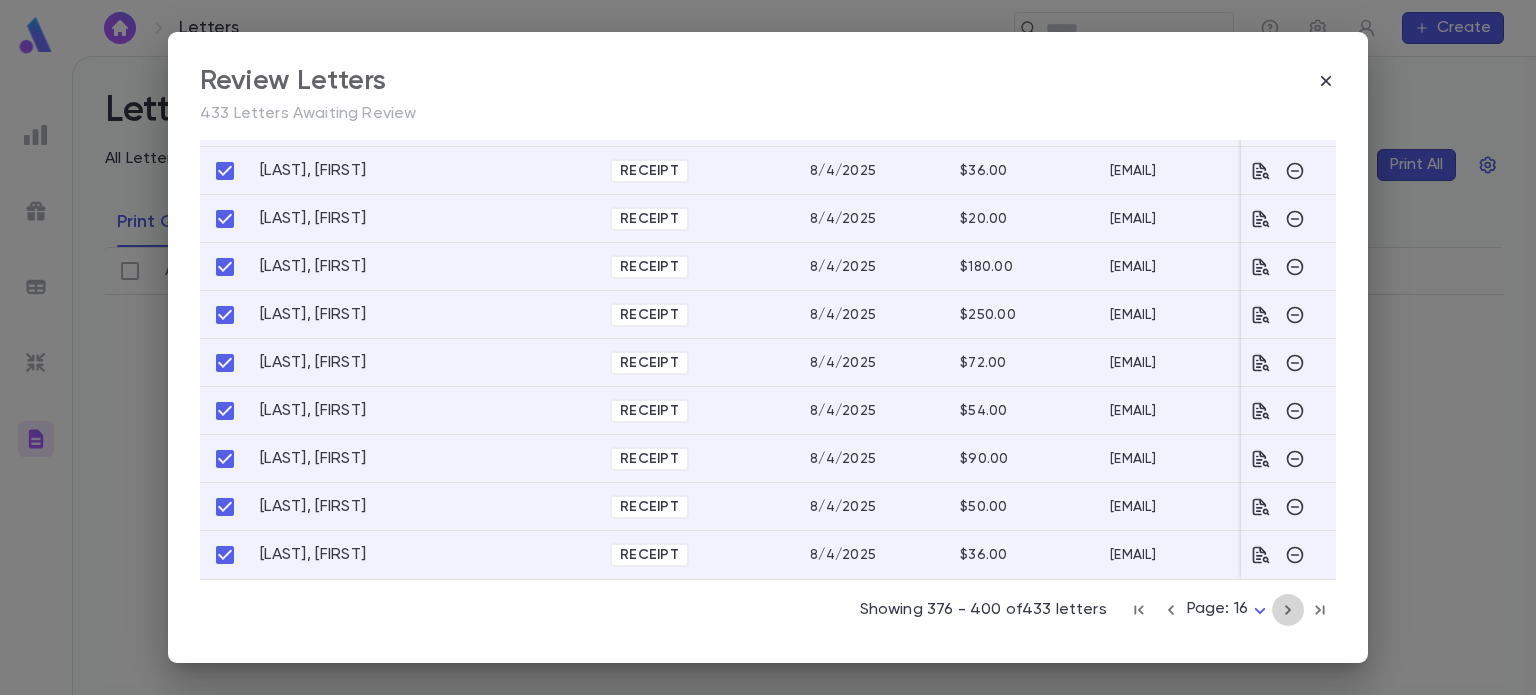 click 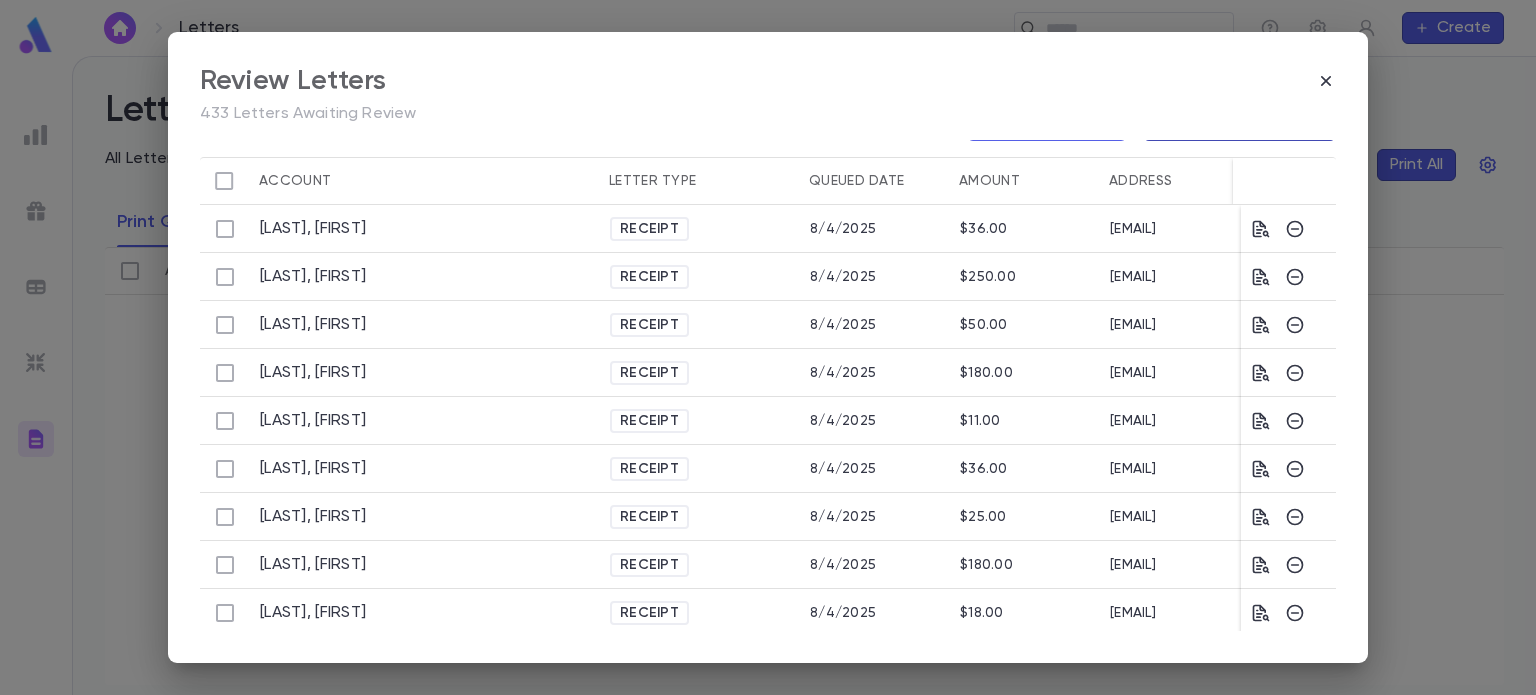 scroll, scrollTop: 0, scrollLeft: 0, axis: both 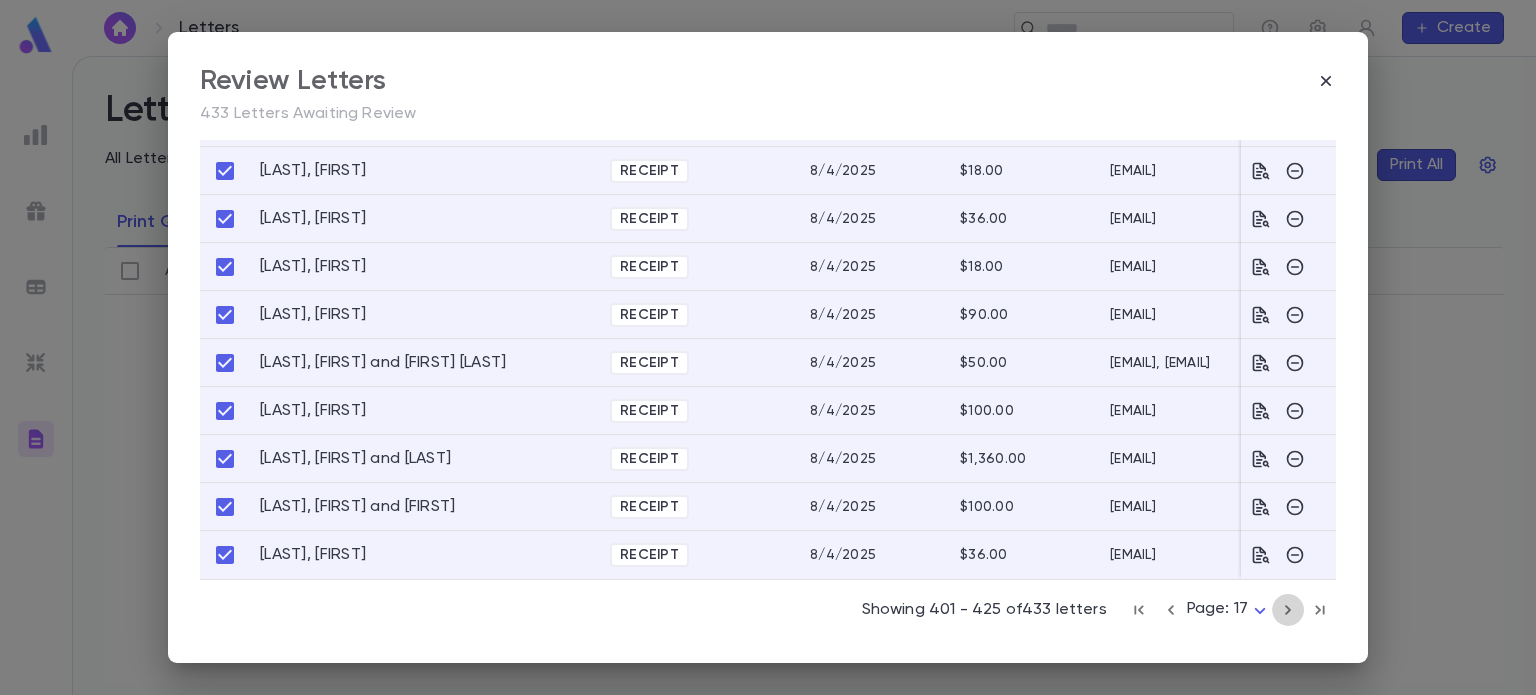 click 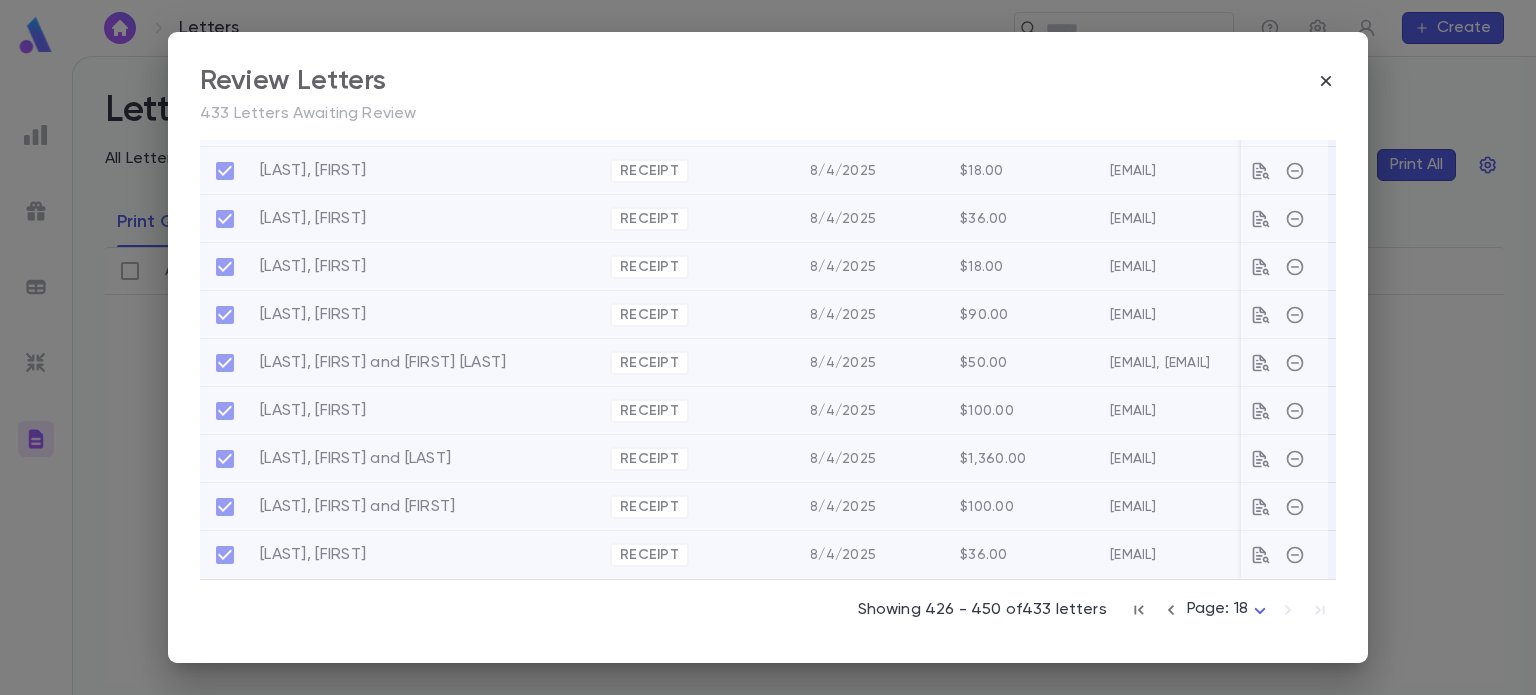 scroll, scrollTop: 64, scrollLeft: 0, axis: vertical 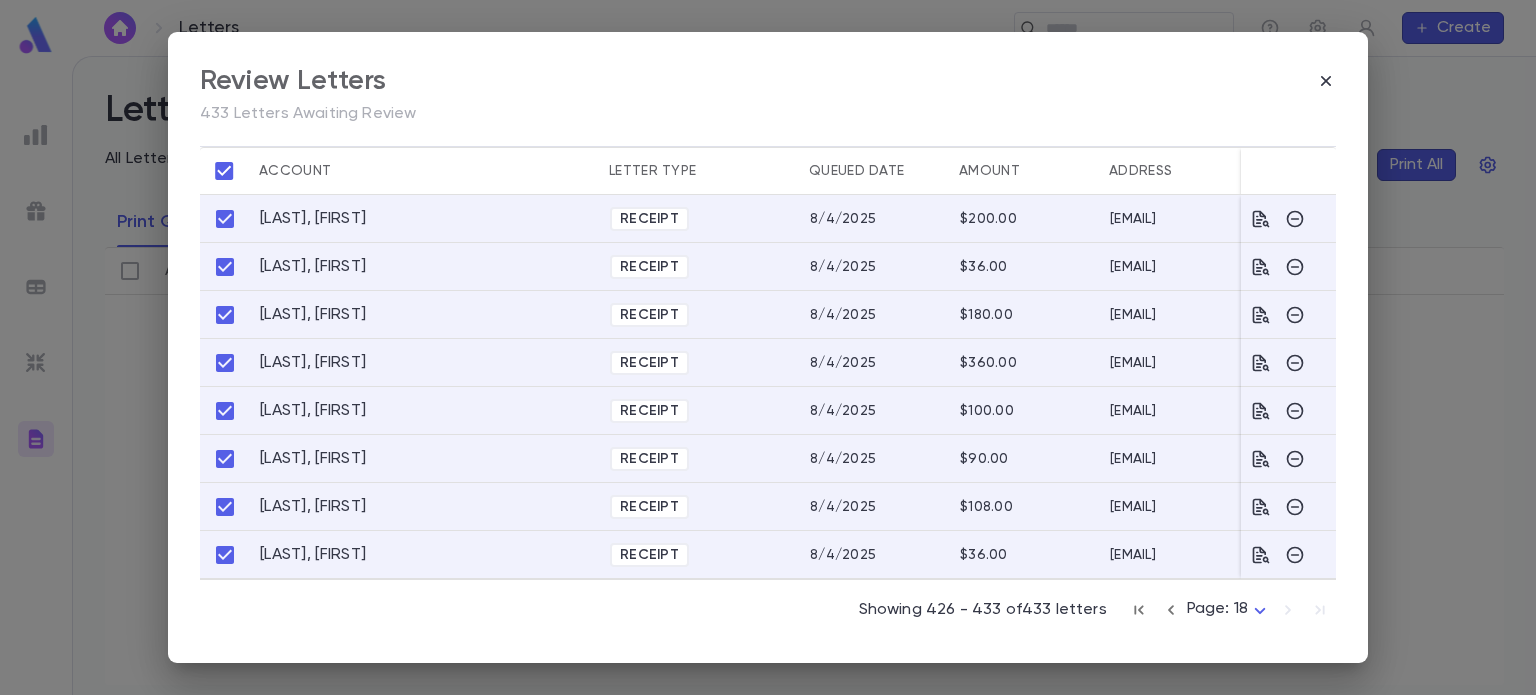 click 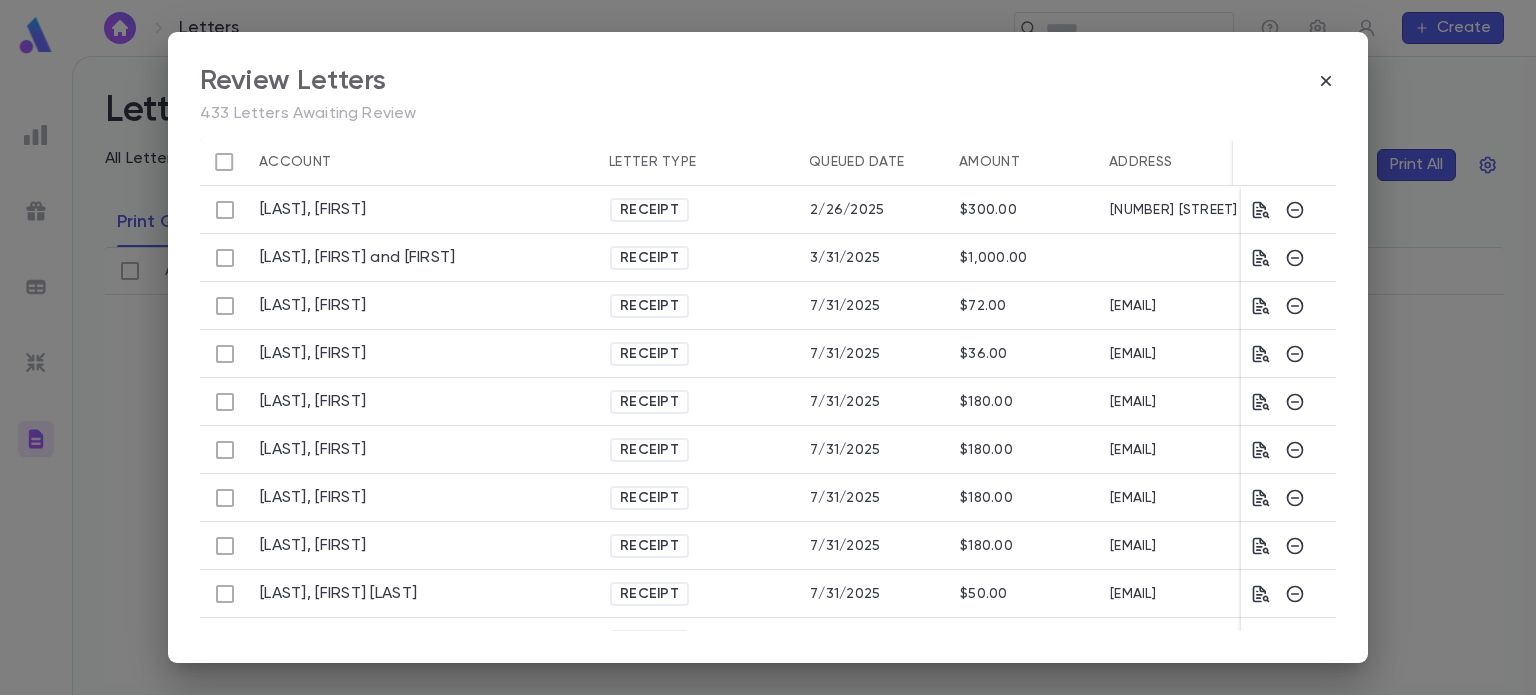 scroll, scrollTop: 0, scrollLeft: 0, axis: both 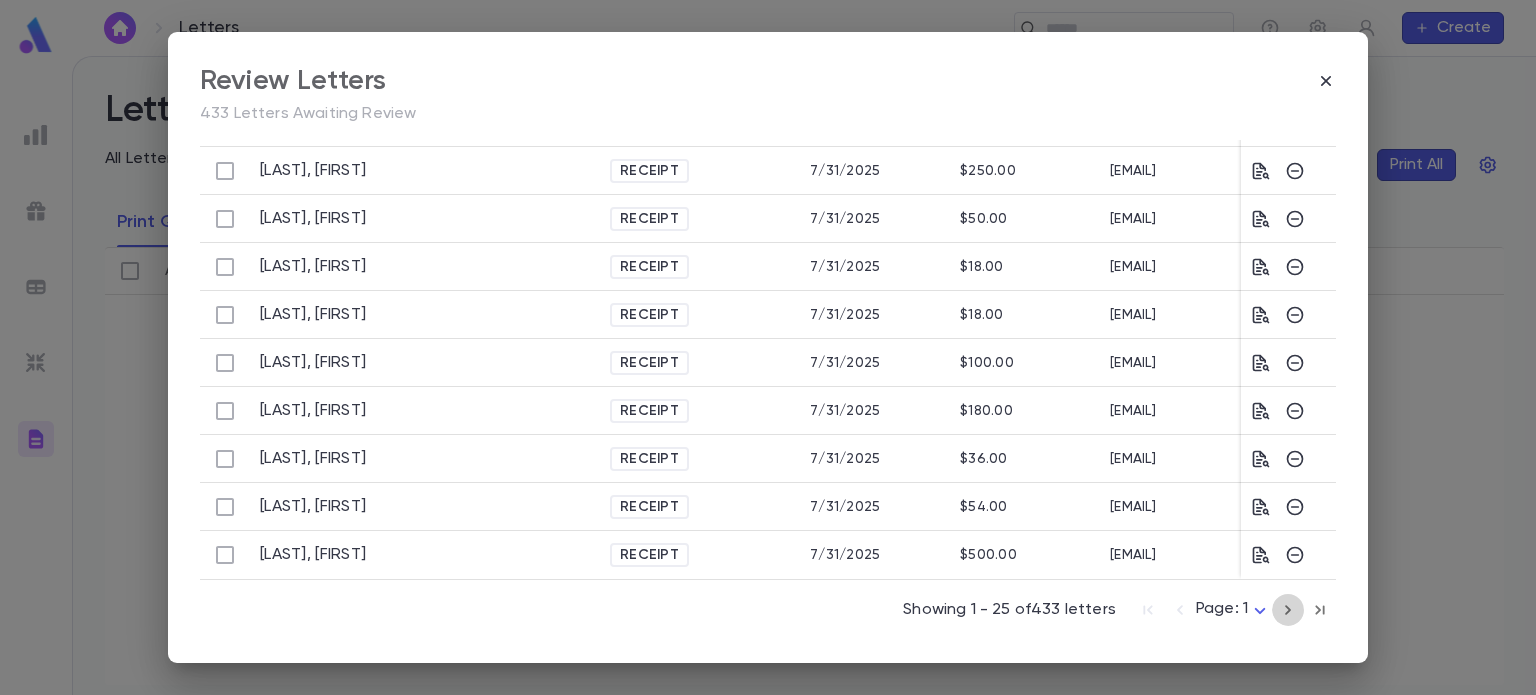 click 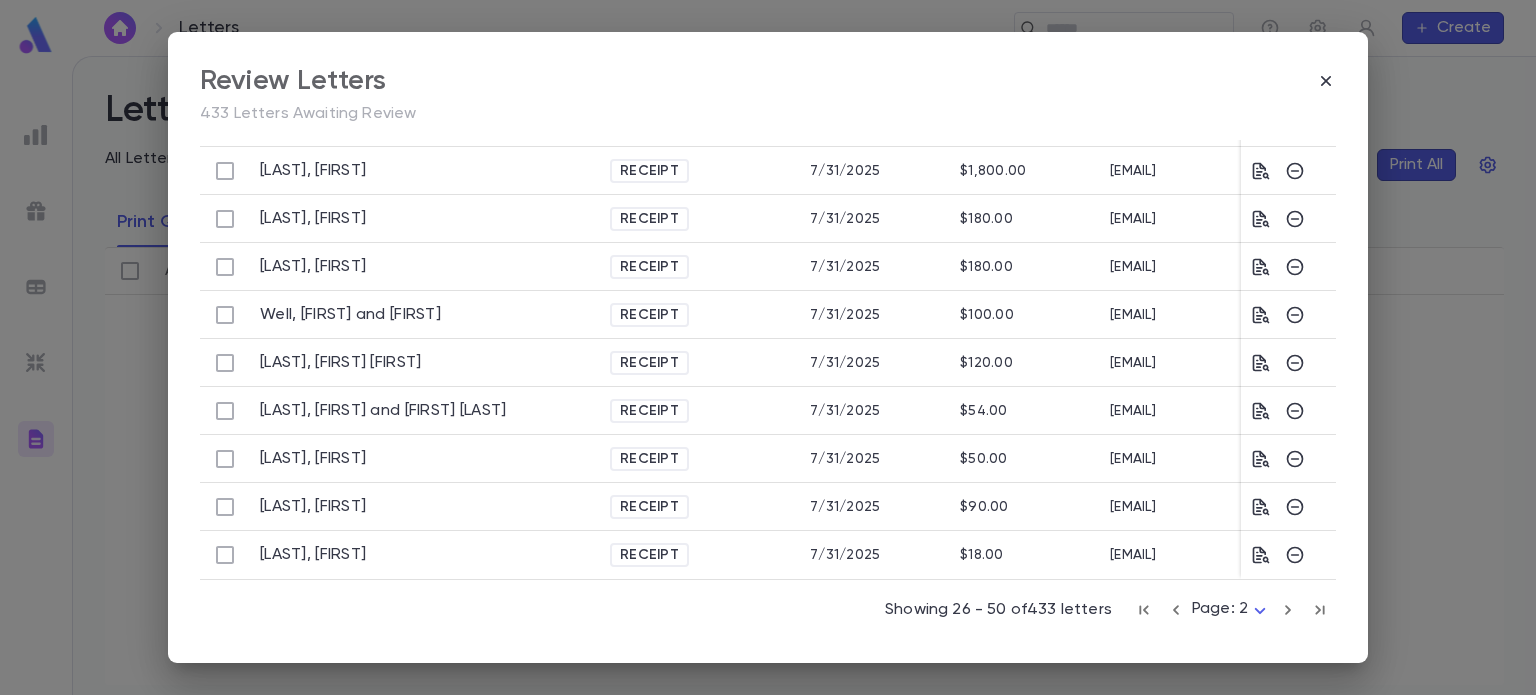 click 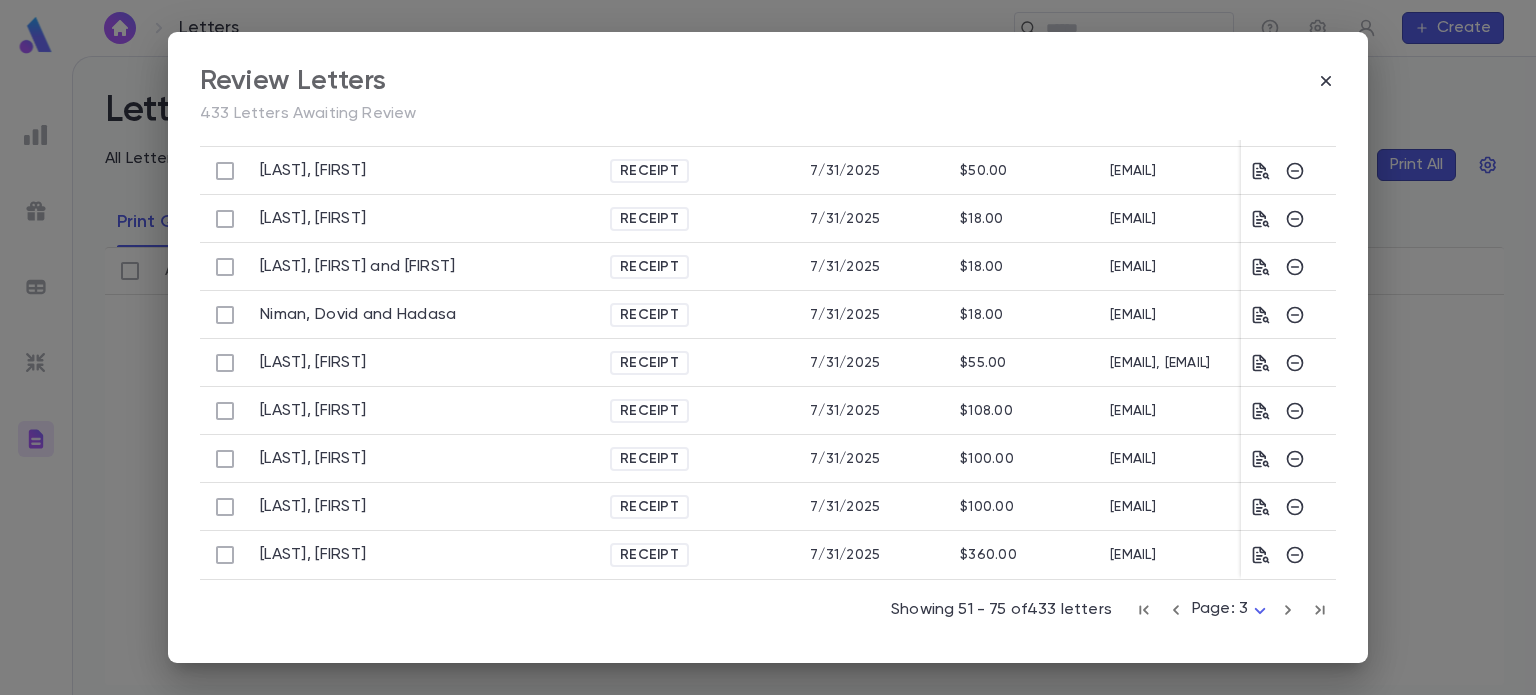 click 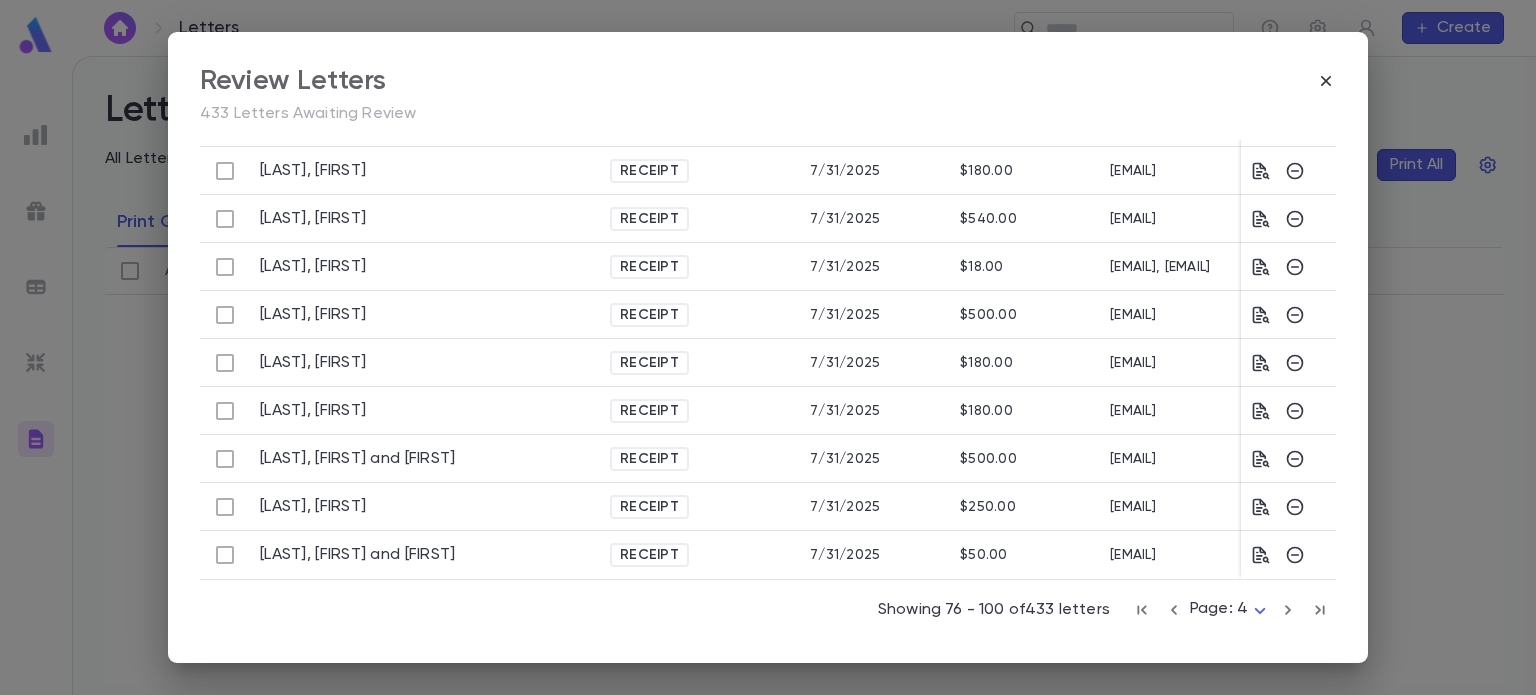 click 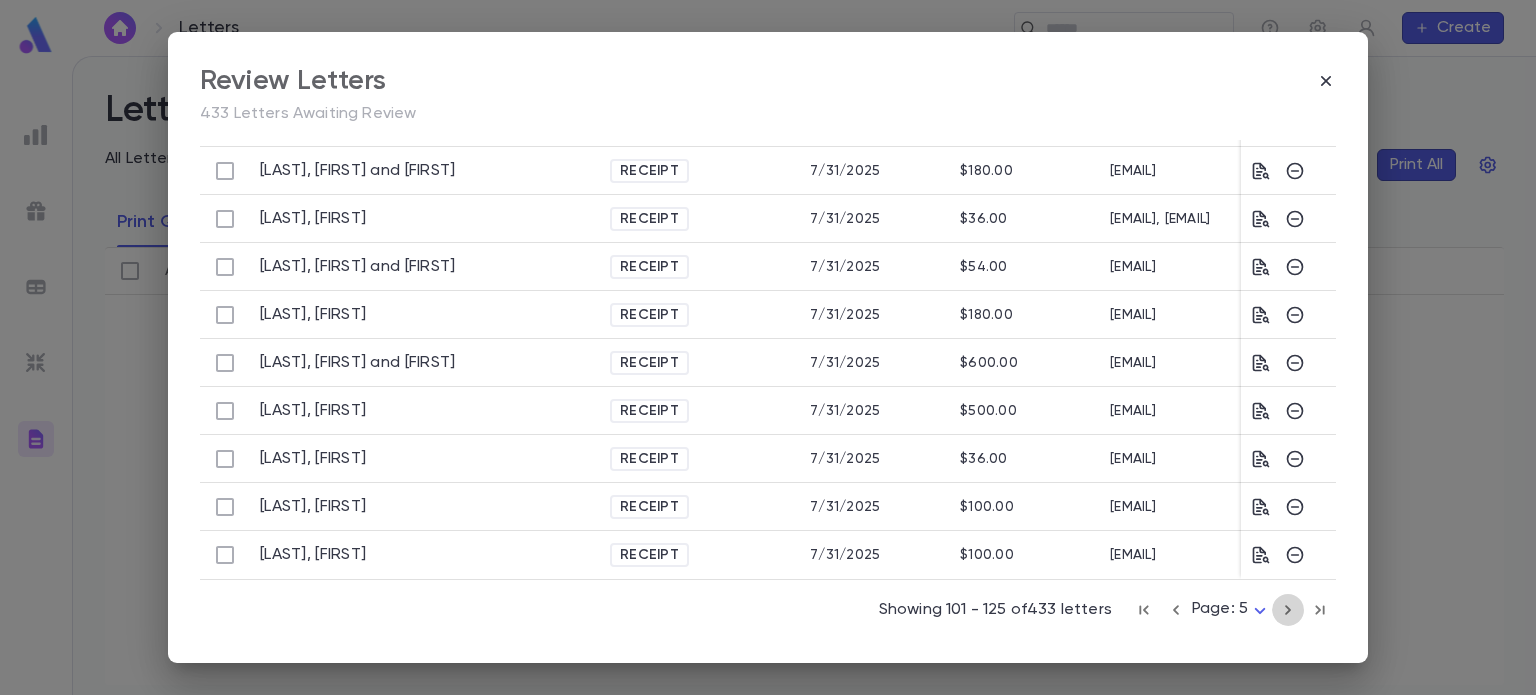 click 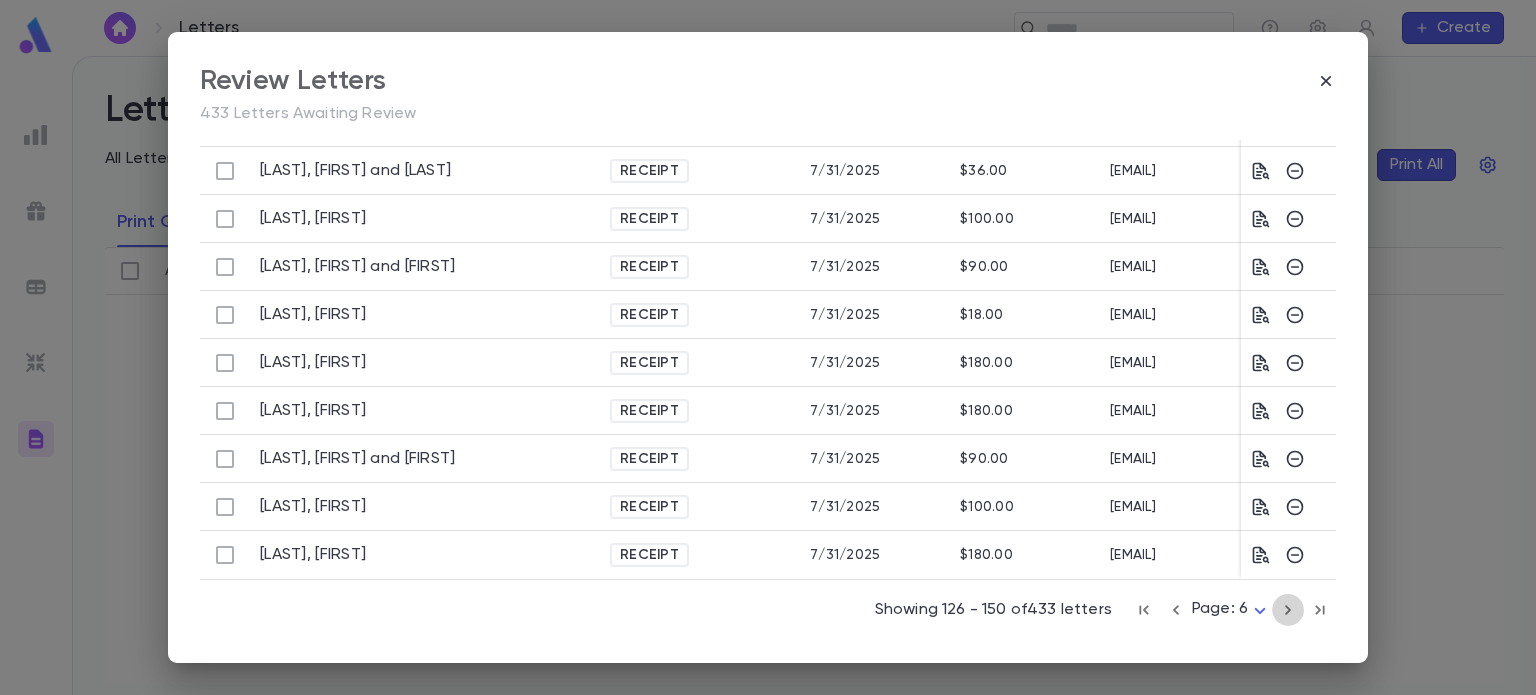 click 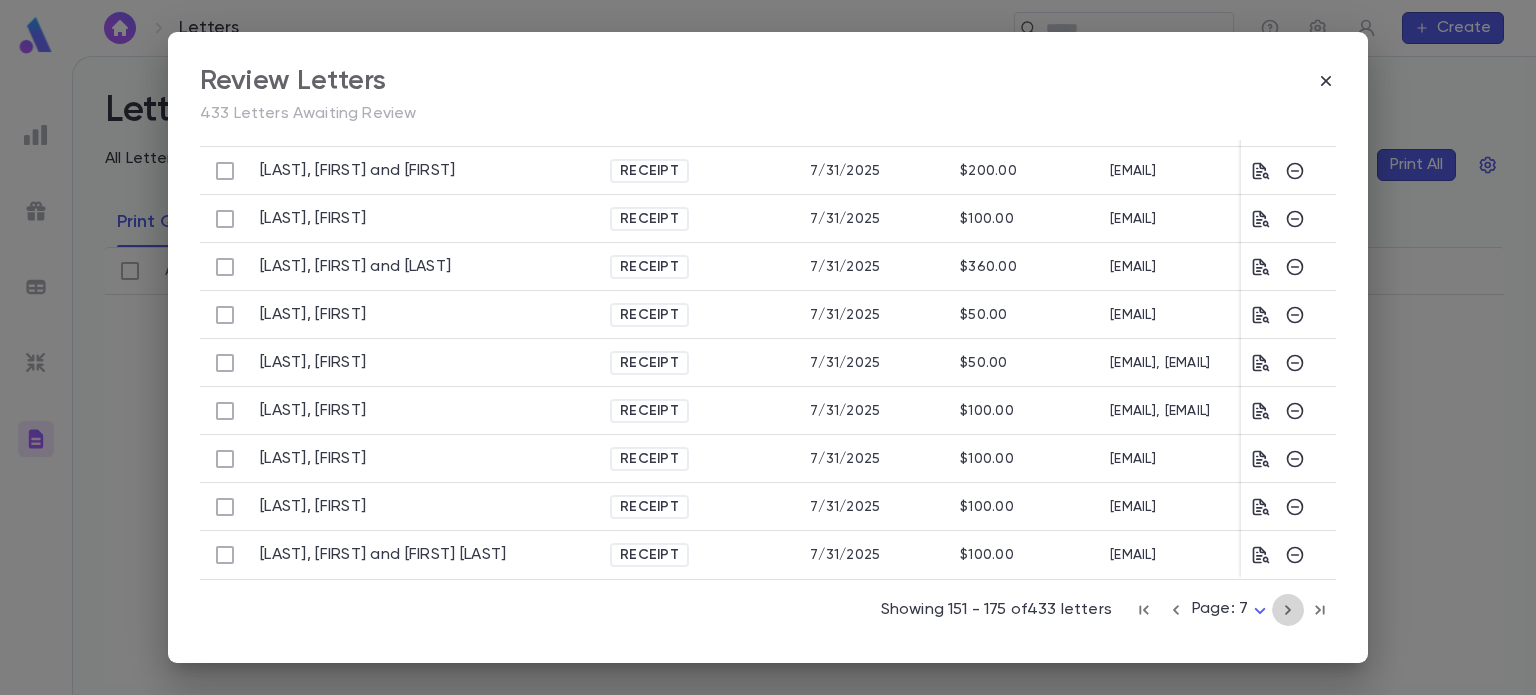 click 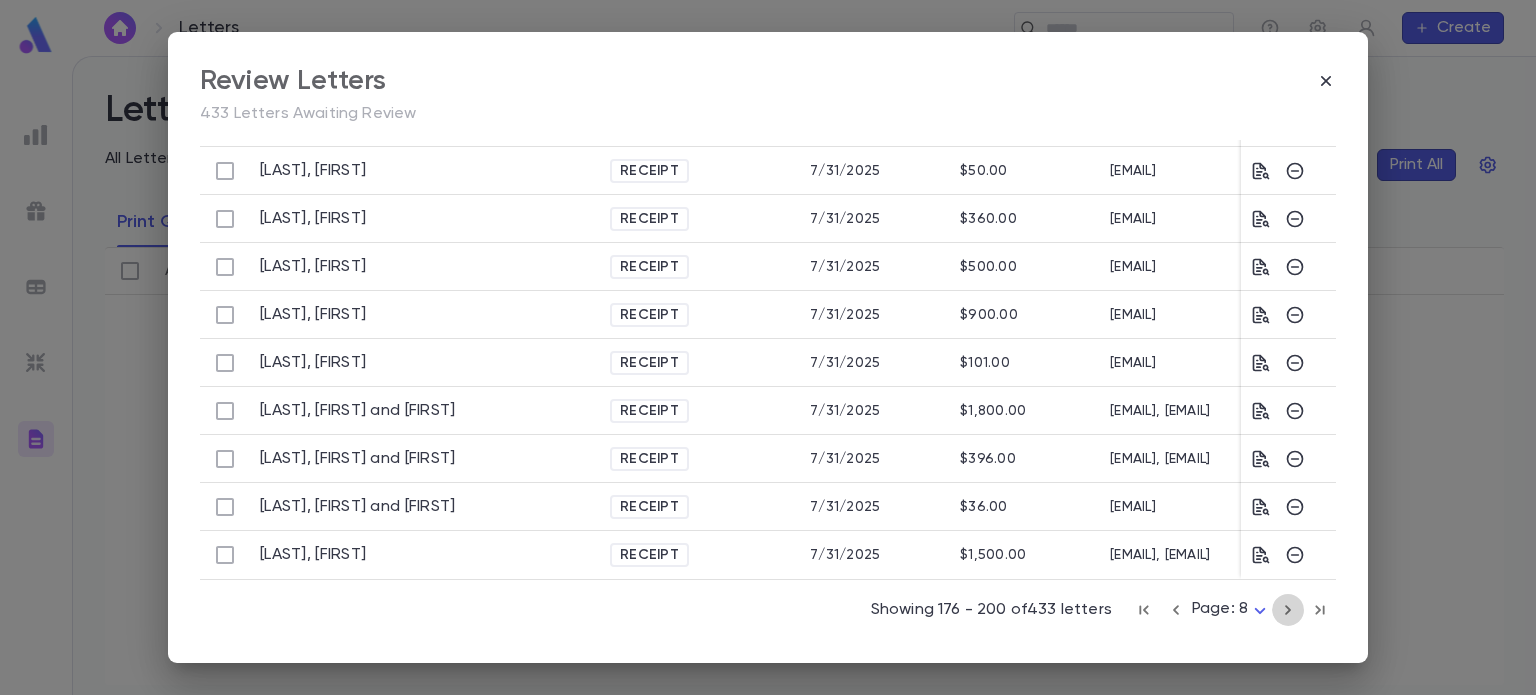 click 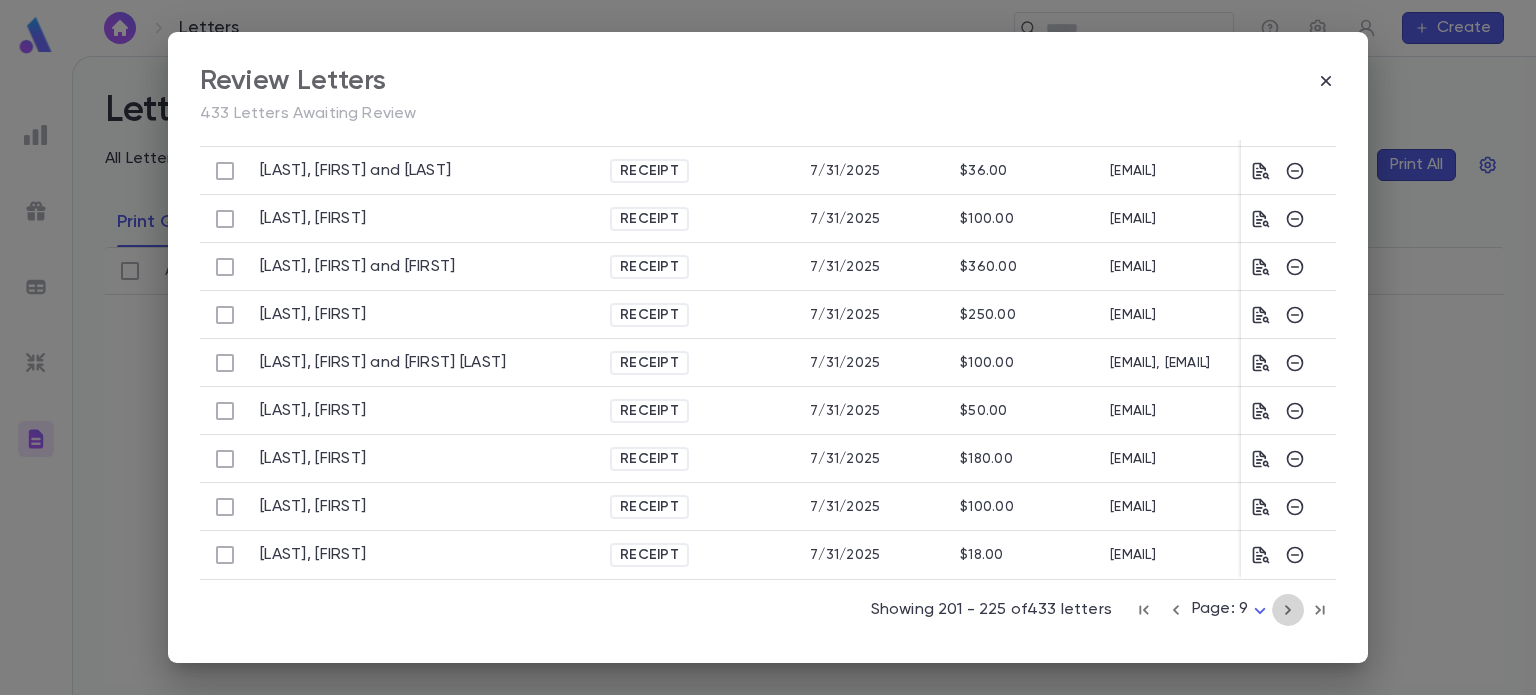 click 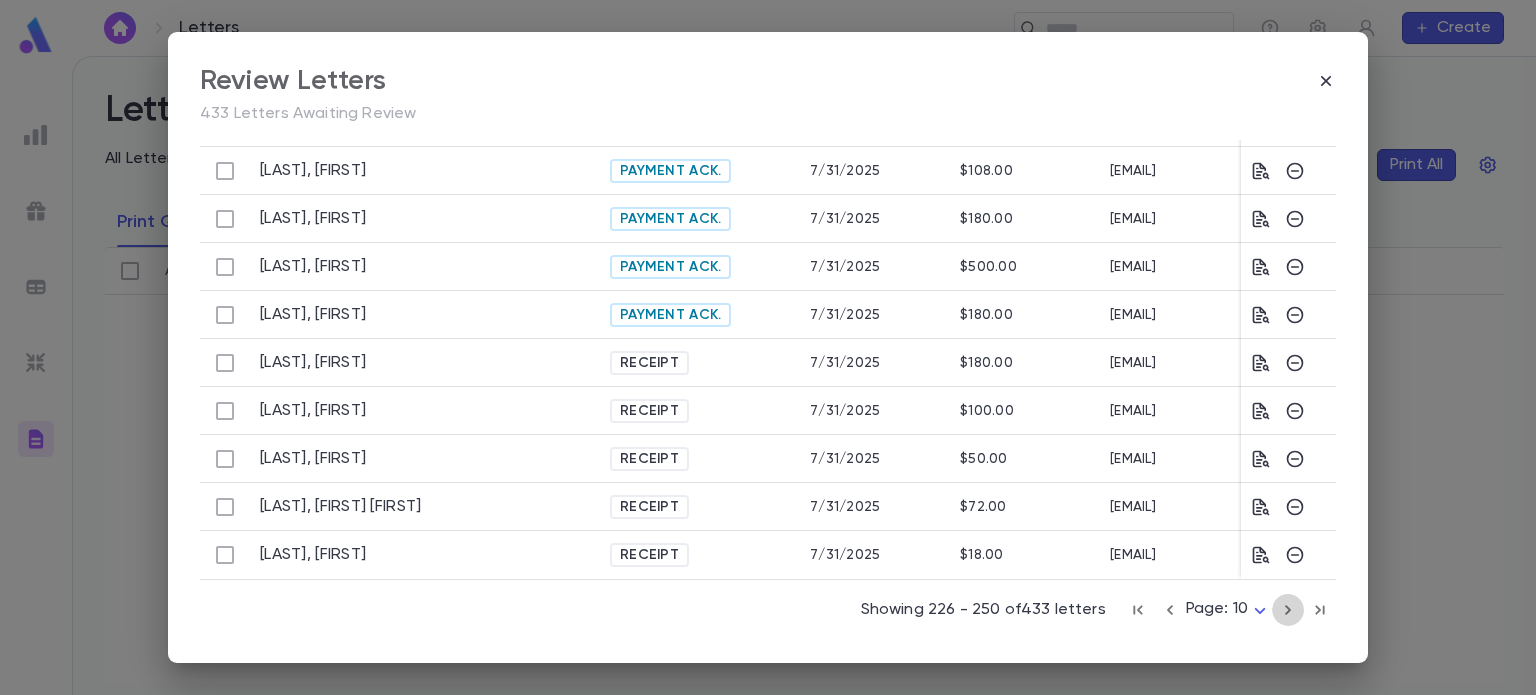 click 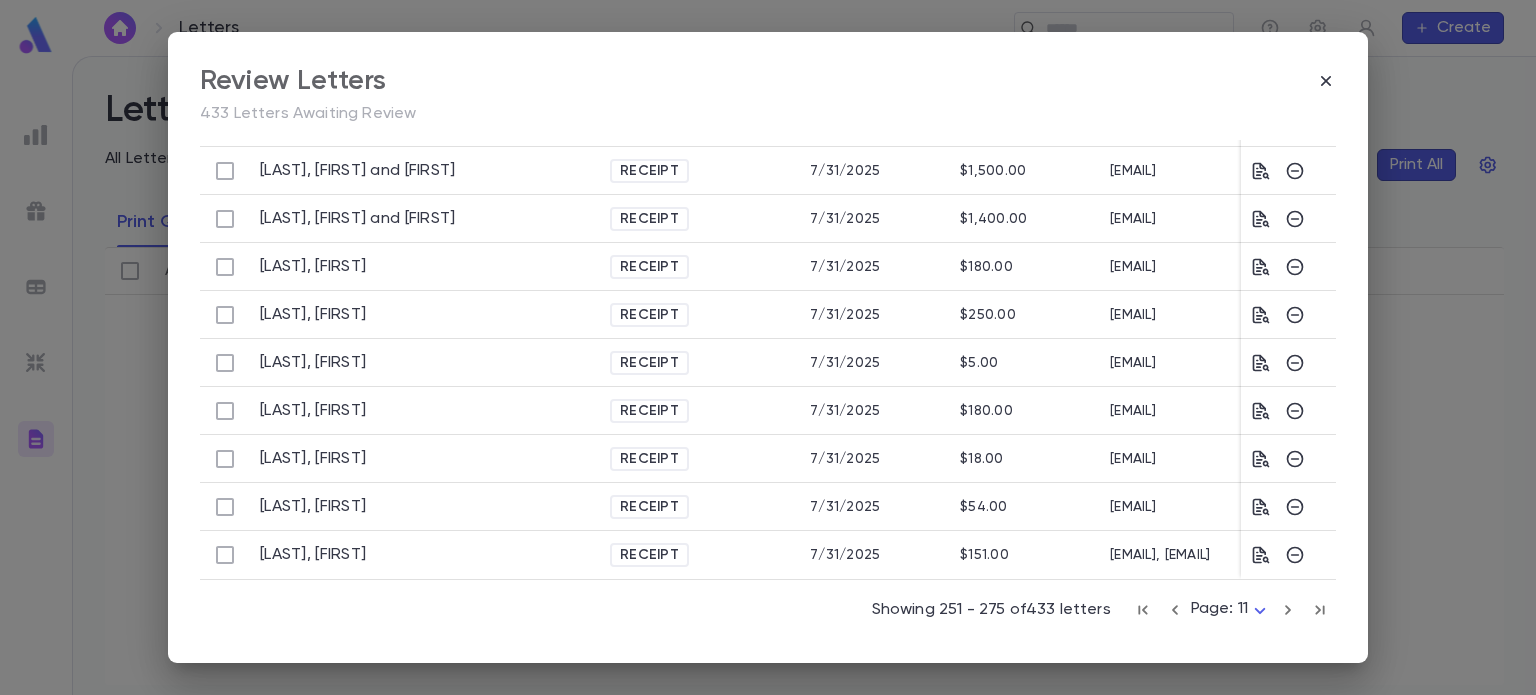 click 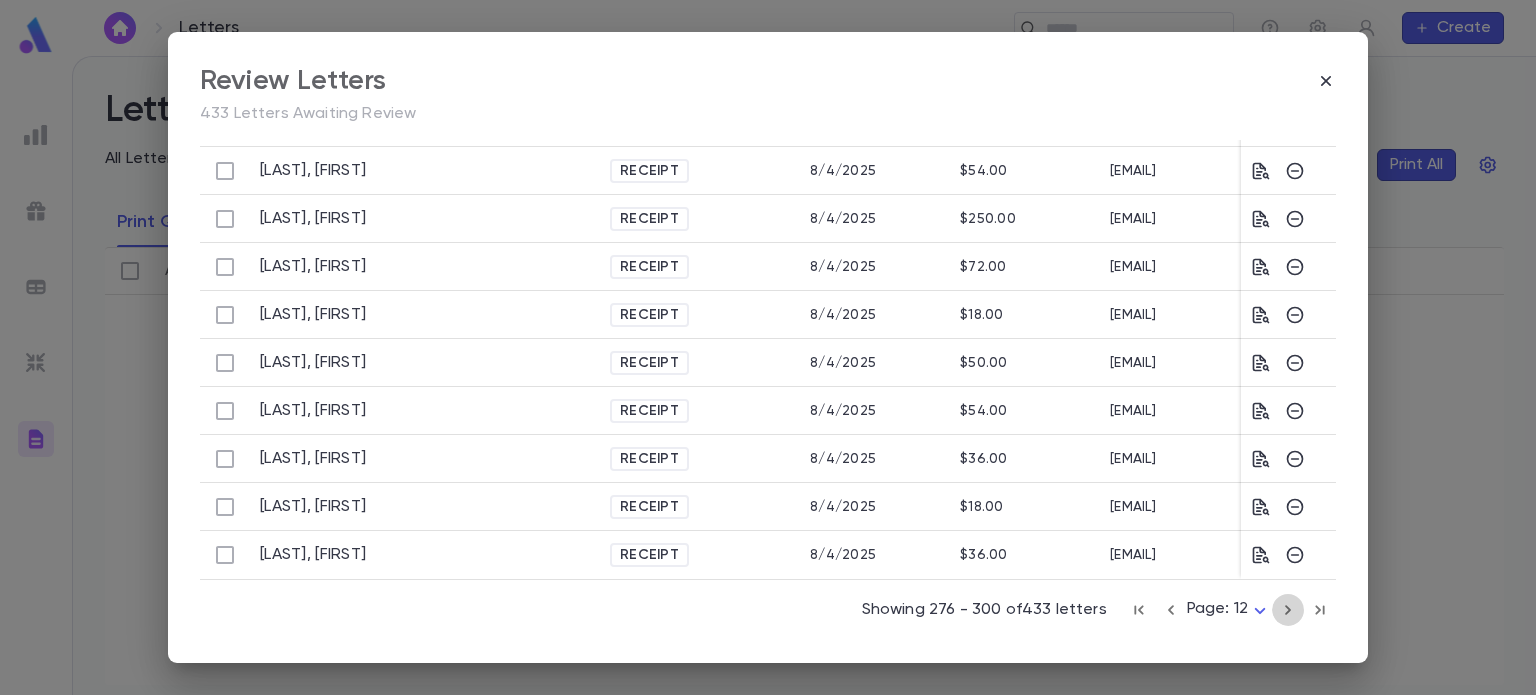 click 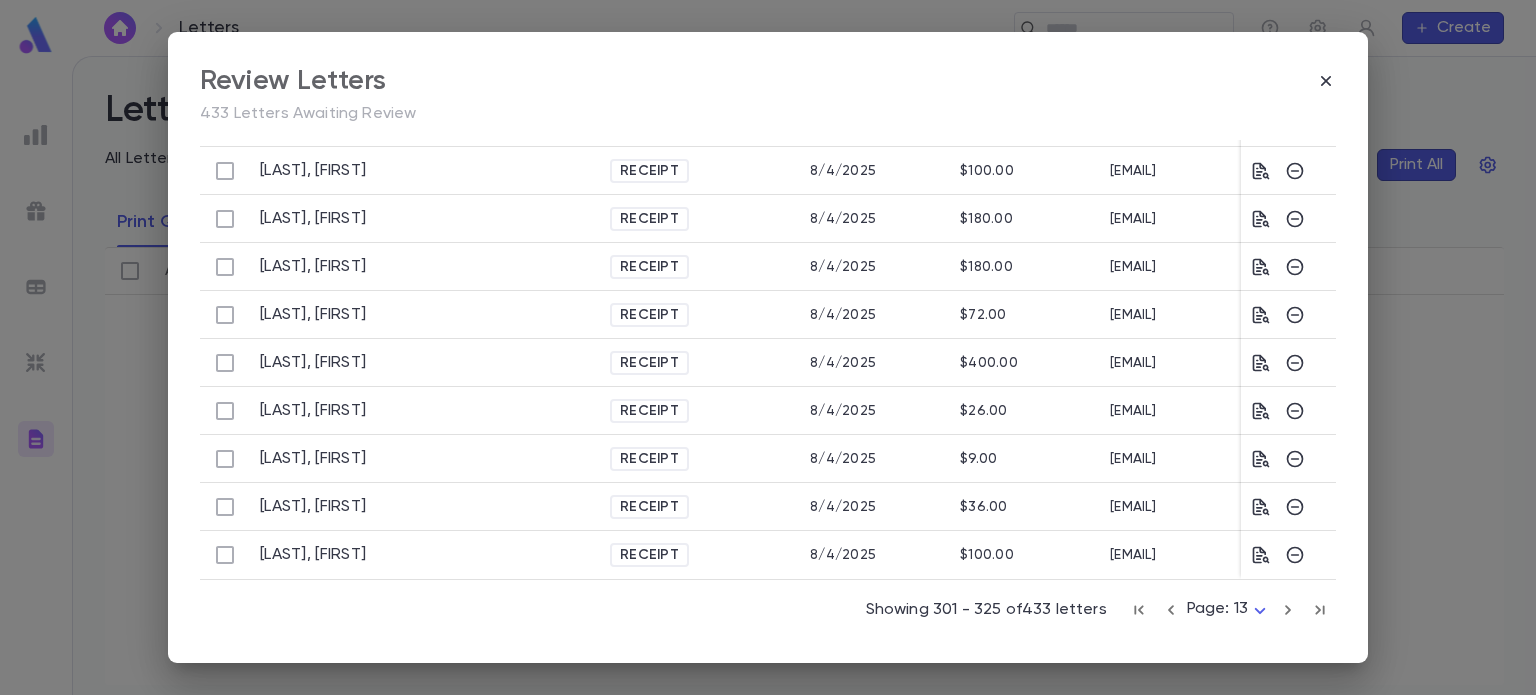 click 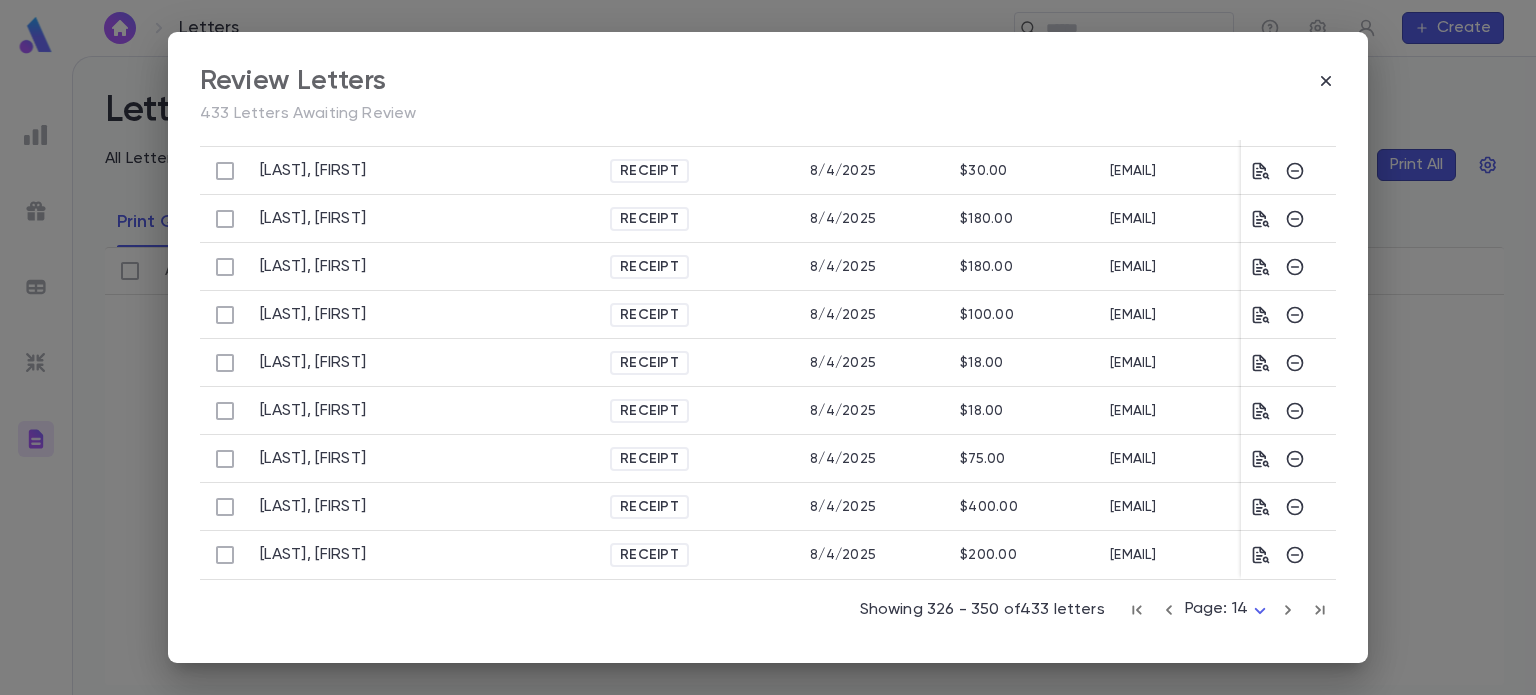 click 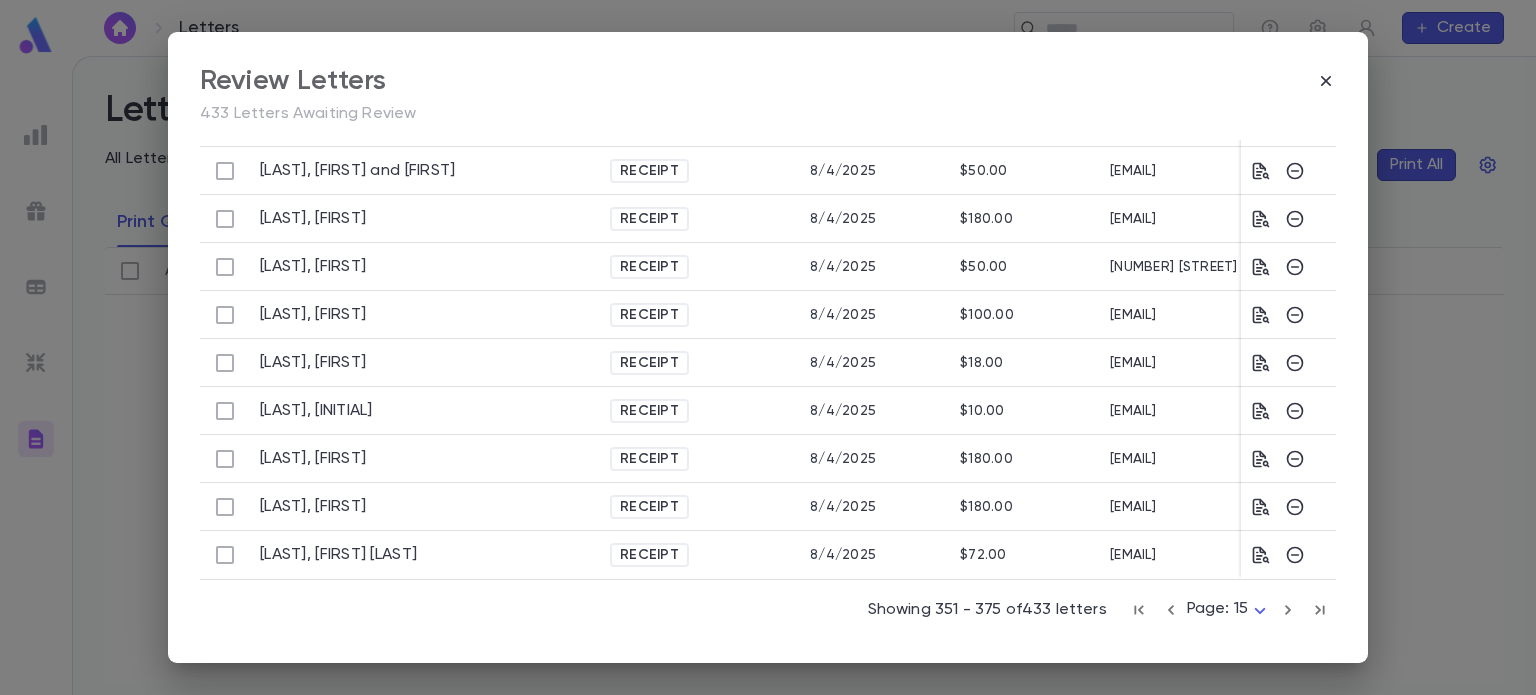 click 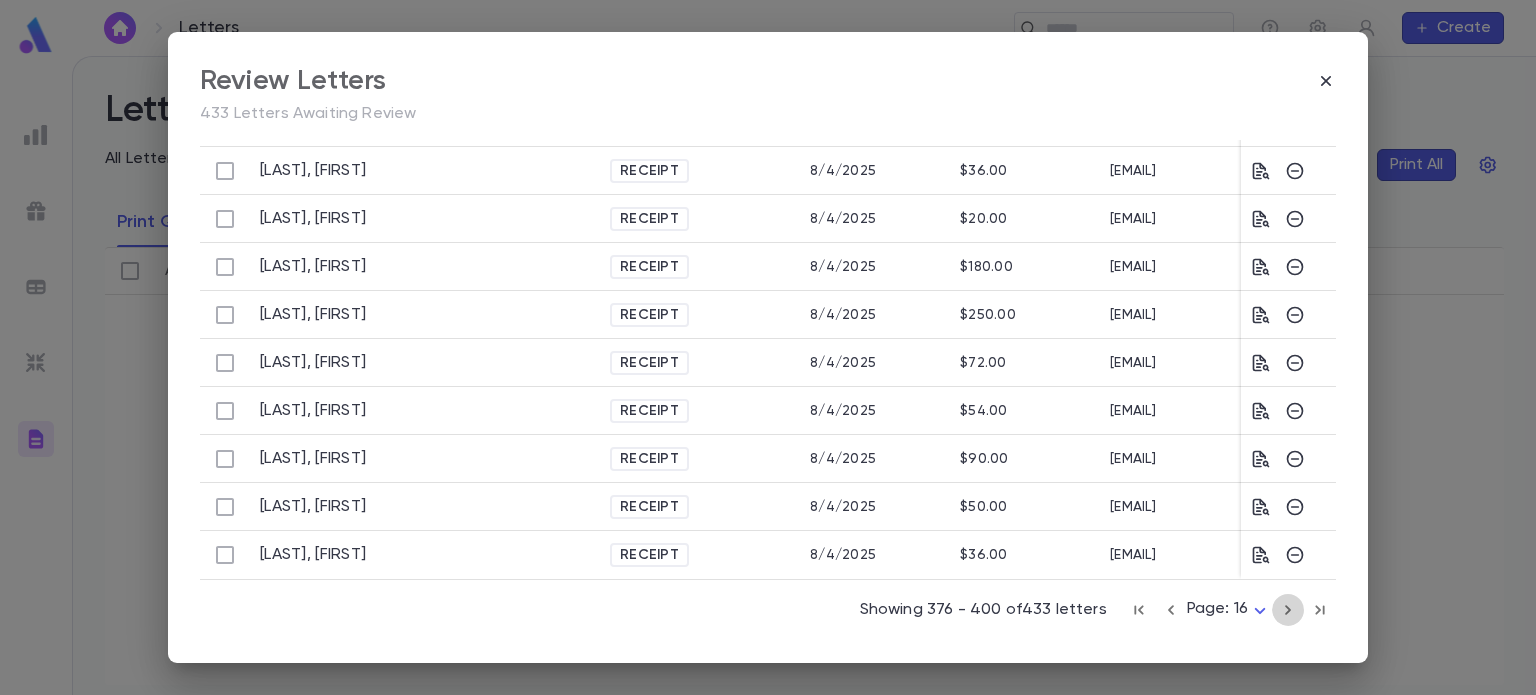 click 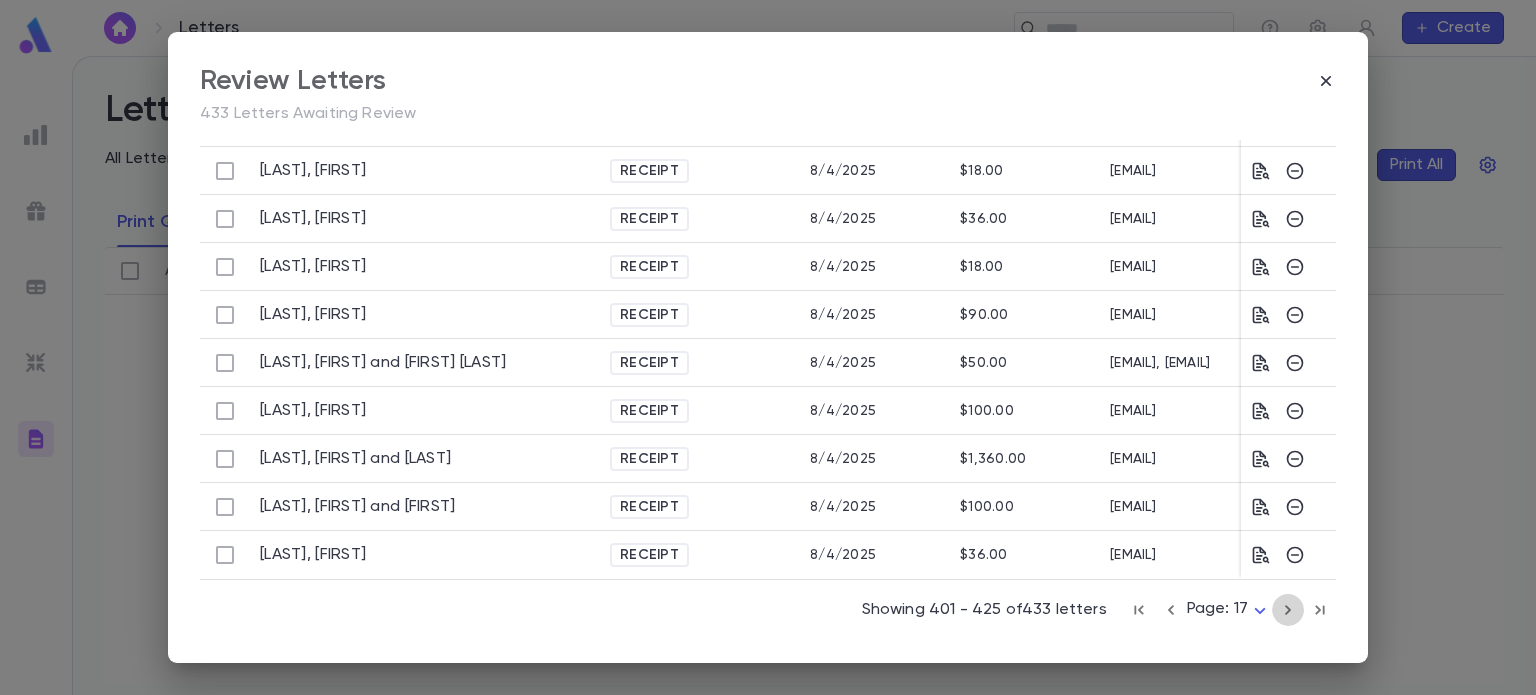click 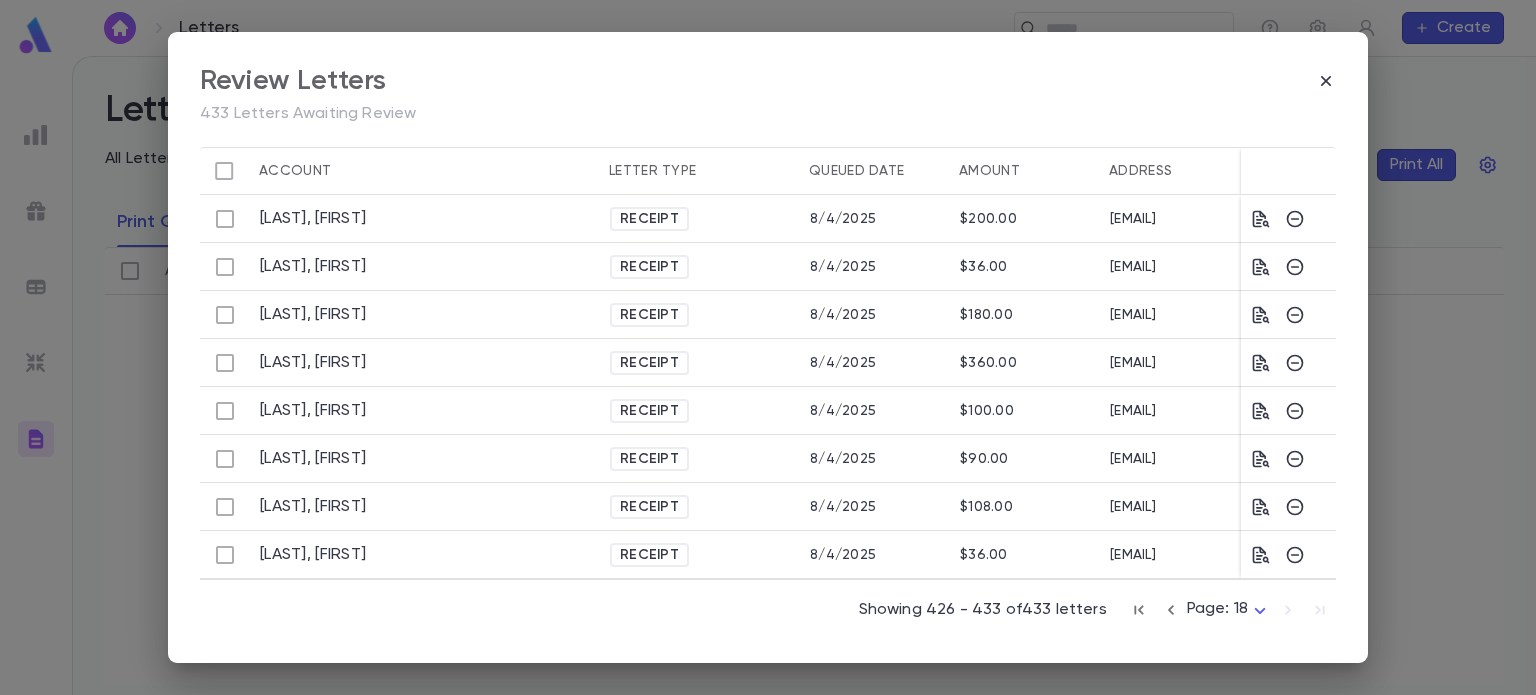 scroll, scrollTop: 64, scrollLeft: 0, axis: vertical 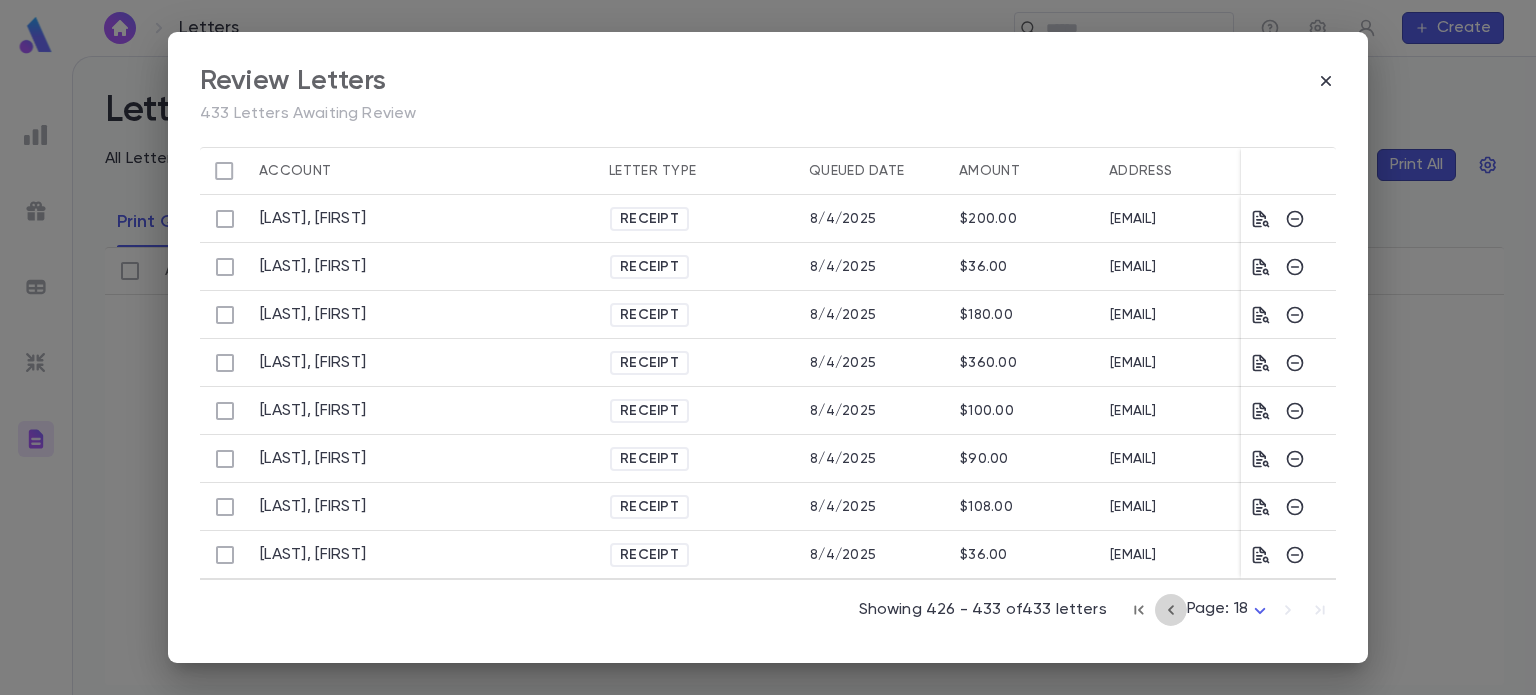 click 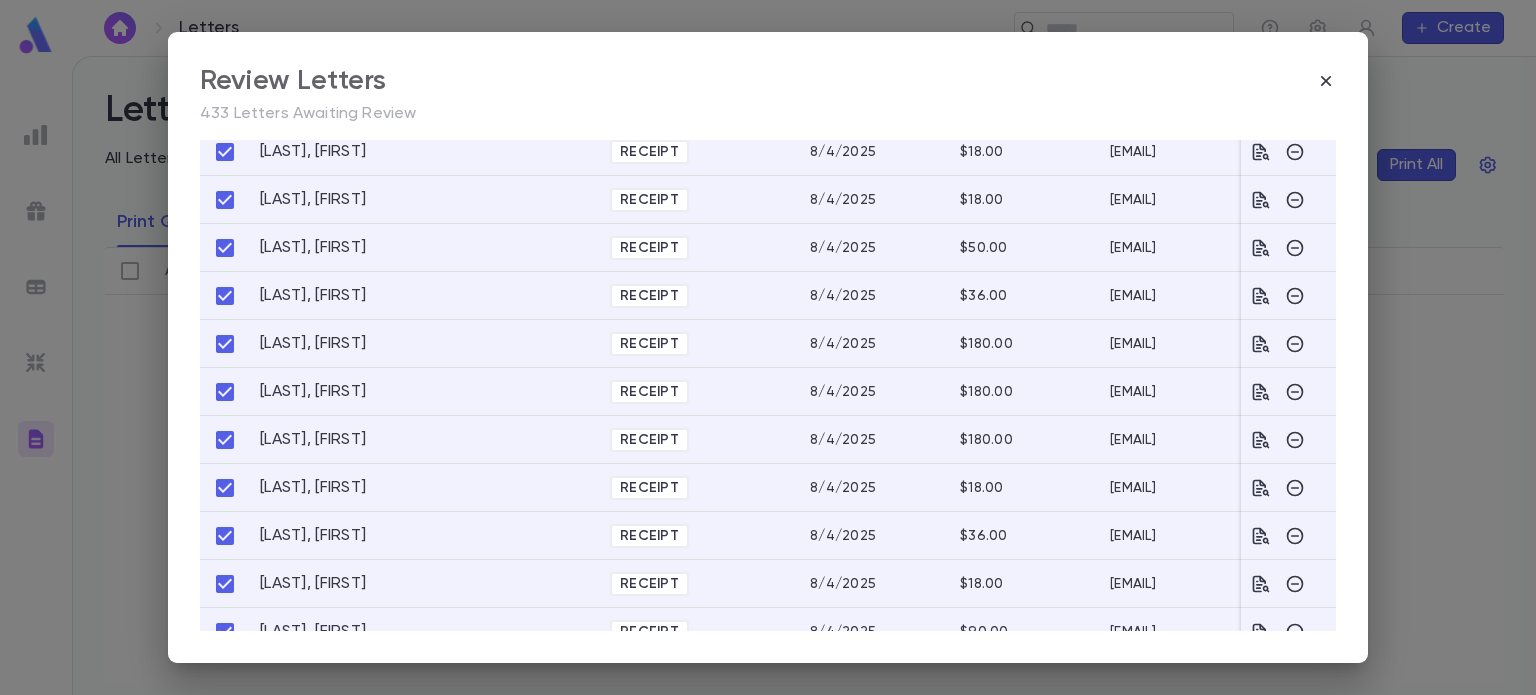 scroll, scrollTop: 690, scrollLeft: 0, axis: vertical 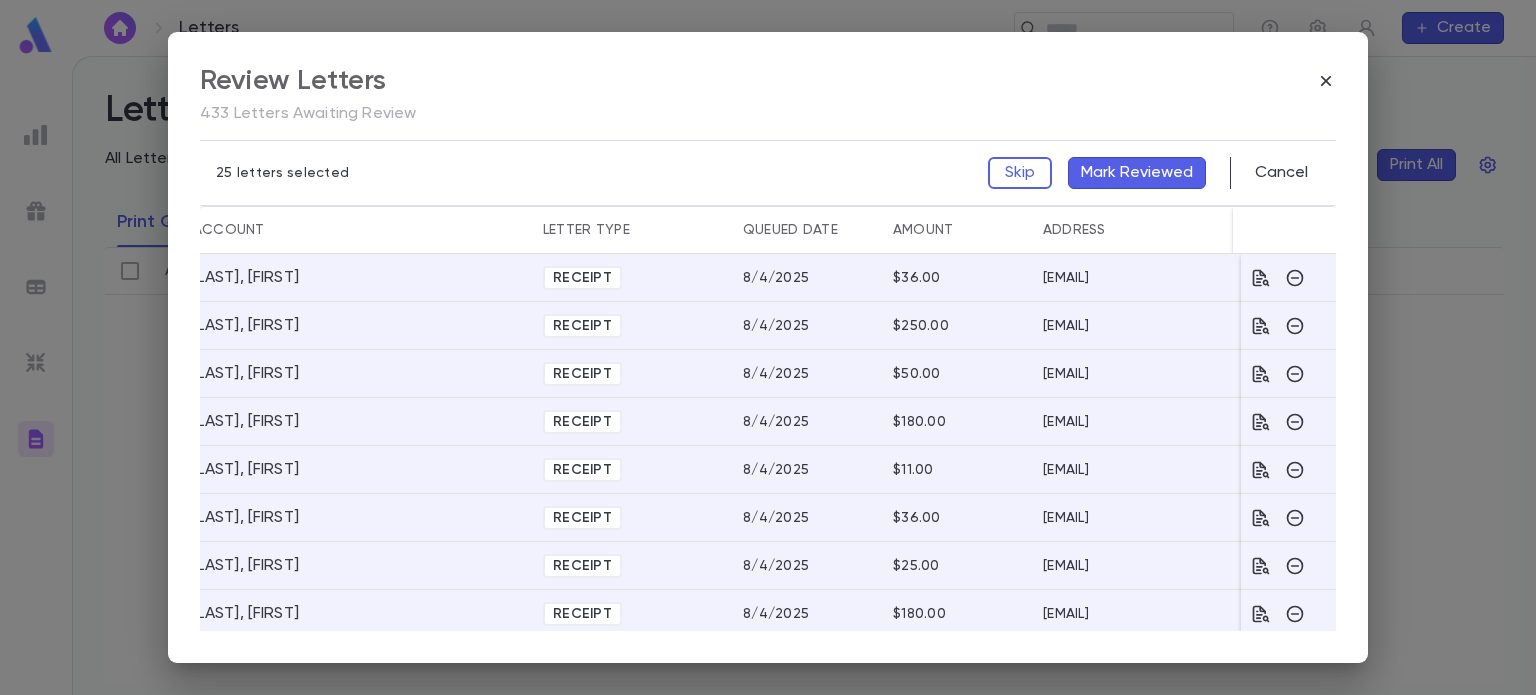 click on "Mark Reviewed" at bounding box center [1137, 173] 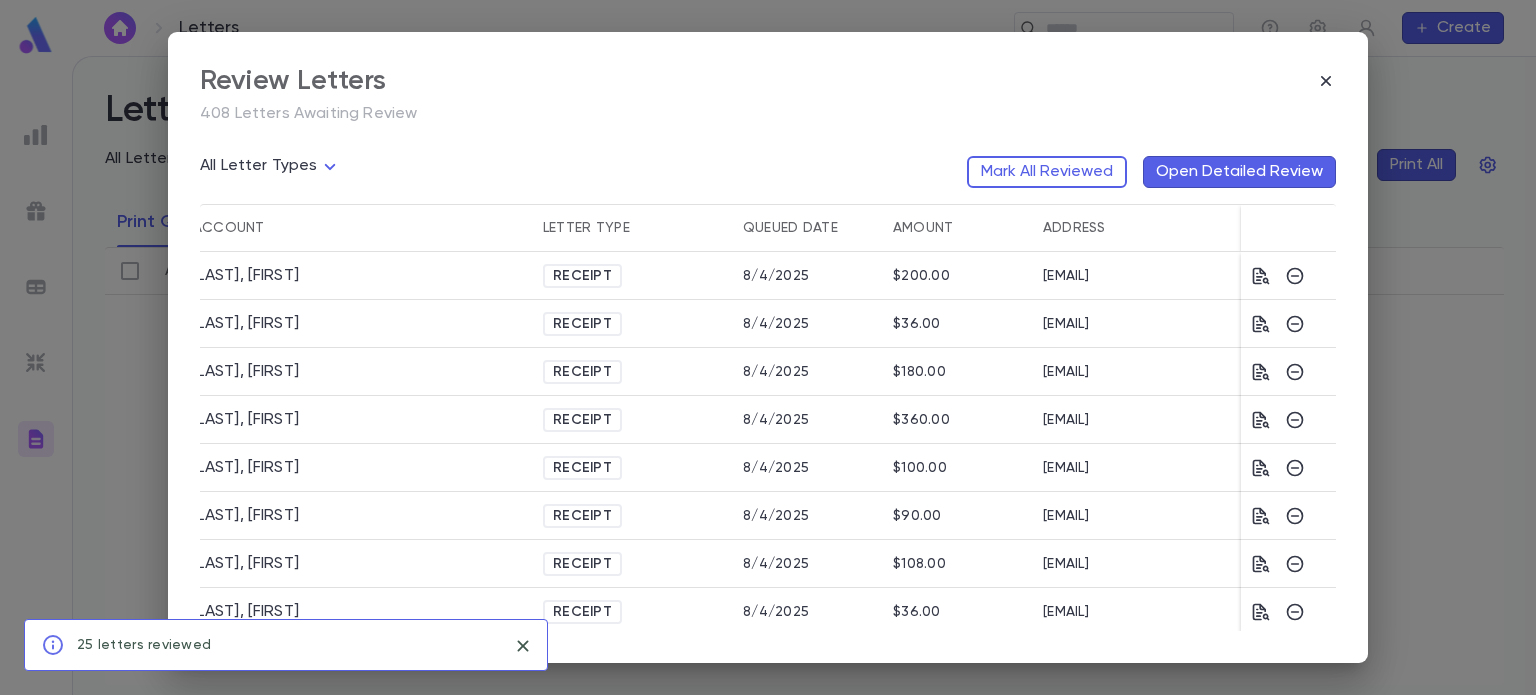 scroll, scrollTop: 0, scrollLeft: 0, axis: both 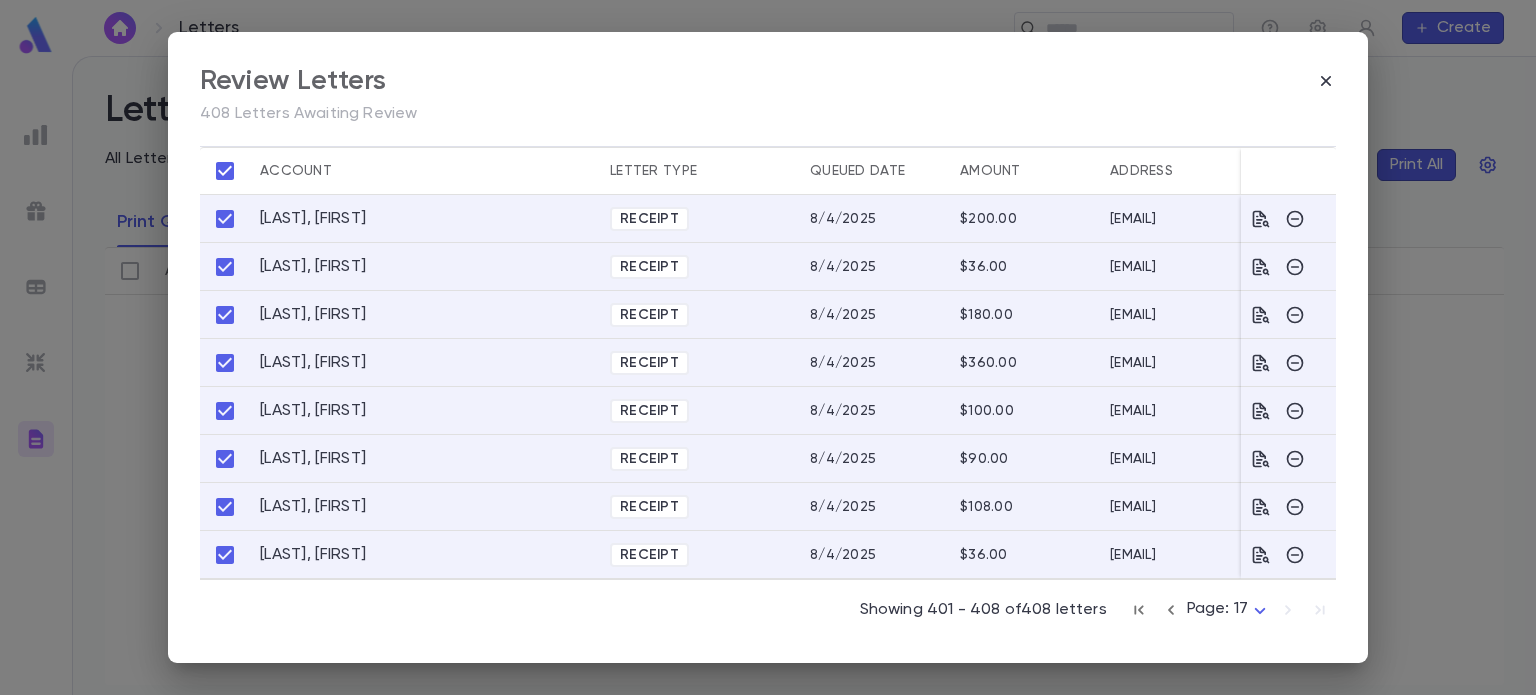 click 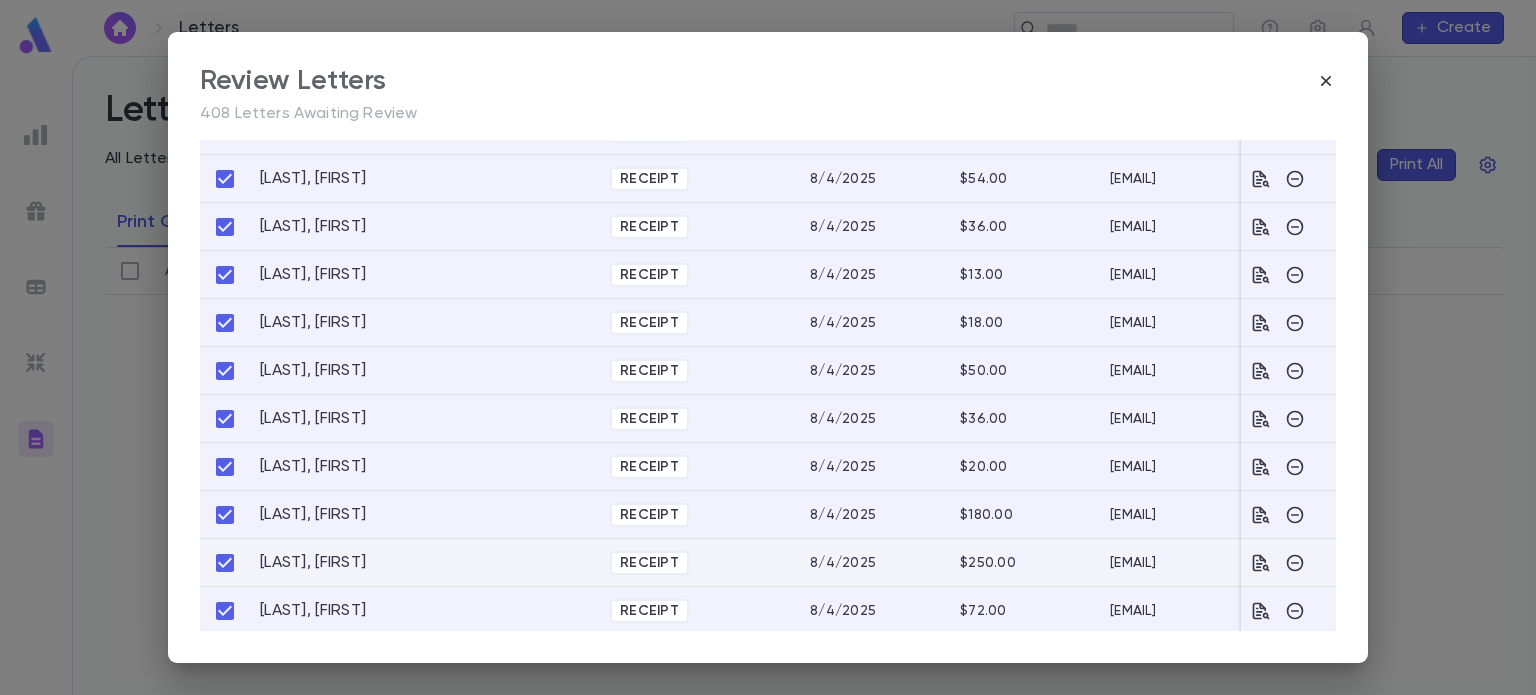 scroll, scrollTop: 882, scrollLeft: 0, axis: vertical 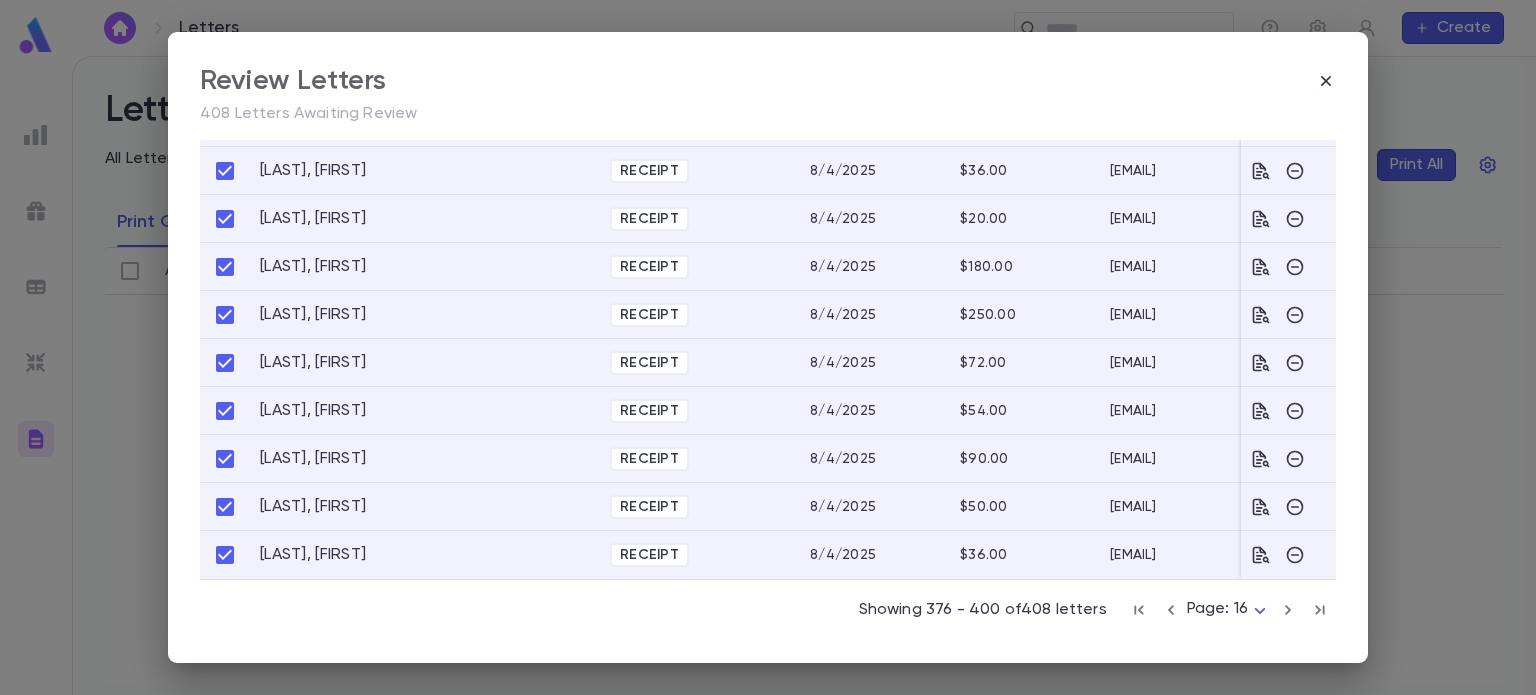 click 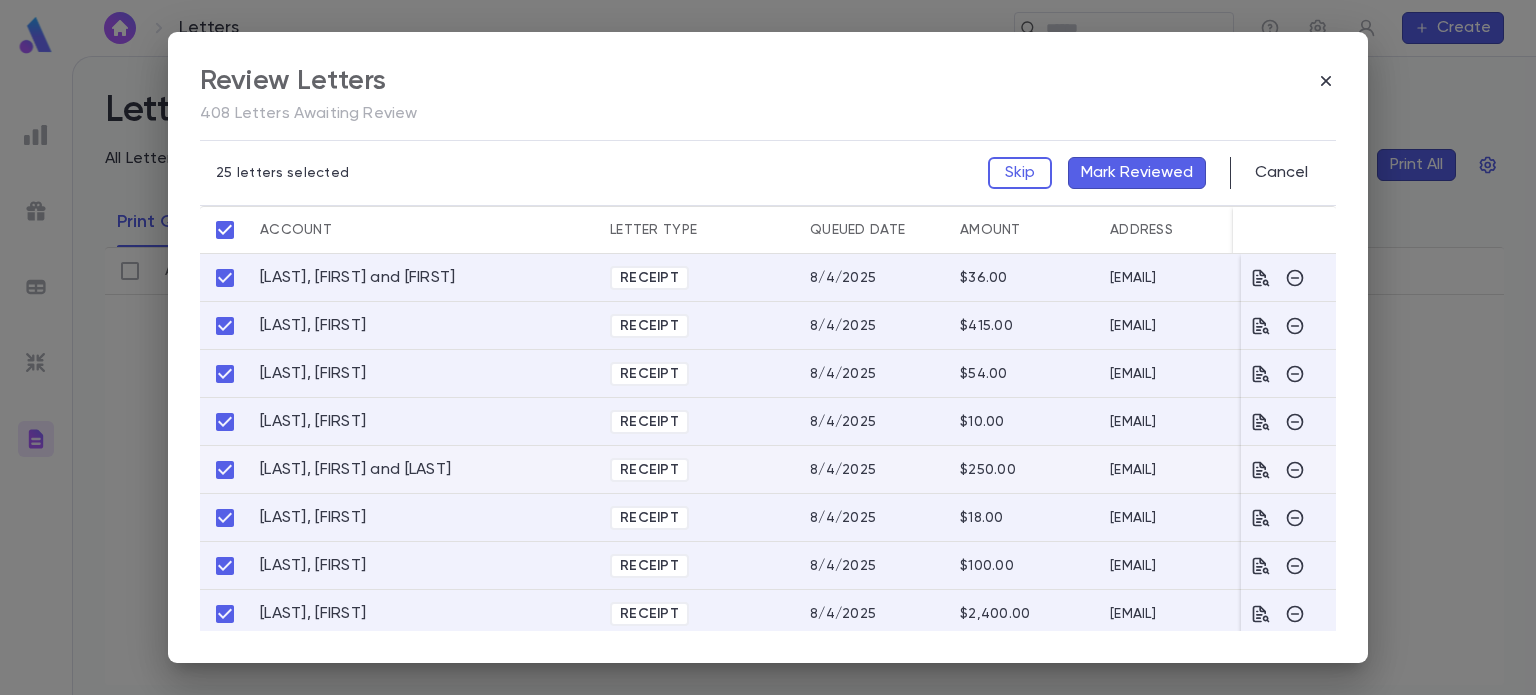 scroll, scrollTop: 882, scrollLeft: 0, axis: vertical 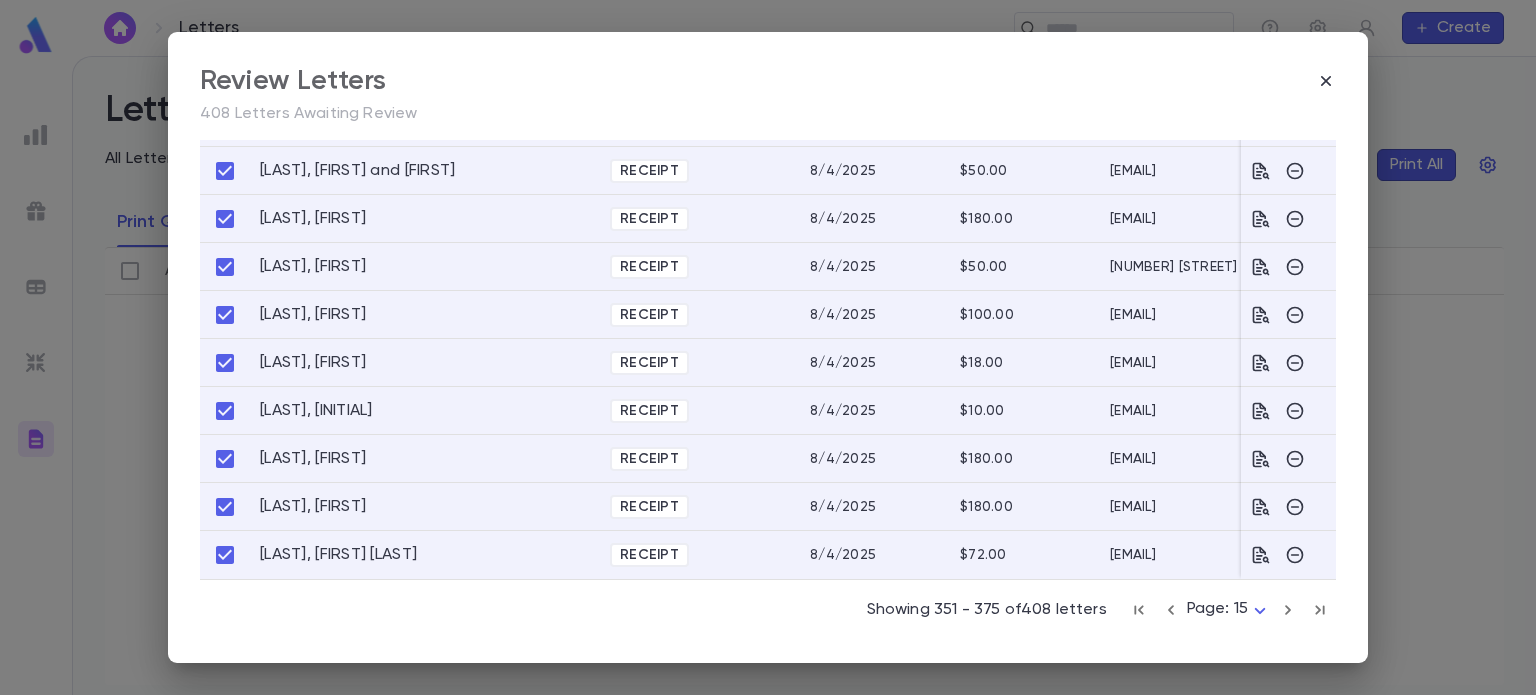 click 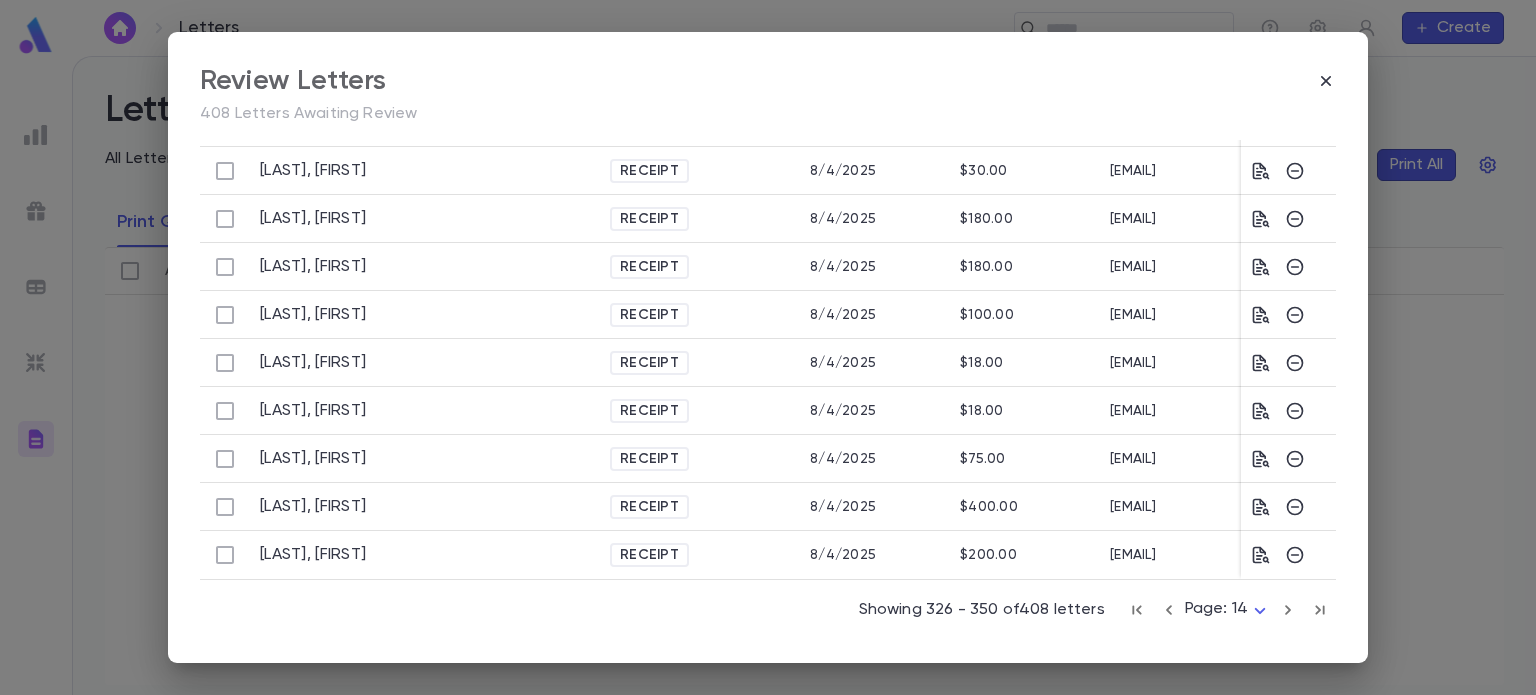 scroll, scrollTop: 0, scrollLeft: 0, axis: both 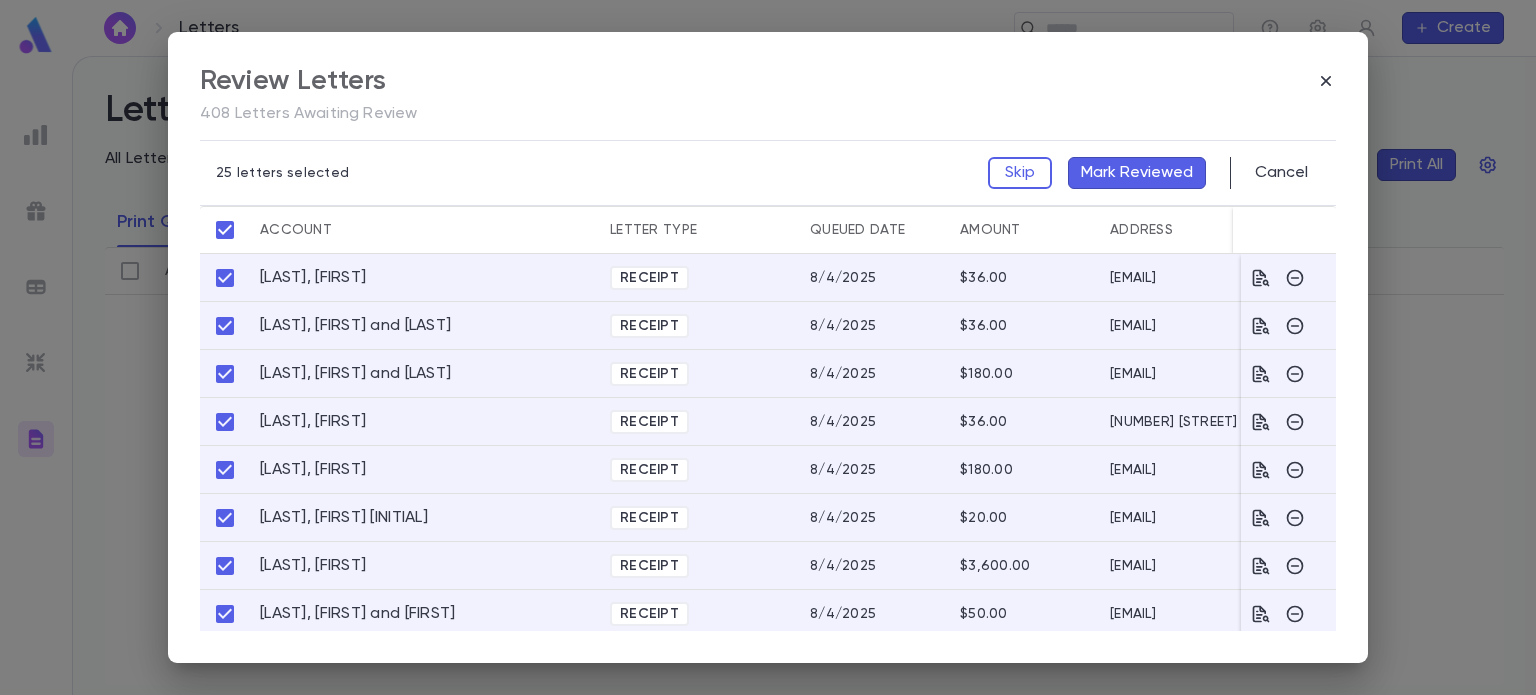 click on "Mark Reviewed" at bounding box center [1137, 173] 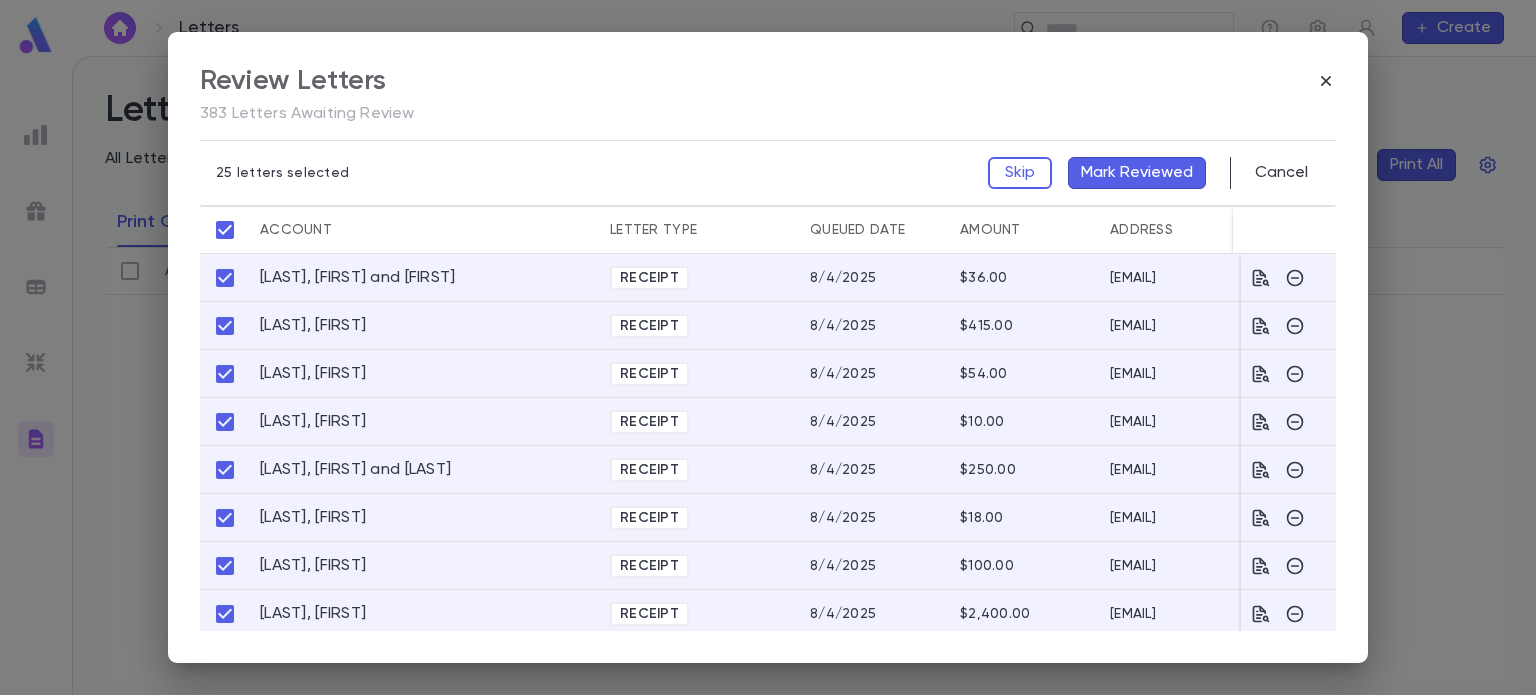 click on "Mark Reviewed" at bounding box center [1137, 173] 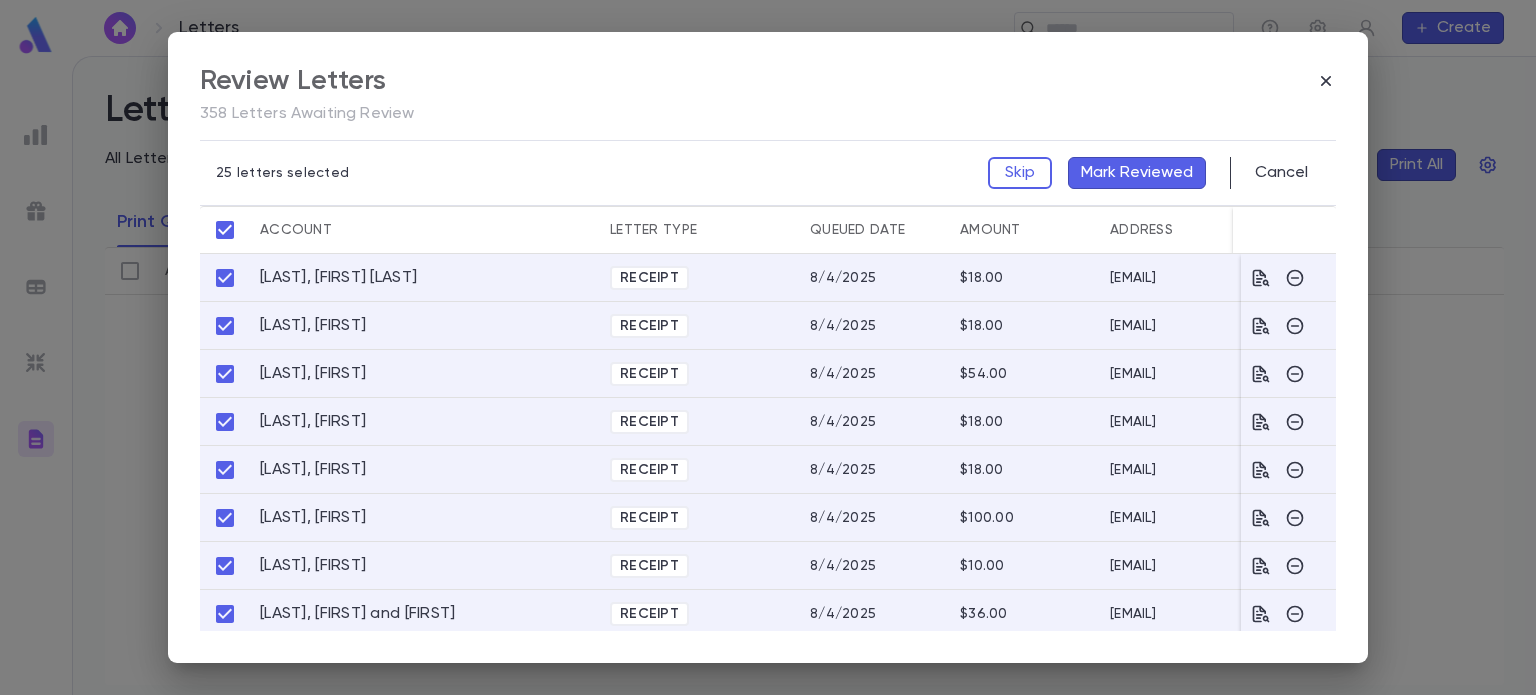 click on "Mark Reviewed" at bounding box center (1137, 173) 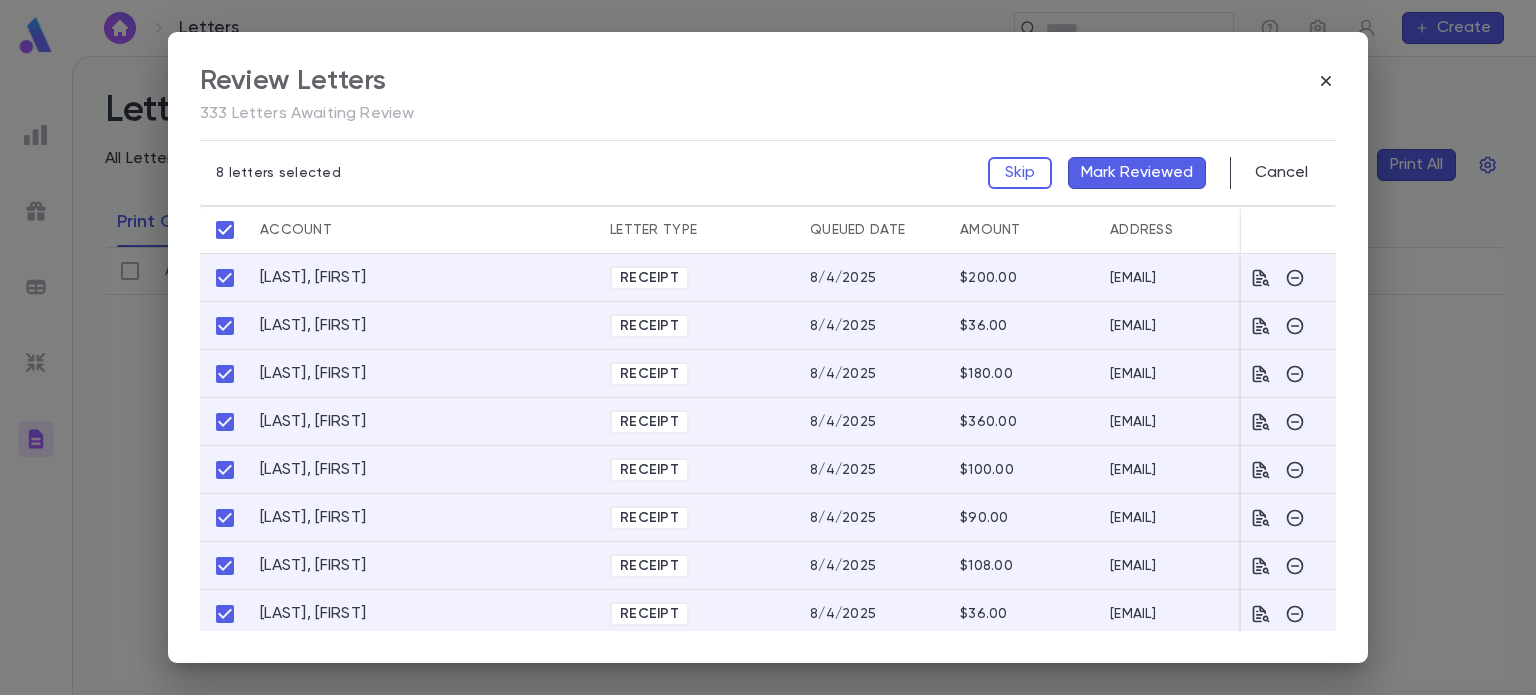 click on "Mark Reviewed" at bounding box center (1137, 173) 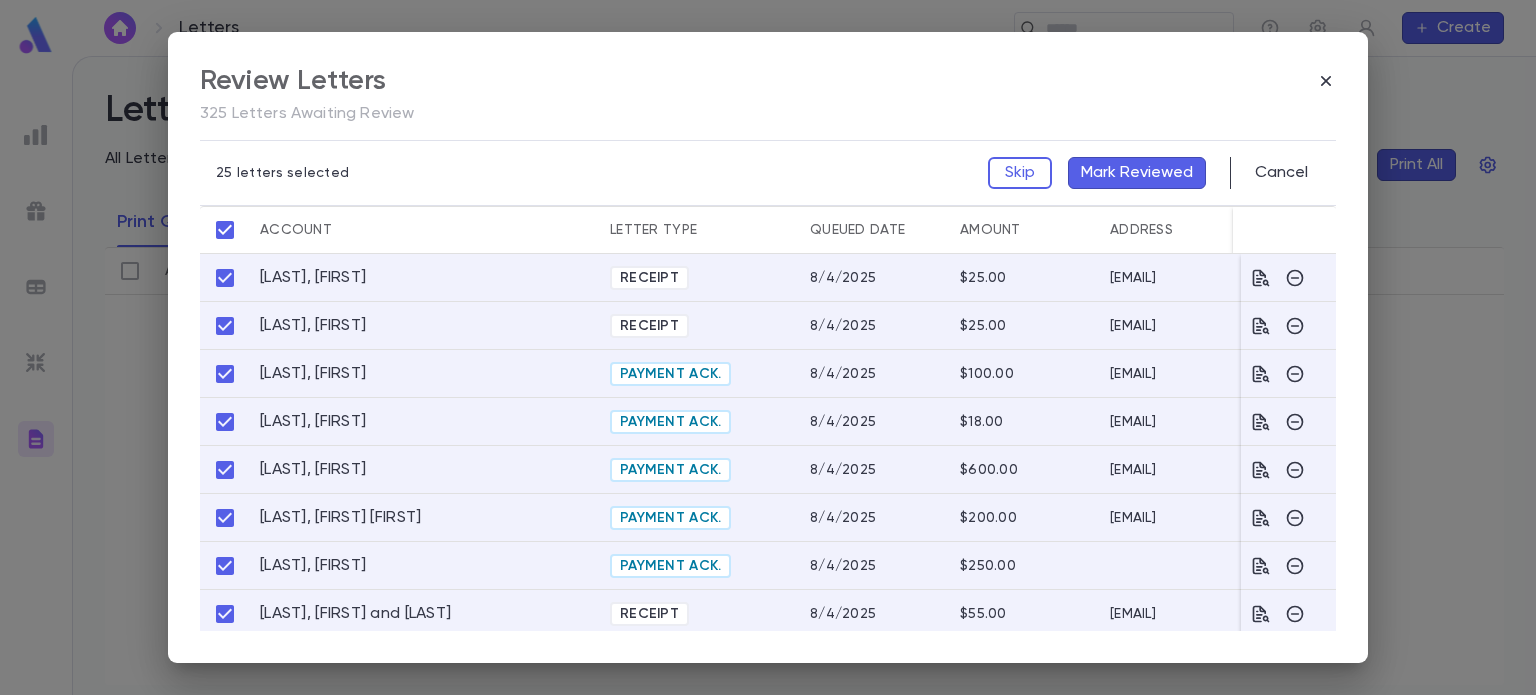 click on "Mark Reviewed" at bounding box center (1137, 173) 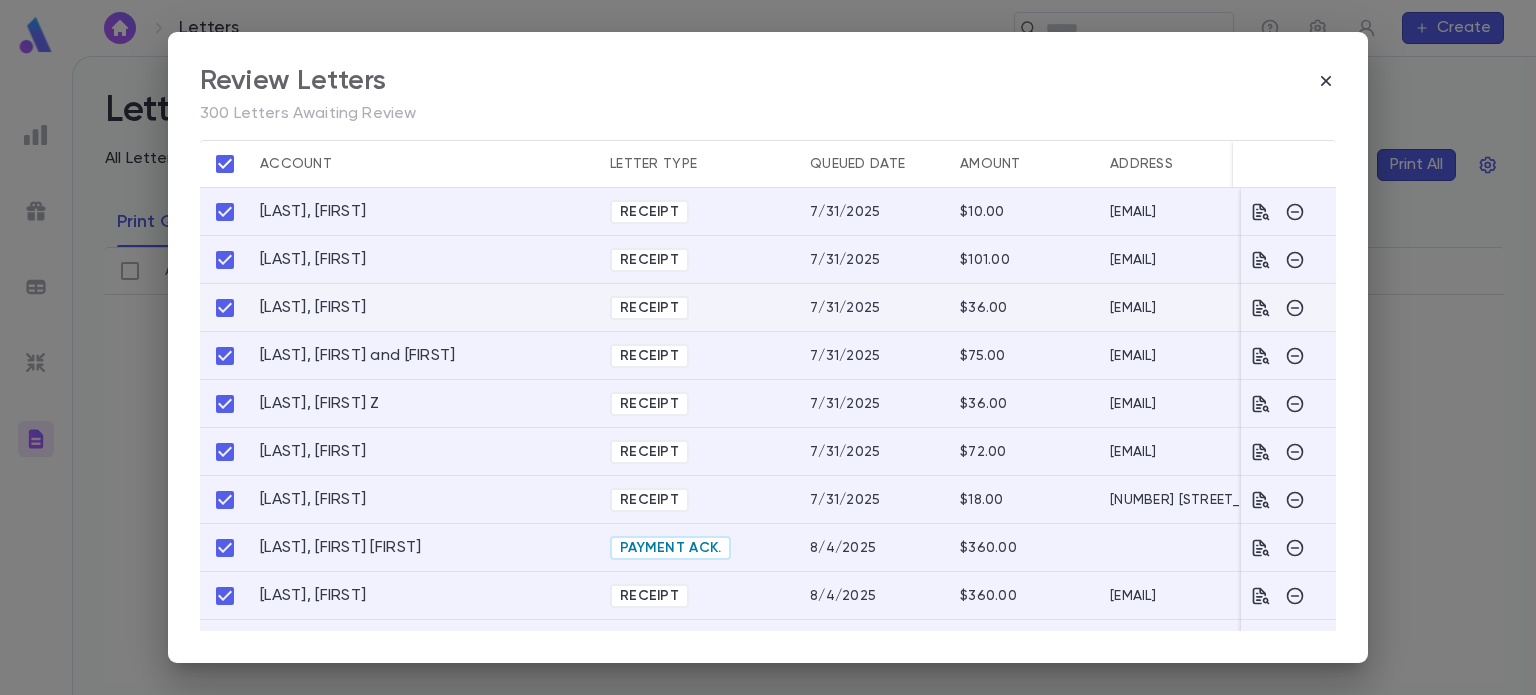 scroll, scrollTop: 0, scrollLeft: 0, axis: both 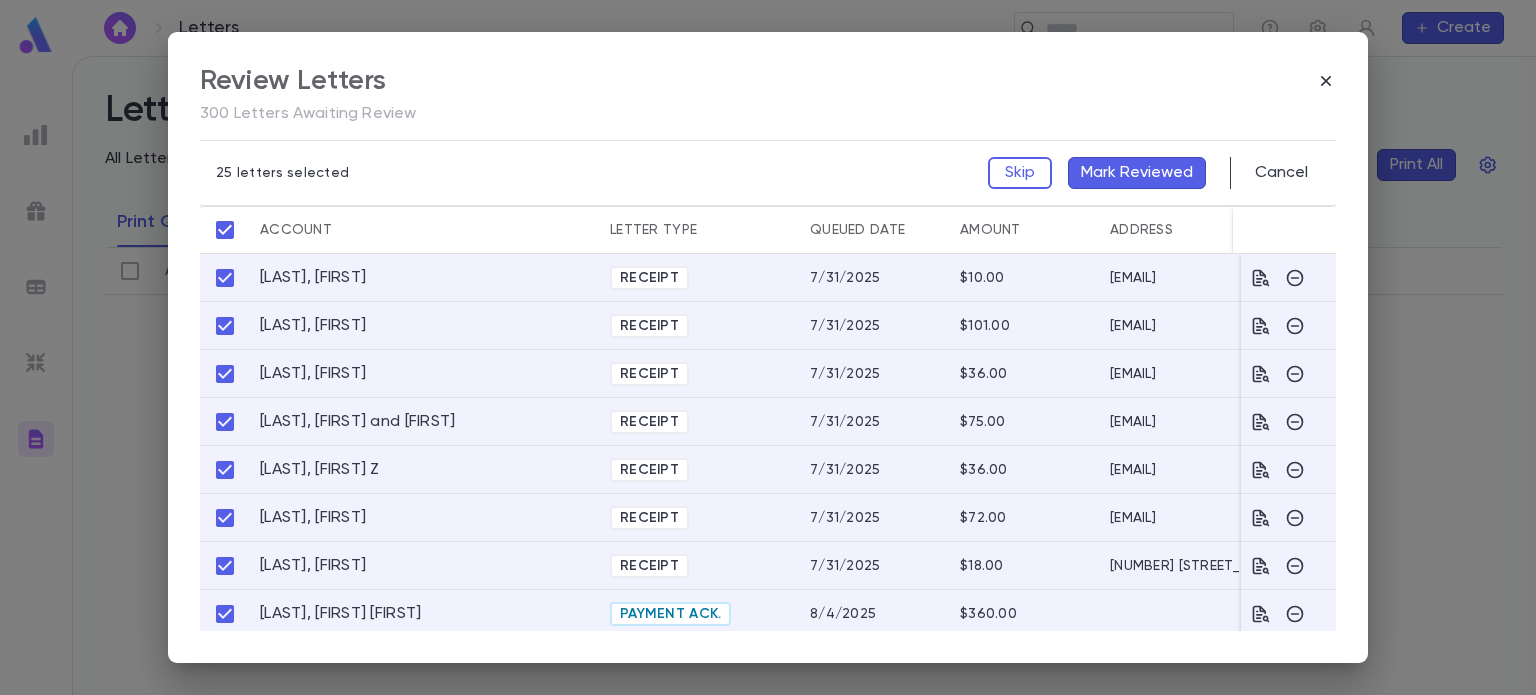 click on "Mark Reviewed" at bounding box center [1137, 173] 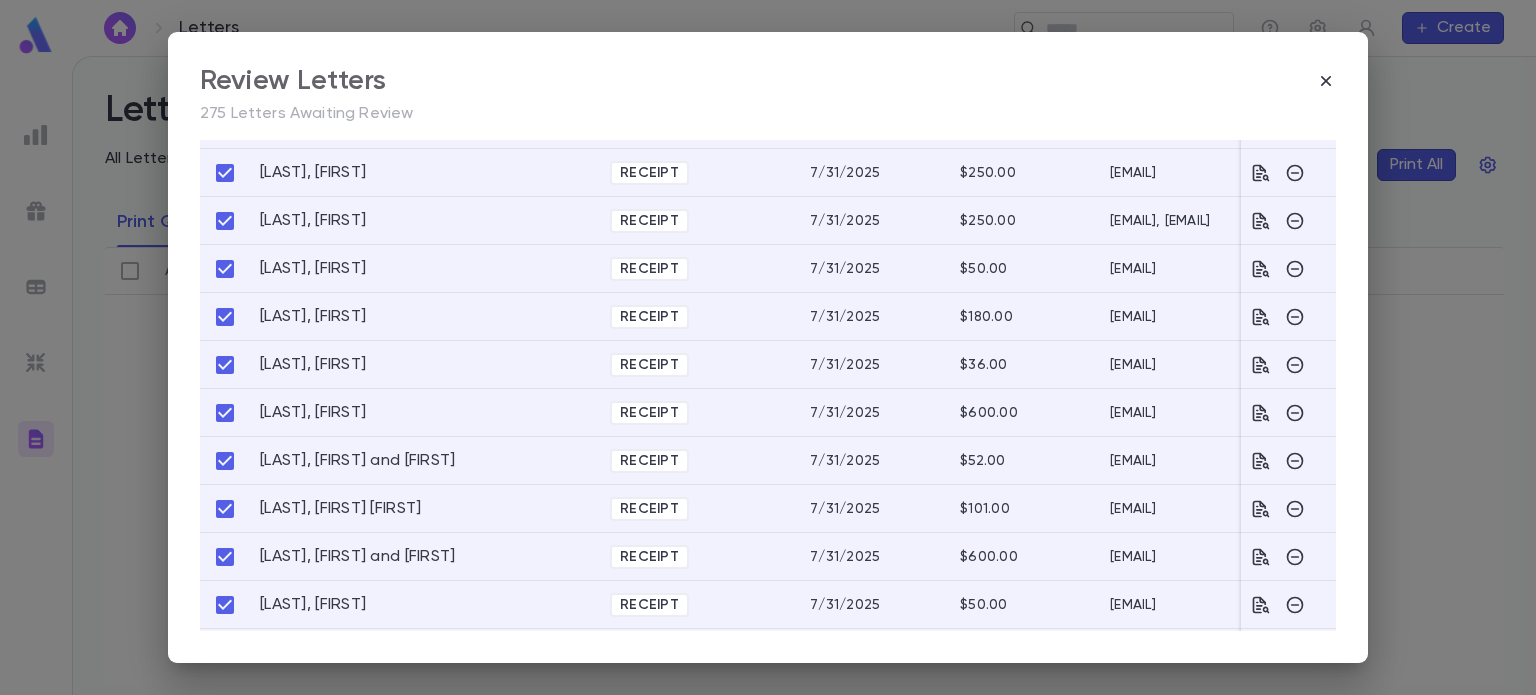 scroll, scrollTop: 0, scrollLeft: 0, axis: both 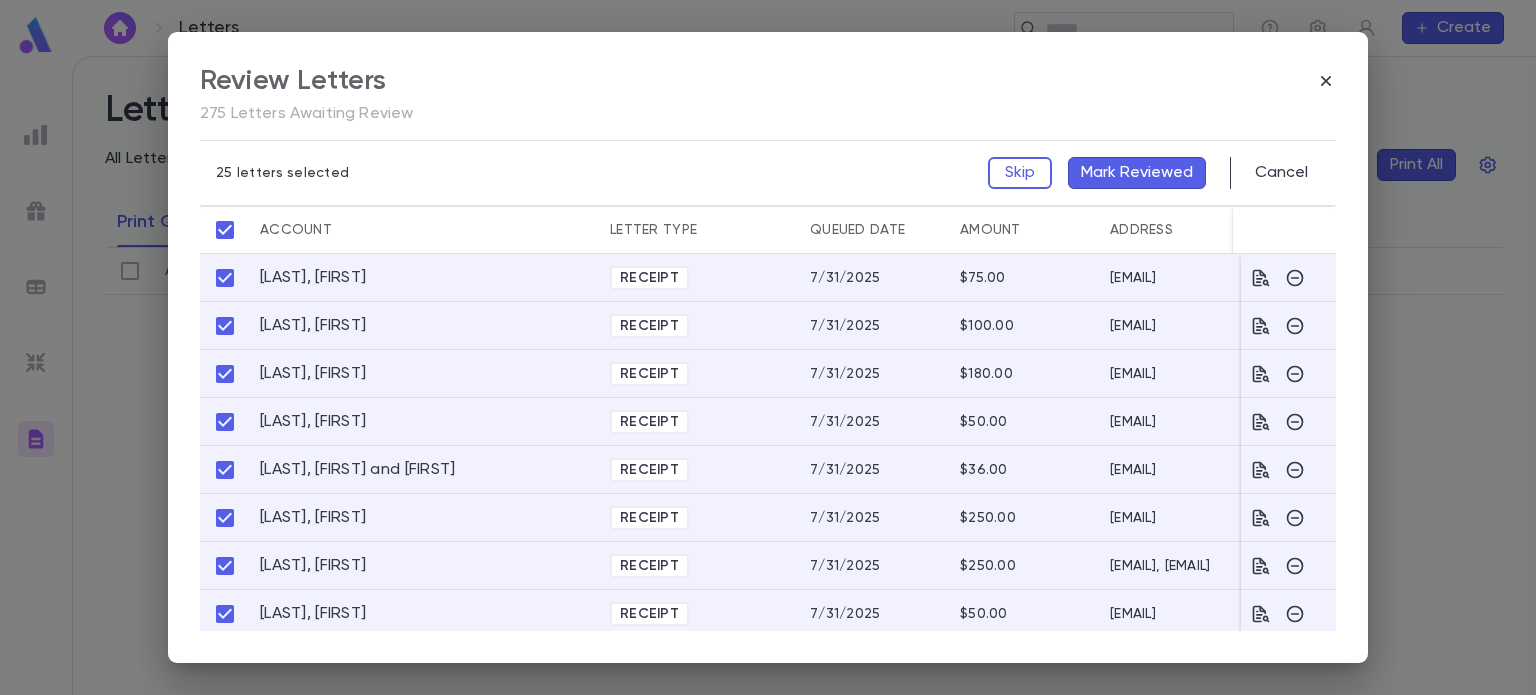 click on "Mark Reviewed" at bounding box center [1137, 173] 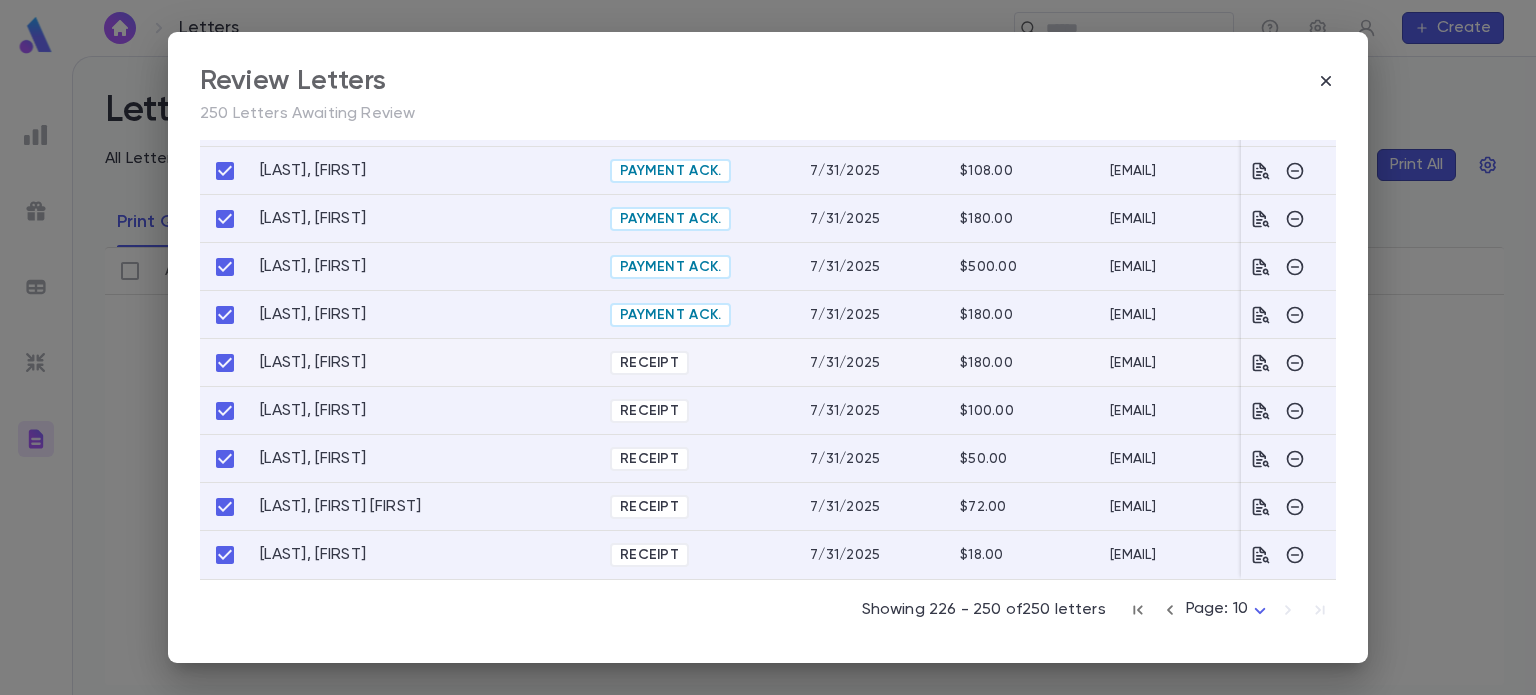 scroll, scrollTop: 0, scrollLeft: 0, axis: both 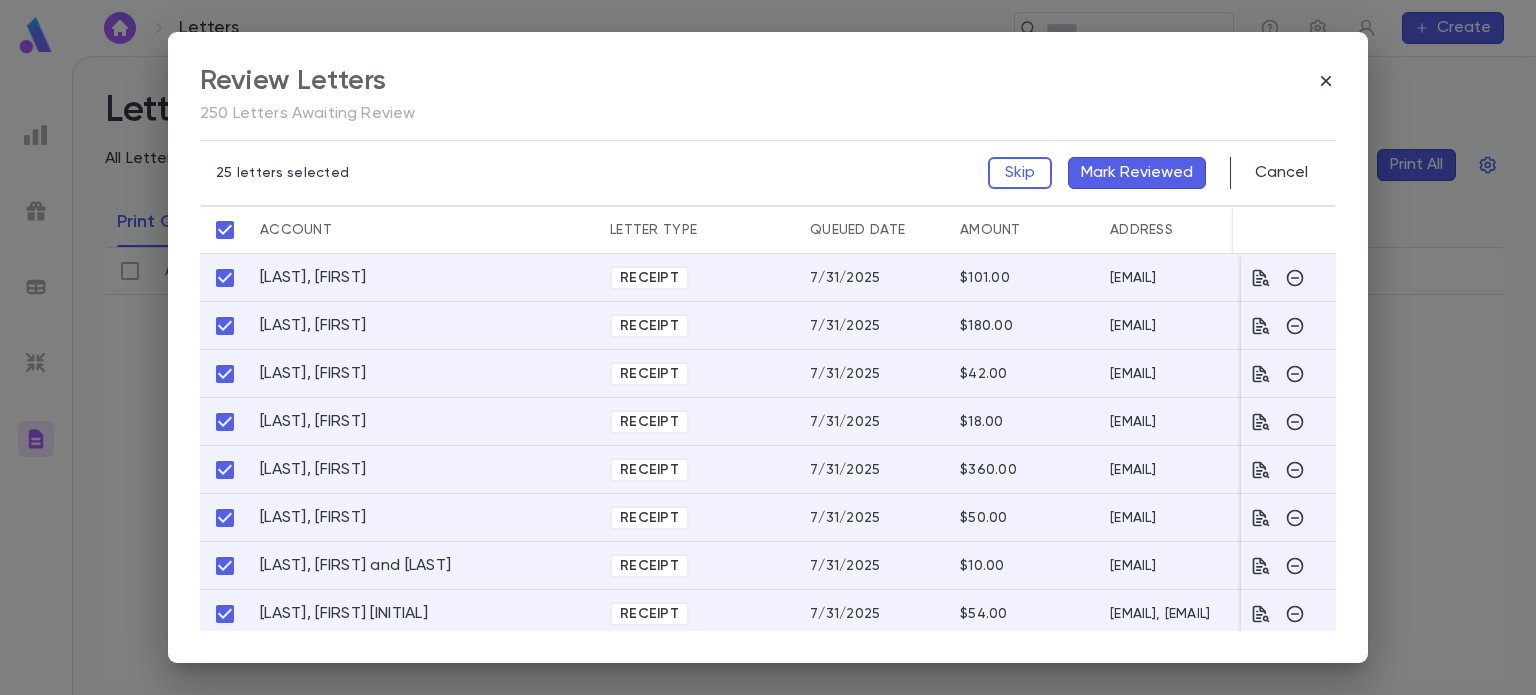 click on "Mark Reviewed" at bounding box center [1137, 173] 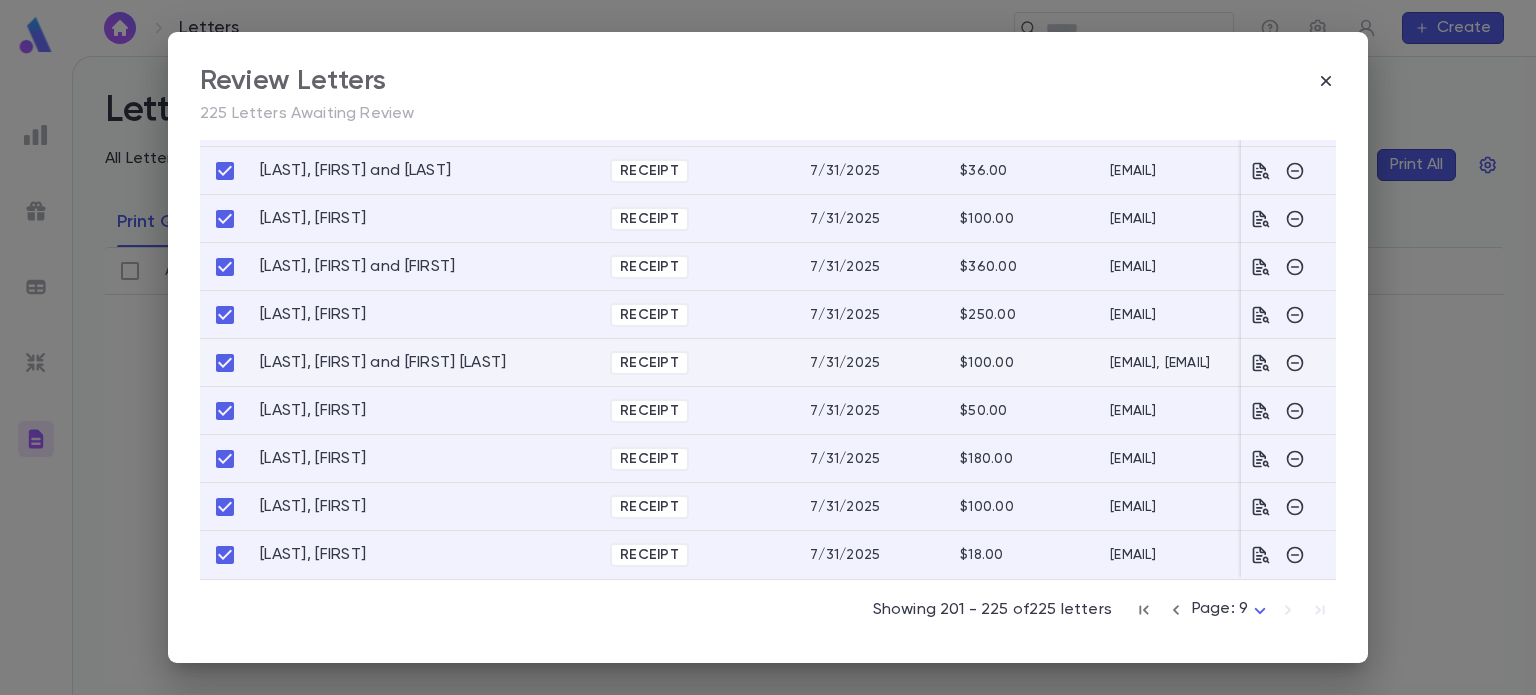 scroll, scrollTop: 0, scrollLeft: 0, axis: both 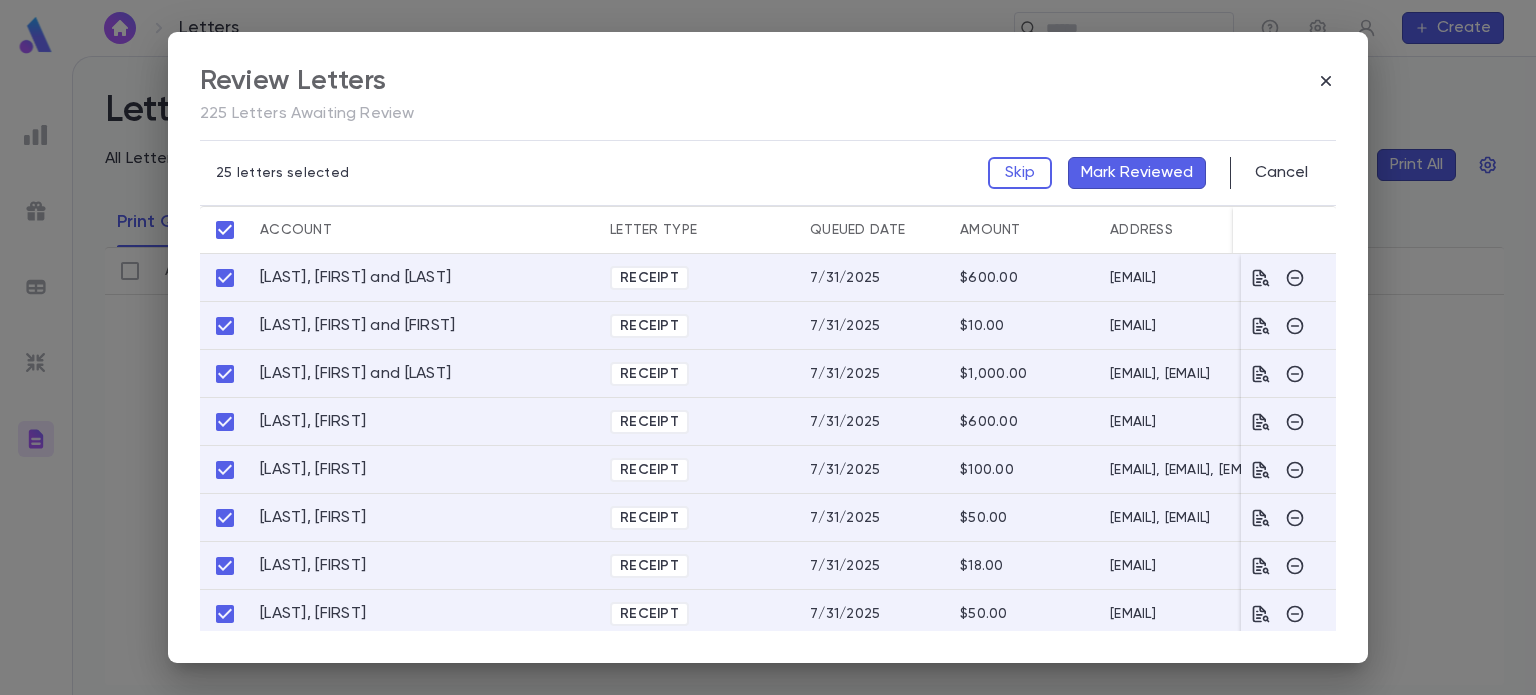 click on "Mark Reviewed" at bounding box center [1137, 173] 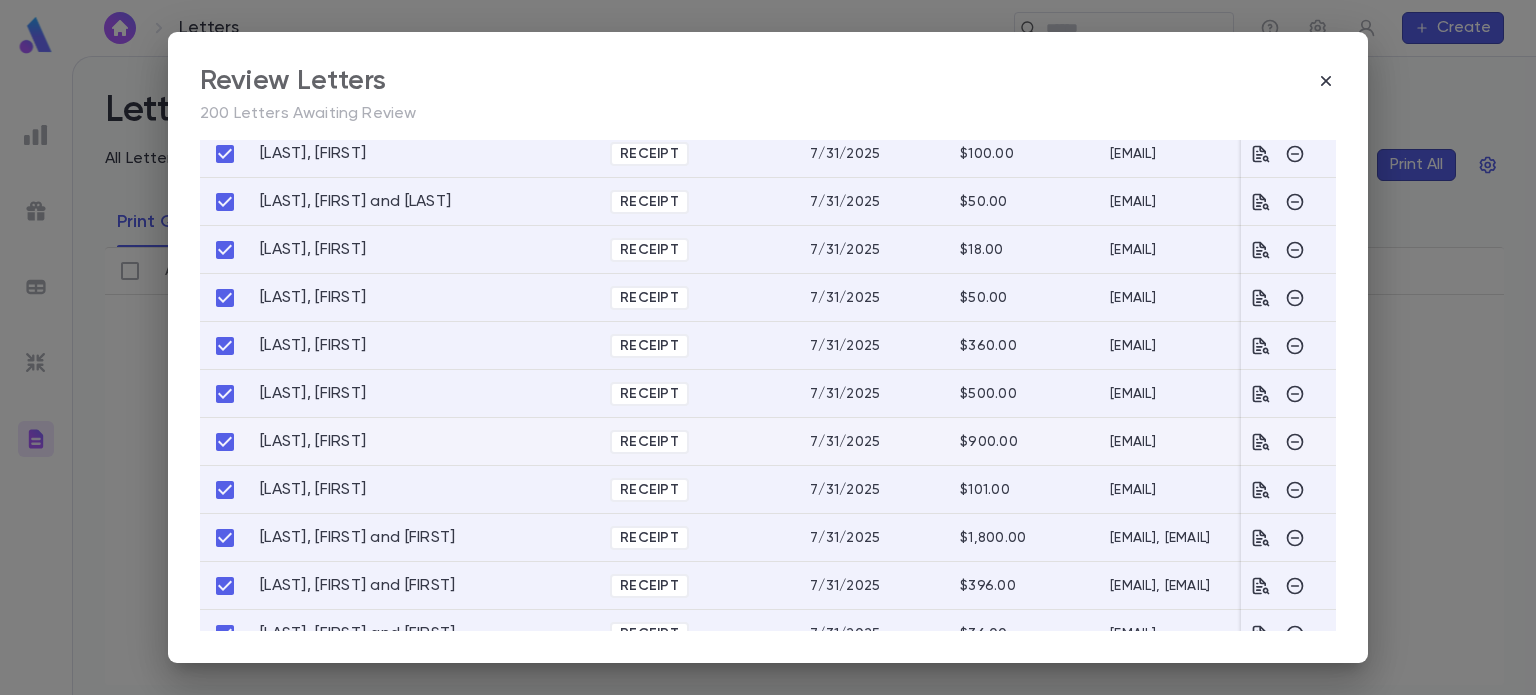 scroll, scrollTop: 882, scrollLeft: 0, axis: vertical 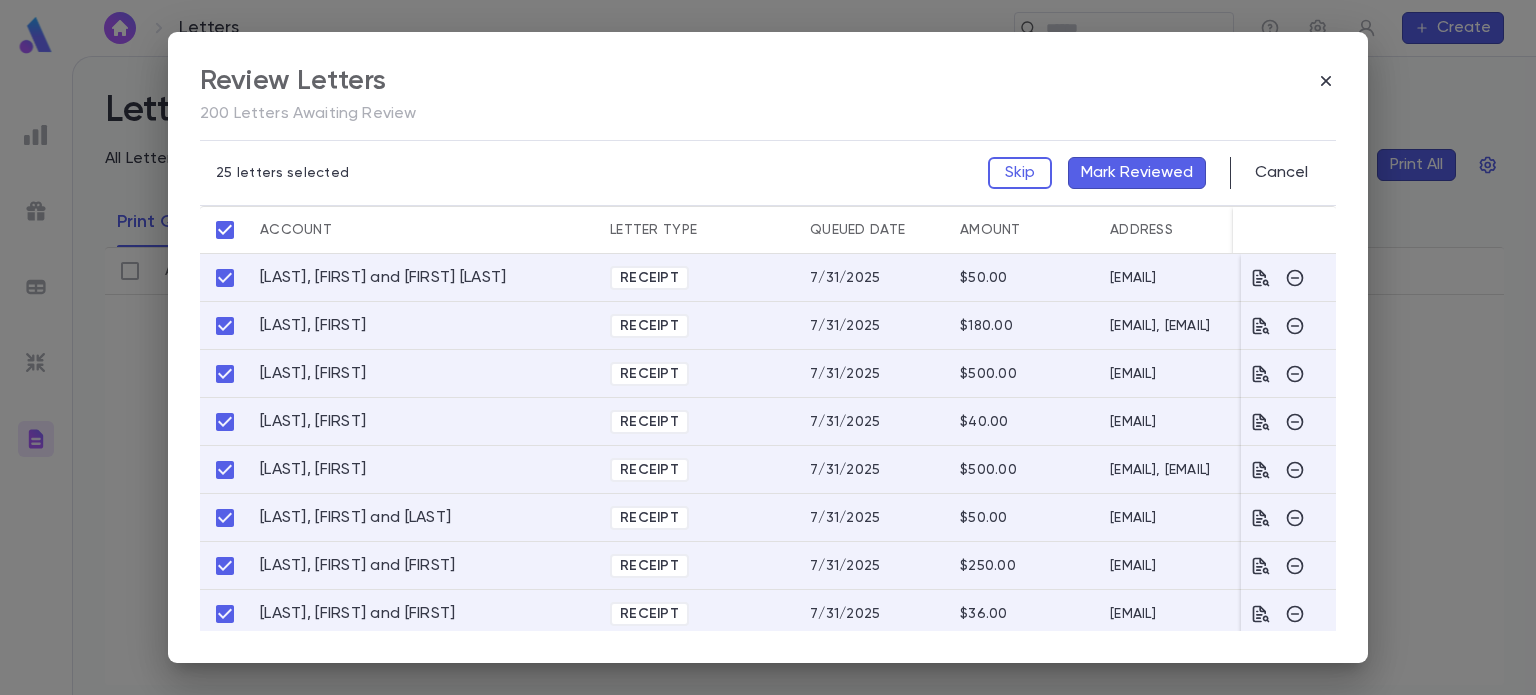 click on "Mark Reviewed" at bounding box center (1137, 173) 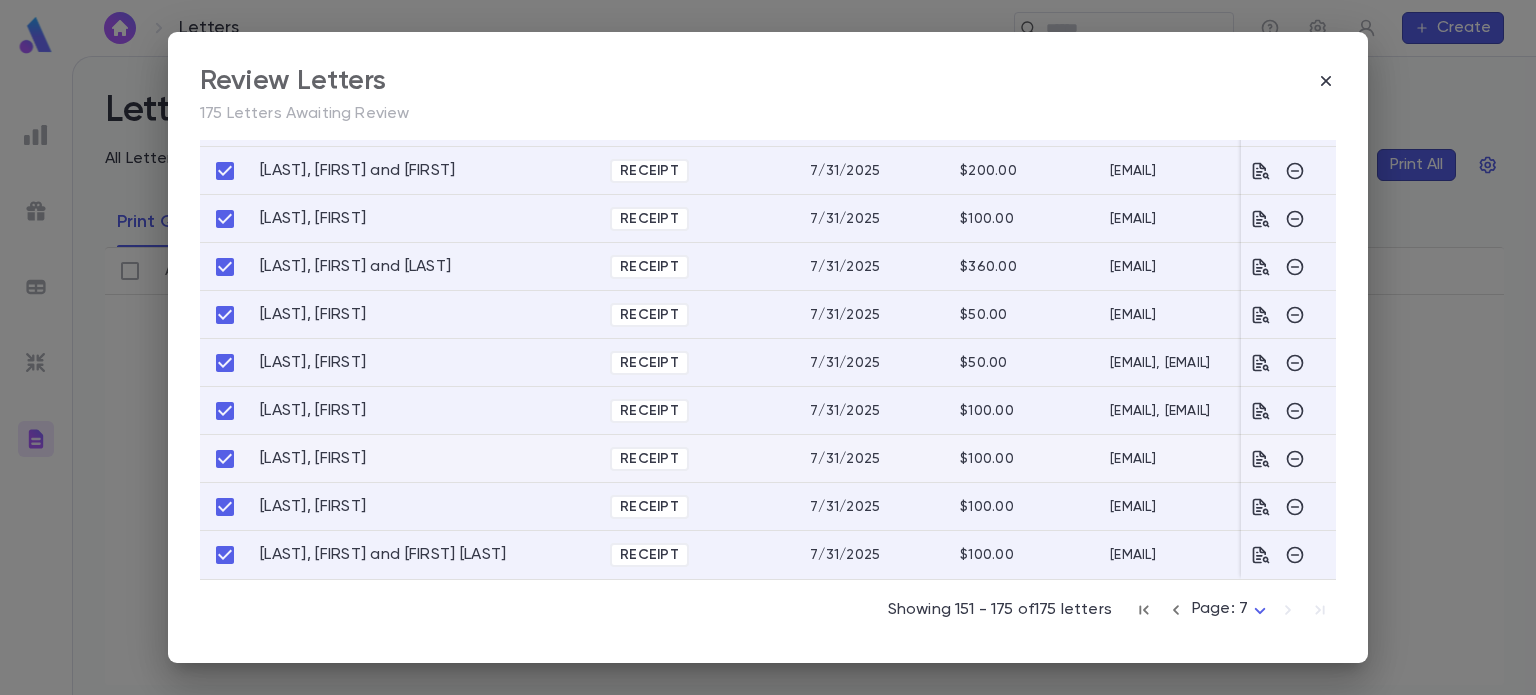 scroll, scrollTop: 0, scrollLeft: 0, axis: both 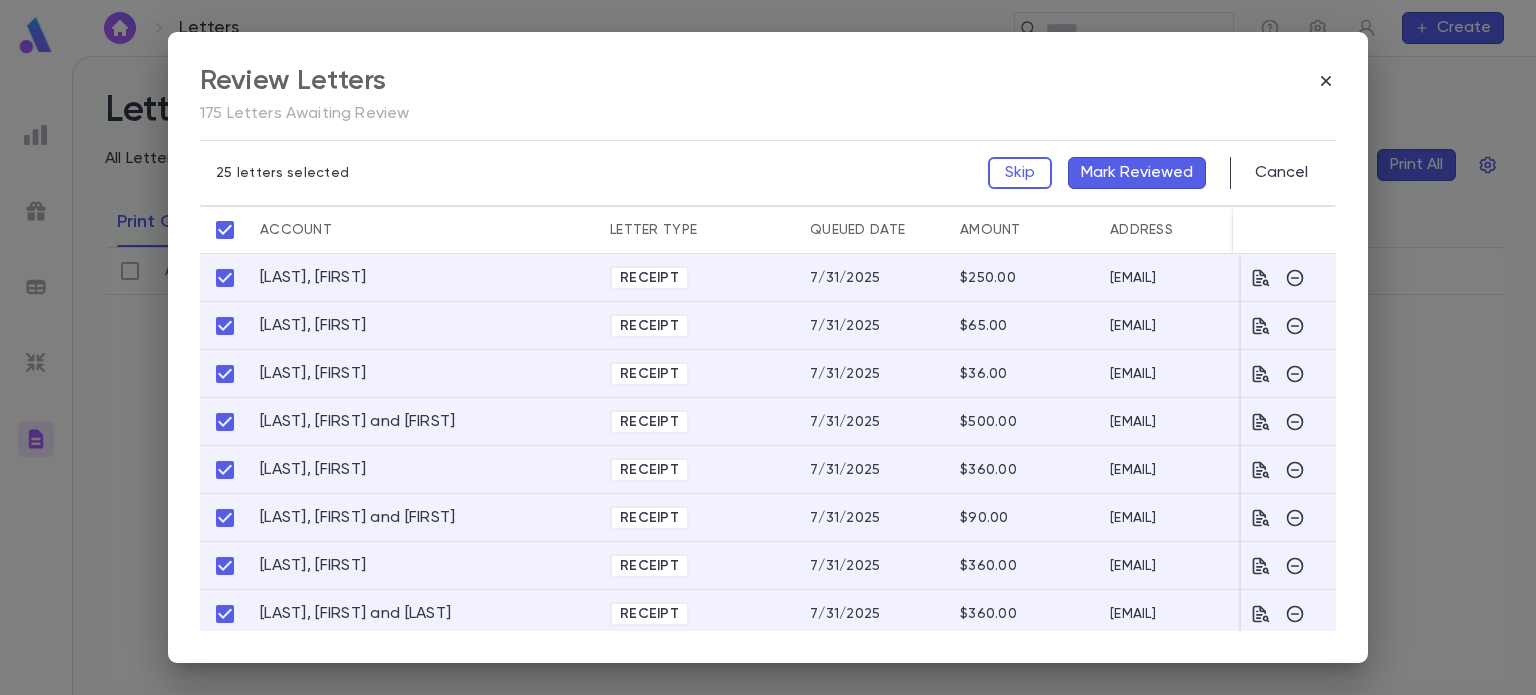 click on "Mark Reviewed" at bounding box center (1137, 173) 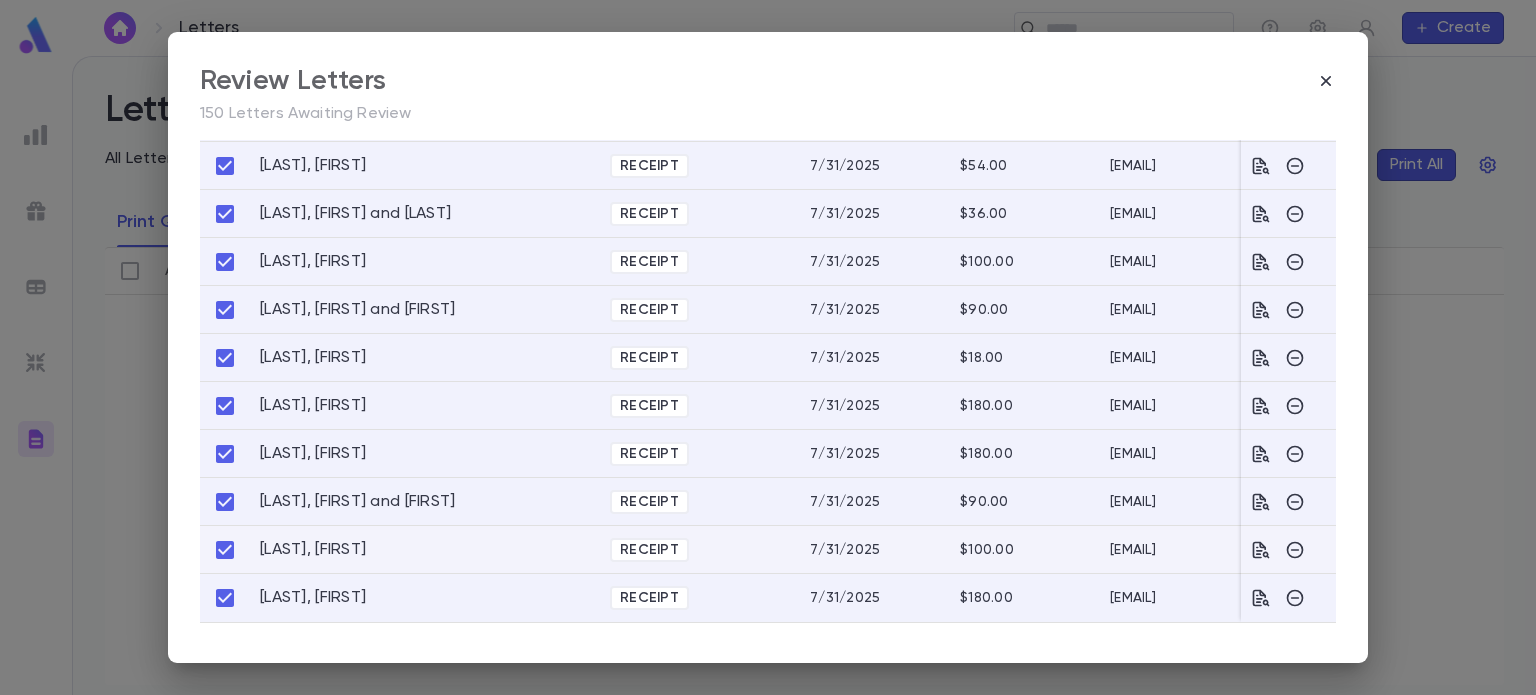 scroll, scrollTop: 882, scrollLeft: 0, axis: vertical 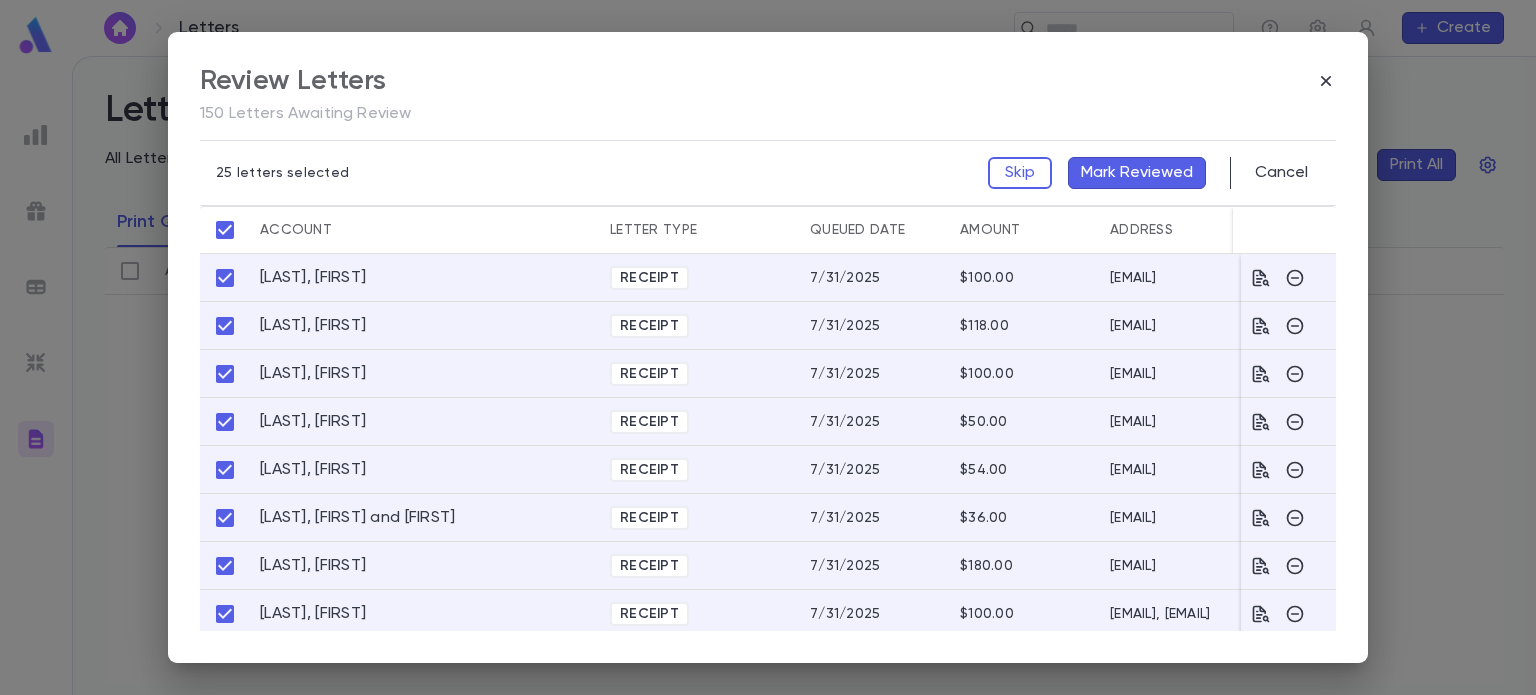 click on "Mark Reviewed" at bounding box center [1137, 173] 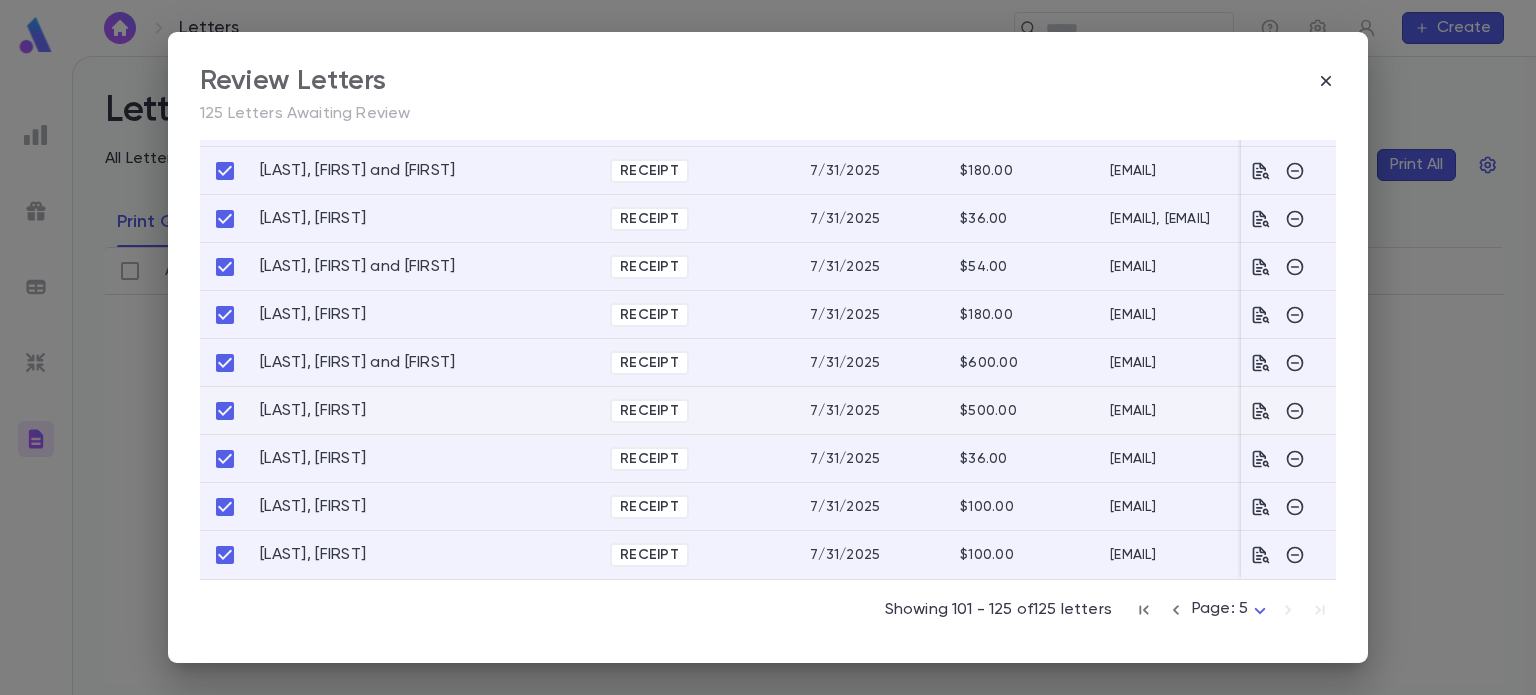 scroll, scrollTop: 0, scrollLeft: 0, axis: both 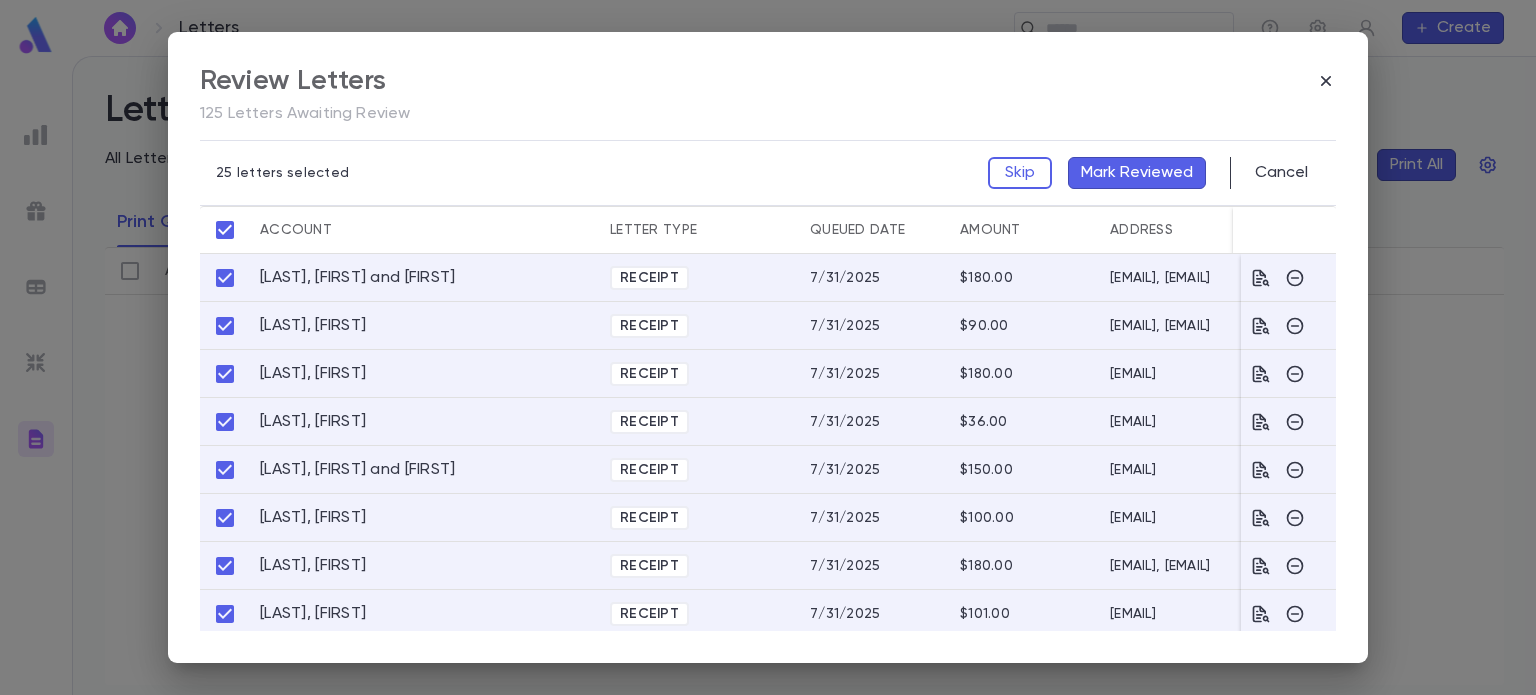 click on "Mark Reviewed" at bounding box center [1137, 173] 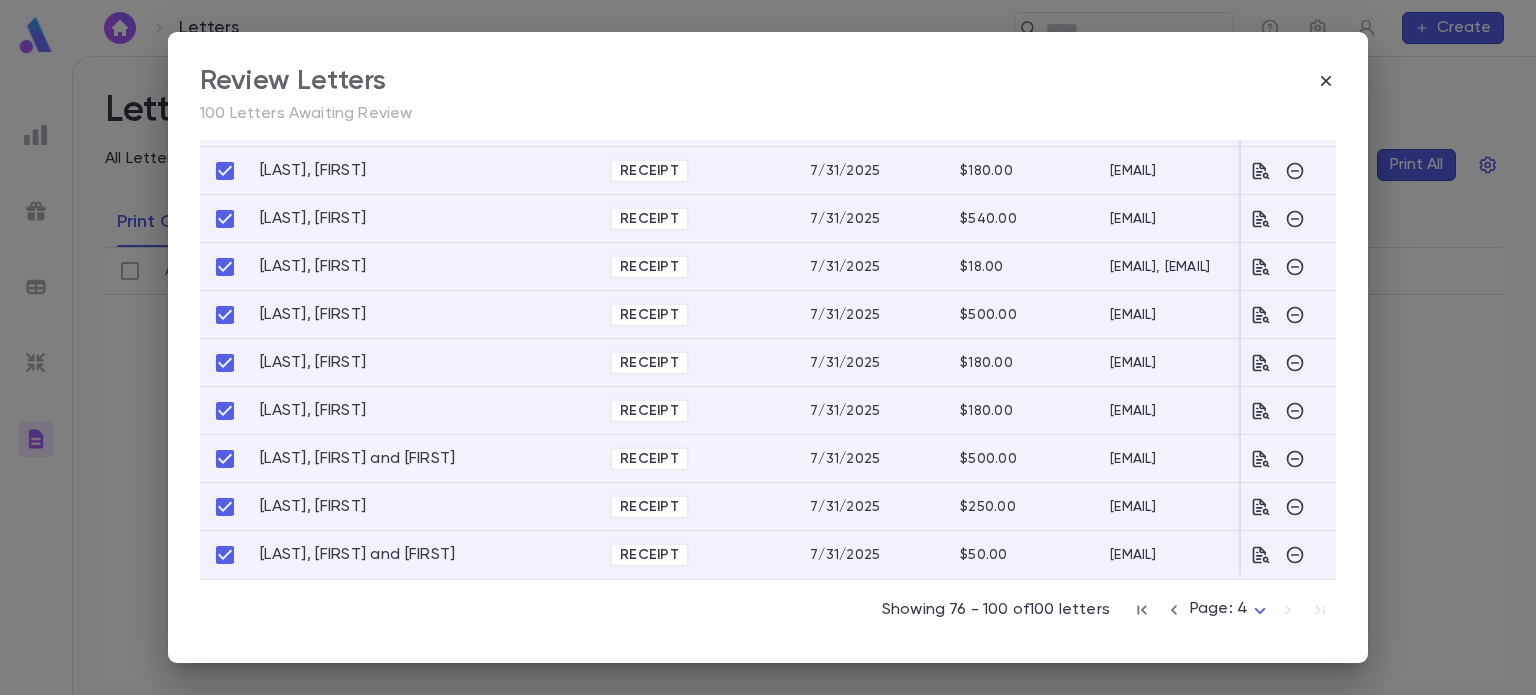 scroll, scrollTop: 0, scrollLeft: 0, axis: both 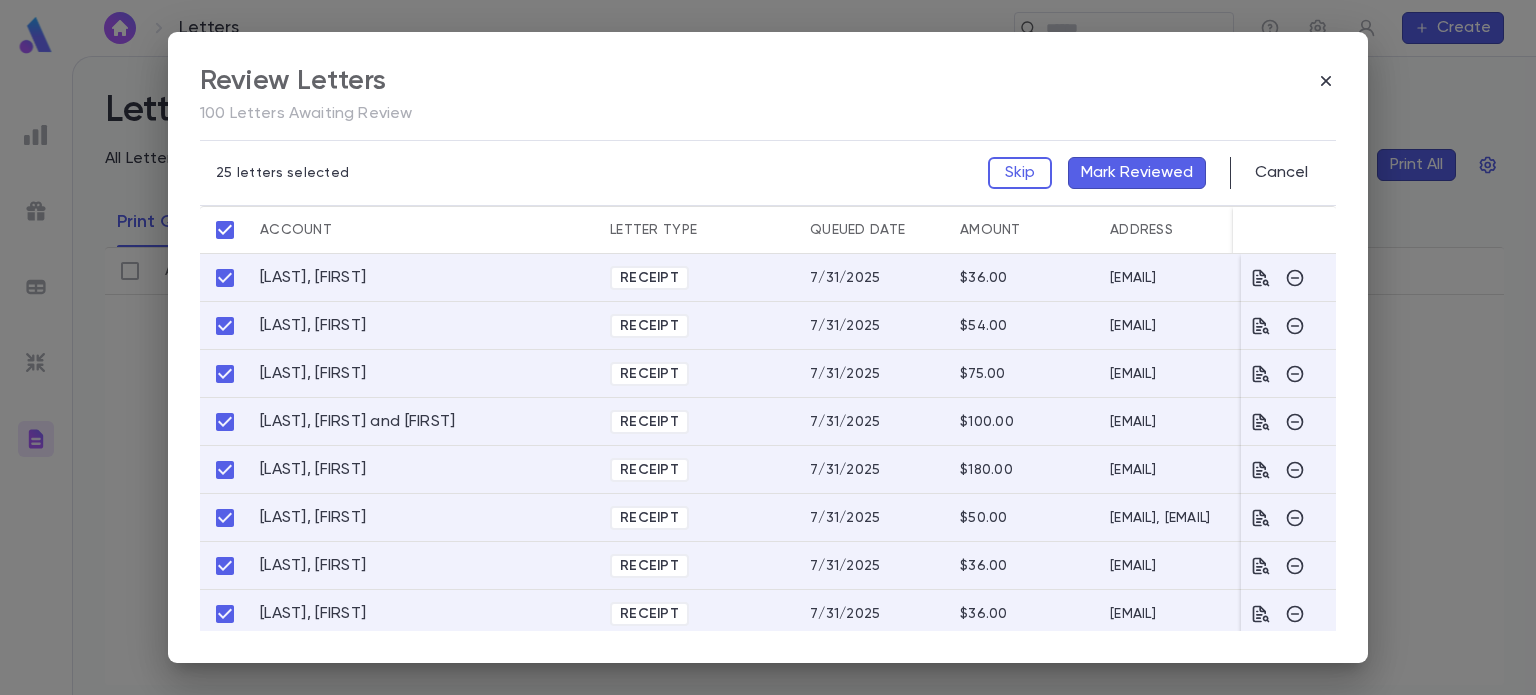 click on "25 letters selected Skip Mark Reviewed Cancel" at bounding box center (768, 173) 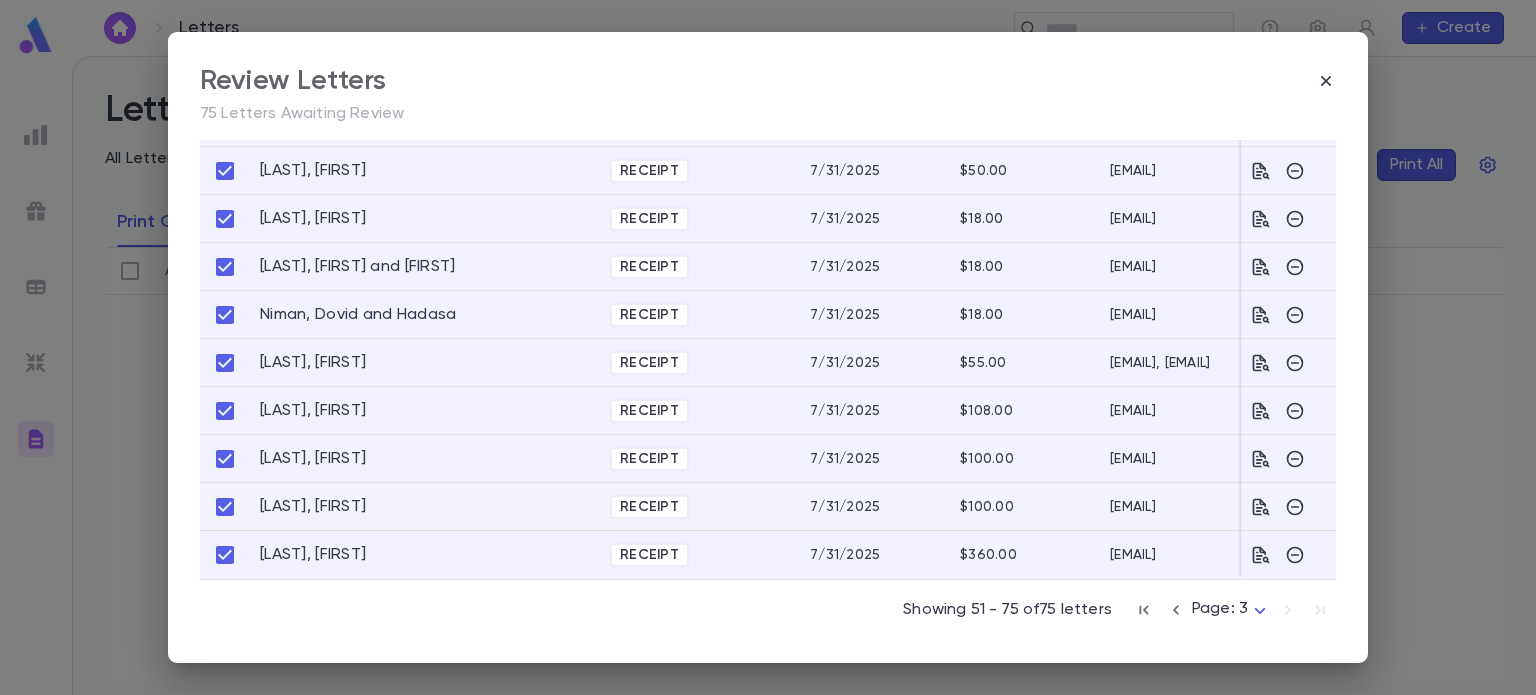 scroll, scrollTop: 0, scrollLeft: 0, axis: both 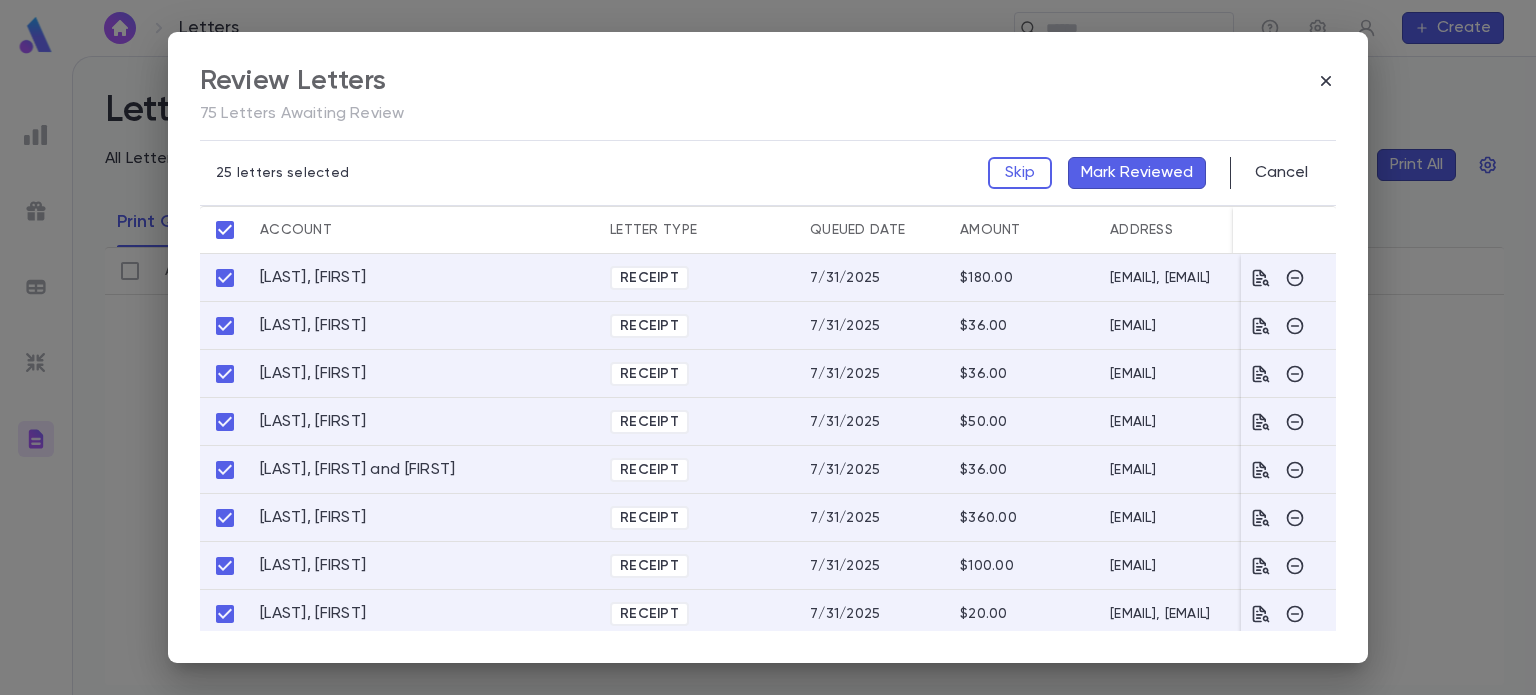 click on "Mark Reviewed" at bounding box center [1137, 173] 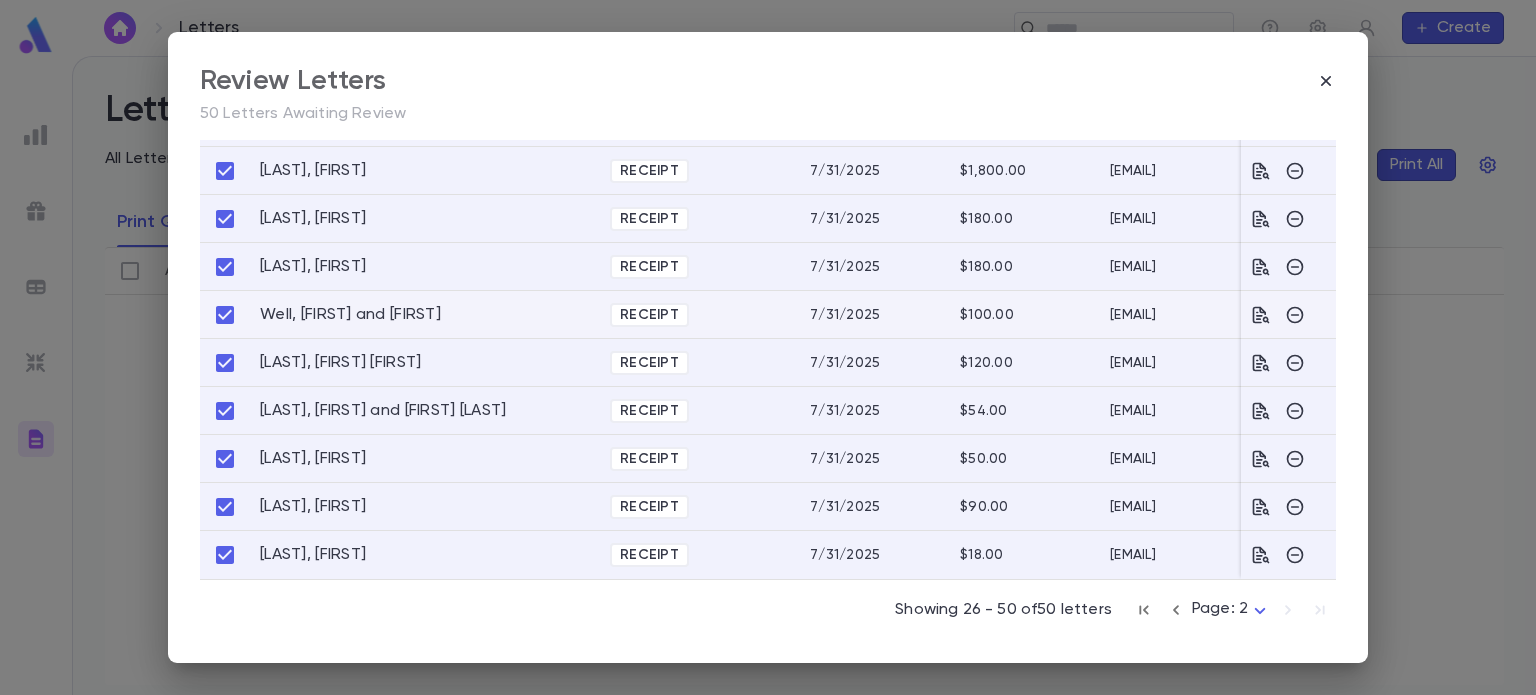 scroll, scrollTop: 0, scrollLeft: 0, axis: both 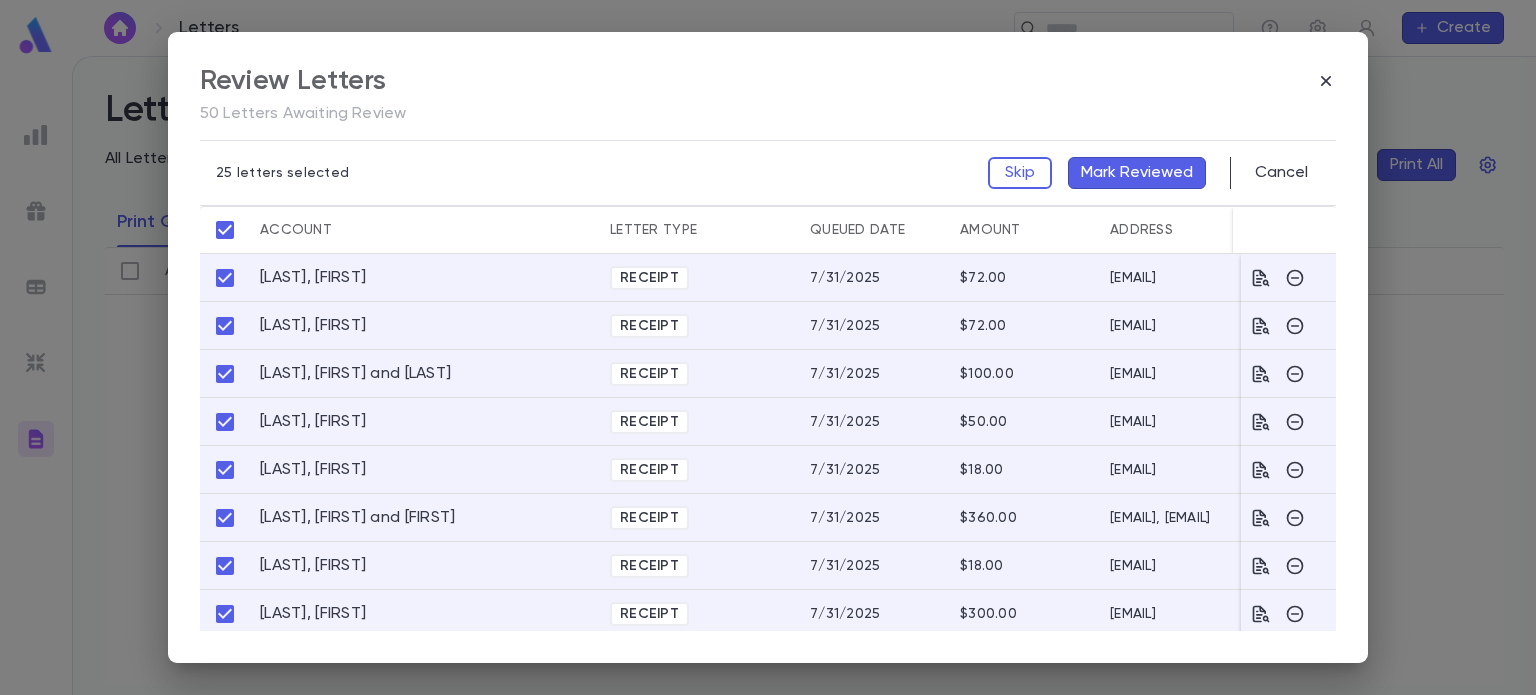 click on "Mark Reviewed" at bounding box center (1137, 173) 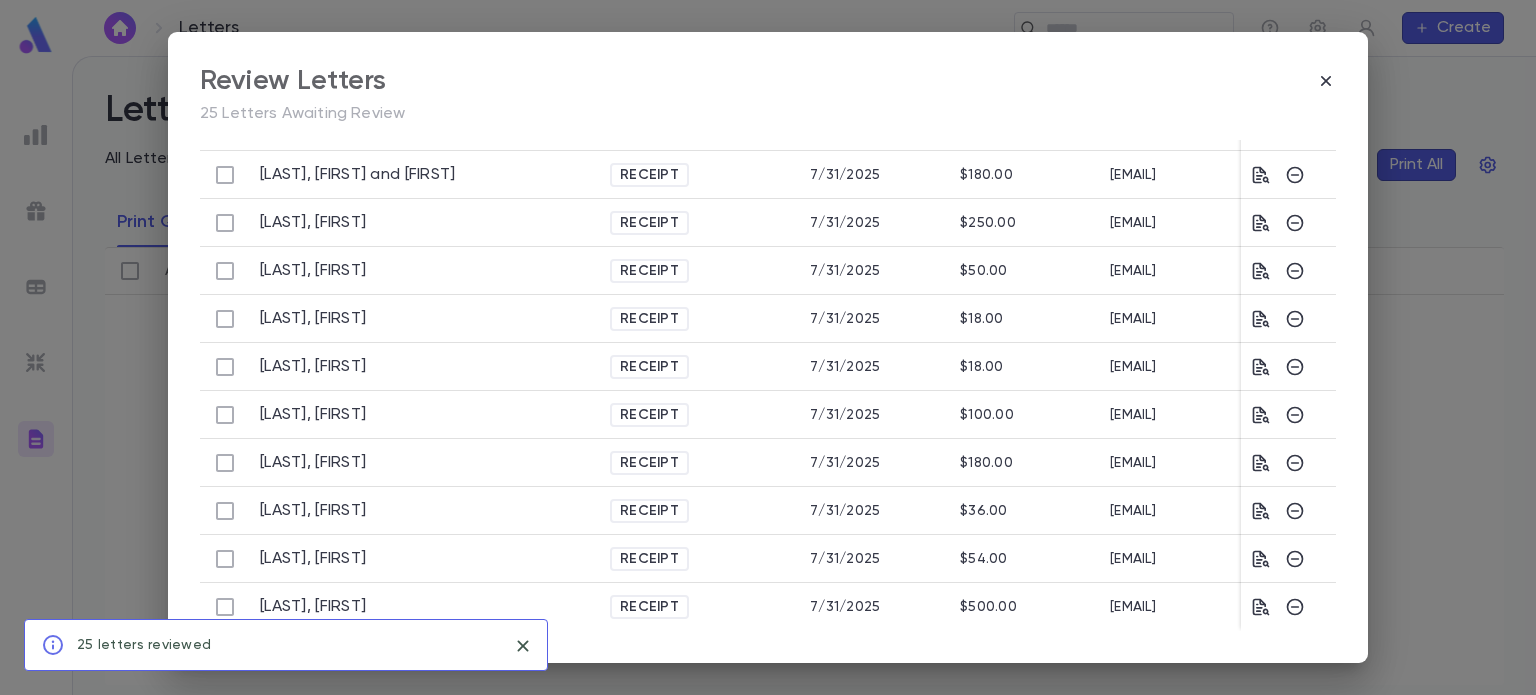 scroll, scrollTop: 828, scrollLeft: 0, axis: vertical 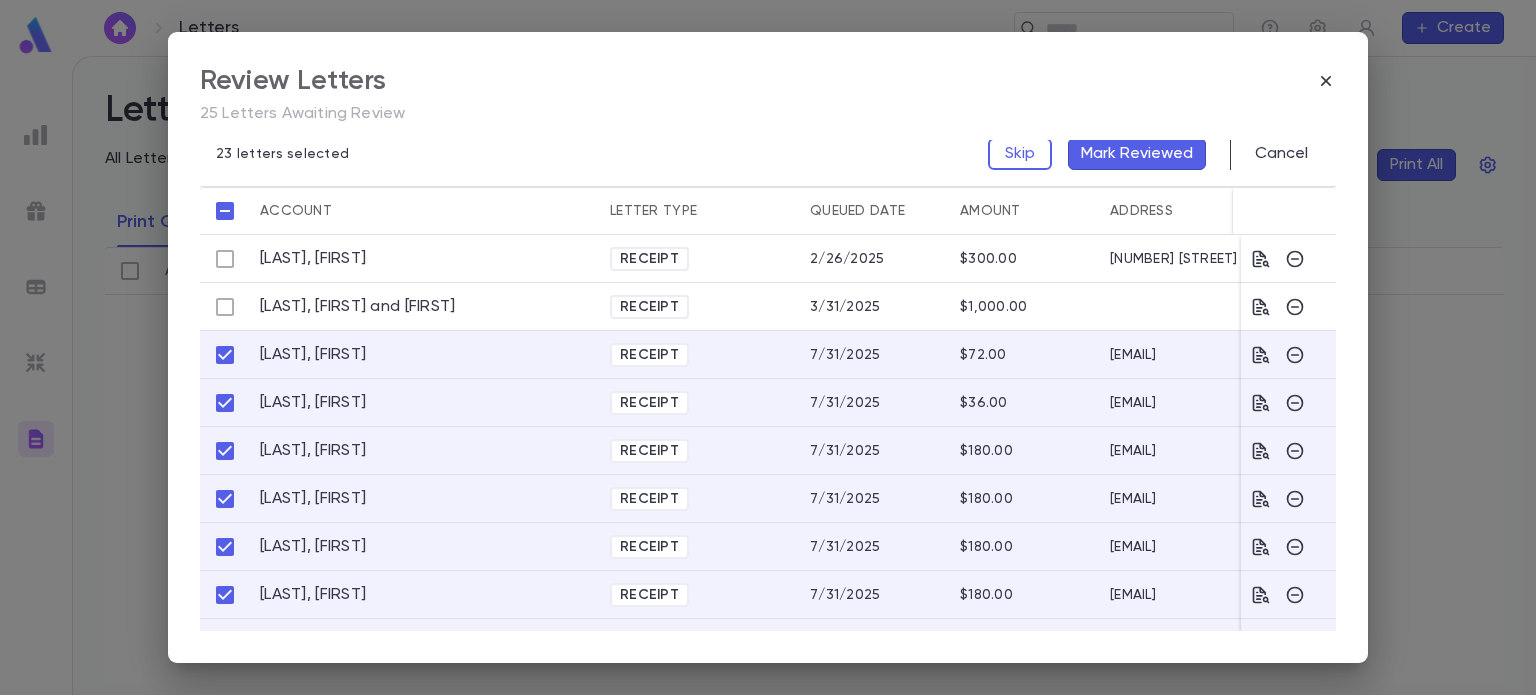 click on "Mark Reviewed" at bounding box center (1137, 154) 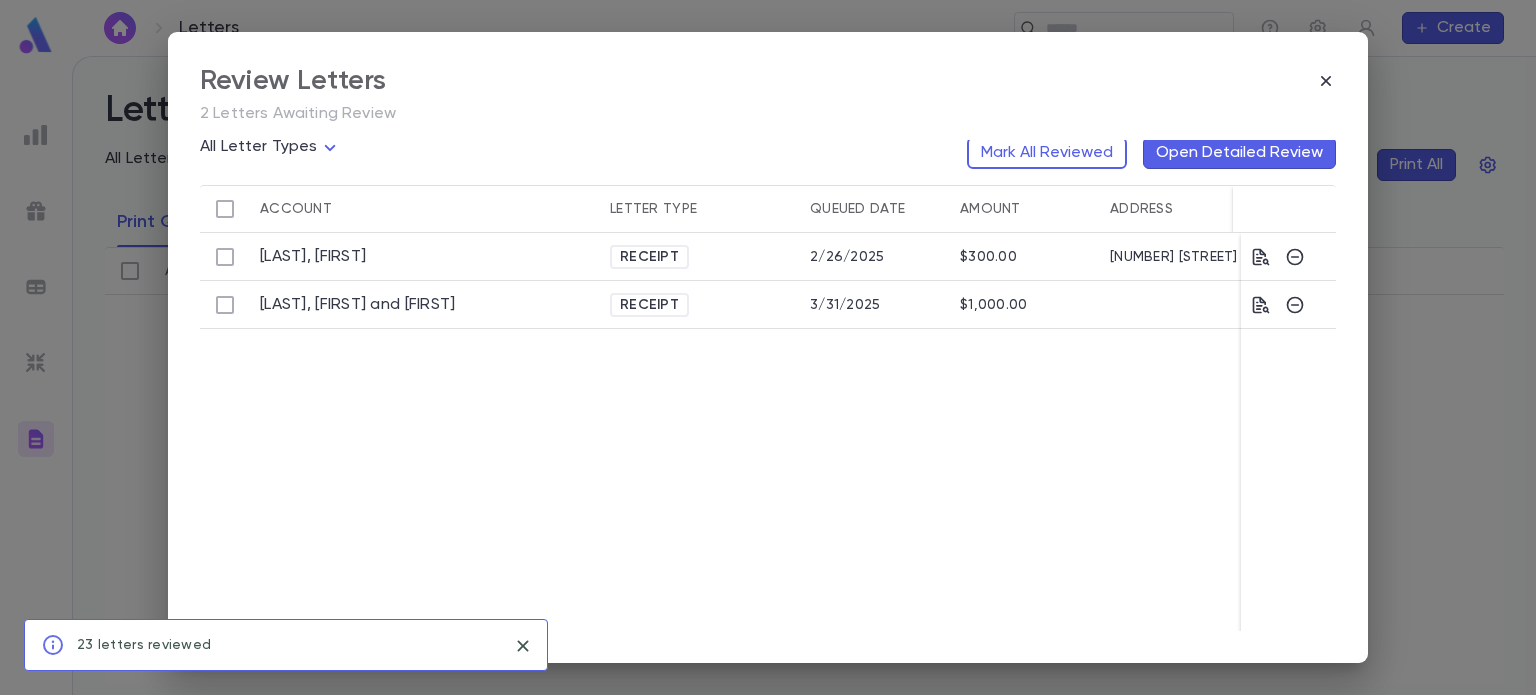 scroll, scrollTop: 0, scrollLeft: 0, axis: both 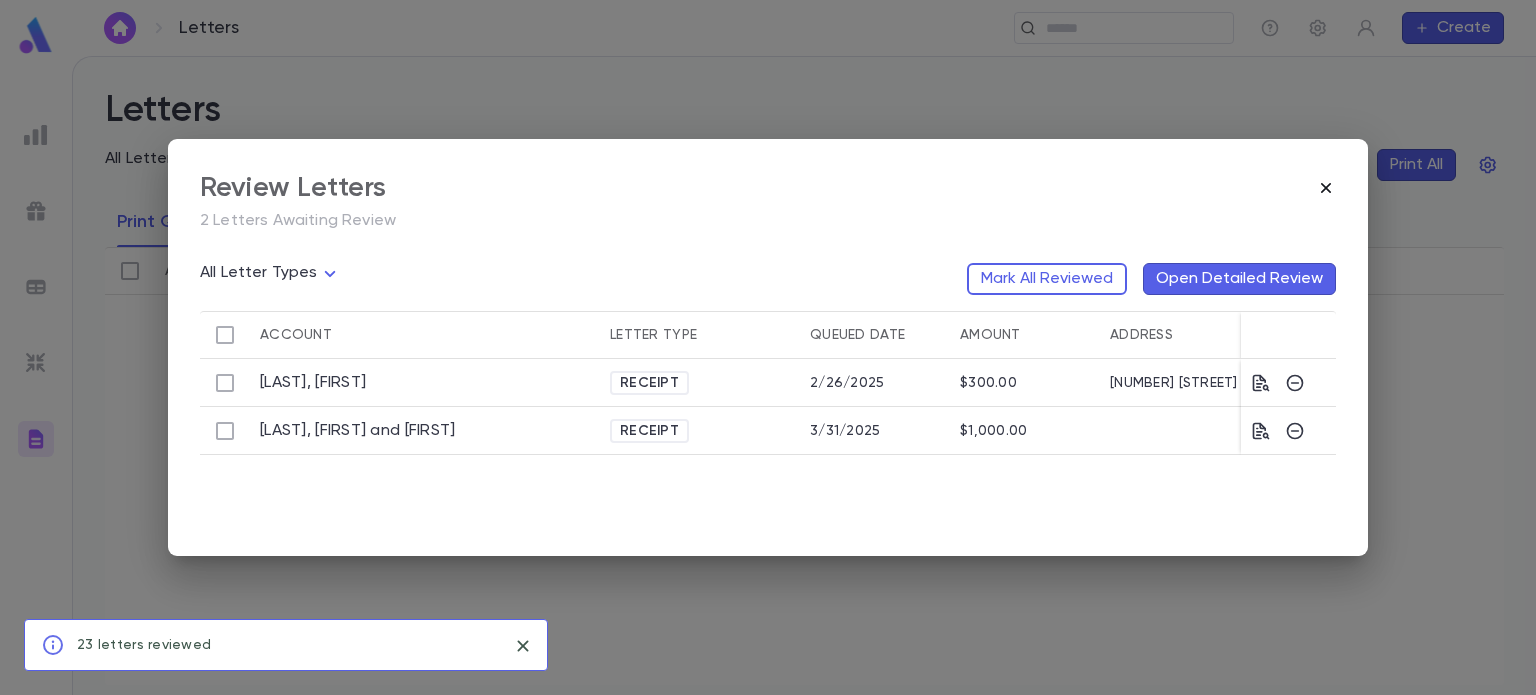 click 